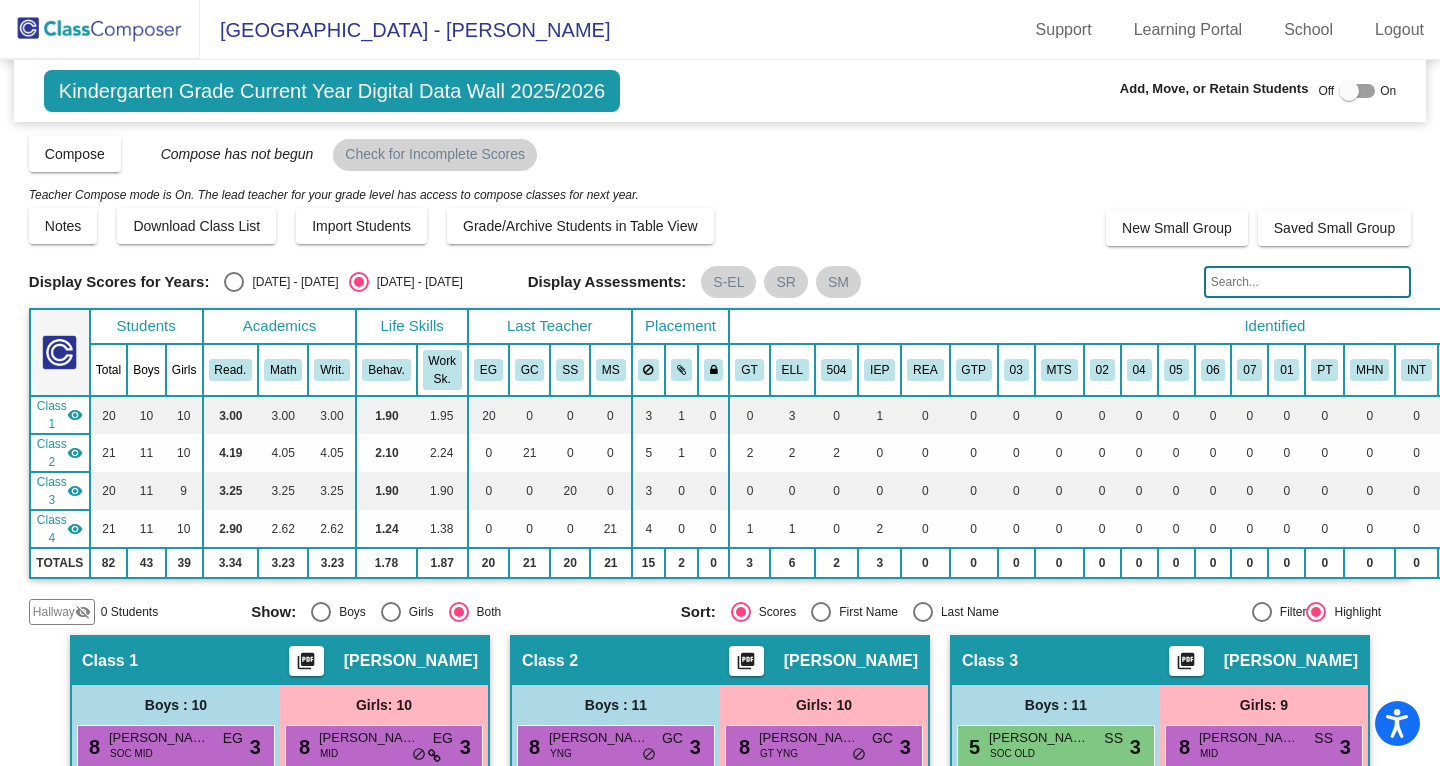 scroll, scrollTop: 0, scrollLeft: 0, axis: both 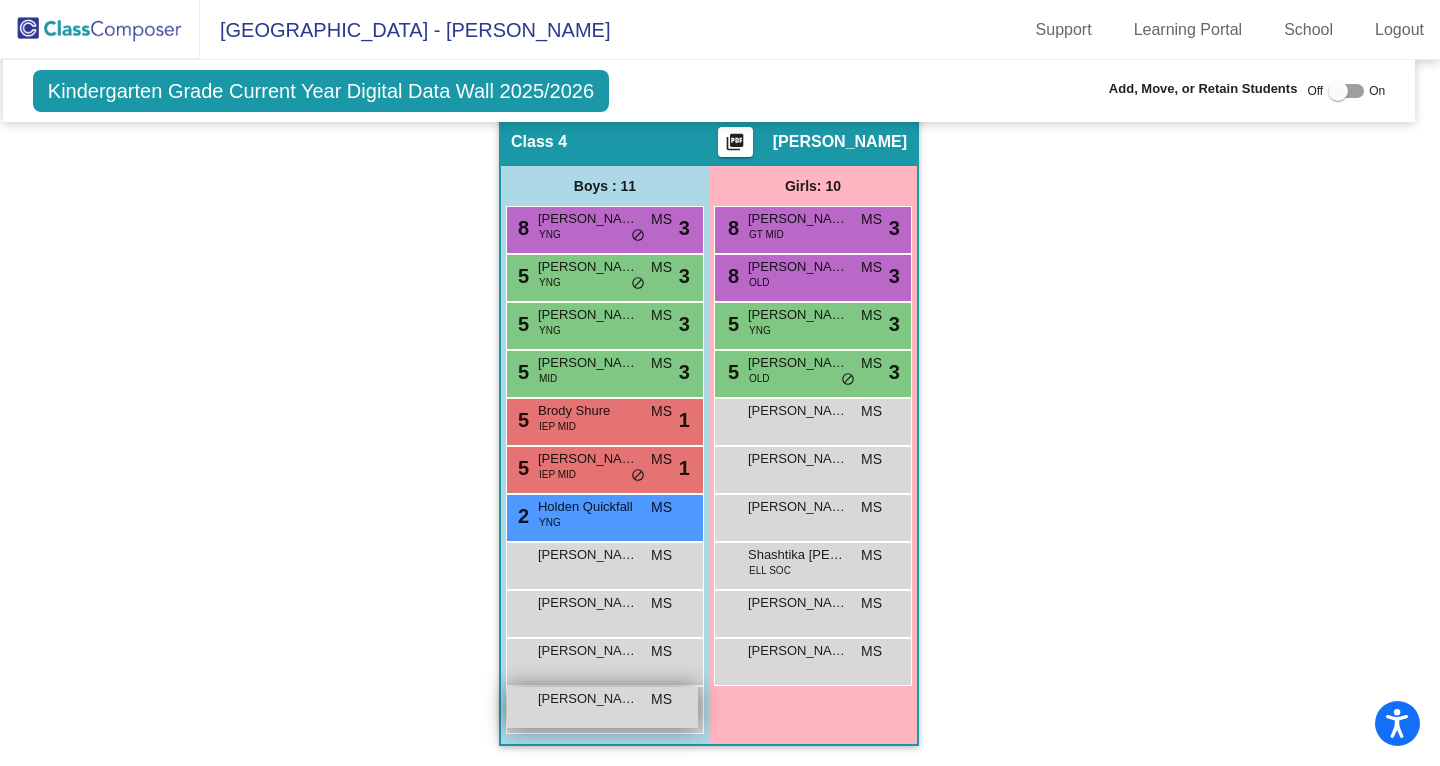 click on "Scott Soltanovich MS lock do_not_disturb_alt" at bounding box center (602, 707) 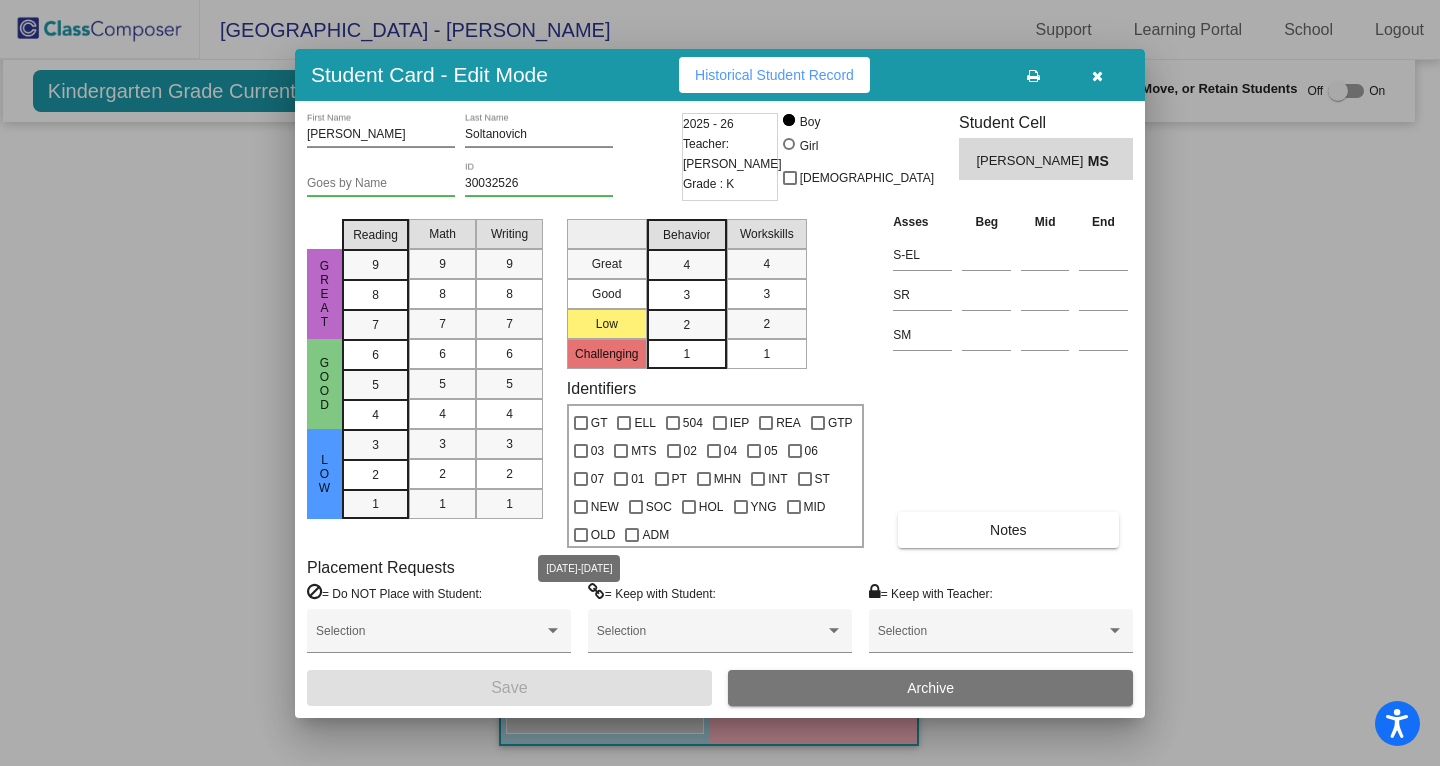 click on "OLD" at bounding box center (603, 535) 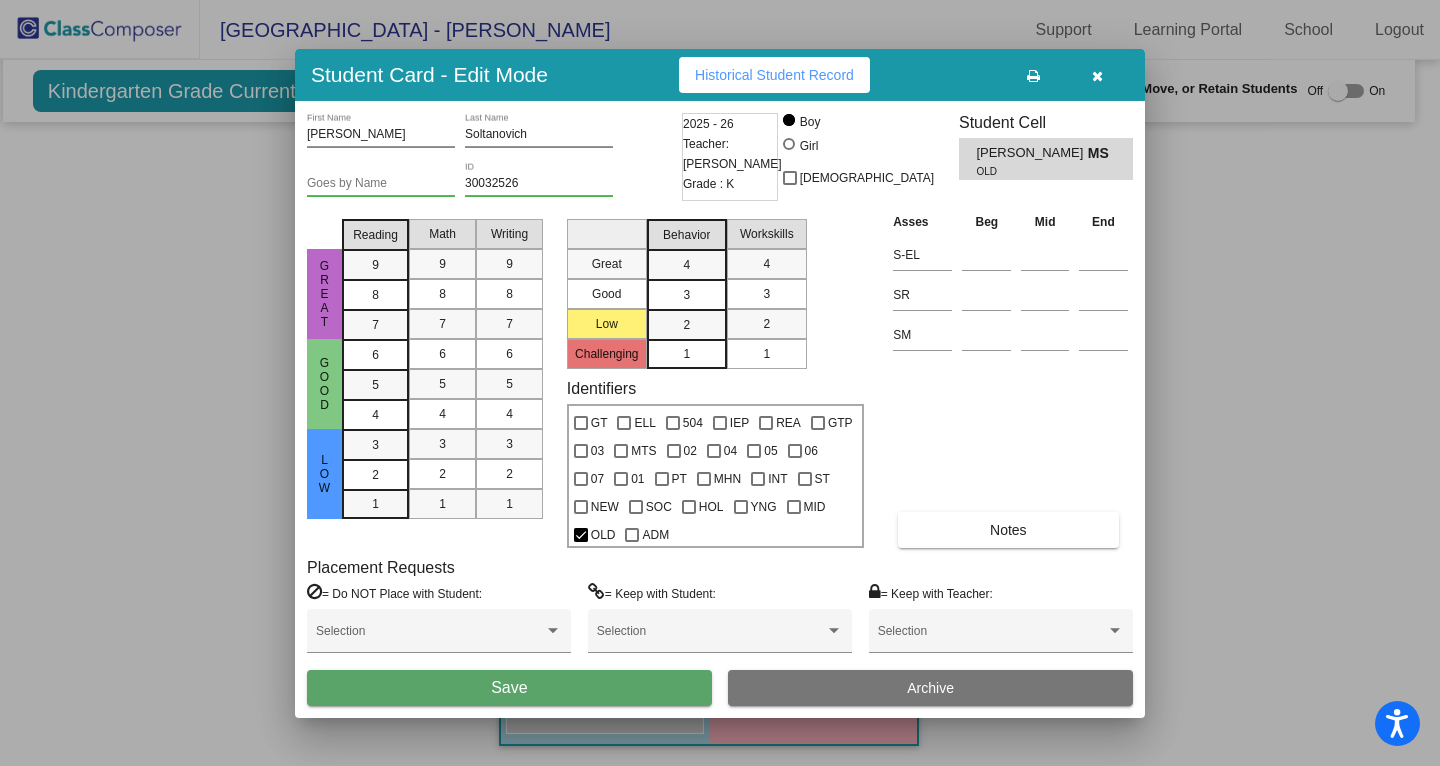 click on "1" at bounding box center [686, 354] 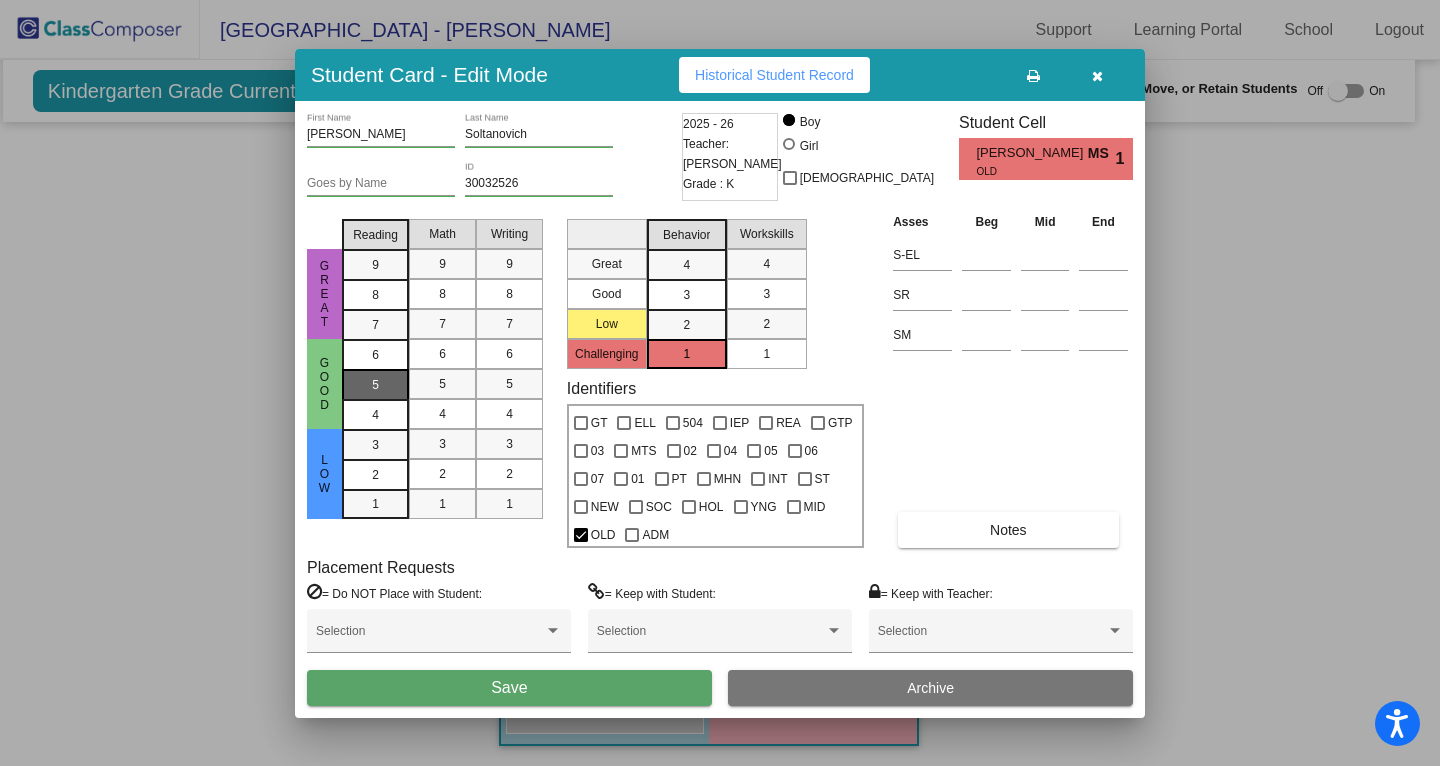 click on "5" at bounding box center (375, 384) 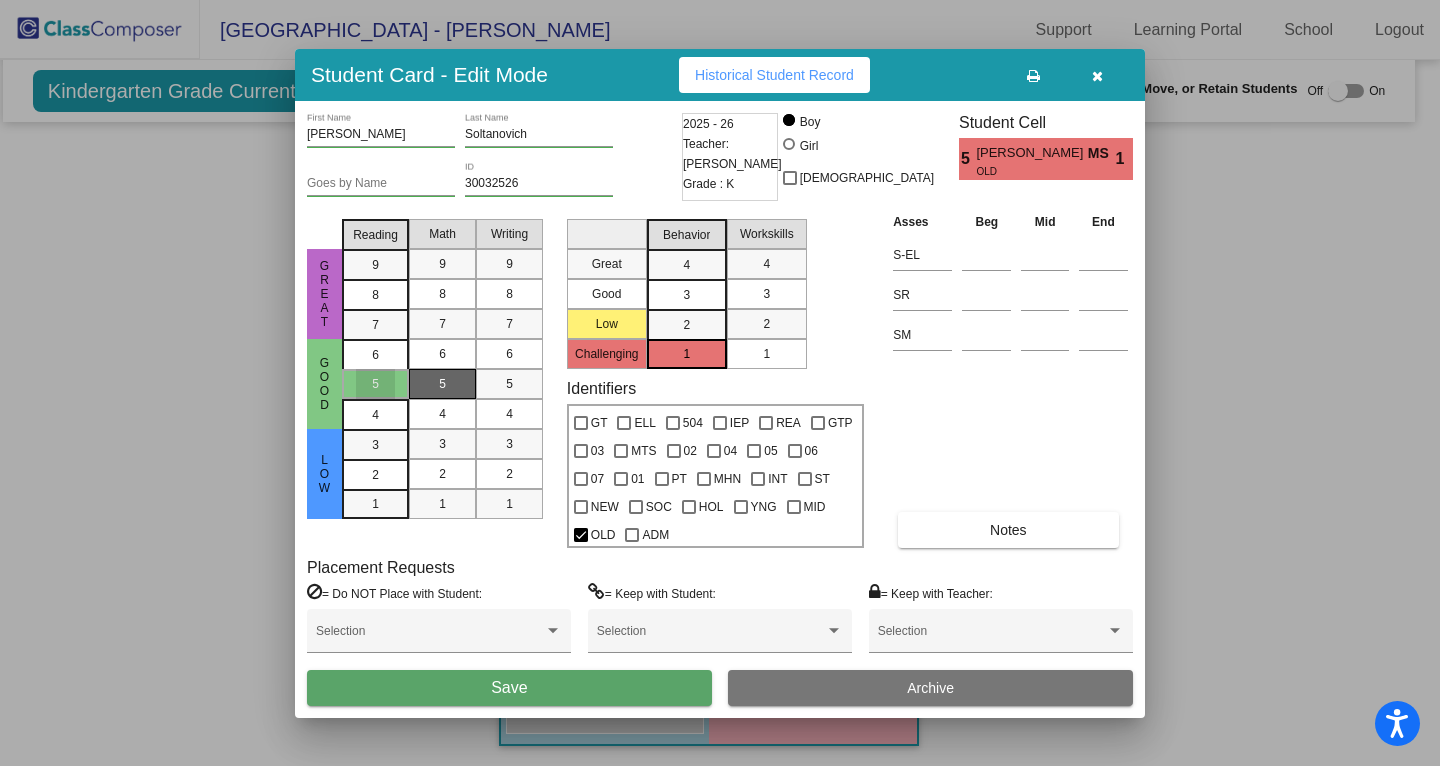 click on "5" at bounding box center (442, 384) 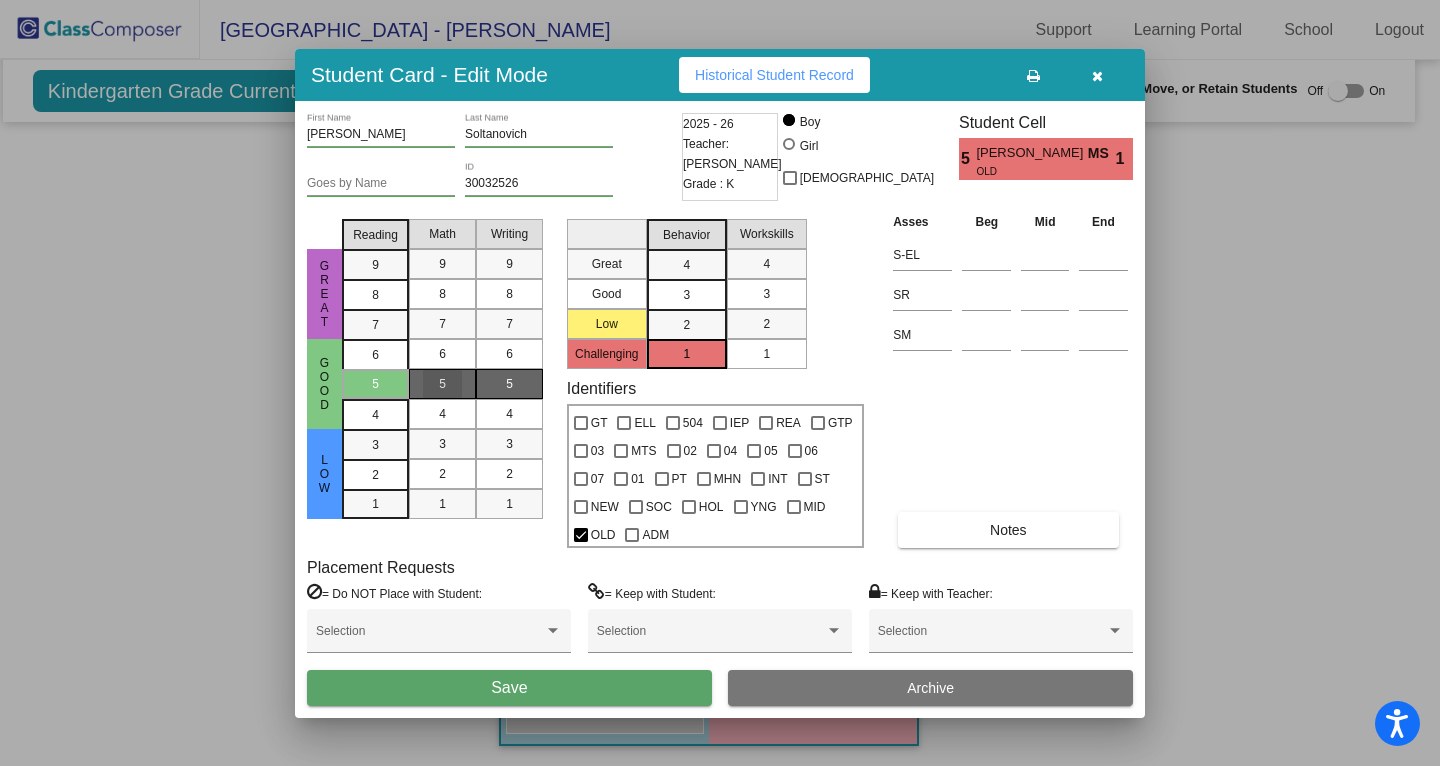 click on "5" at bounding box center (509, 384) 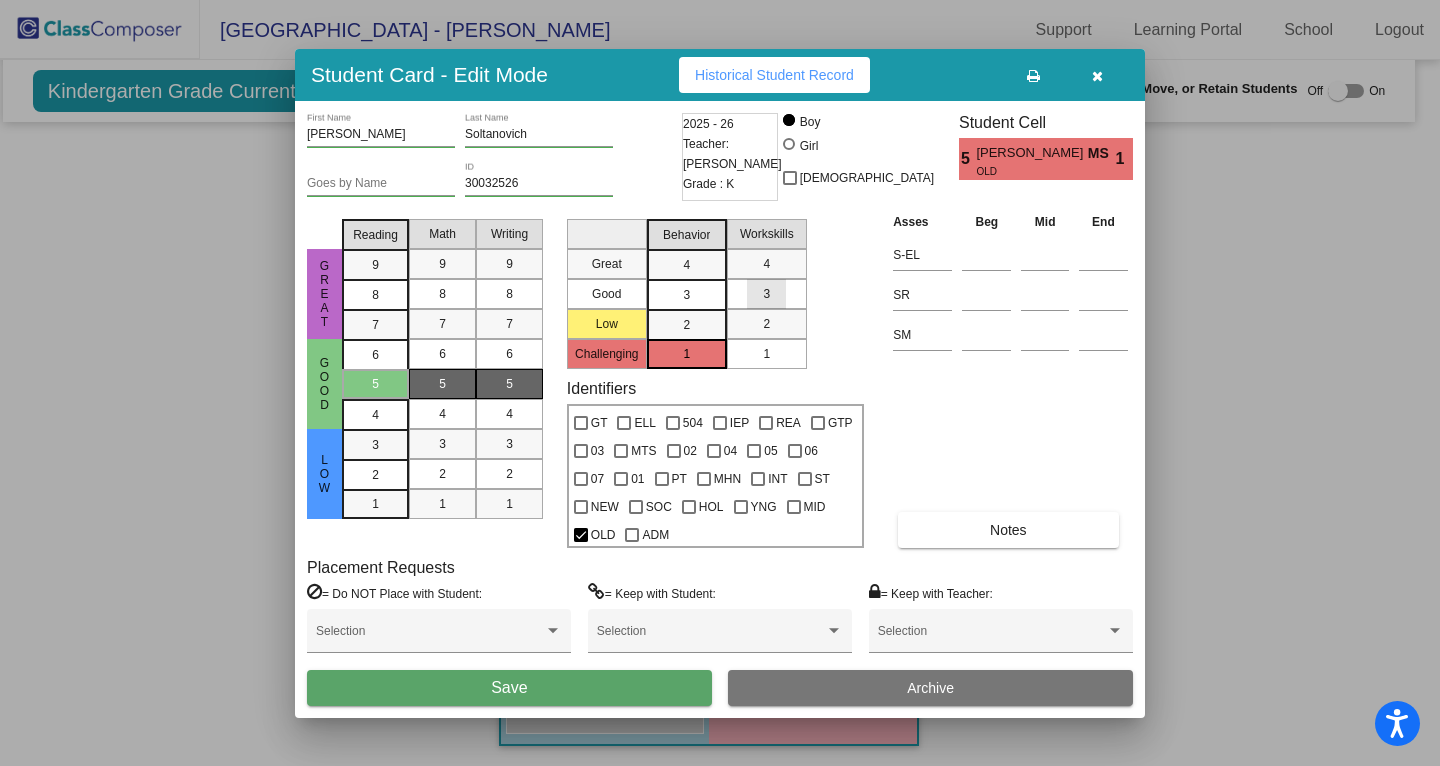 click on "3" at bounding box center [766, 294] 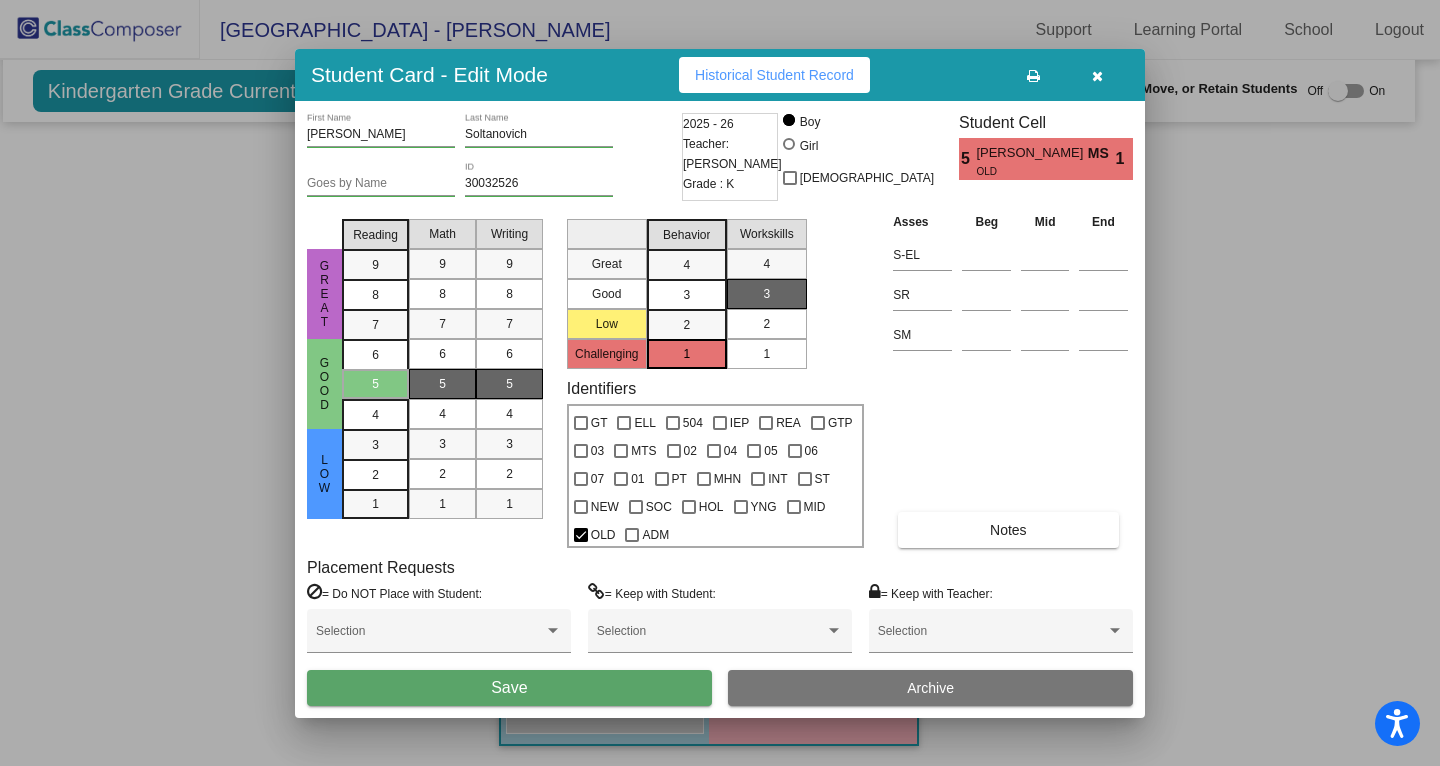 click on "2" at bounding box center [766, 324] 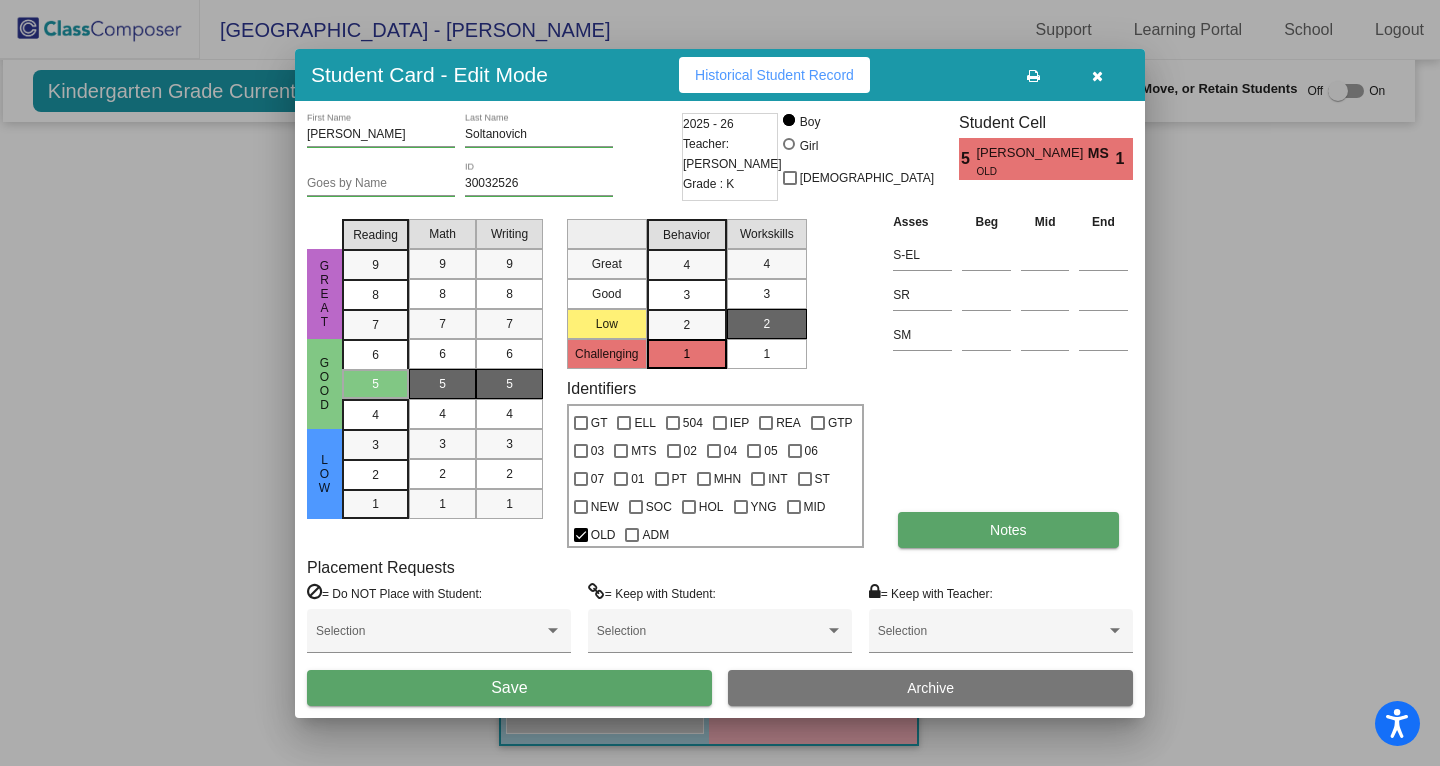 click on "Notes" at bounding box center (1008, 530) 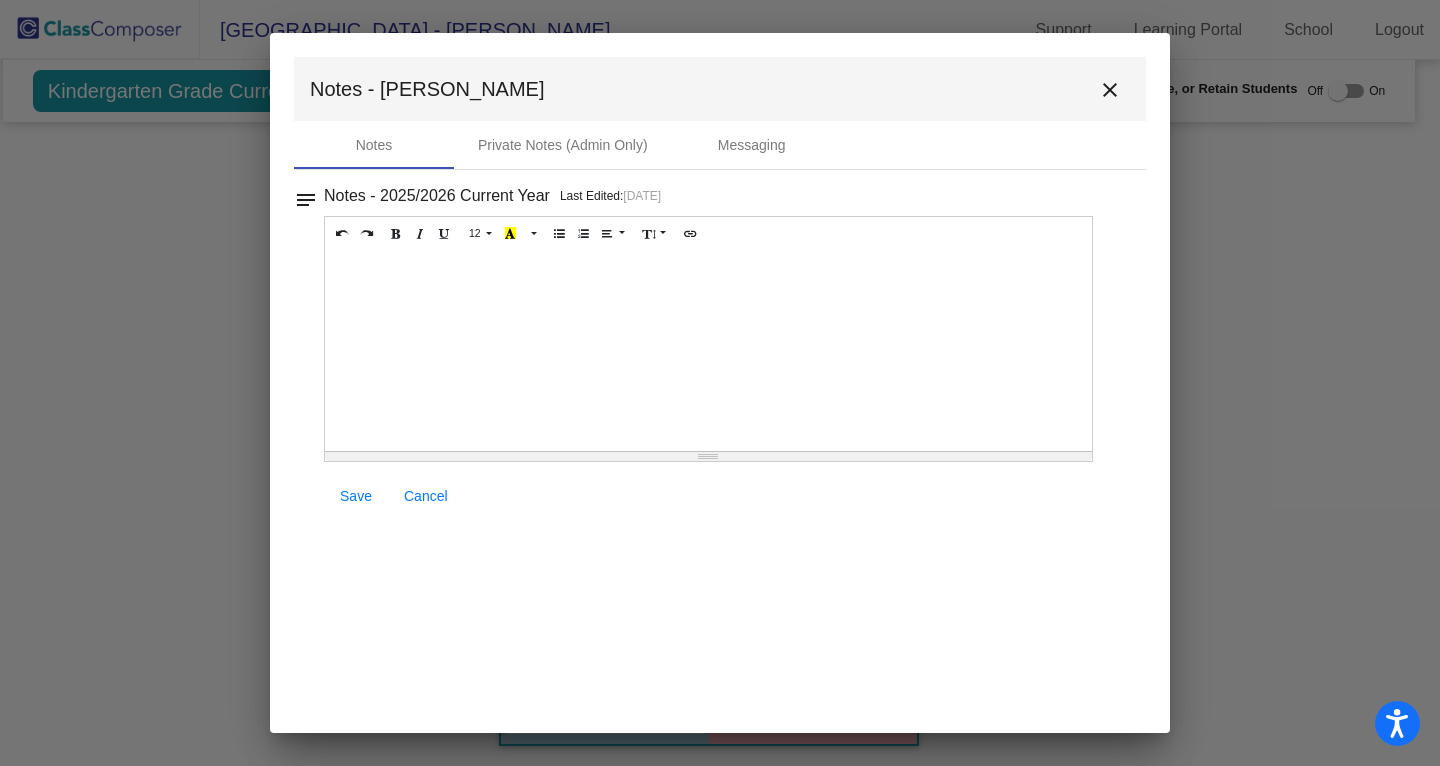 click at bounding box center (708, 351) 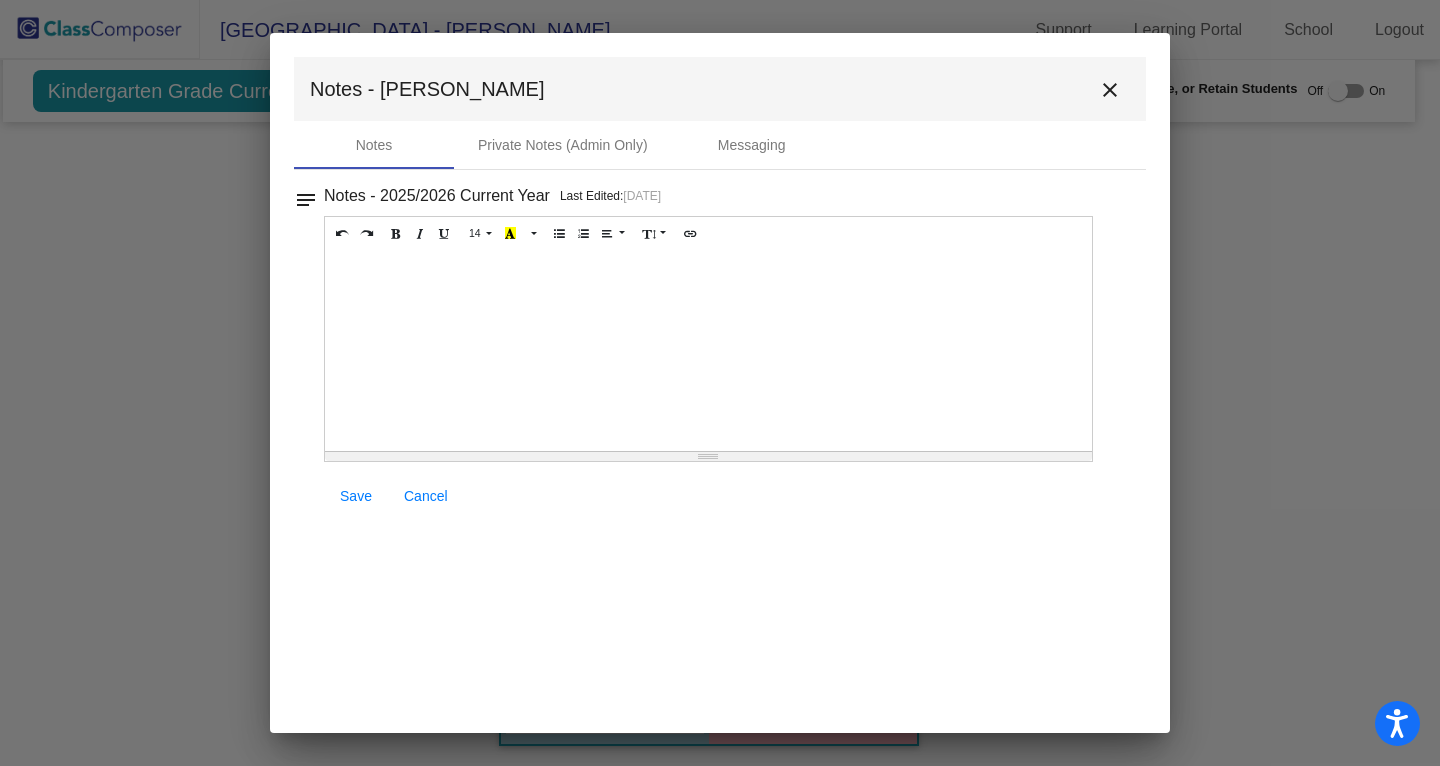 type 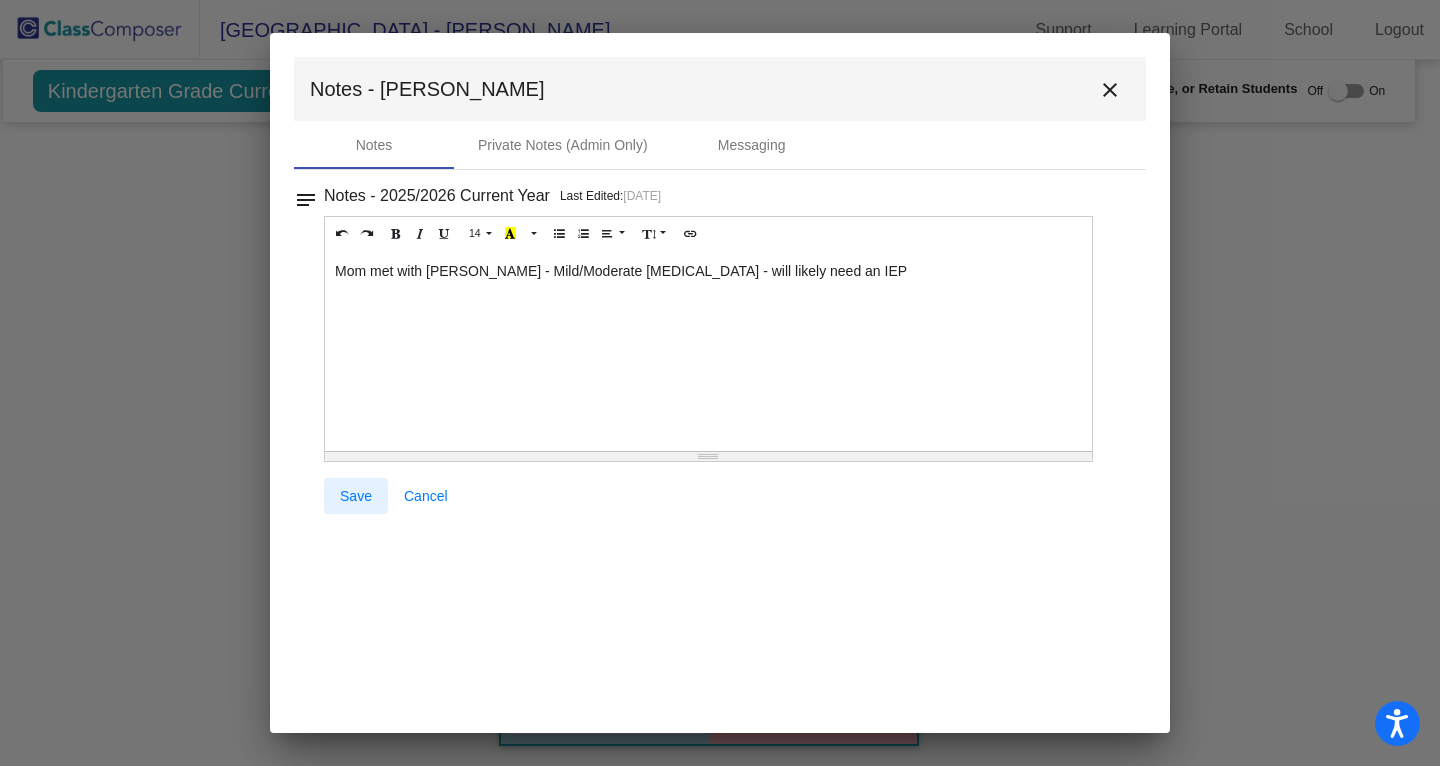 click on "Save" at bounding box center (356, 496) 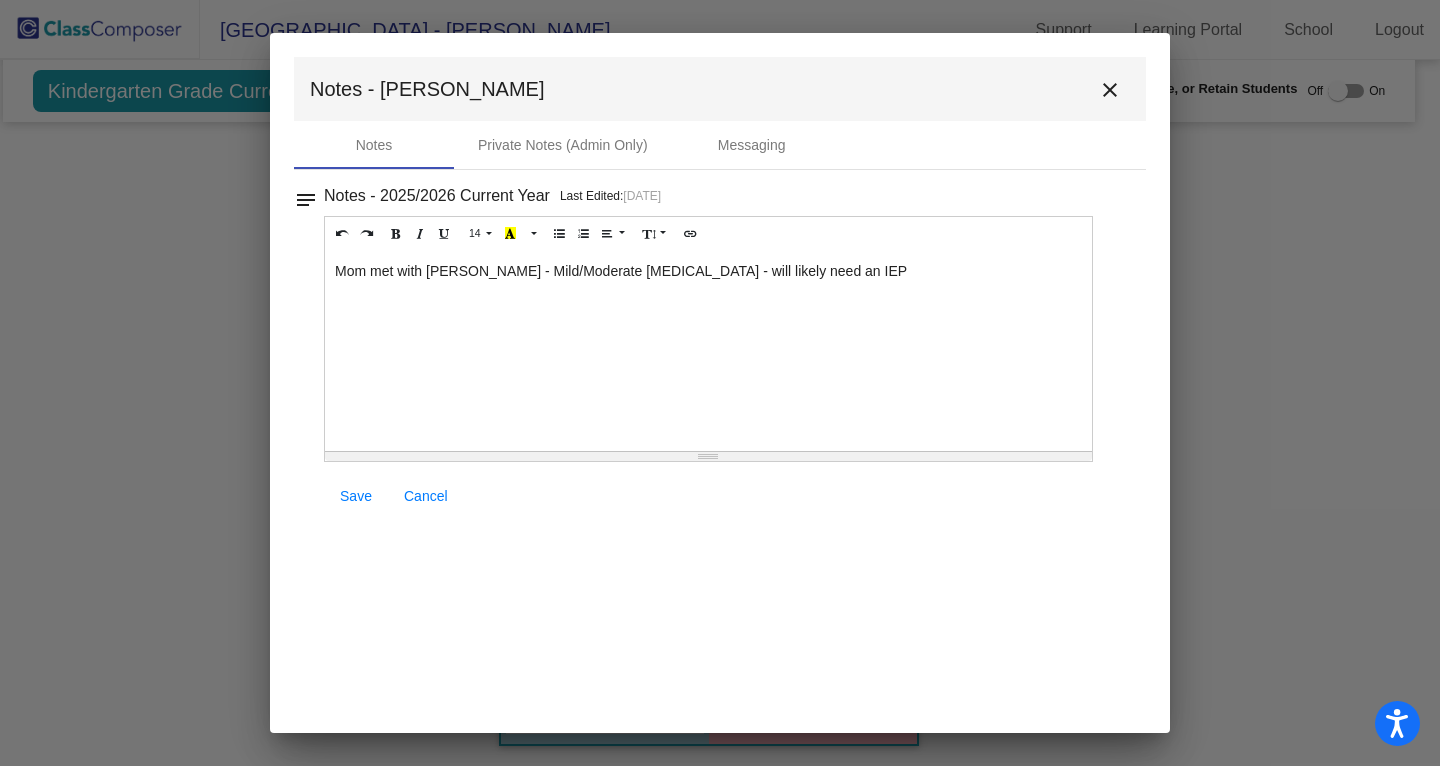 click on "close" at bounding box center [1110, 90] 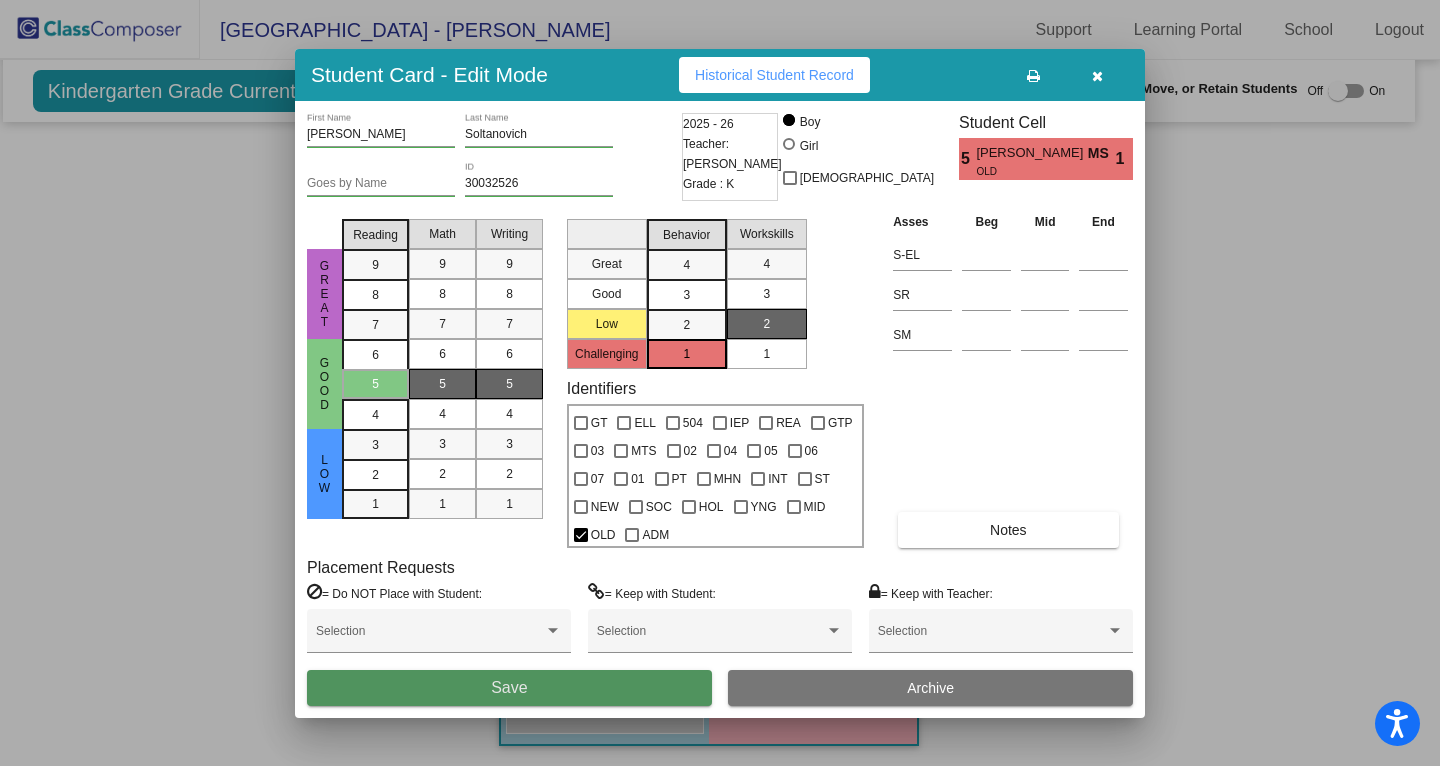 click on "Save" at bounding box center (509, 688) 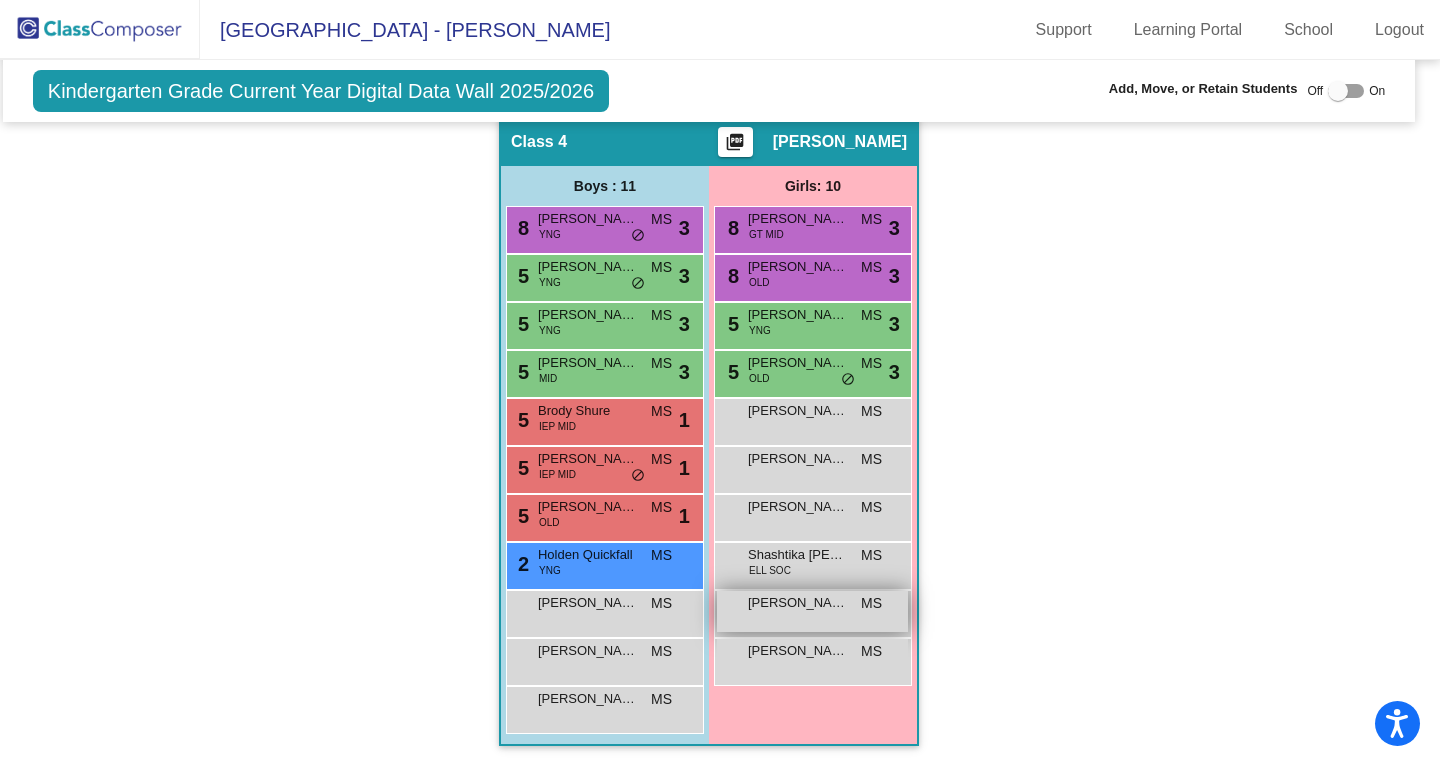 click on "Stella Syrpes MS lock do_not_disturb_alt" at bounding box center [812, 611] 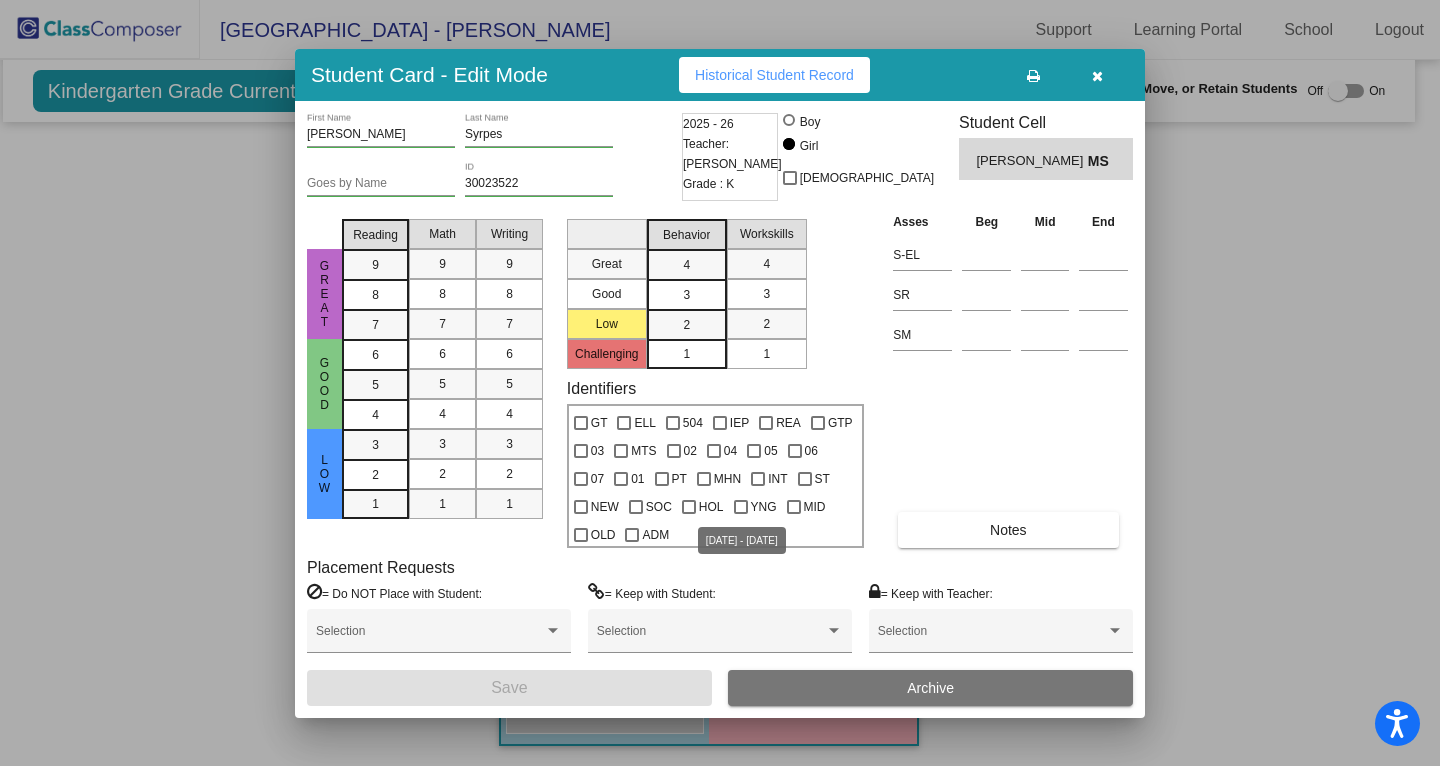 click on "YNG" at bounding box center (764, 507) 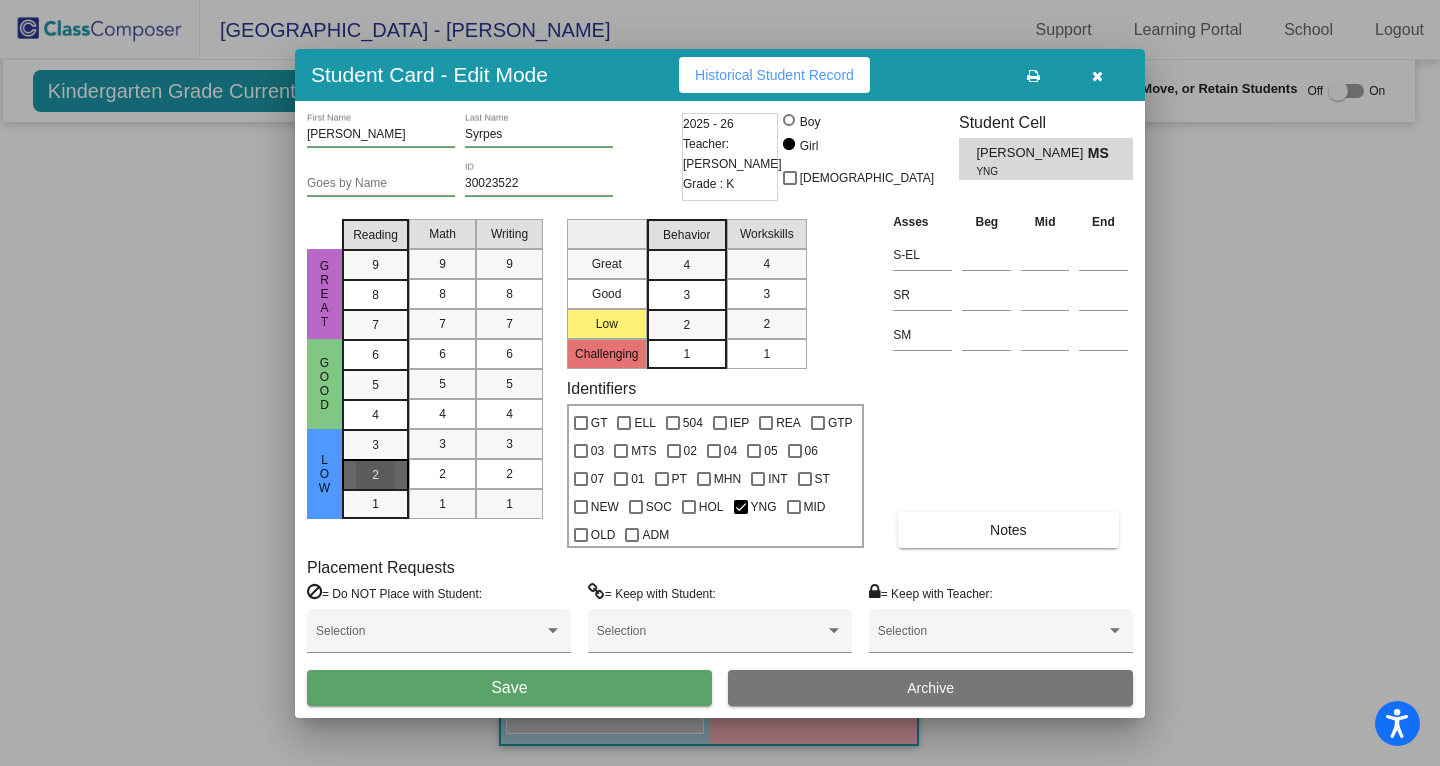 click on "2" at bounding box center (375, 445) 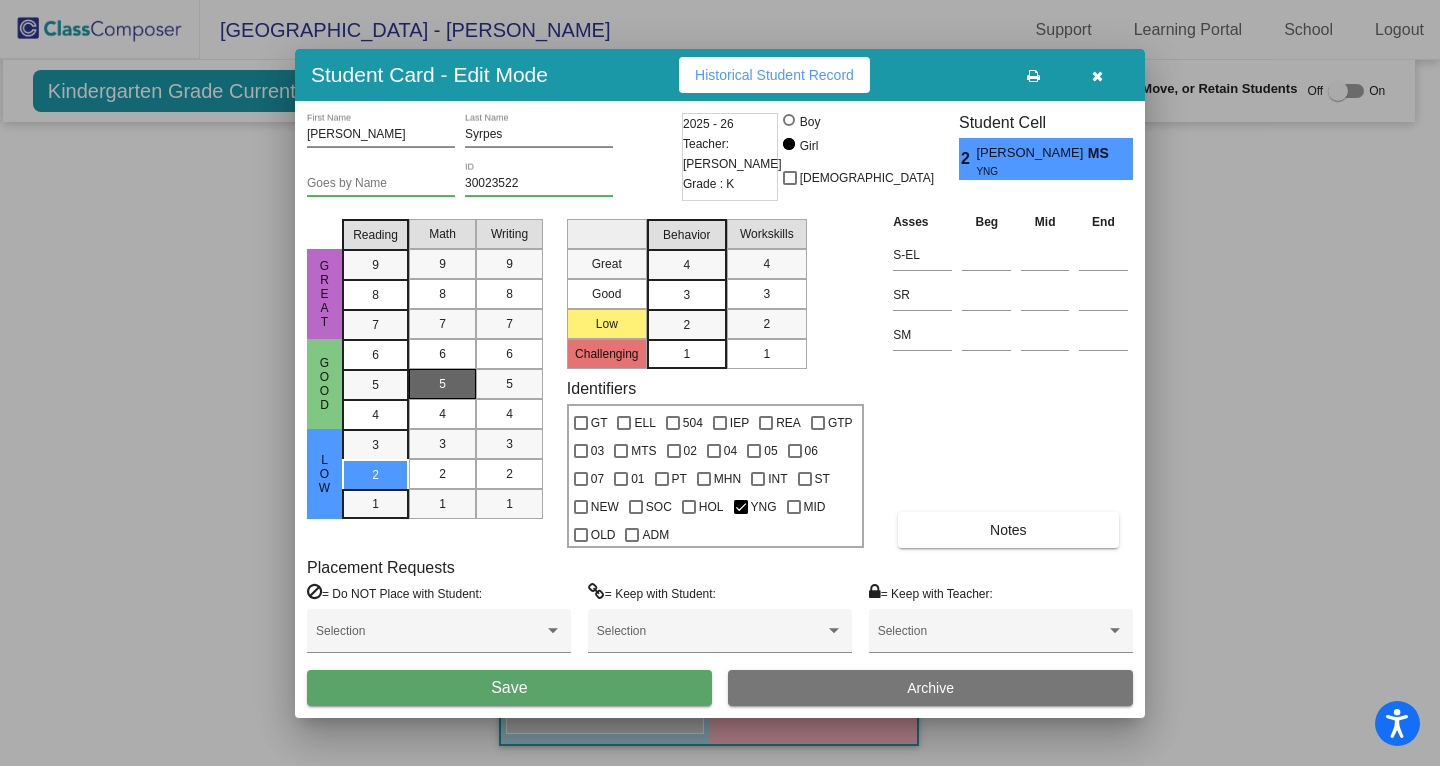 click on "5" at bounding box center [442, 384] 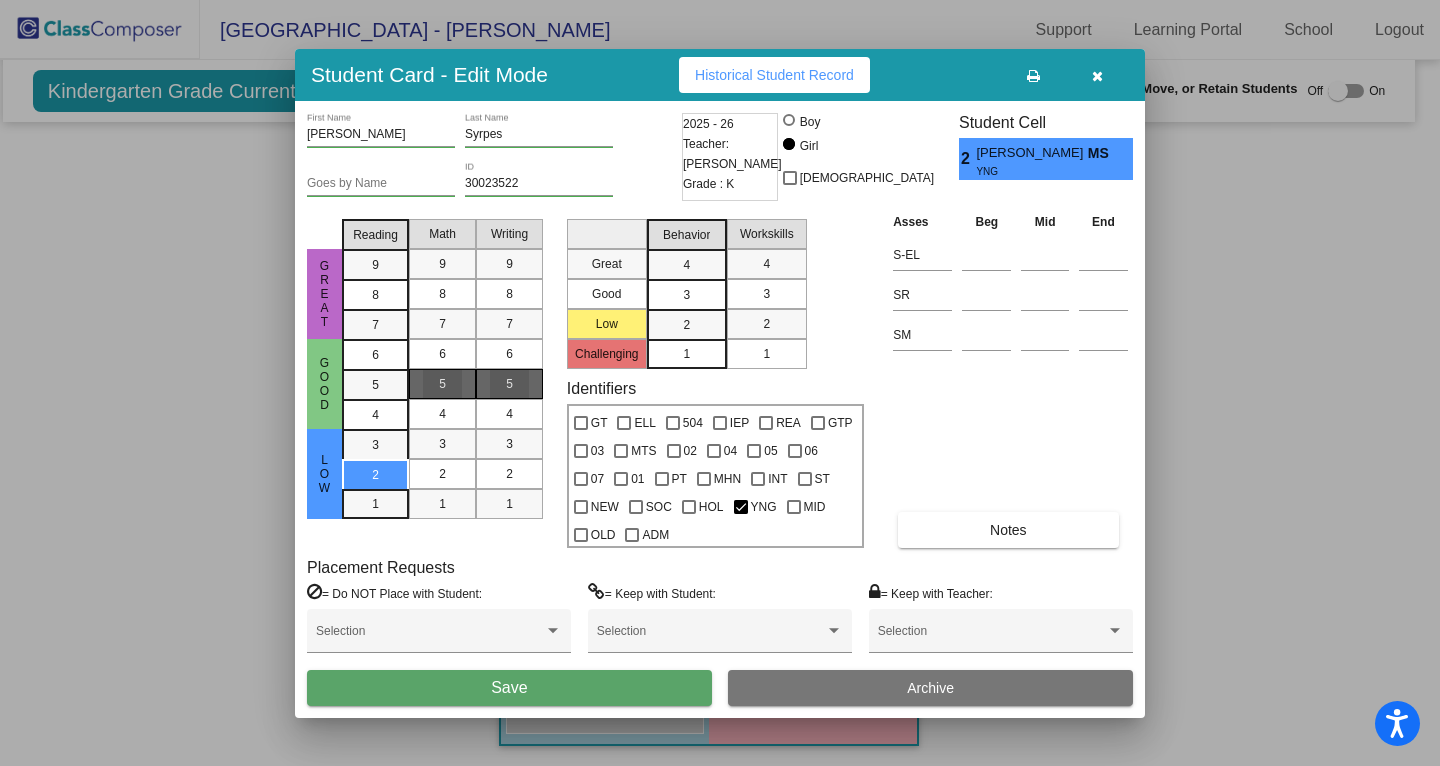 click on "5" at bounding box center (509, 384) 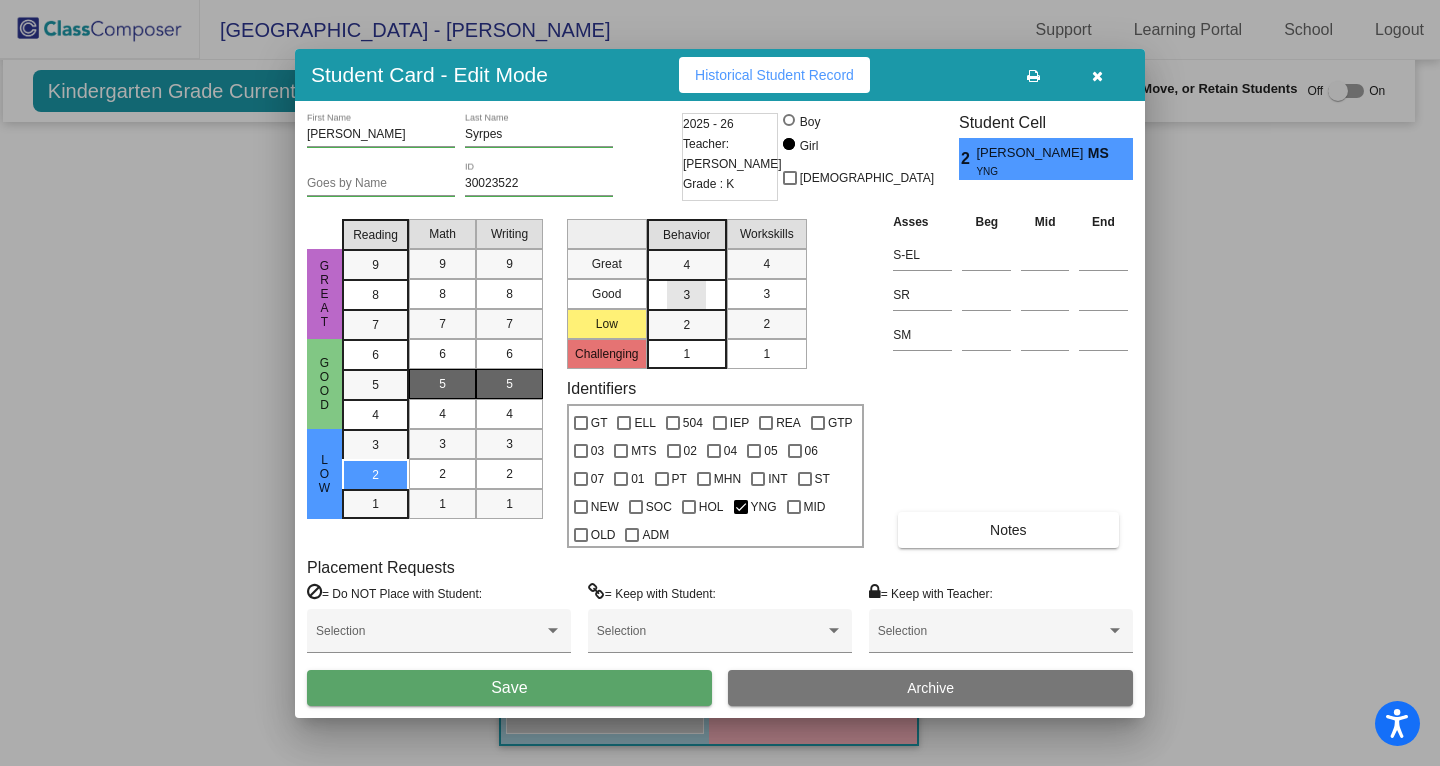 click on "3" at bounding box center (686, 265) 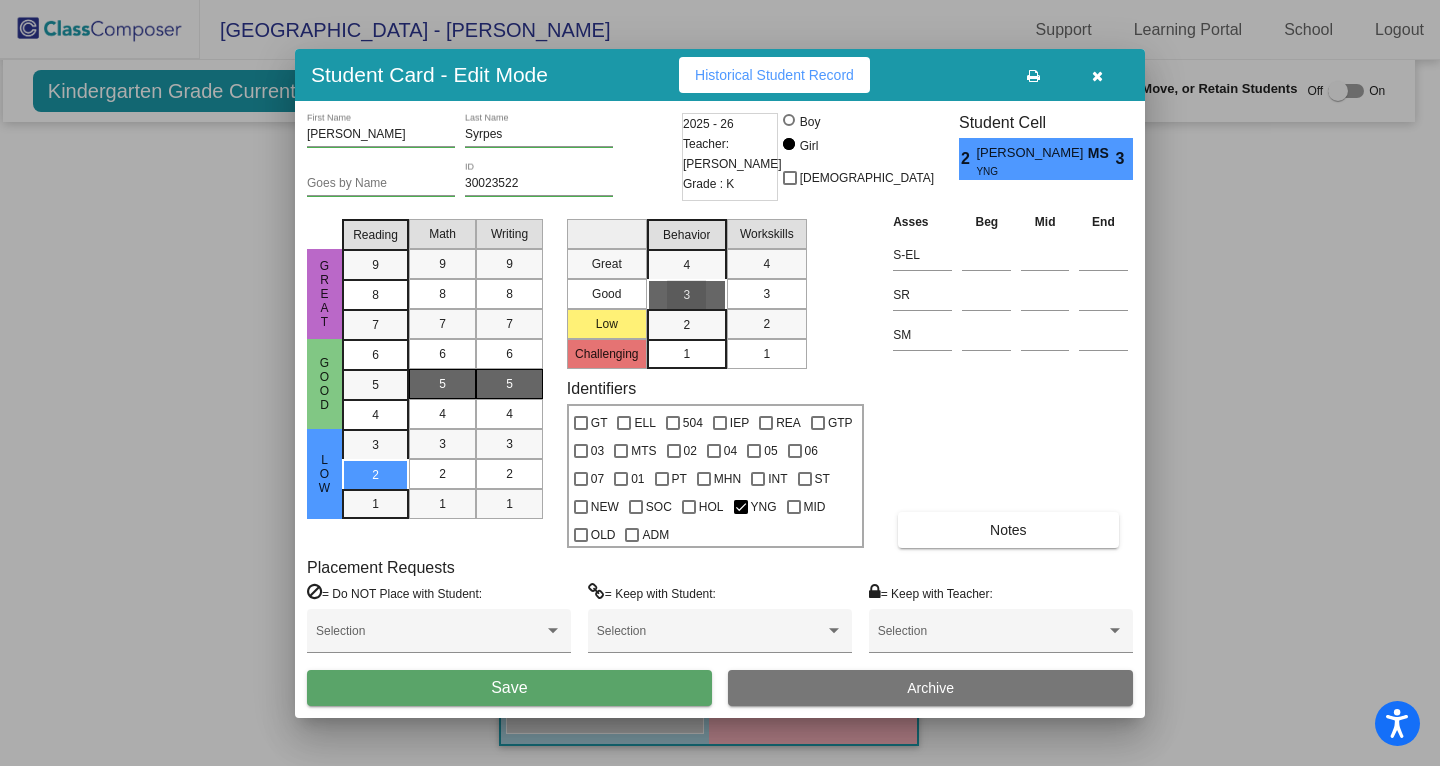 click on "3" at bounding box center (767, 294) 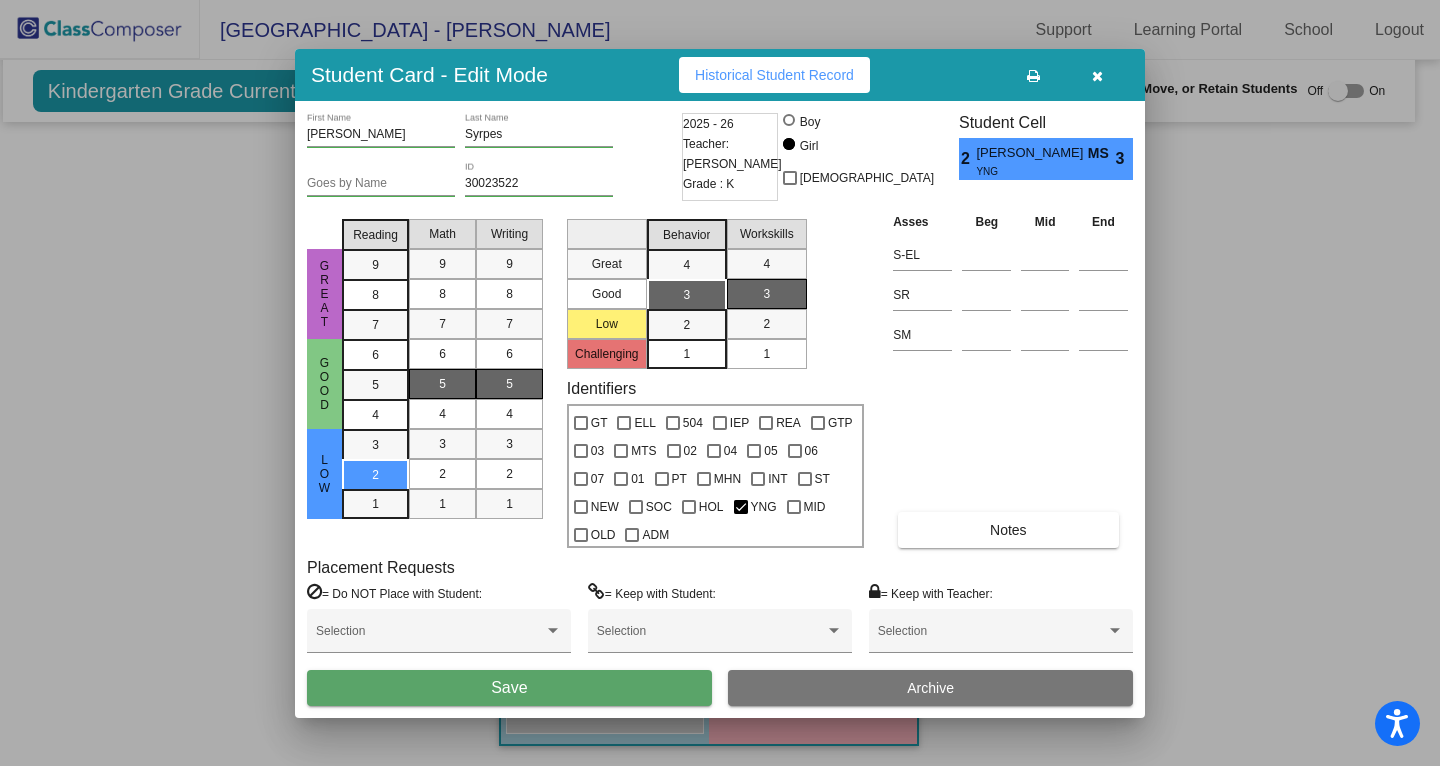 click on "Save" at bounding box center (509, 688) 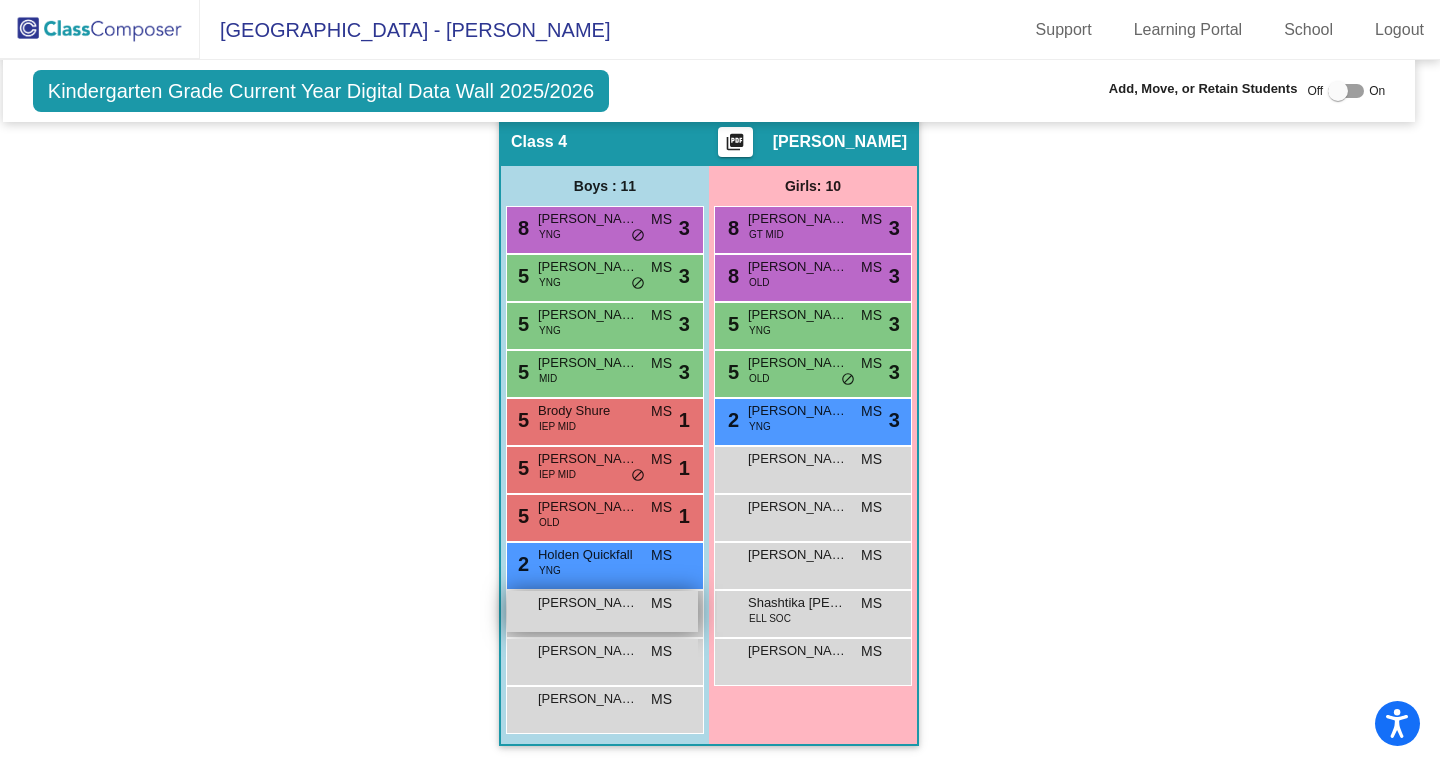 click on "Ari Taffet MS lock do_not_disturb_alt" at bounding box center (602, 611) 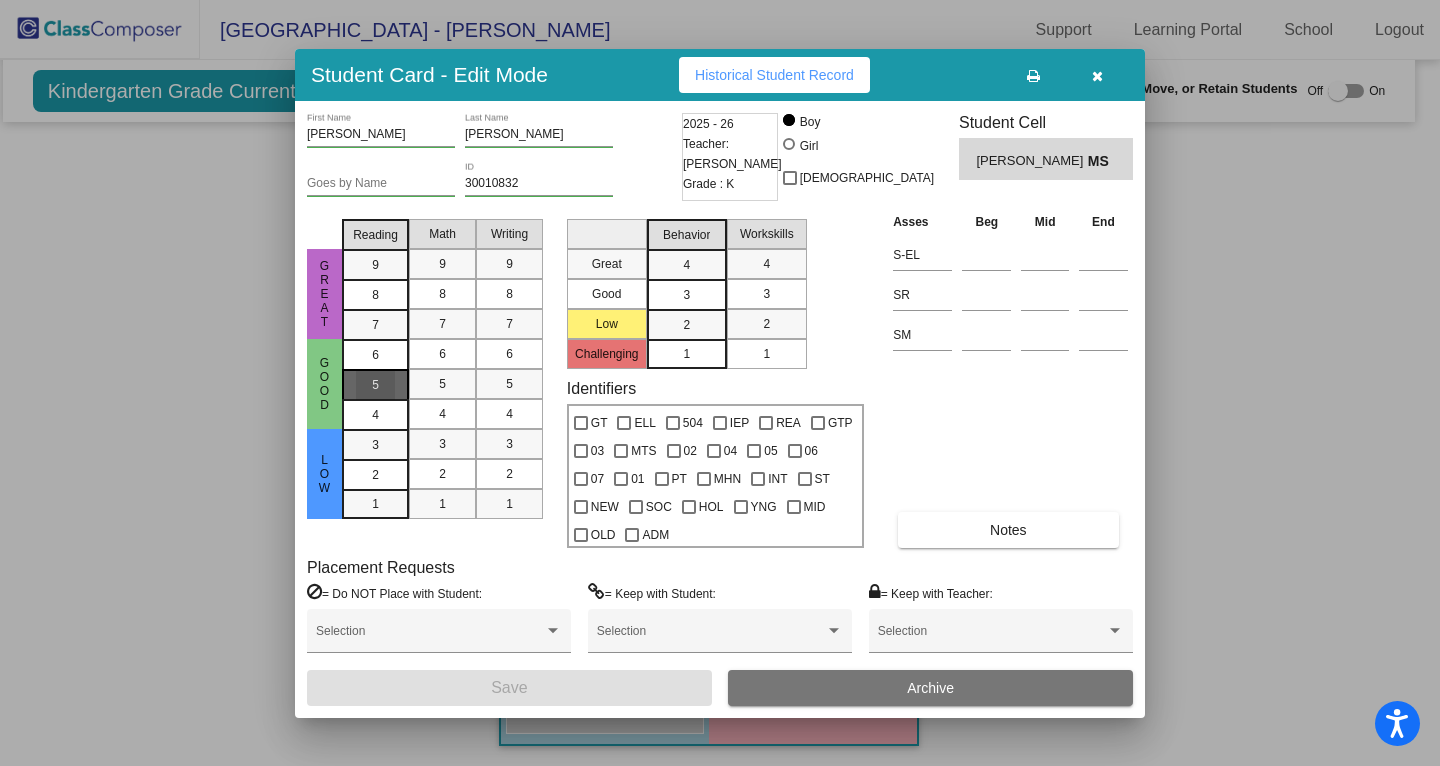 click on "5" at bounding box center [375, 355] 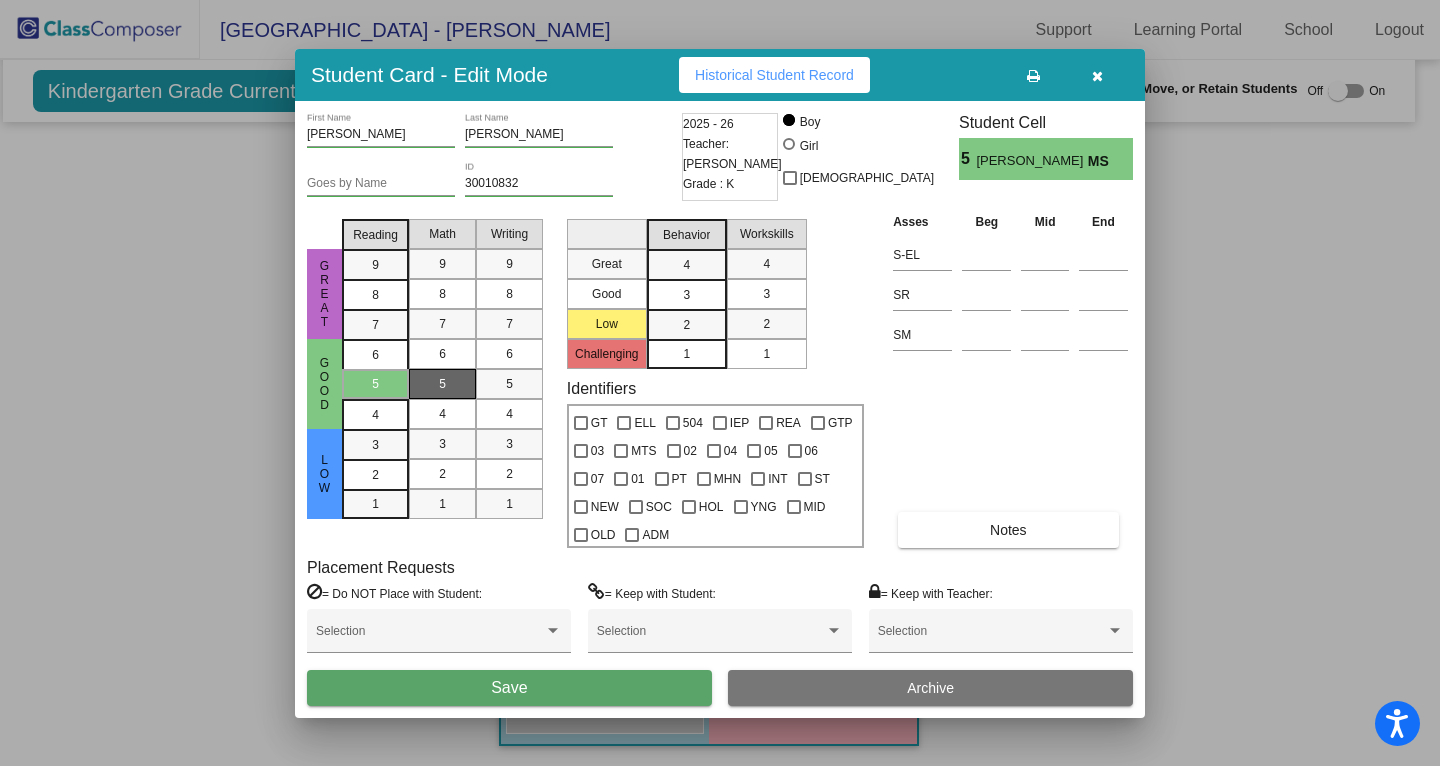 click on "5" at bounding box center (442, 384) 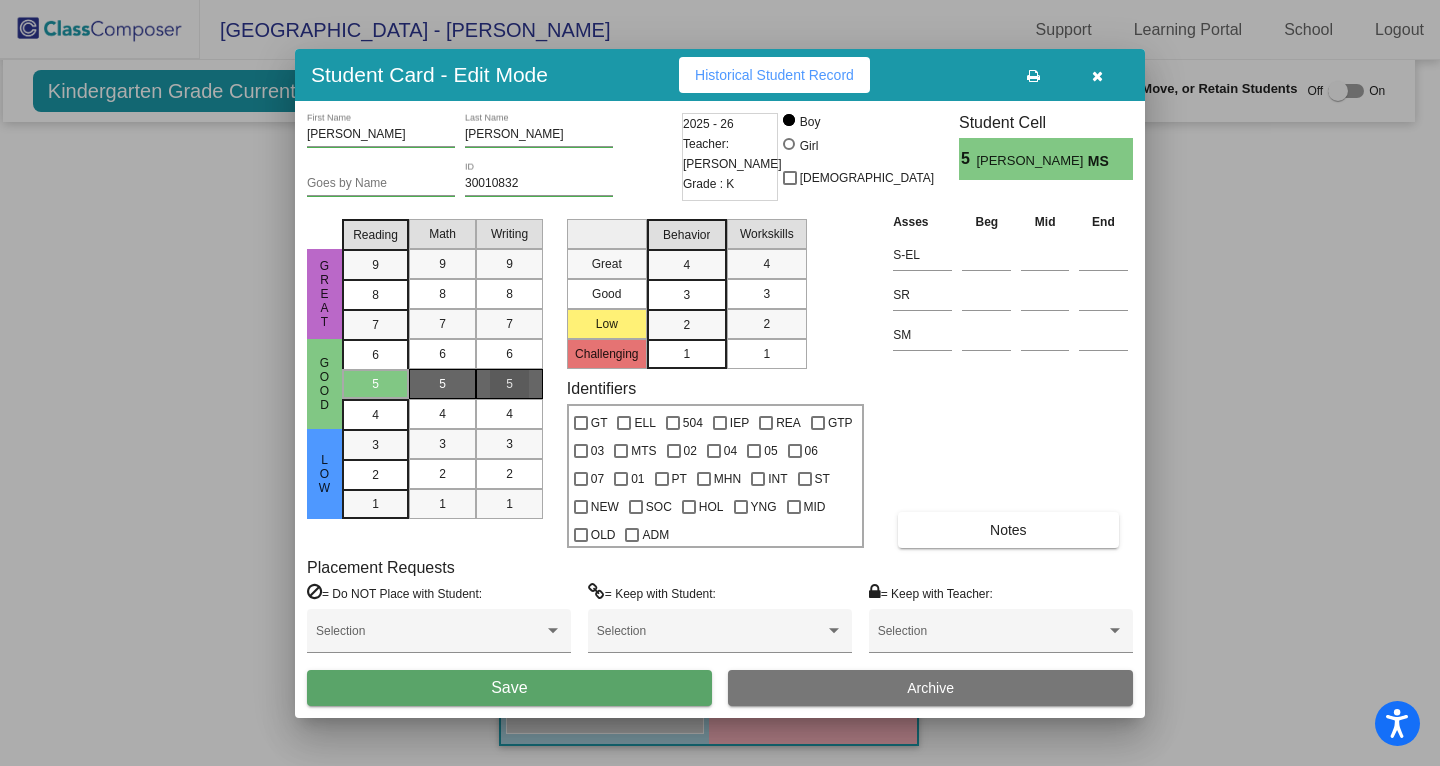 click on "5" at bounding box center (509, 384) 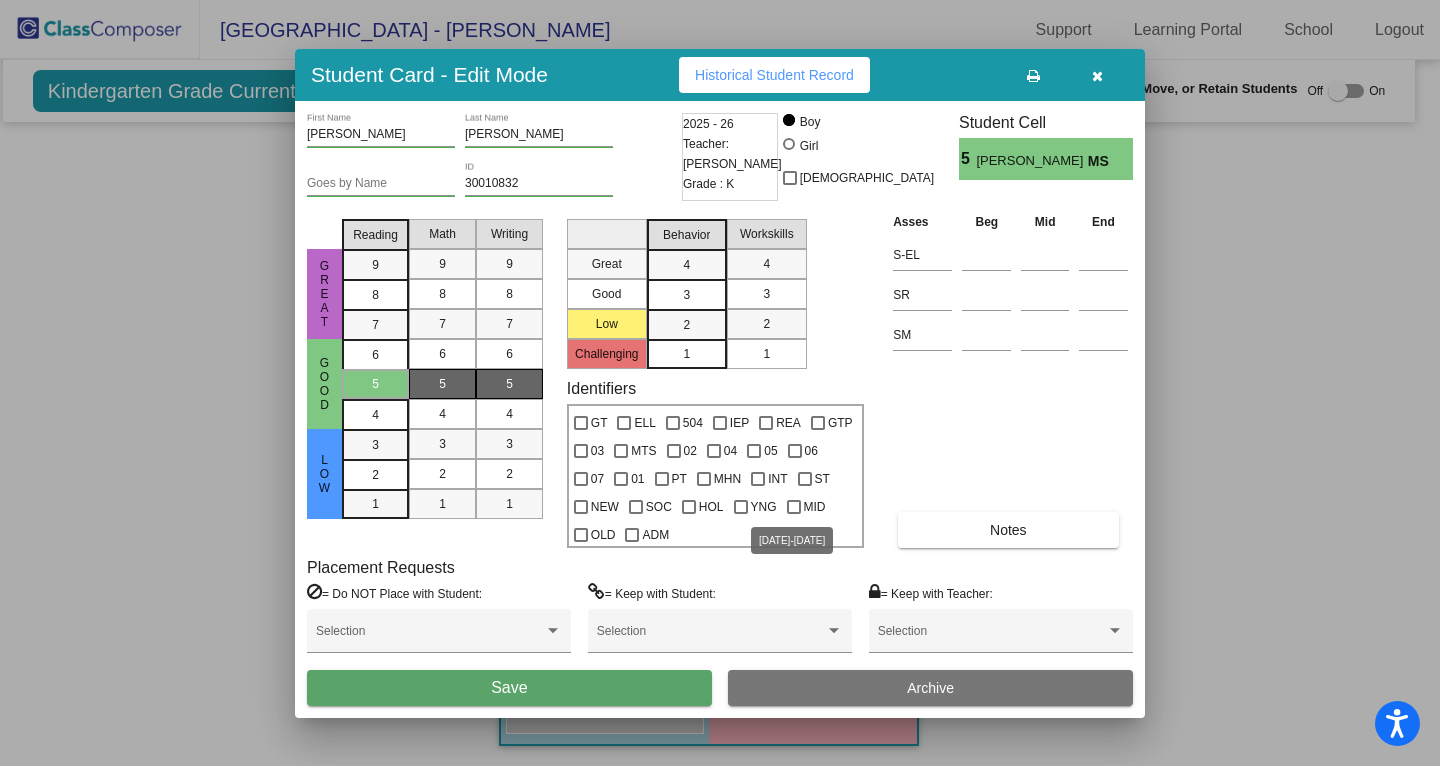 click at bounding box center [794, 507] 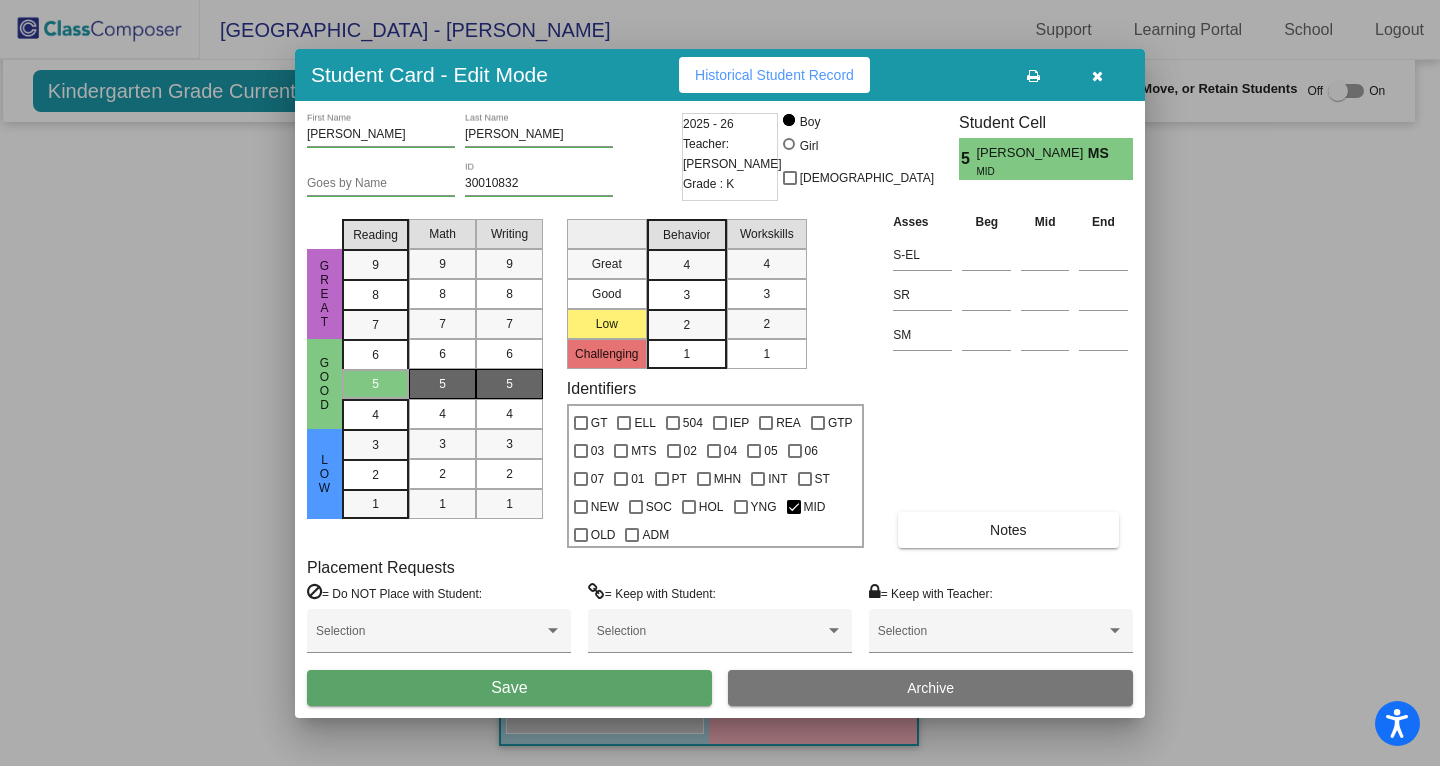 drag, startPoint x: 446, startPoint y: 699, endPoint x: 604, endPoint y: 373, distance: 362.27063 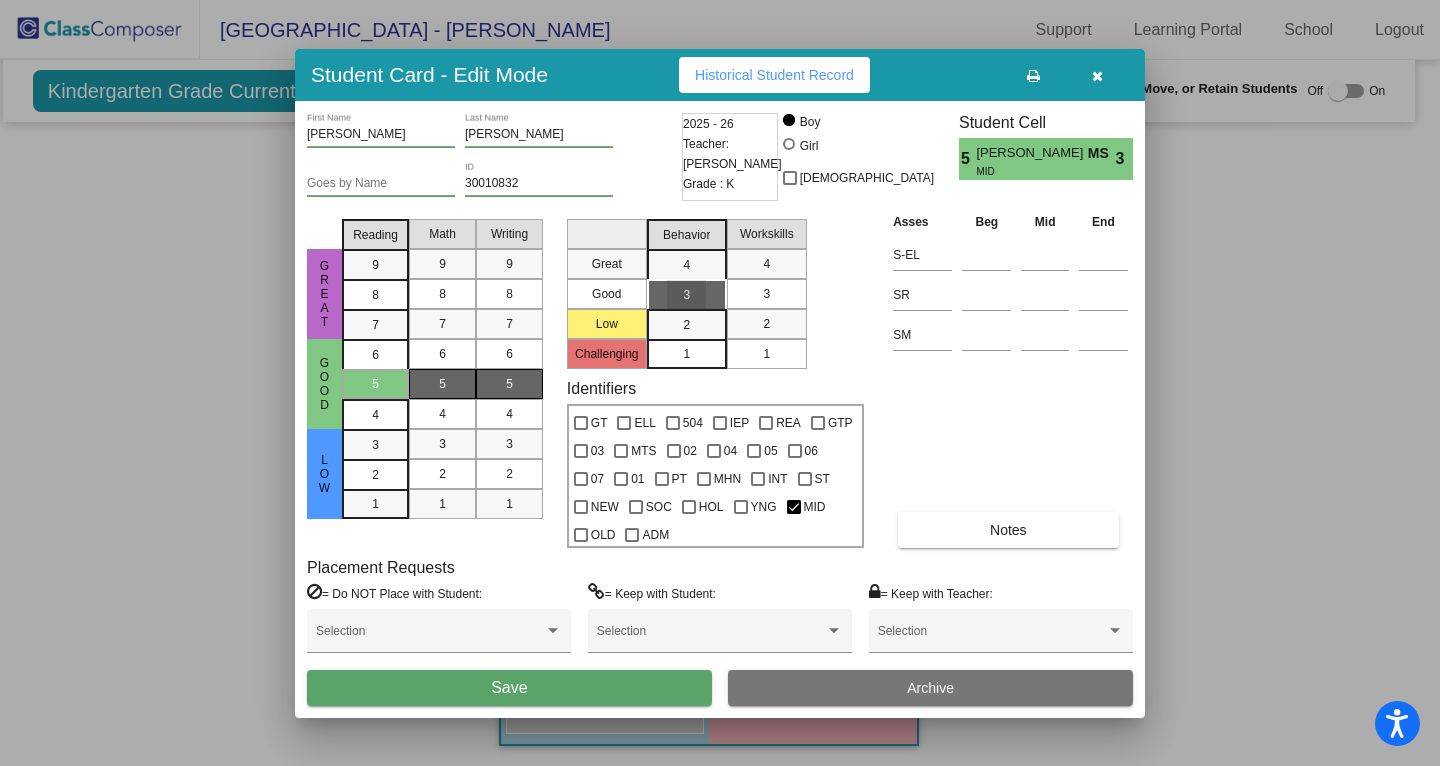 click on "3" at bounding box center [766, 294] 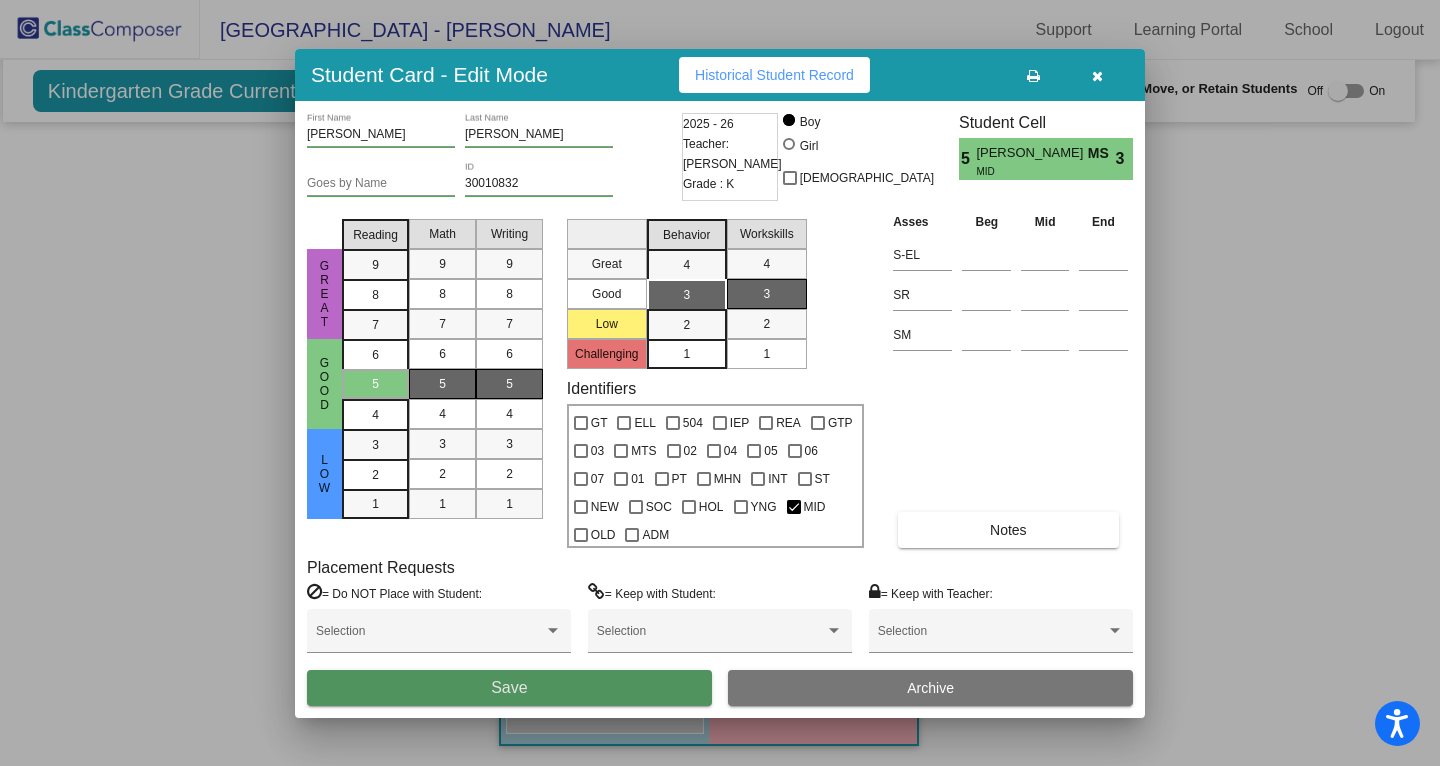click on "Save" at bounding box center [509, 688] 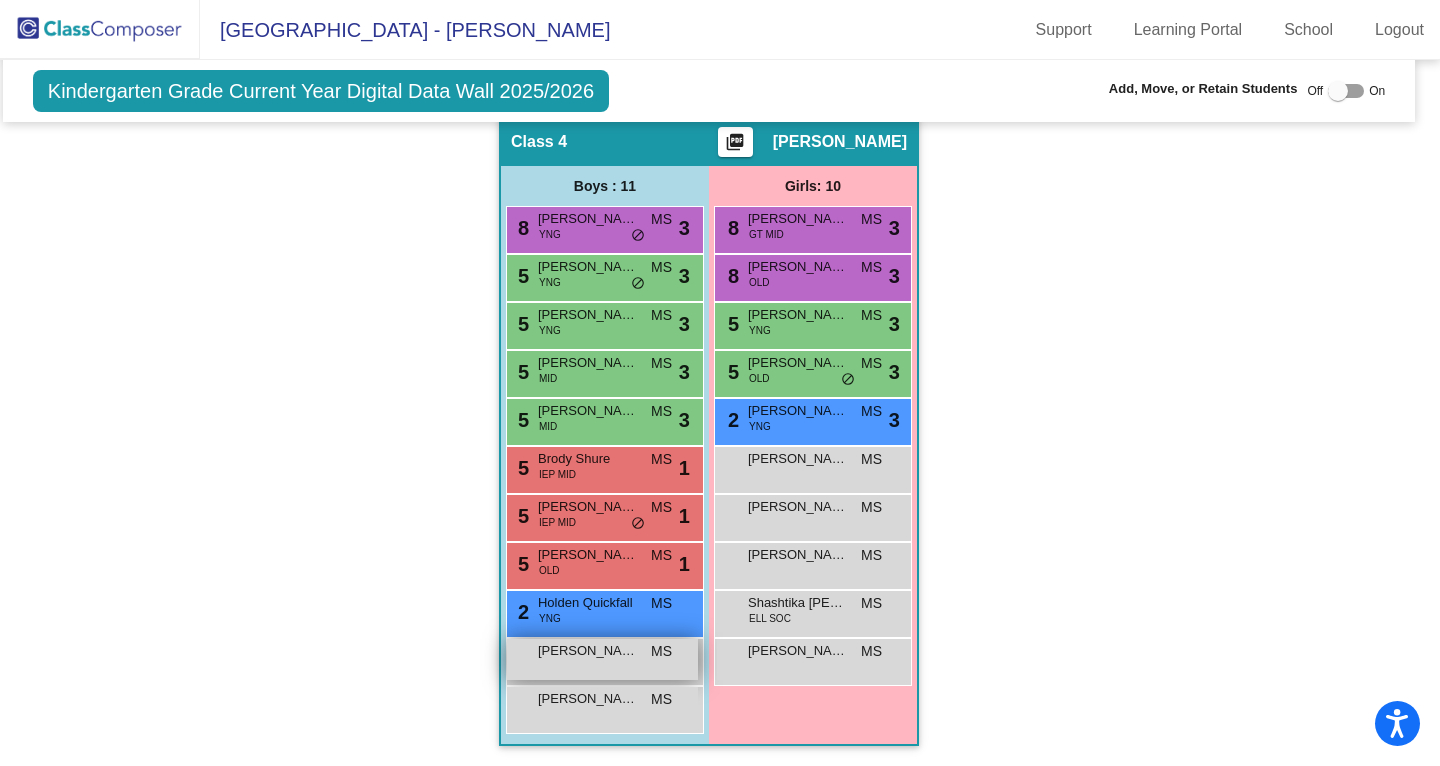 click on "Blake Tamminga MS lock do_not_disturb_alt" at bounding box center [602, 659] 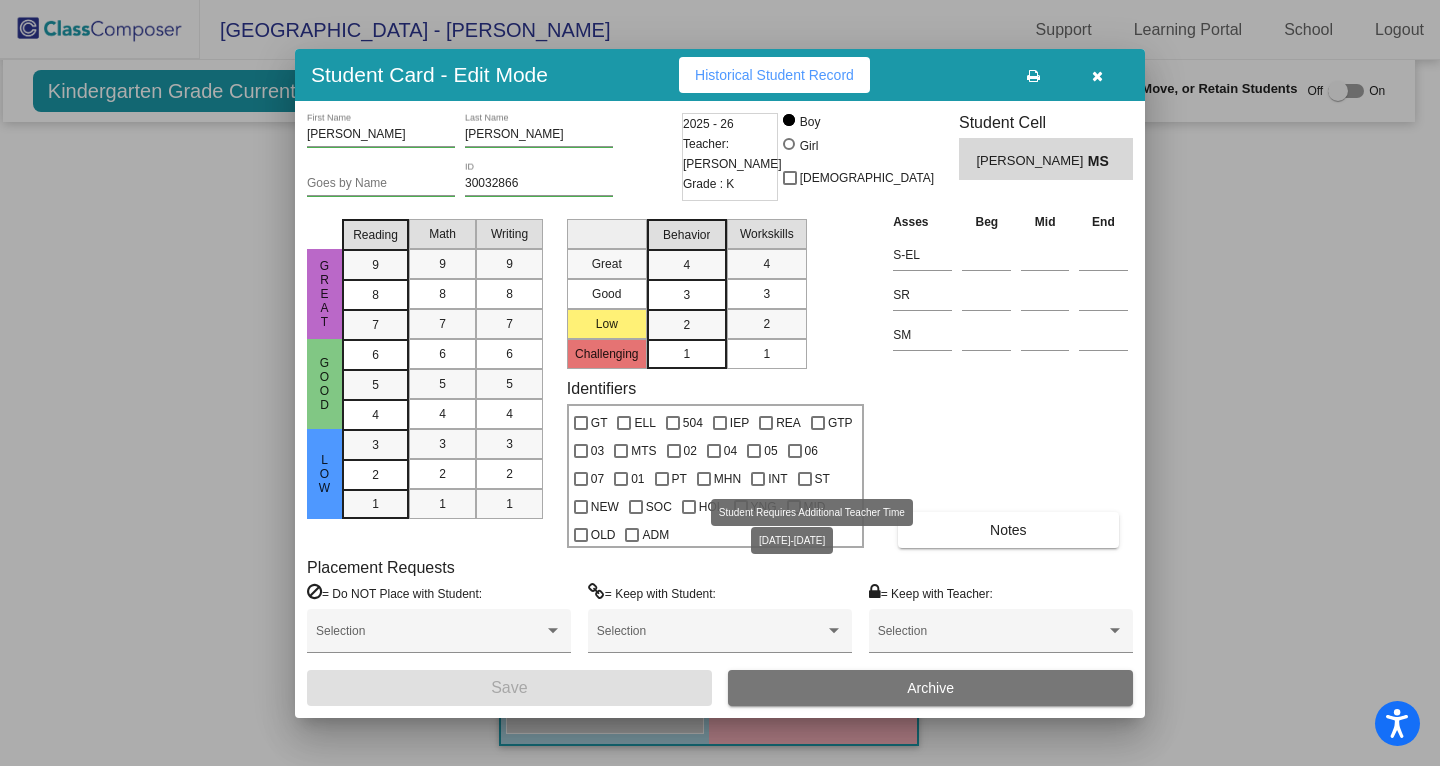 click on "MID" at bounding box center [815, 507] 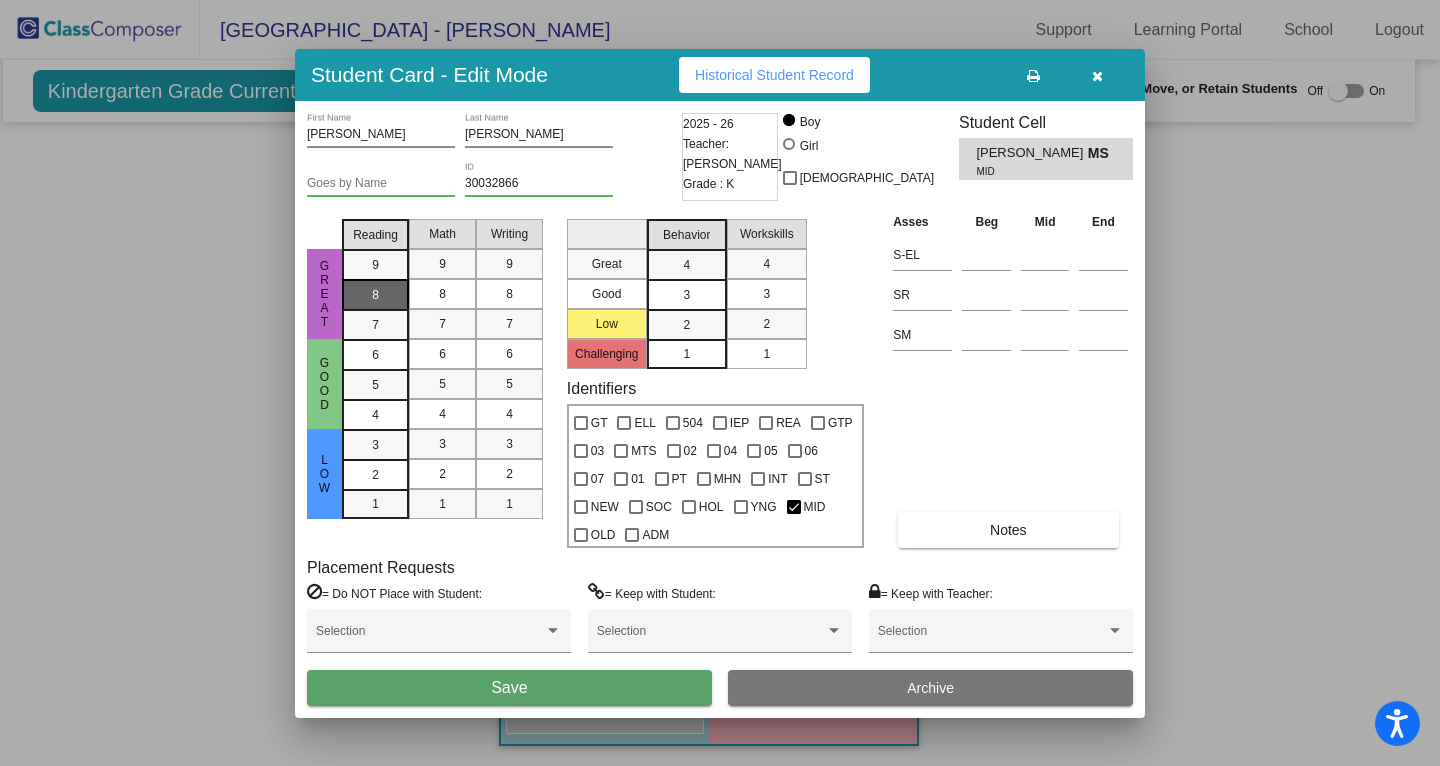 click on "8" at bounding box center [375, 265] 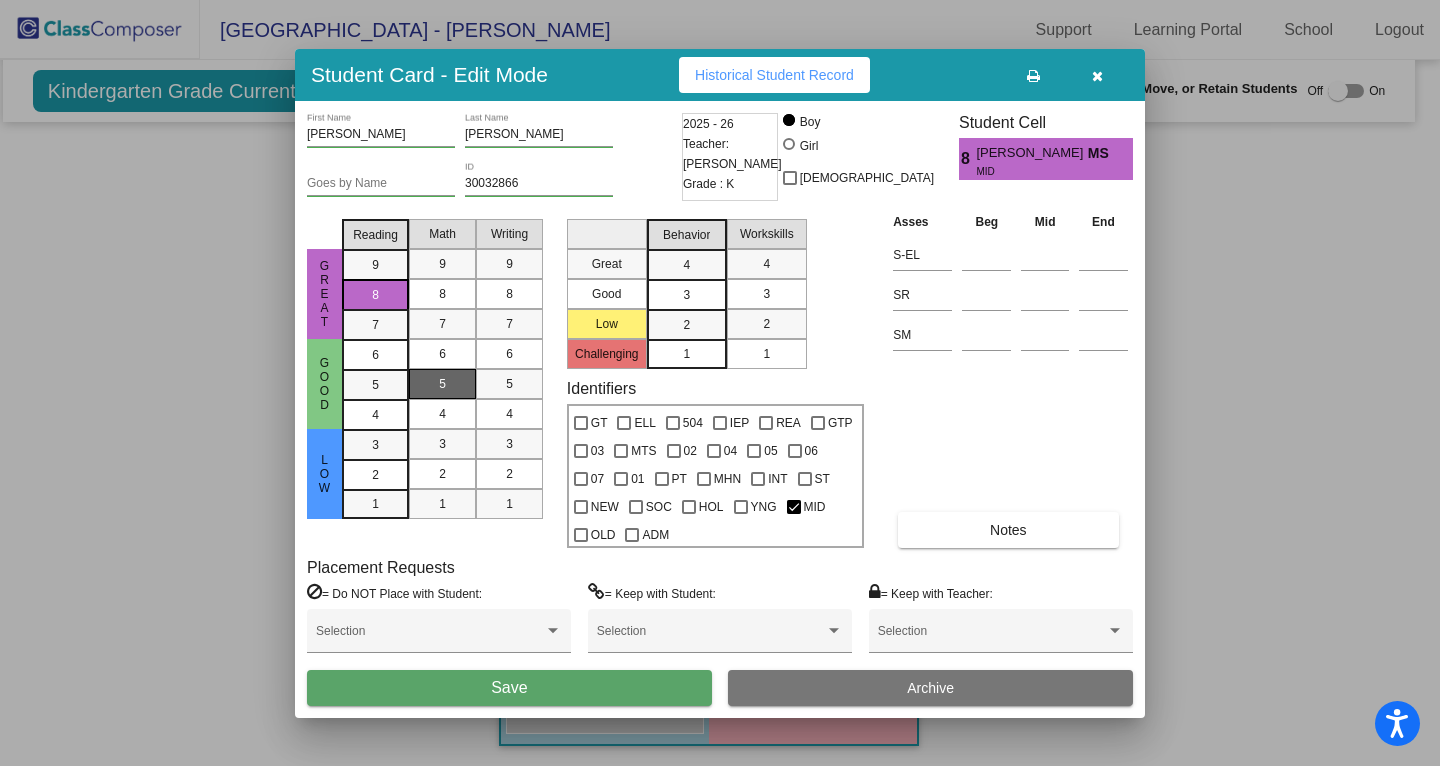 click on "5" at bounding box center [442, 384] 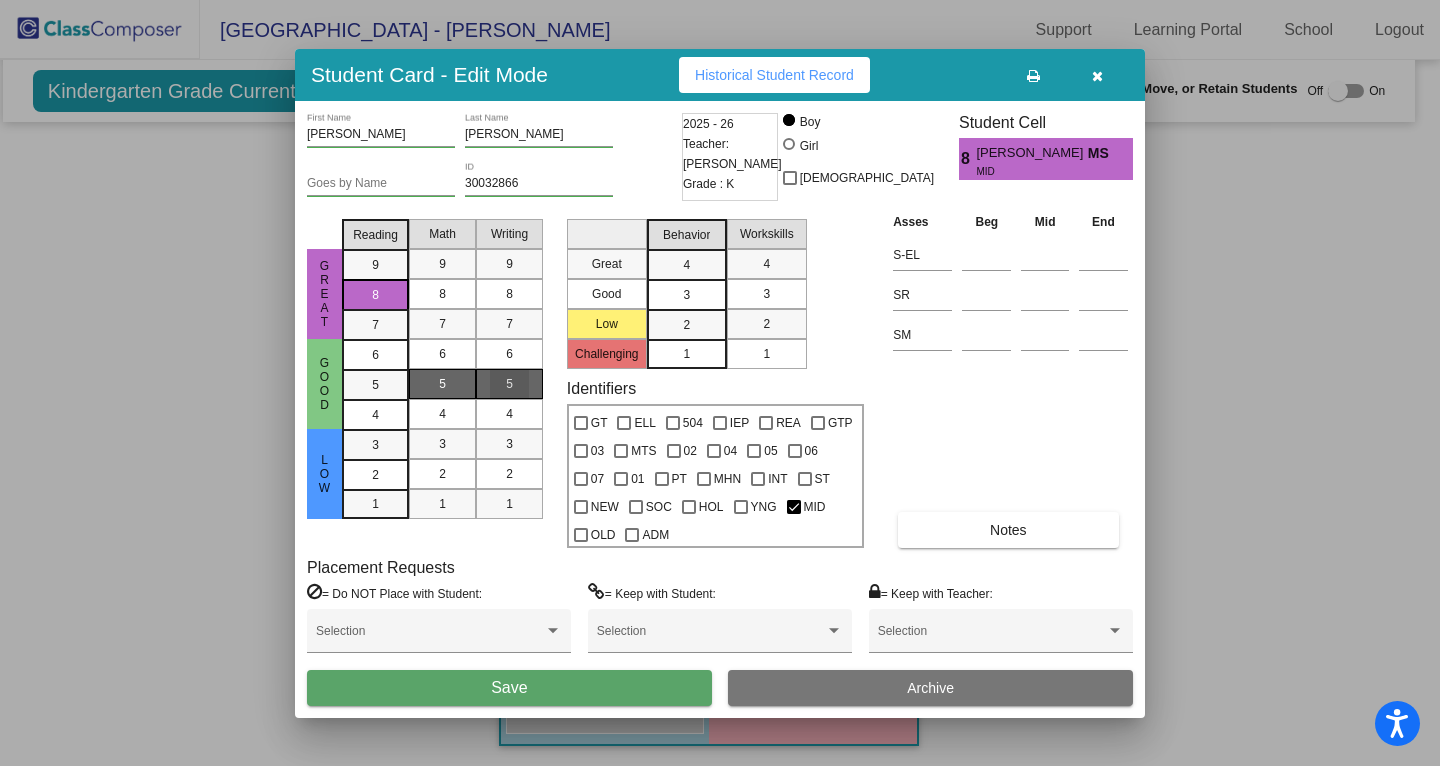 click on "5" at bounding box center (509, 384) 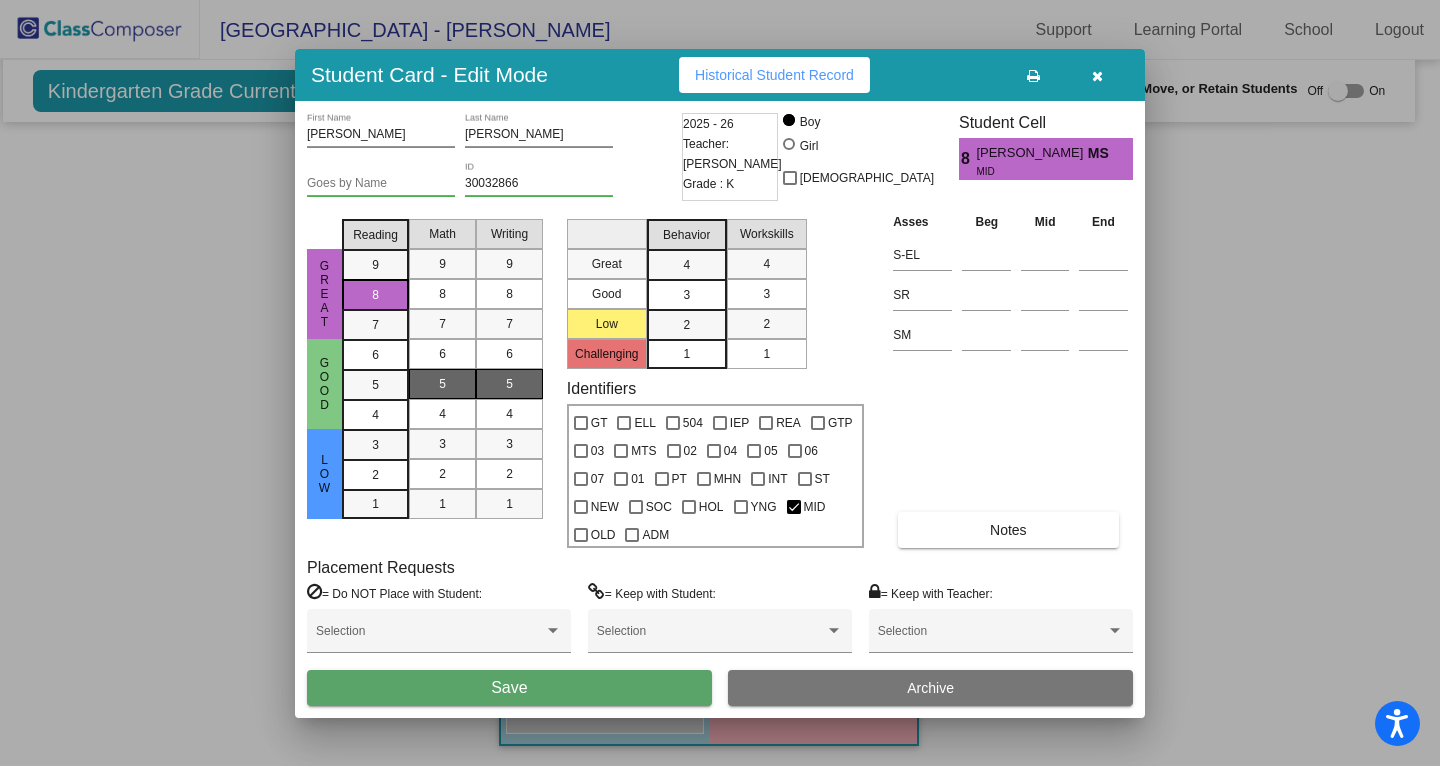click on "3" at bounding box center [686, 265] 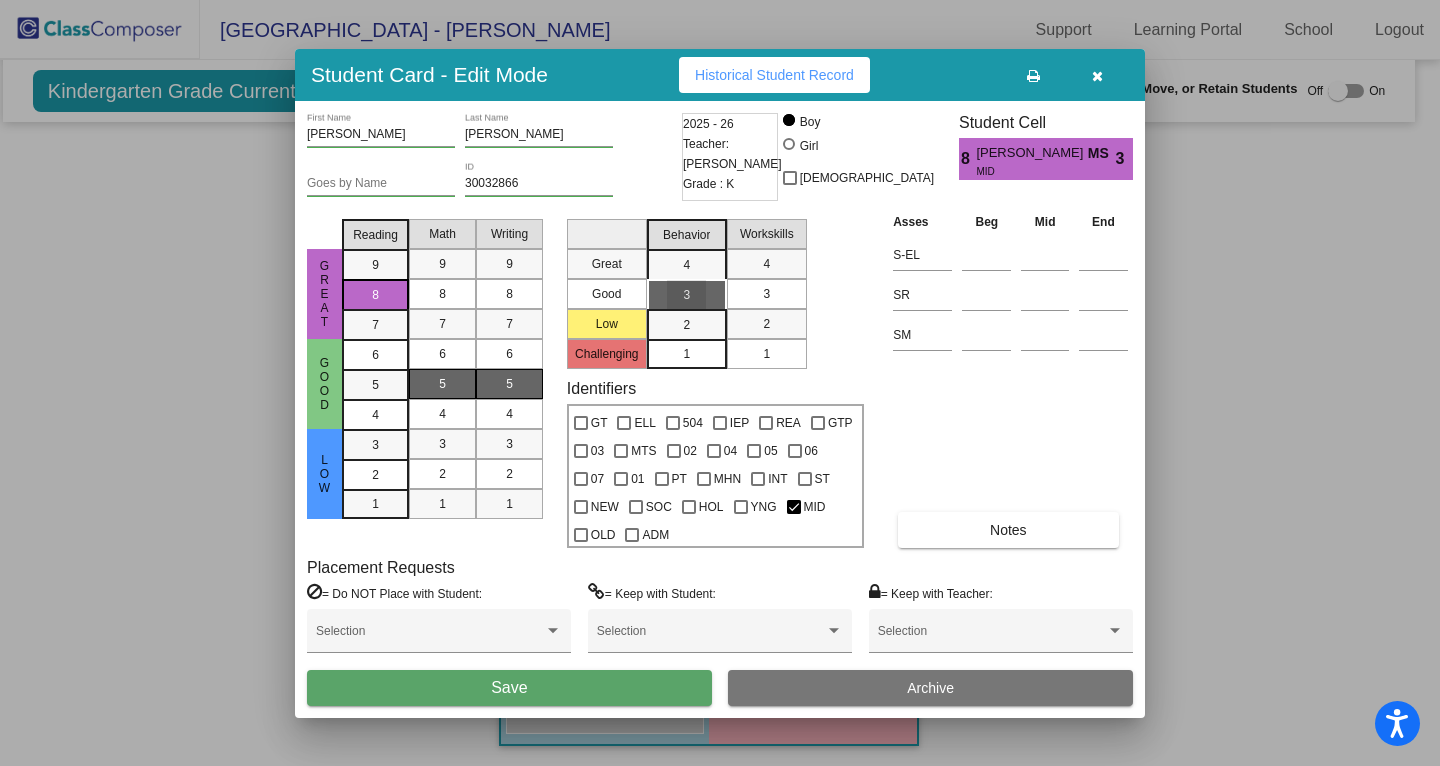click on "3" at bounding box center (766, 294) 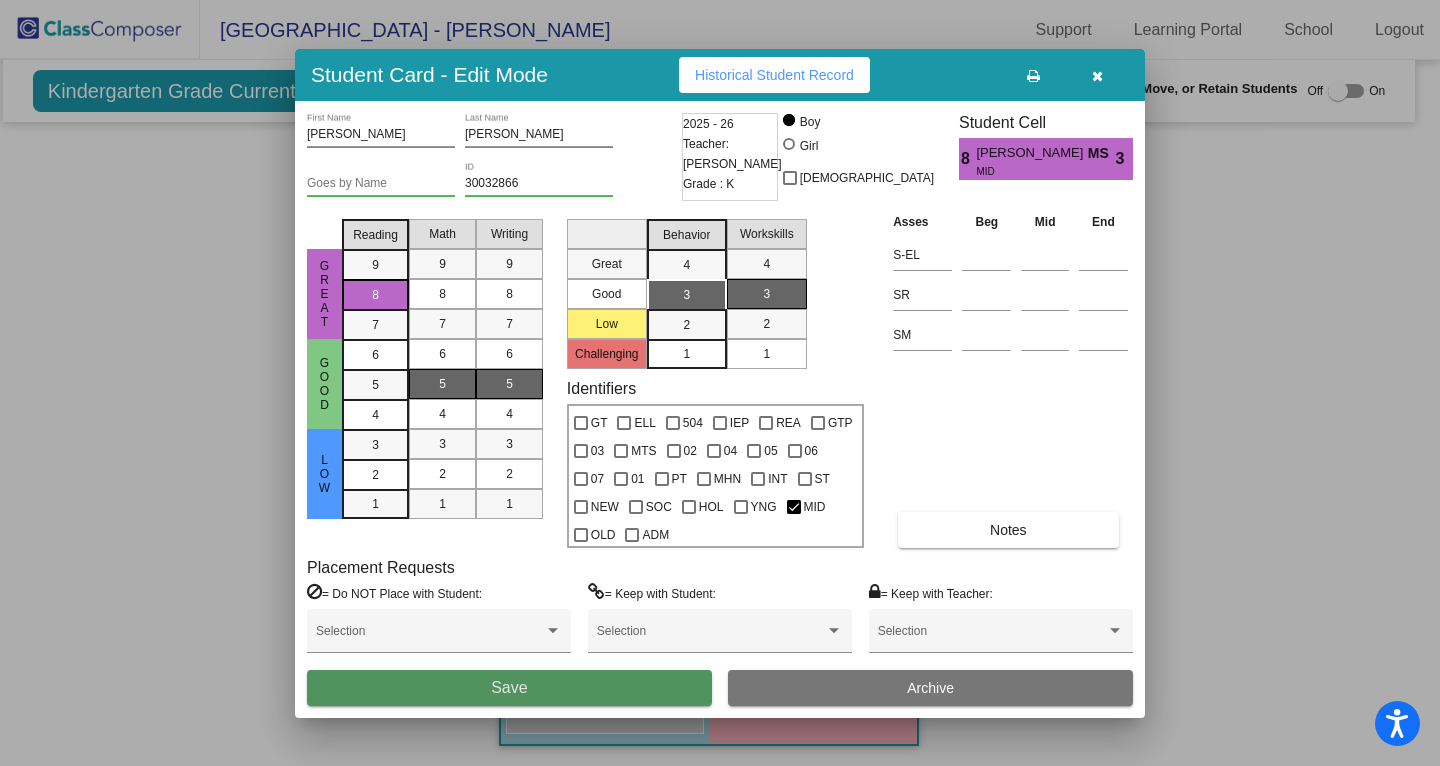 click on "Save" at bounding box center [509, 688] 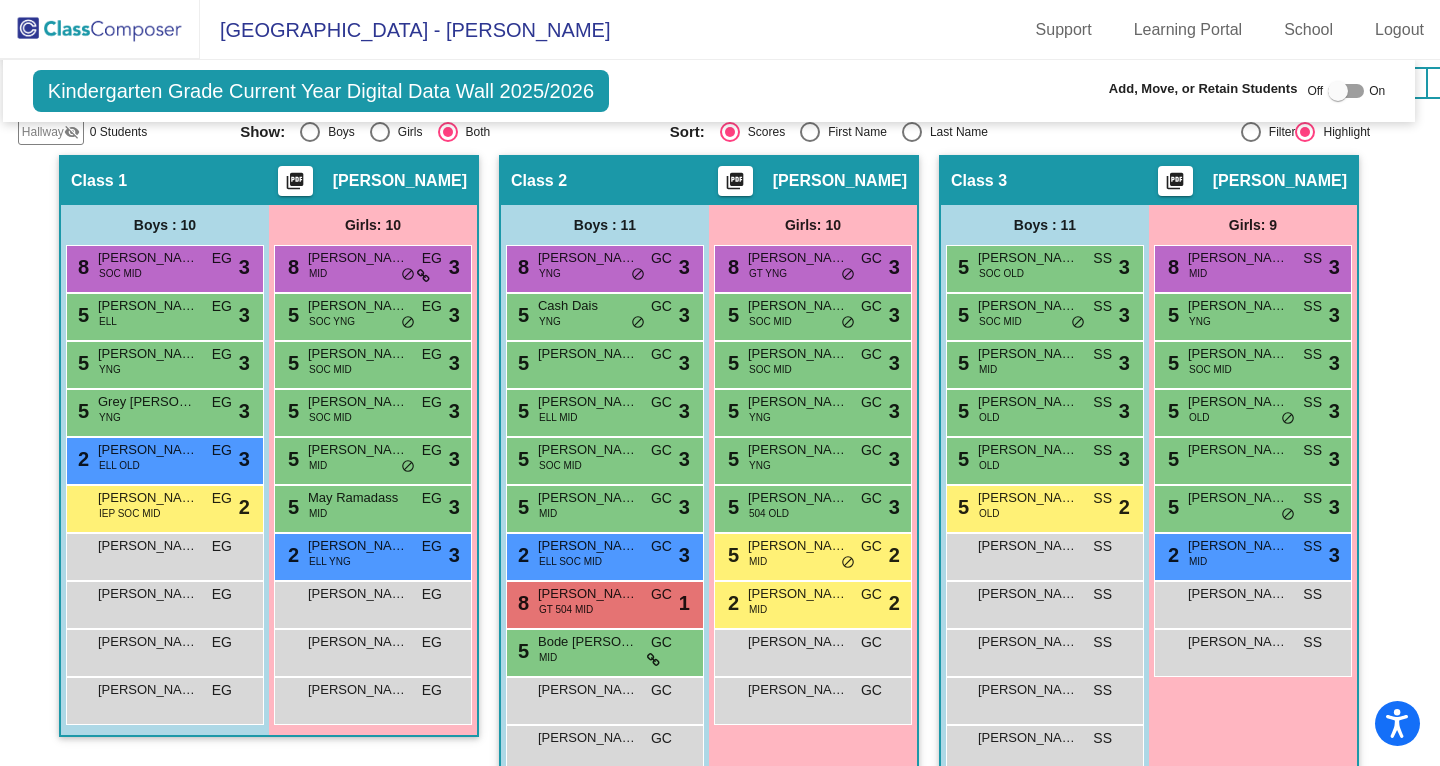 scroll, scrollTop: 589, scrollLeft: 11, axis: both 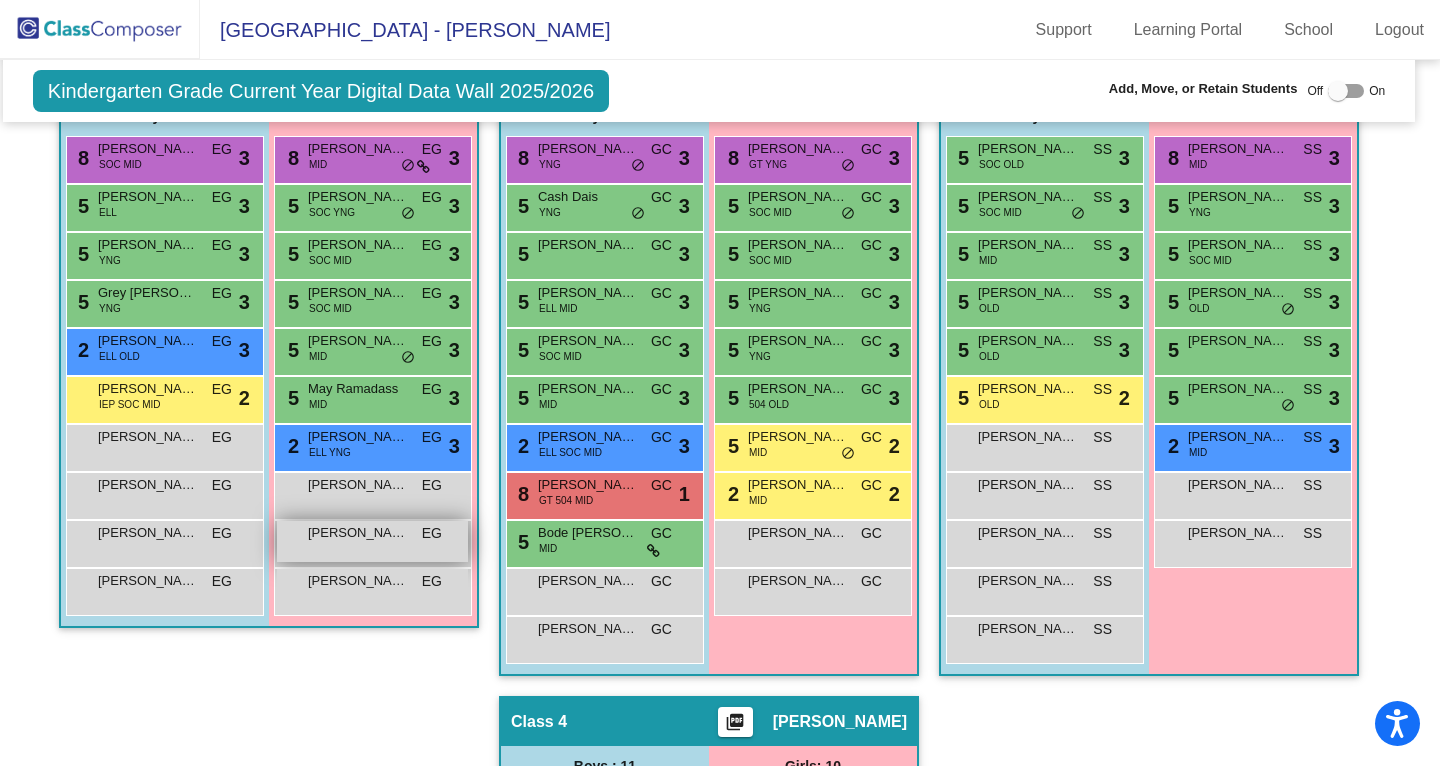 click on "Madelyn Van Zyl EG lock do_not_disturb_alt" at bounding box center [372, 541] 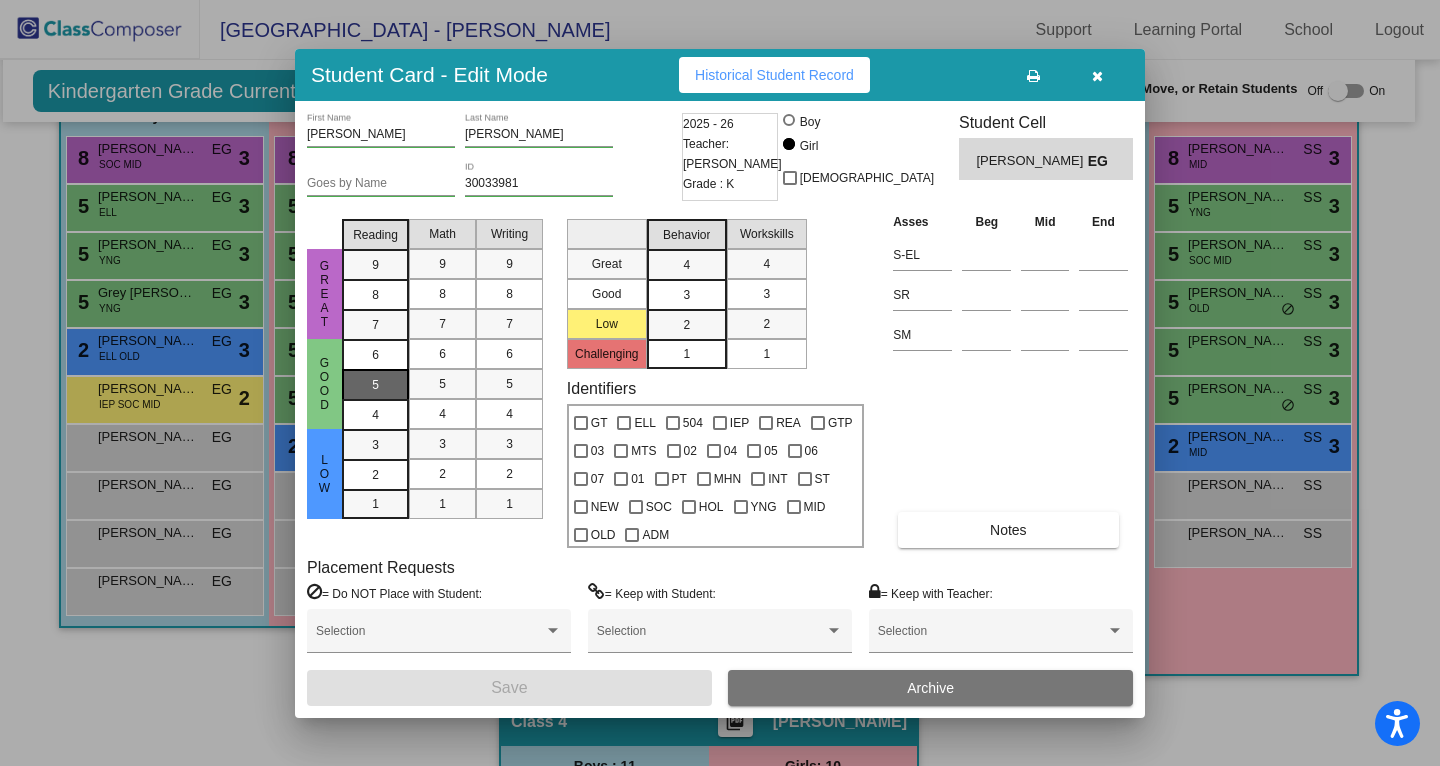 click on "5" at bounding box center [375, 355] 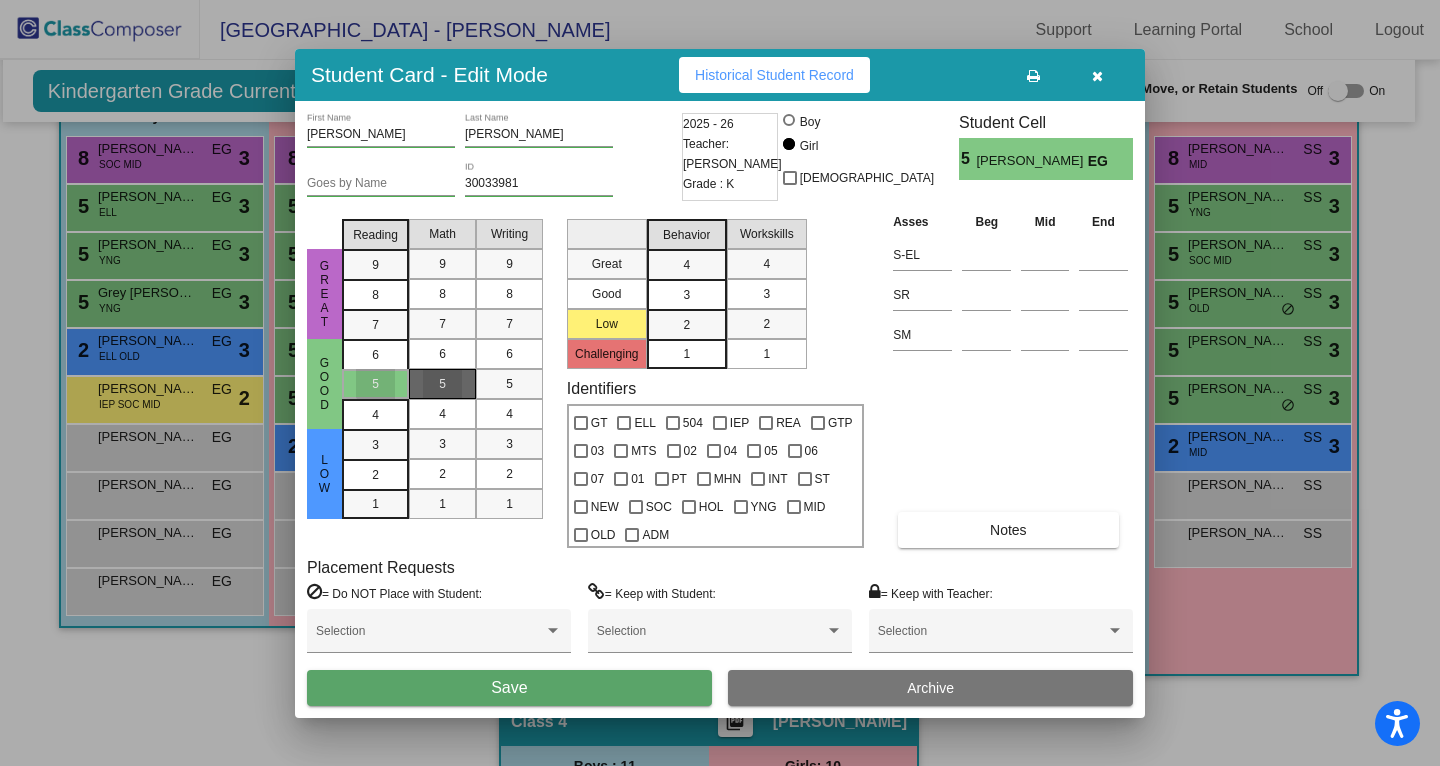 click on "5" at bounding box center (442, 384) 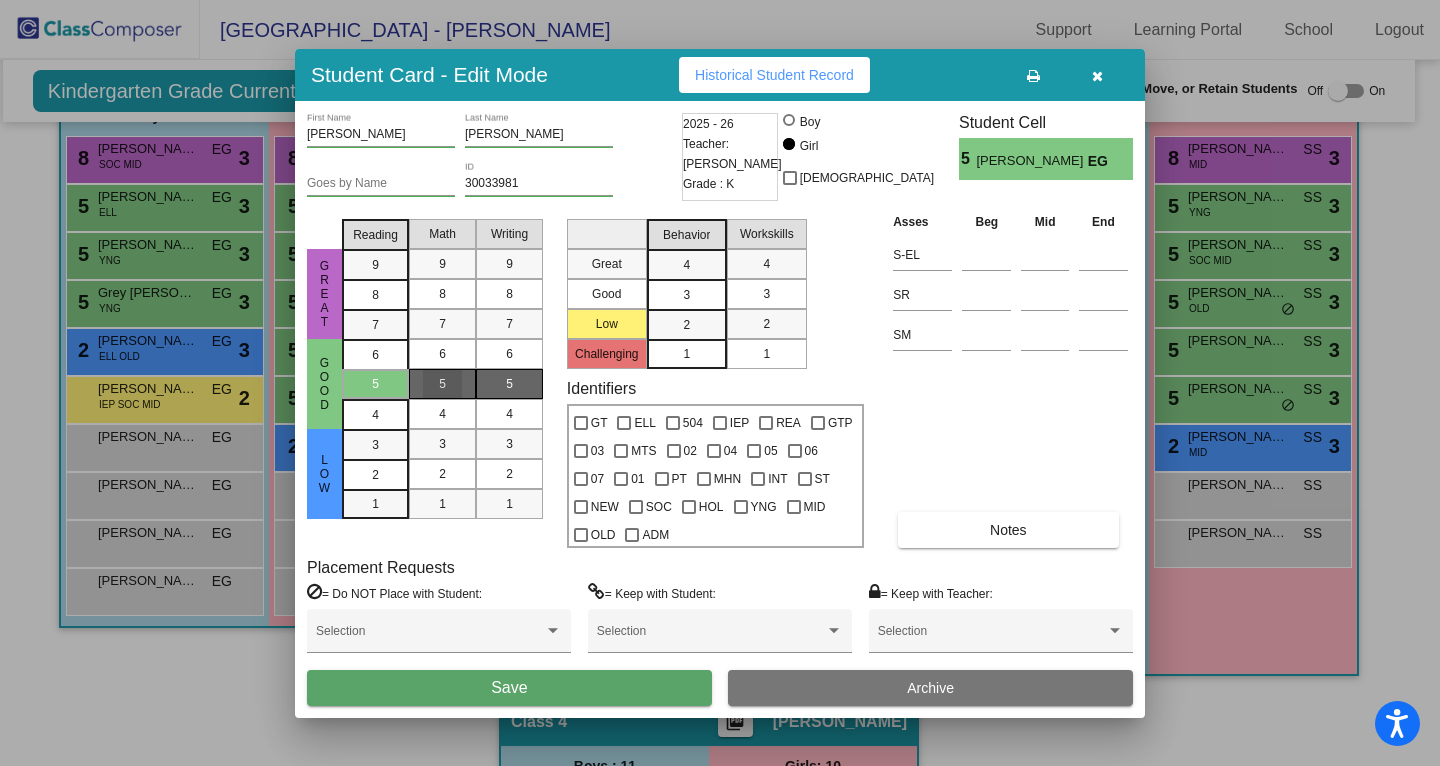 click on "5" at bounding box center [509, 384] 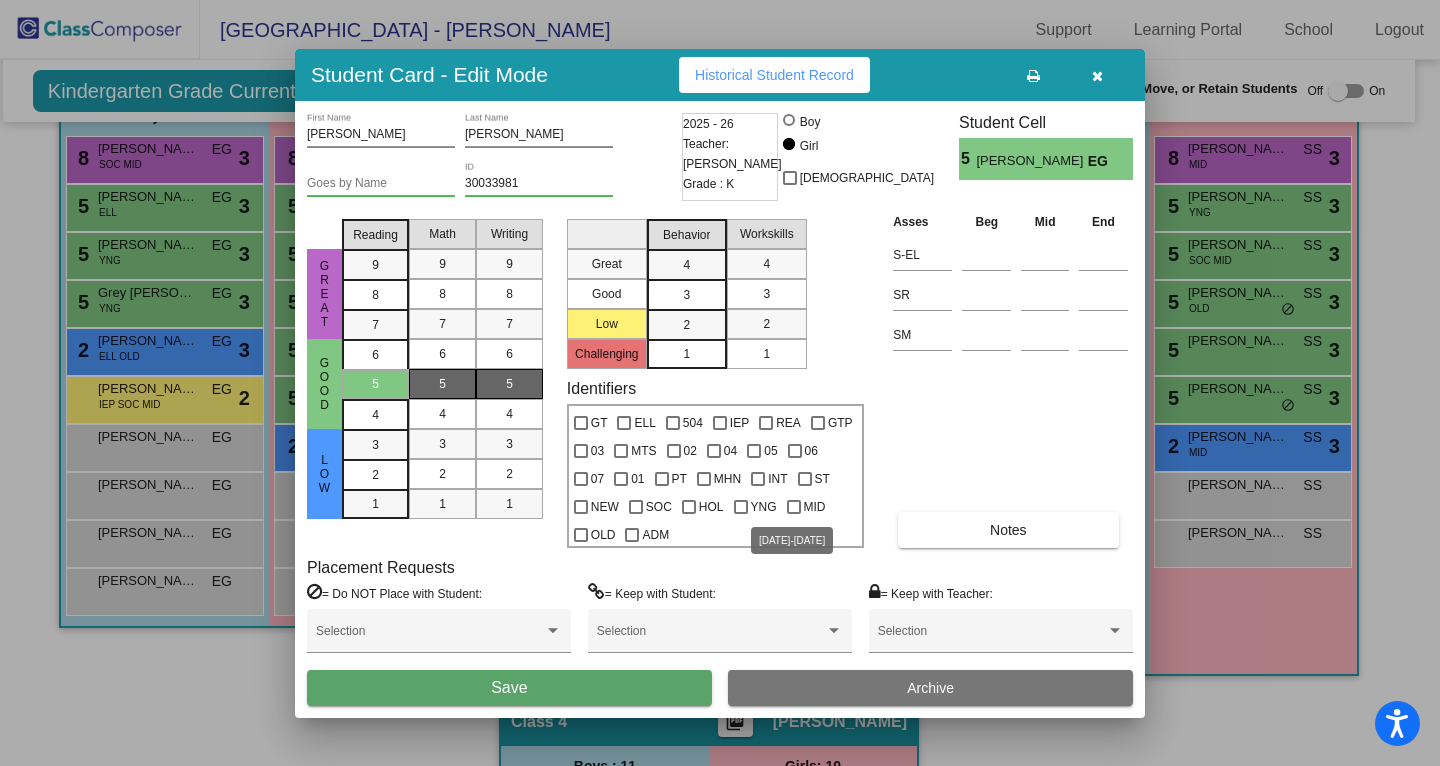 click on "MID" at bounding box center (806, 507) 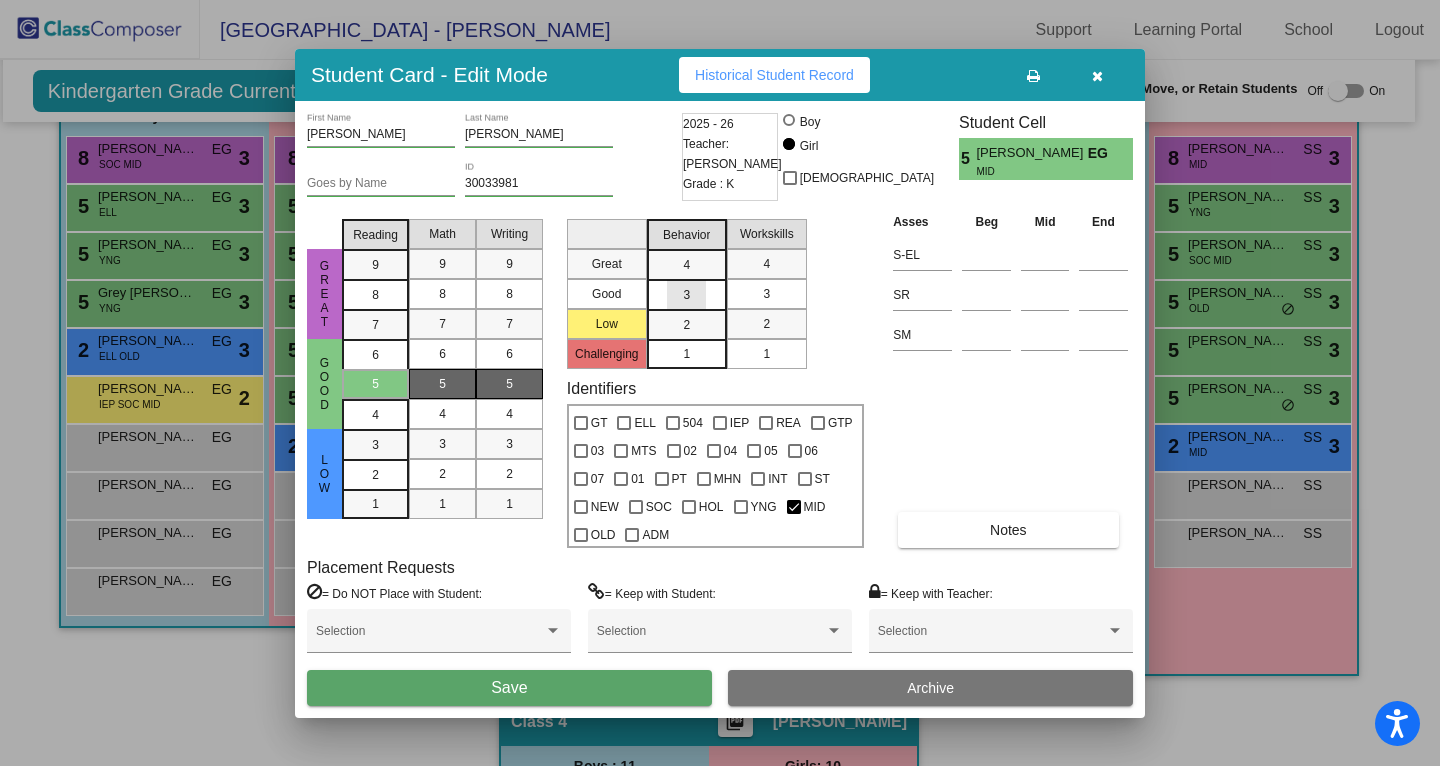 click on "3" at bounding box center (686, 265) 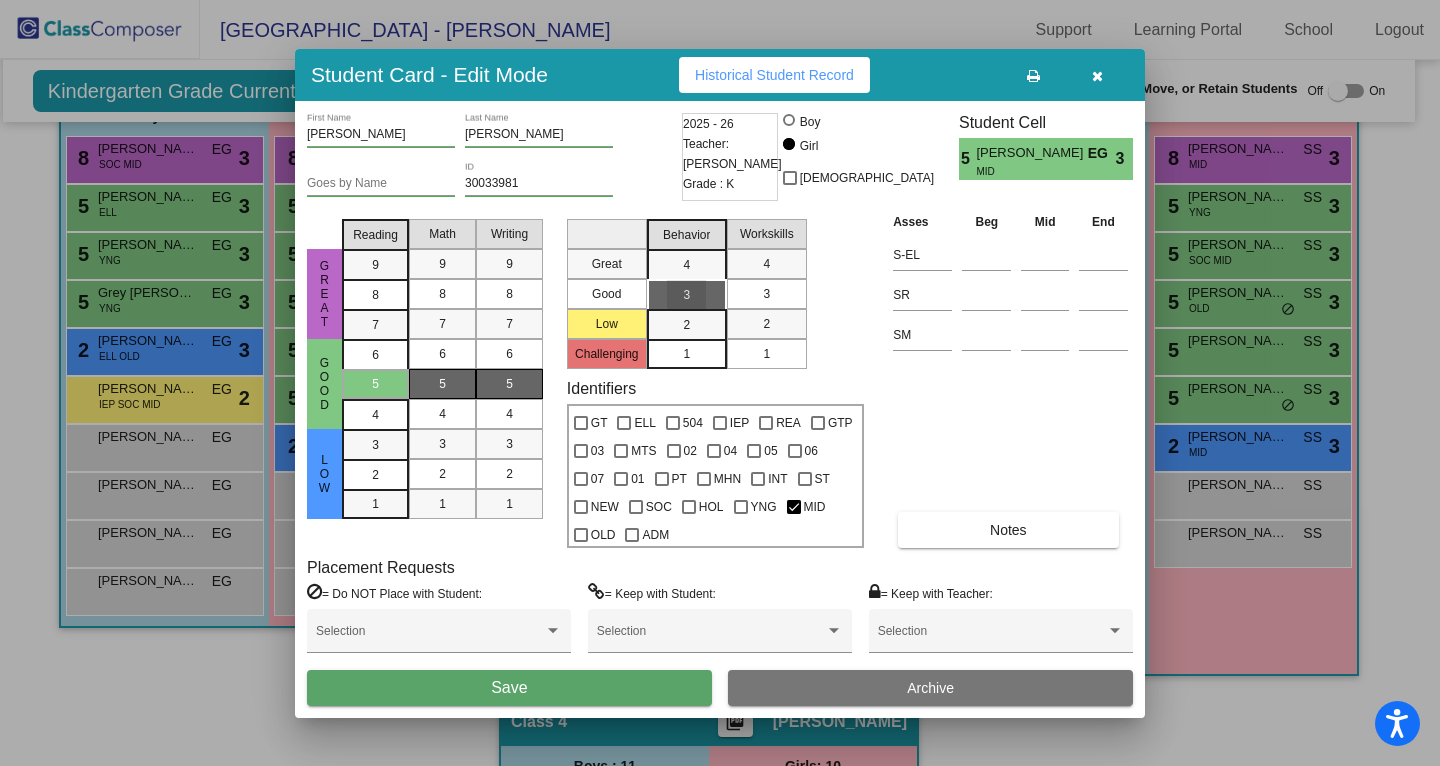 click on "3" at bounding box center [766, 294] 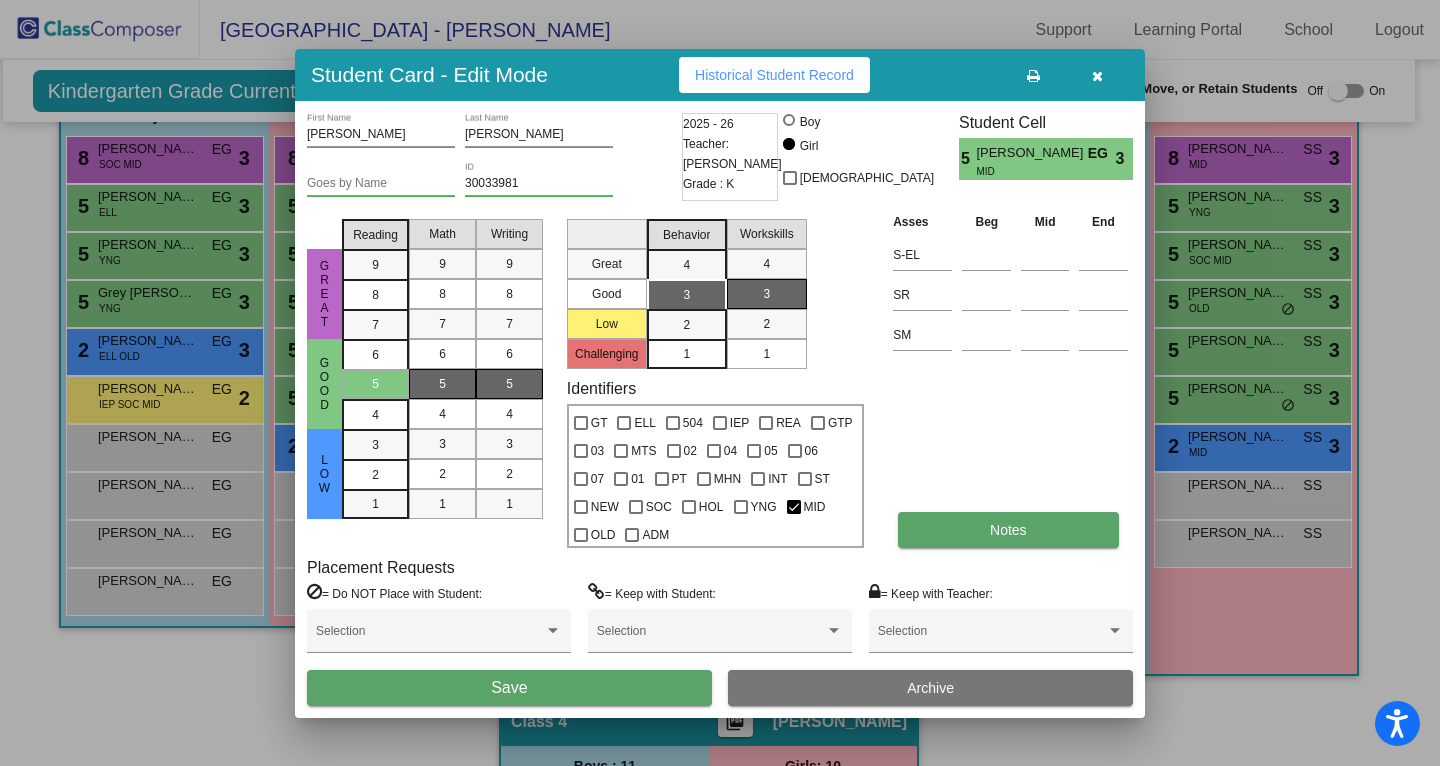 click on "Notes" at bounding box center (1008, 530) 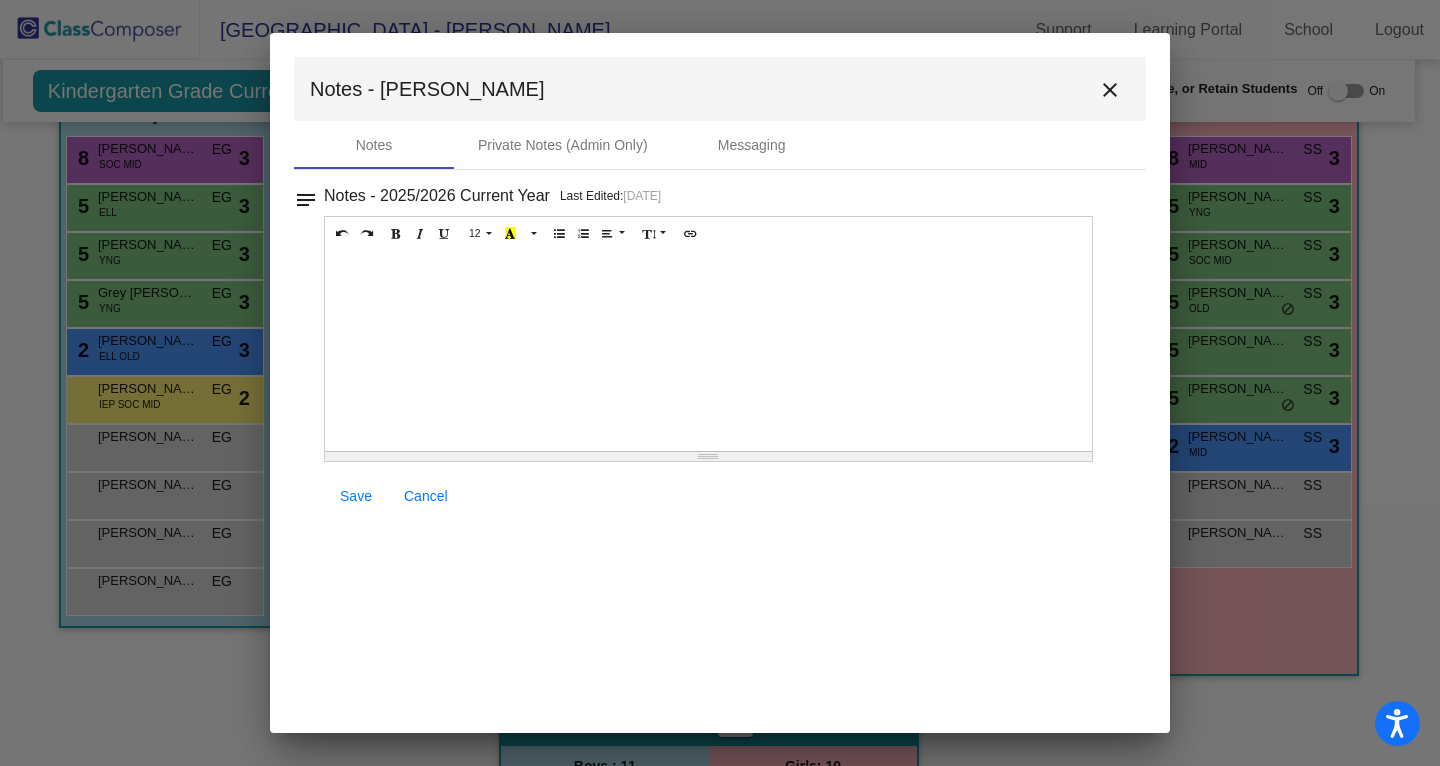 click at bounding box center (708, 351) 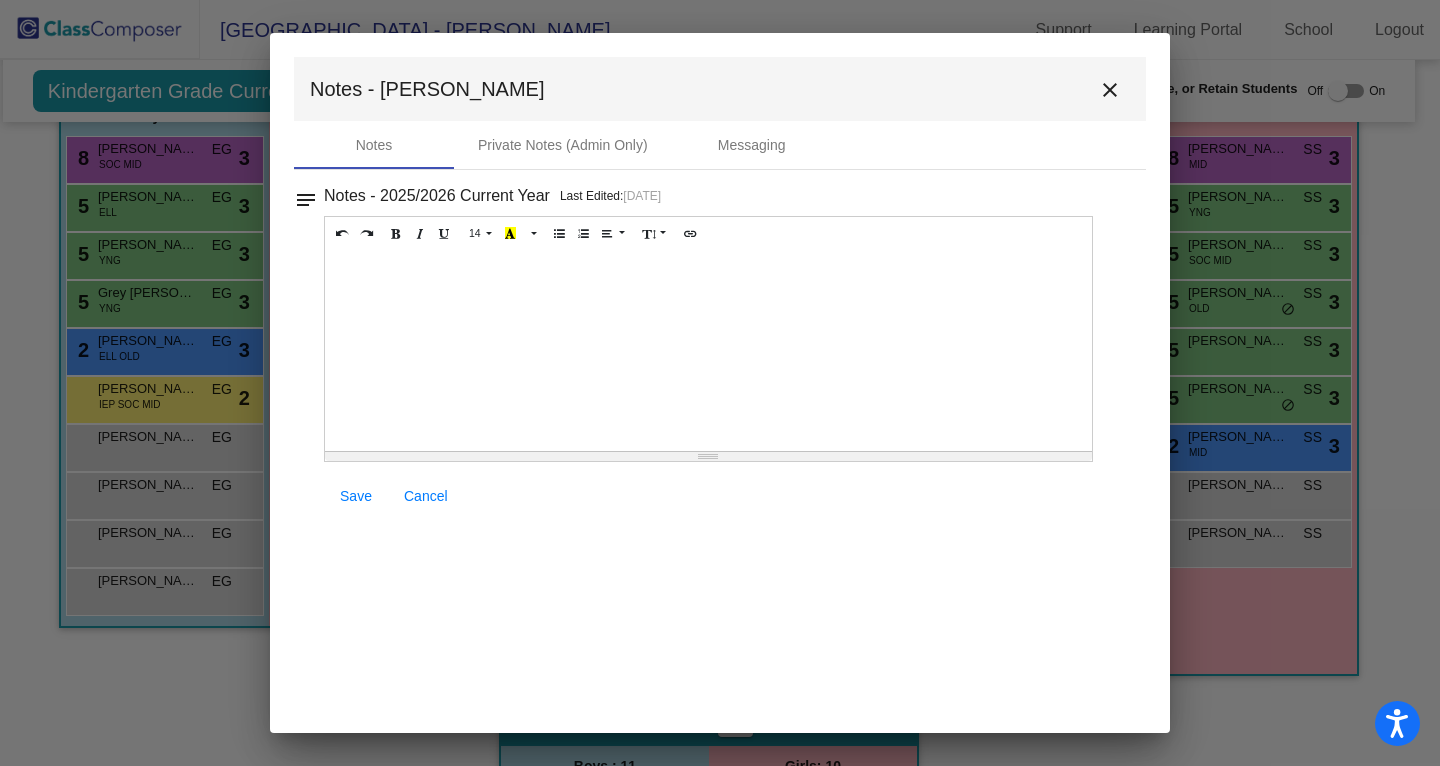 type 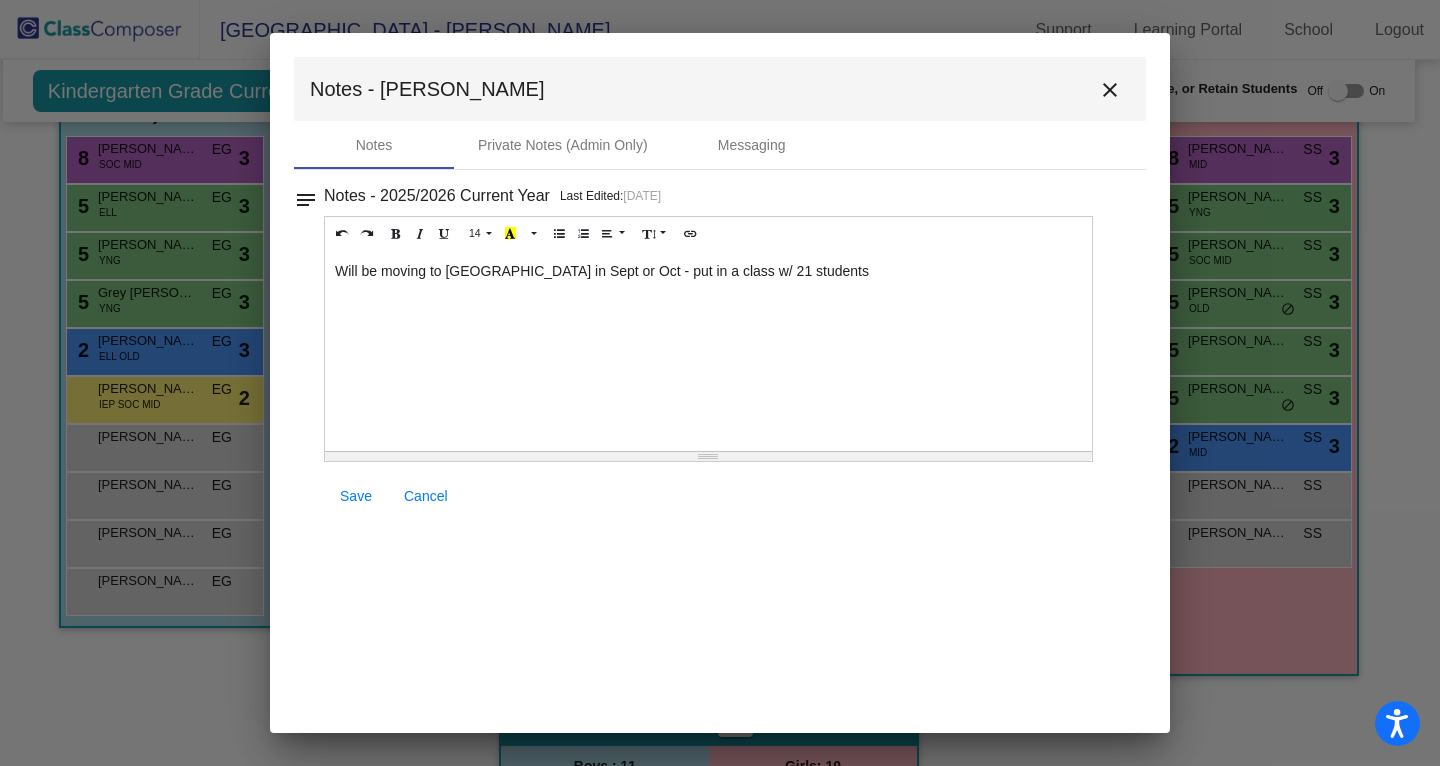 click on "Save" at bounding box center (356, 496) 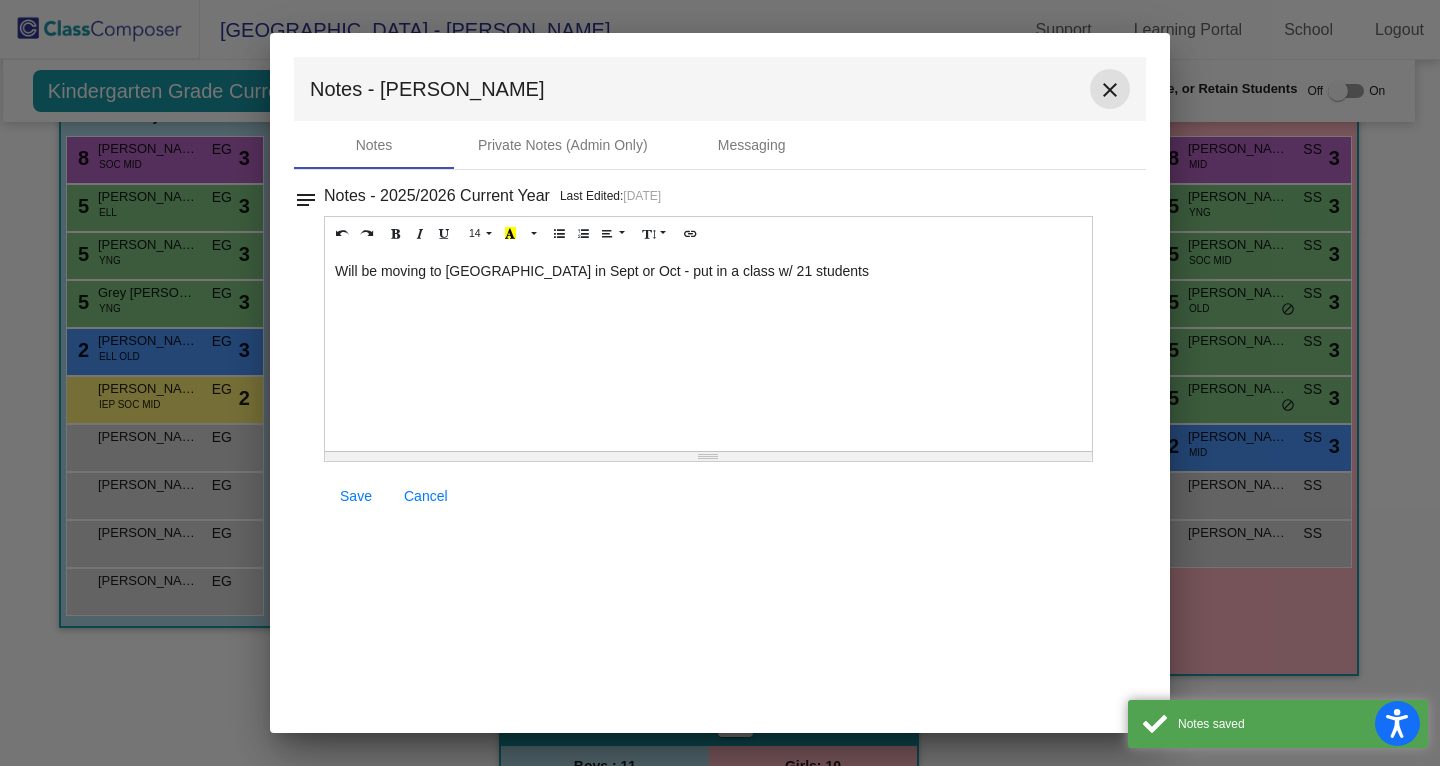 click on "close" at bounding box center (1110, 90) 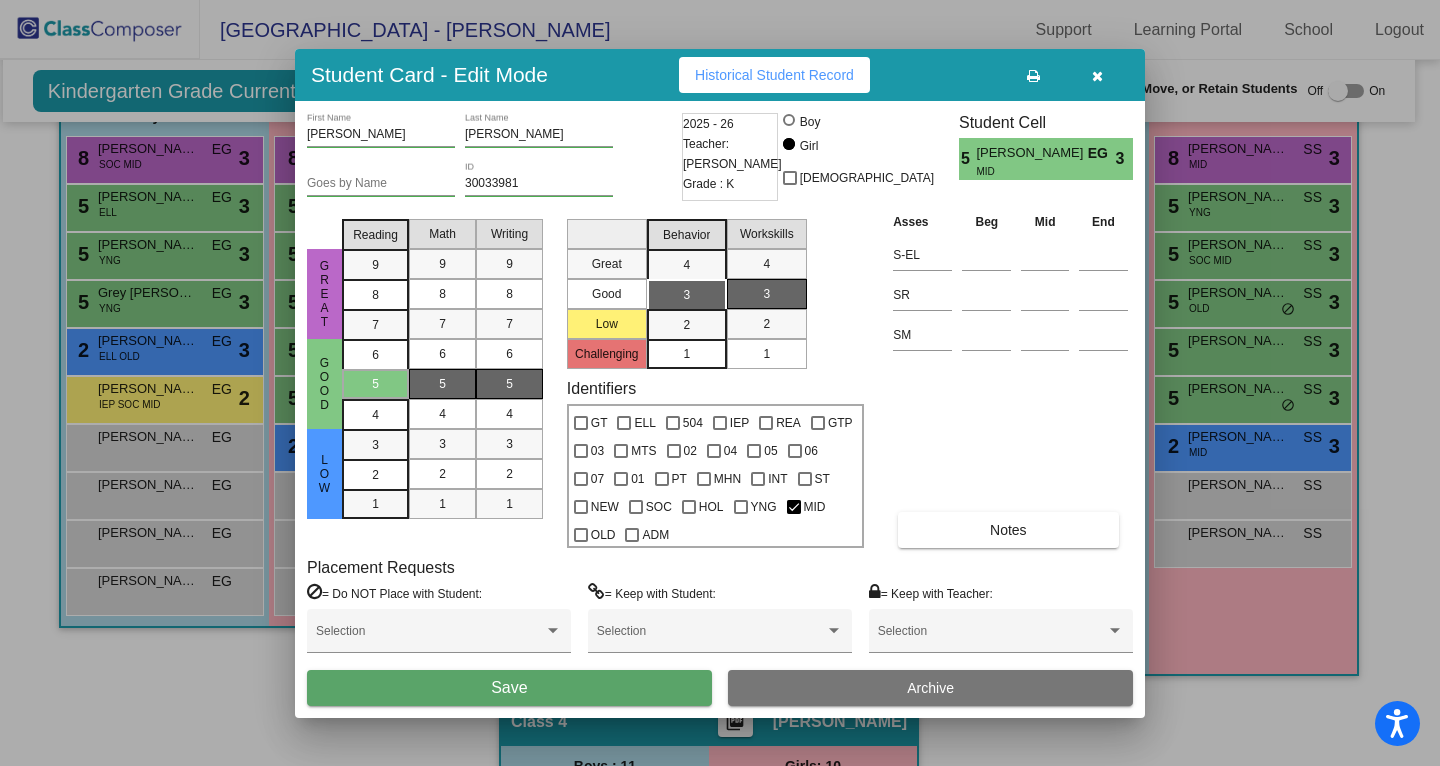 click on "Save" at bounding box center (509, 688) 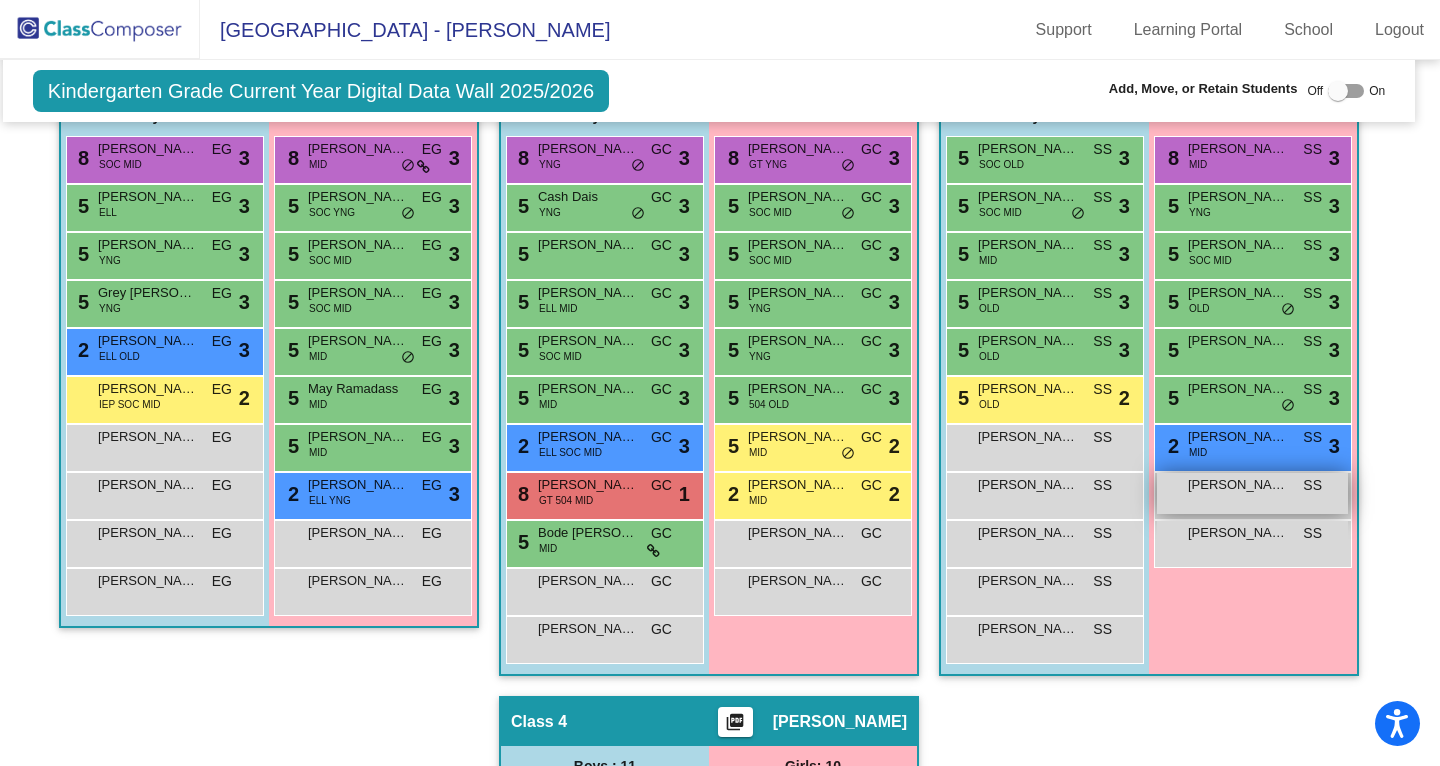 click on "Anjali Velagapudi SS lock do_not_disturb_alt" at bounding box center (1252, 493) 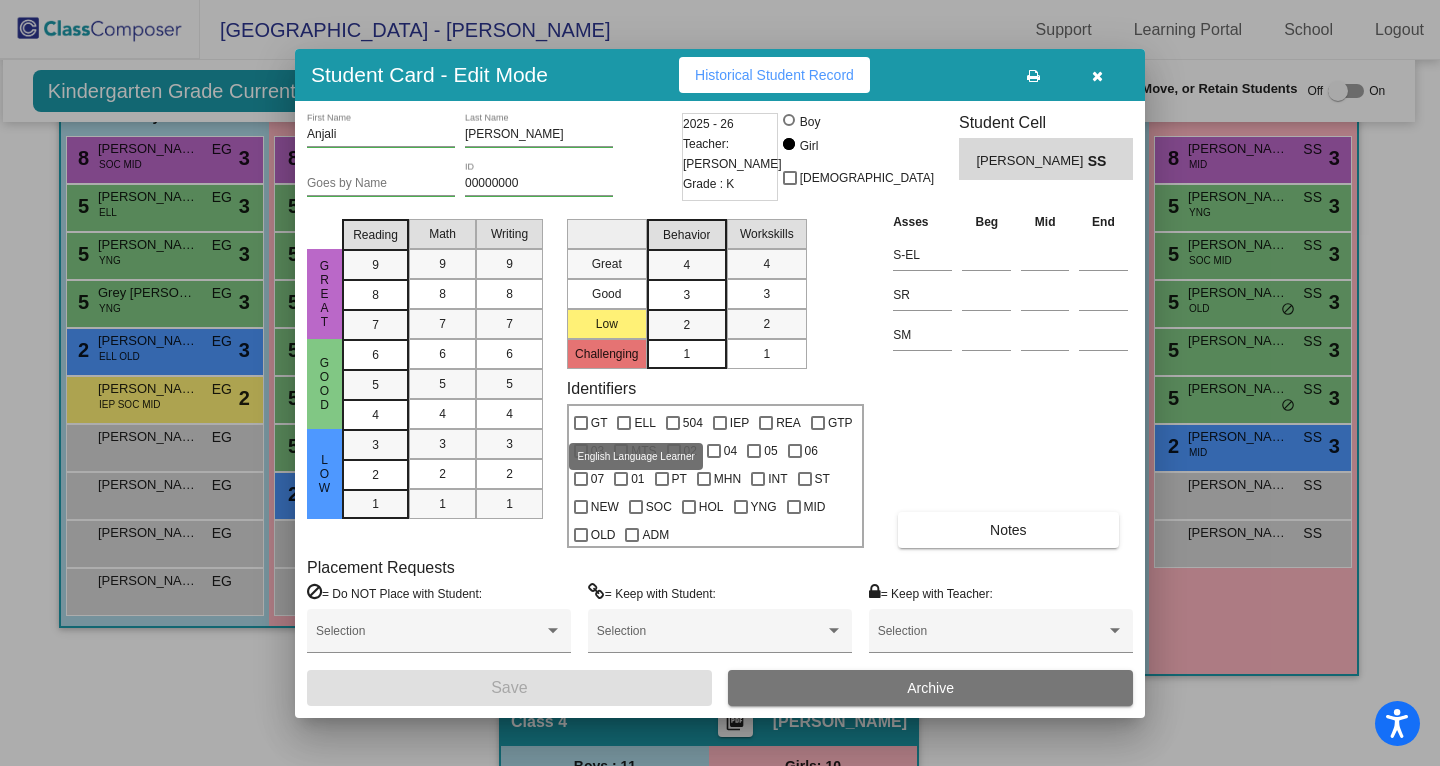 click on "ELL" at bounding box center (644, 423) 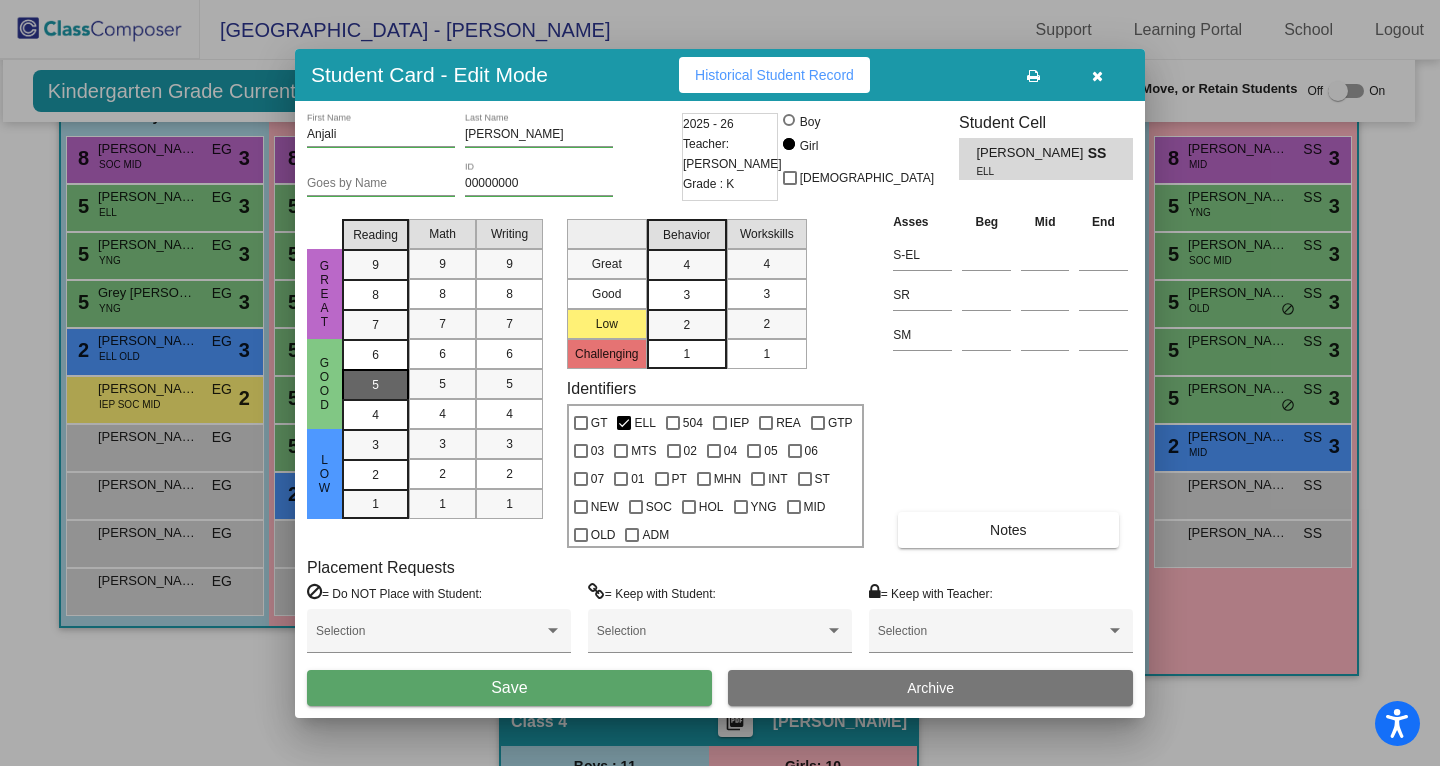 click on "5" at bounding box center [375, 355] 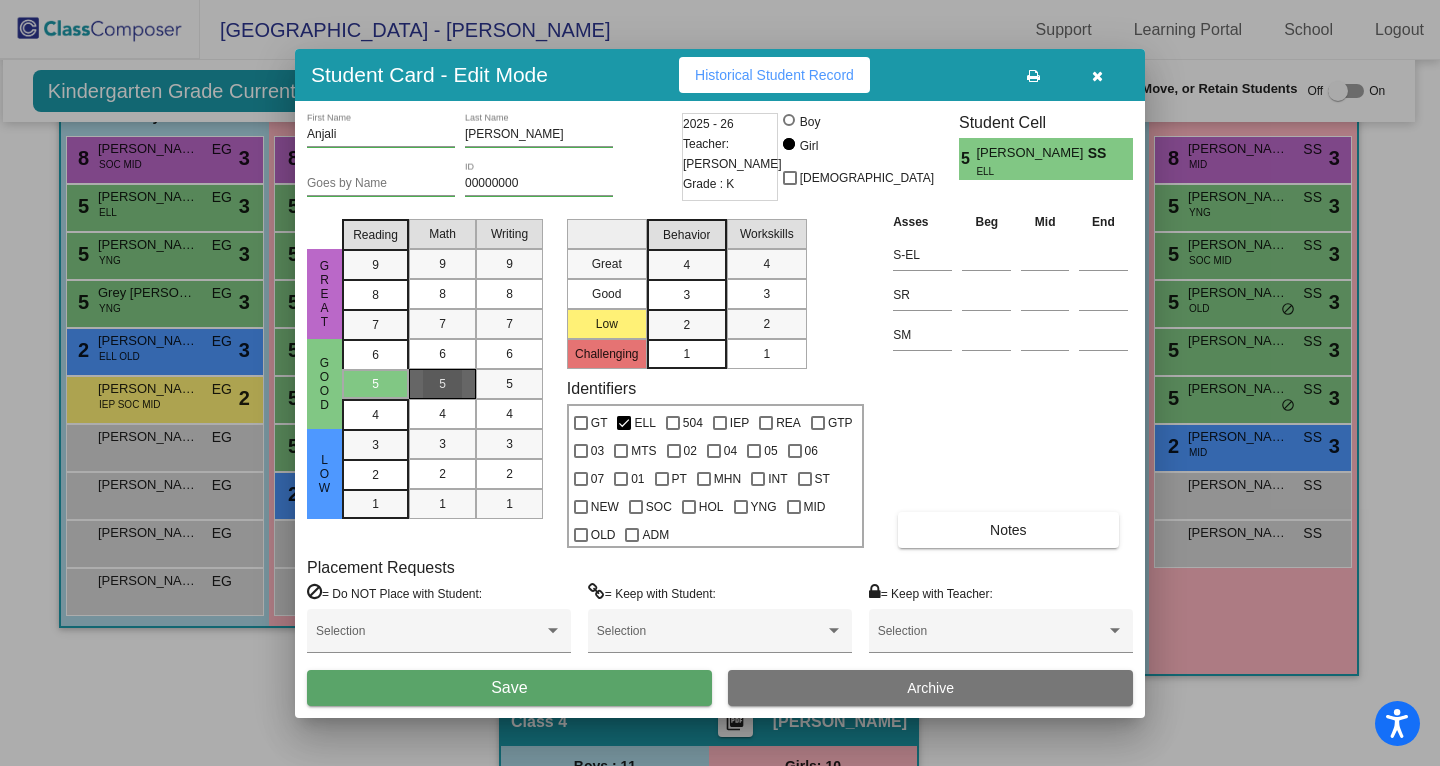 click on "5" at bounding box center [442, 384] 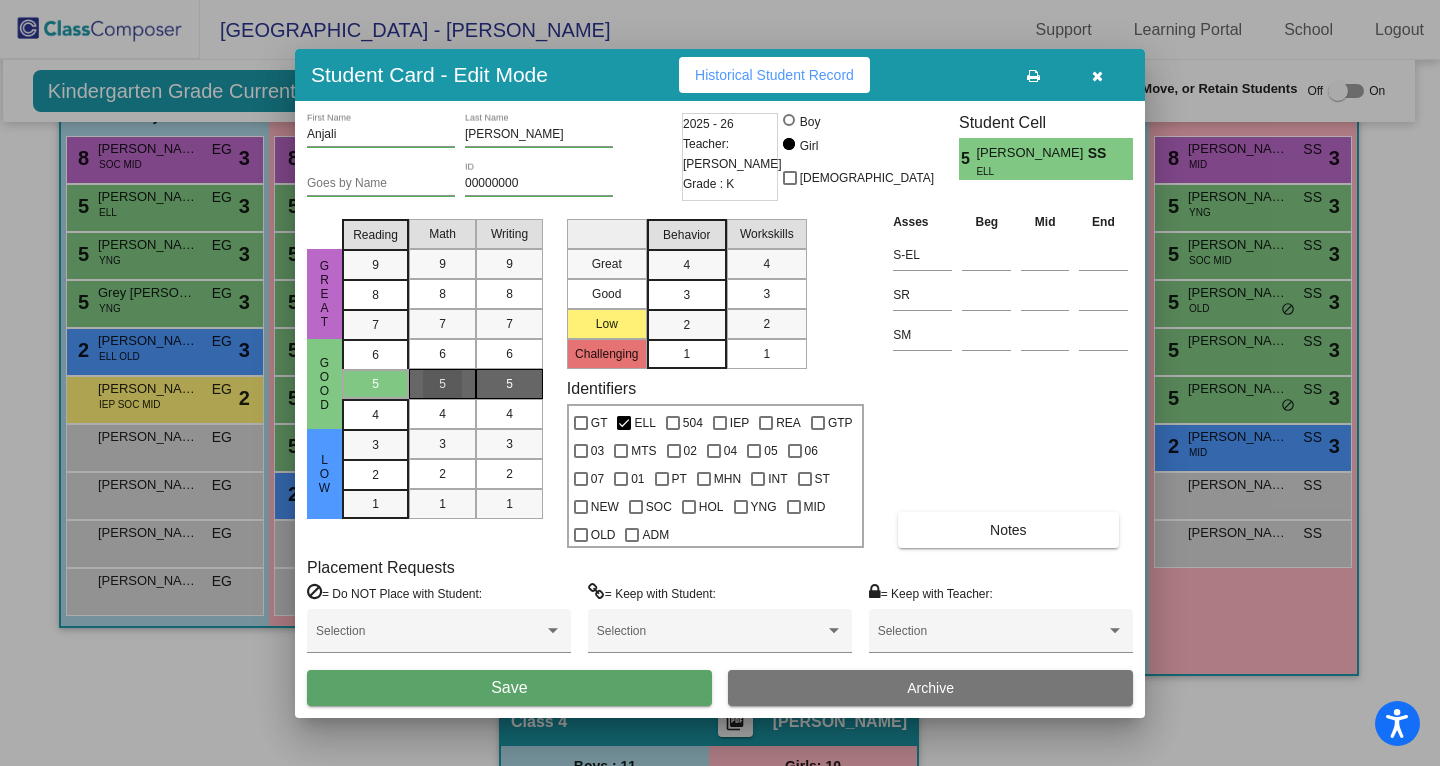 click on "5" at bounding box center [509, 384] 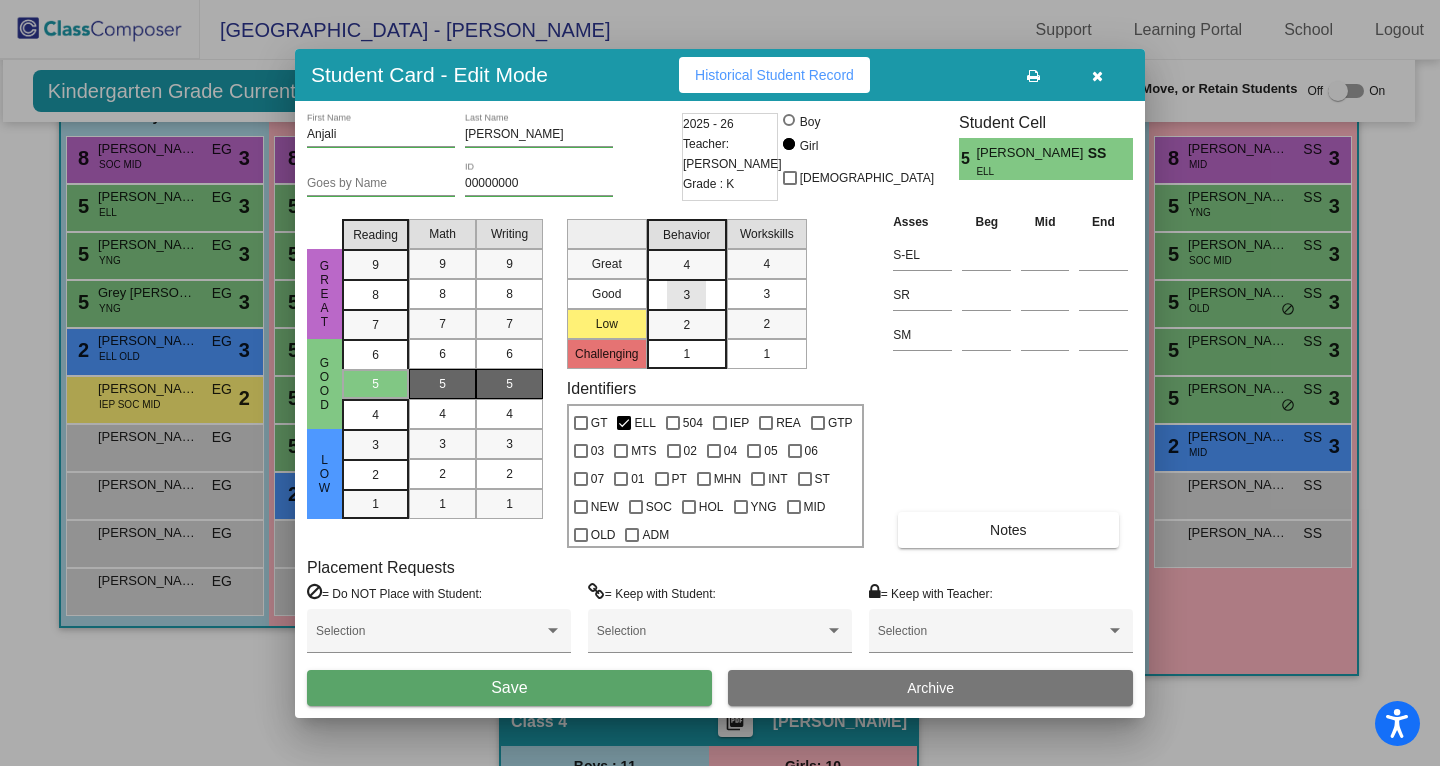 click on "3" at bounding box center [686, 265] 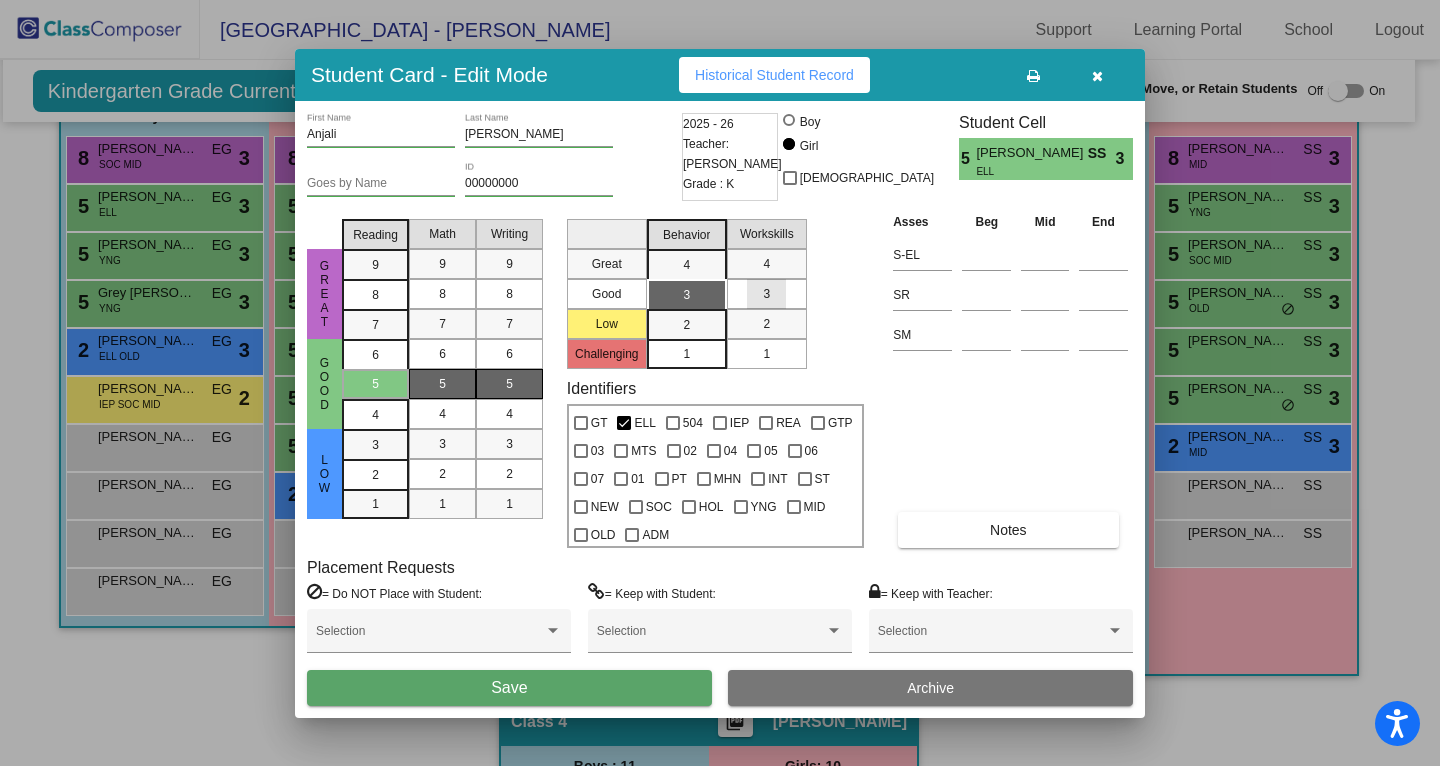 click on "3" at bounding box center (766, 294) 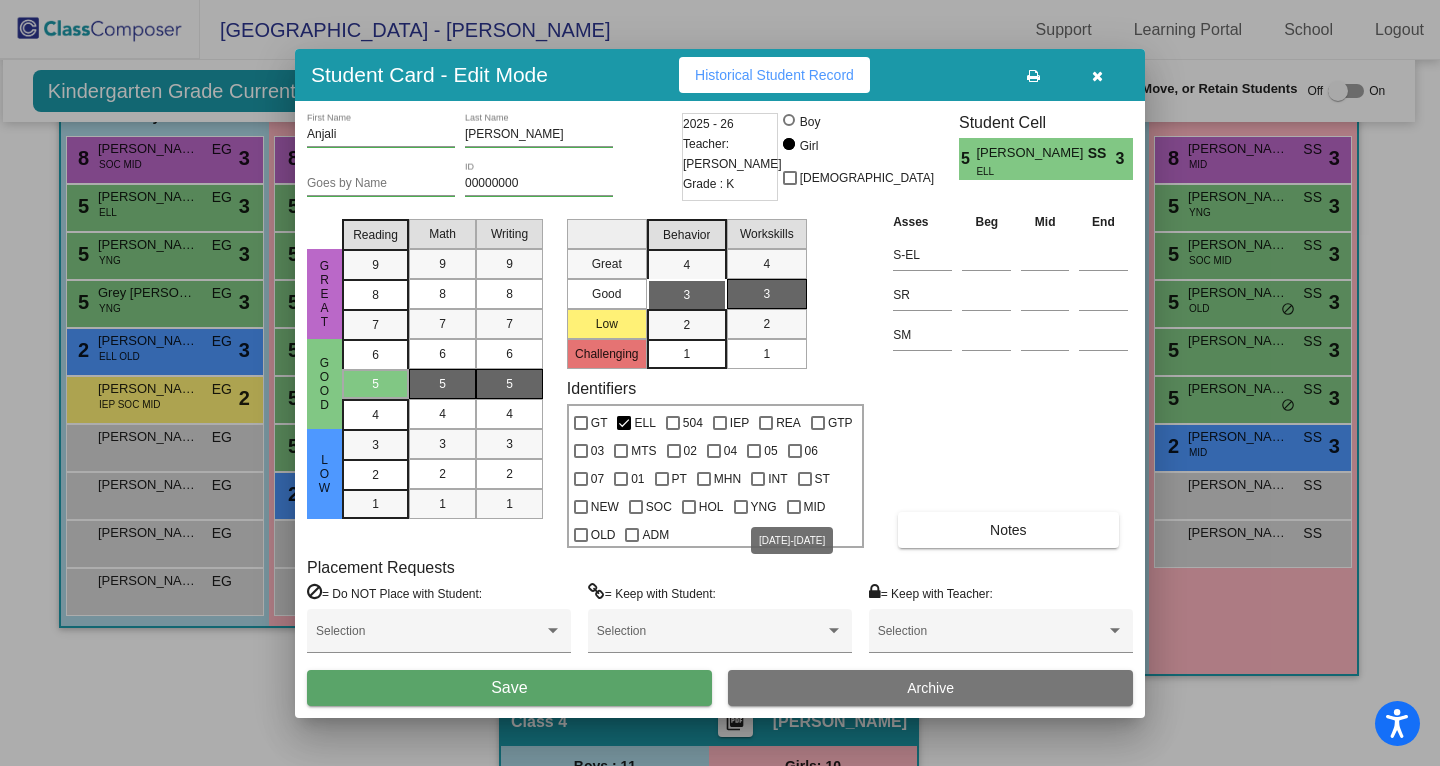click on "MID" at bounding box center (806, 507) 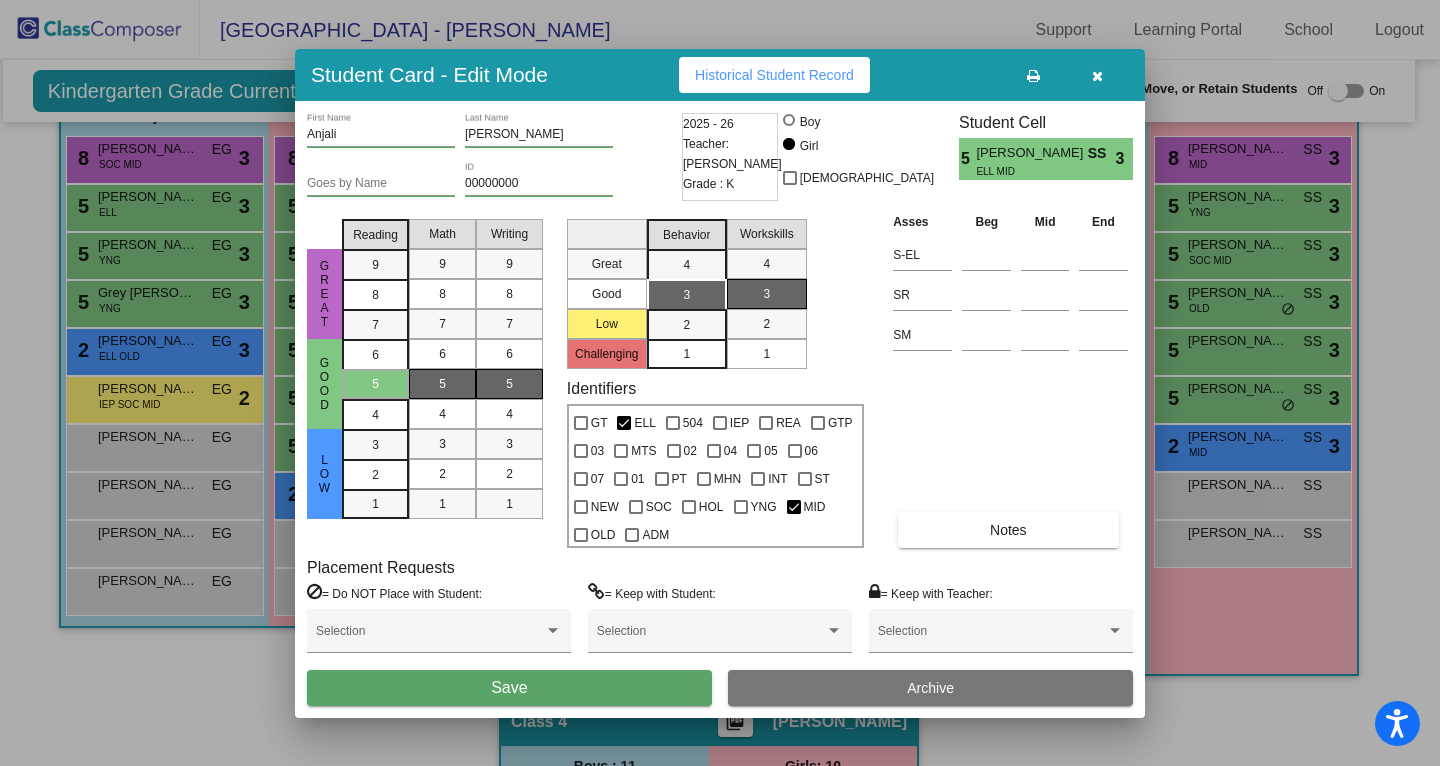 click on "Save" at bounding box center (509, 688) 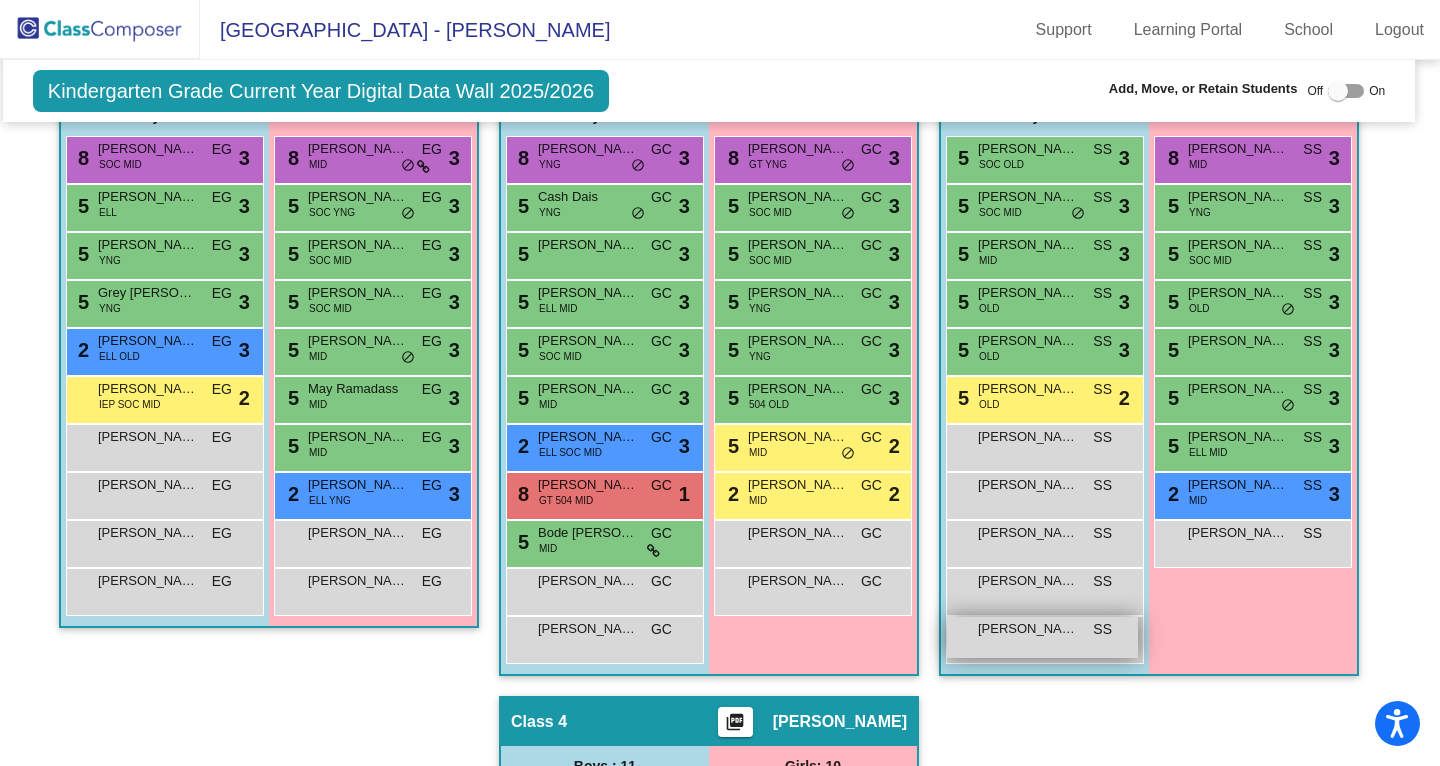 click on "Wesley Walker SS lock do_not_disturb_alt" at bounding box center [1042, 637] 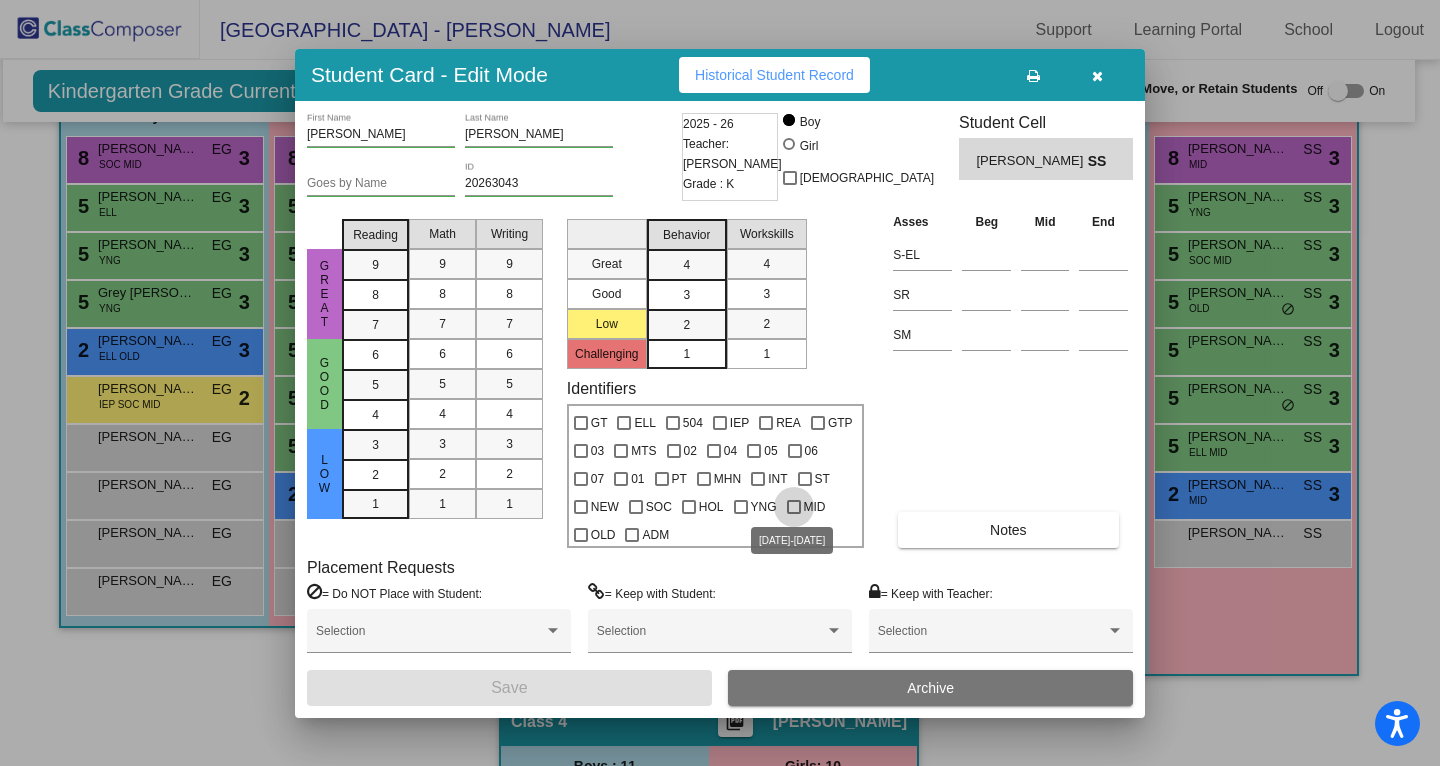 click on "MID" at bounding box center (815, 507) 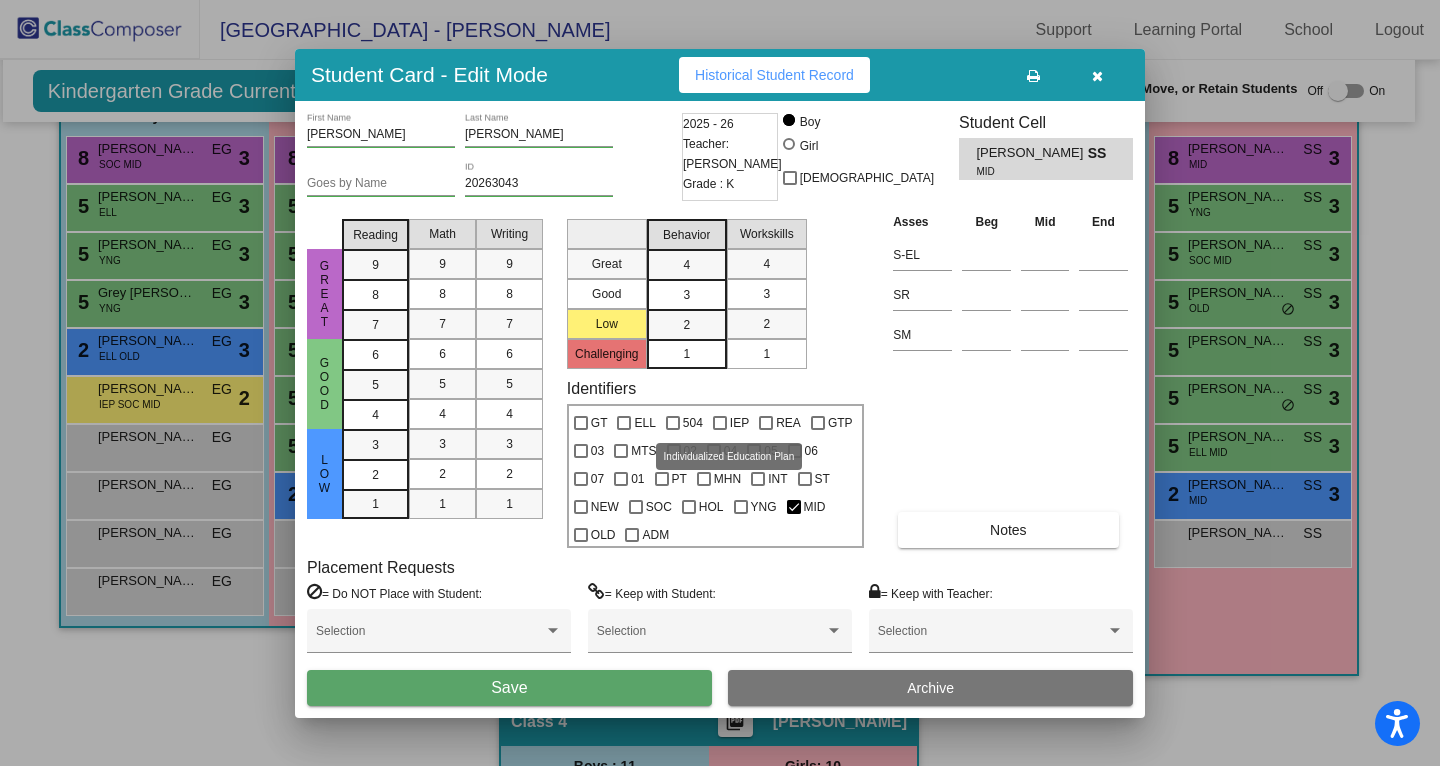 click on "IEP" at bounding box center (731, 423) 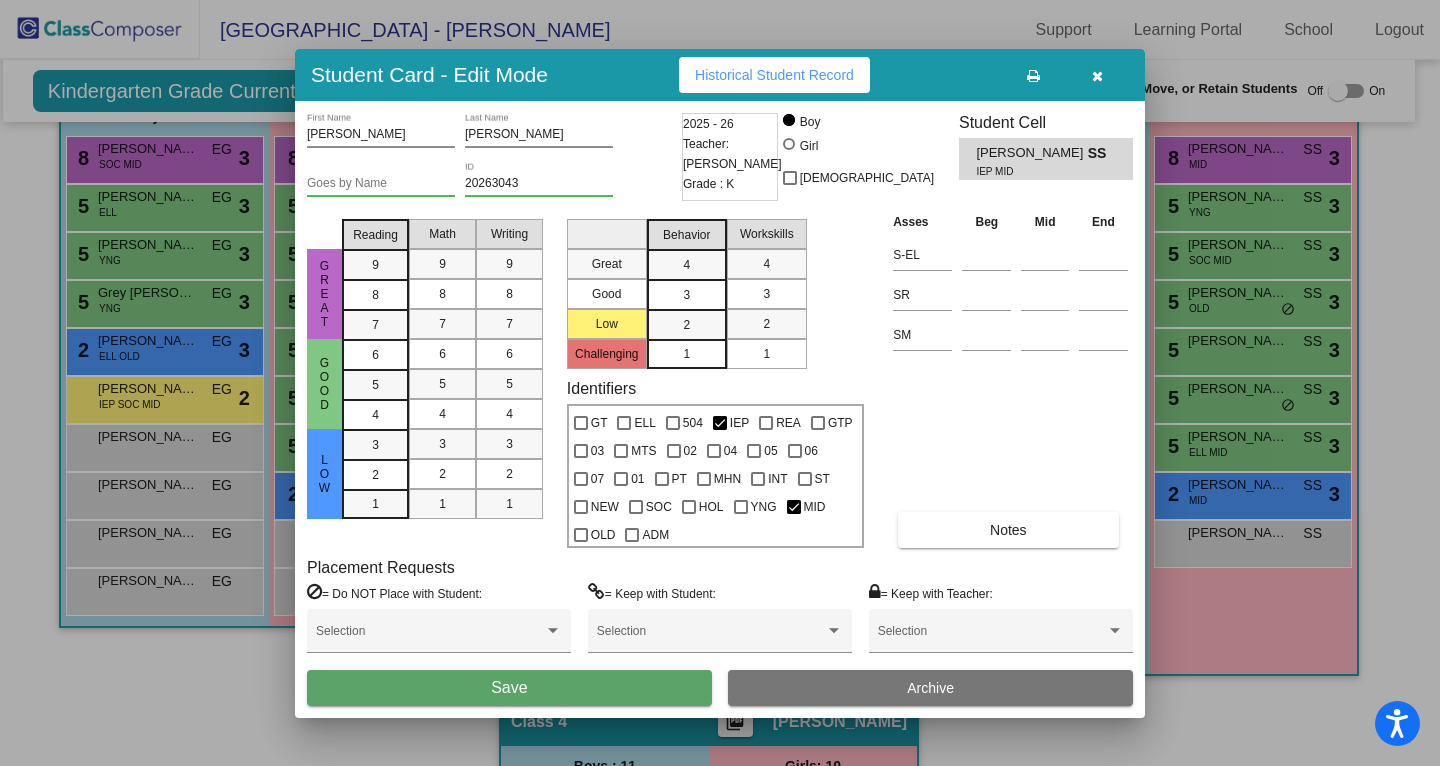 click on "1" at bounding box center (686, 354) 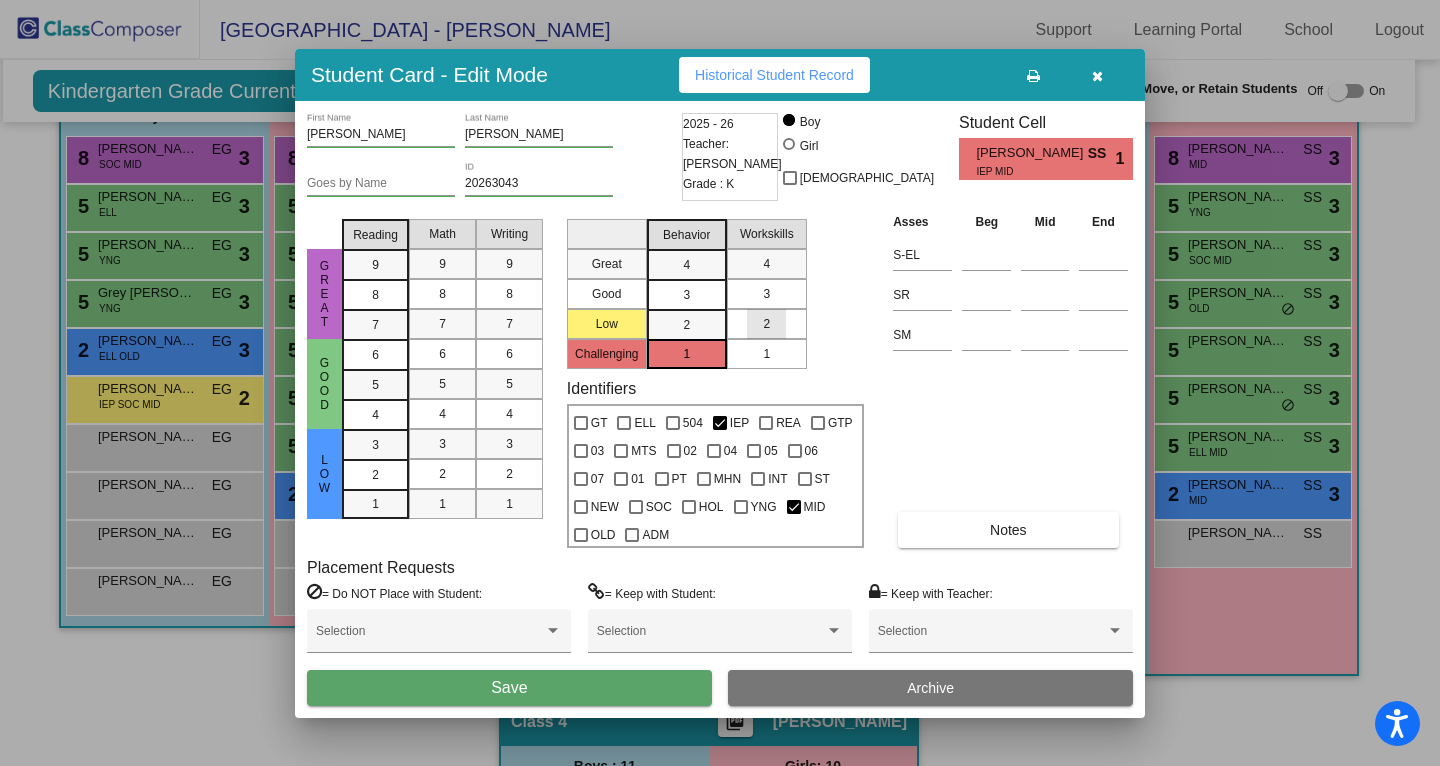 click on "2" at bounding box center (766, 324) 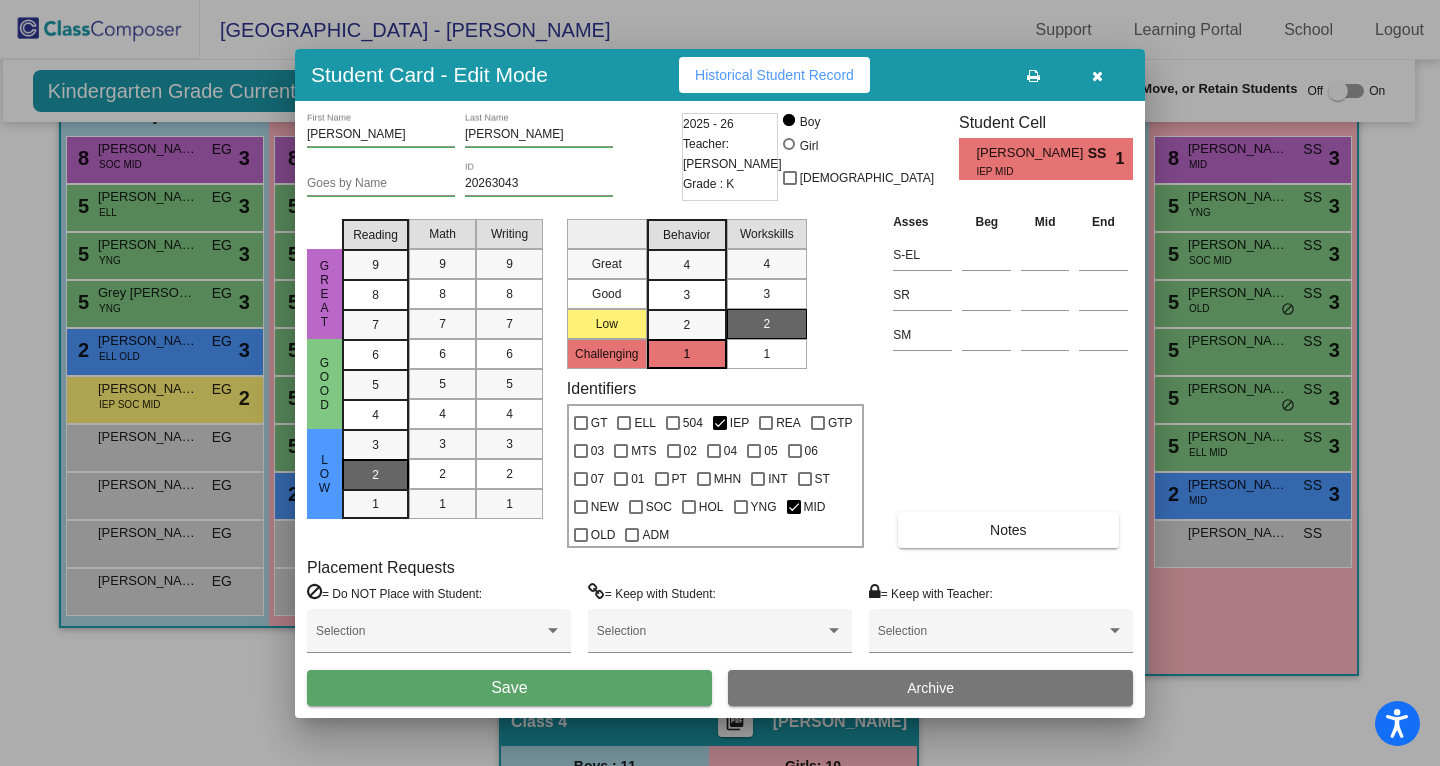 click on "2" at bounding box center [375, 445] 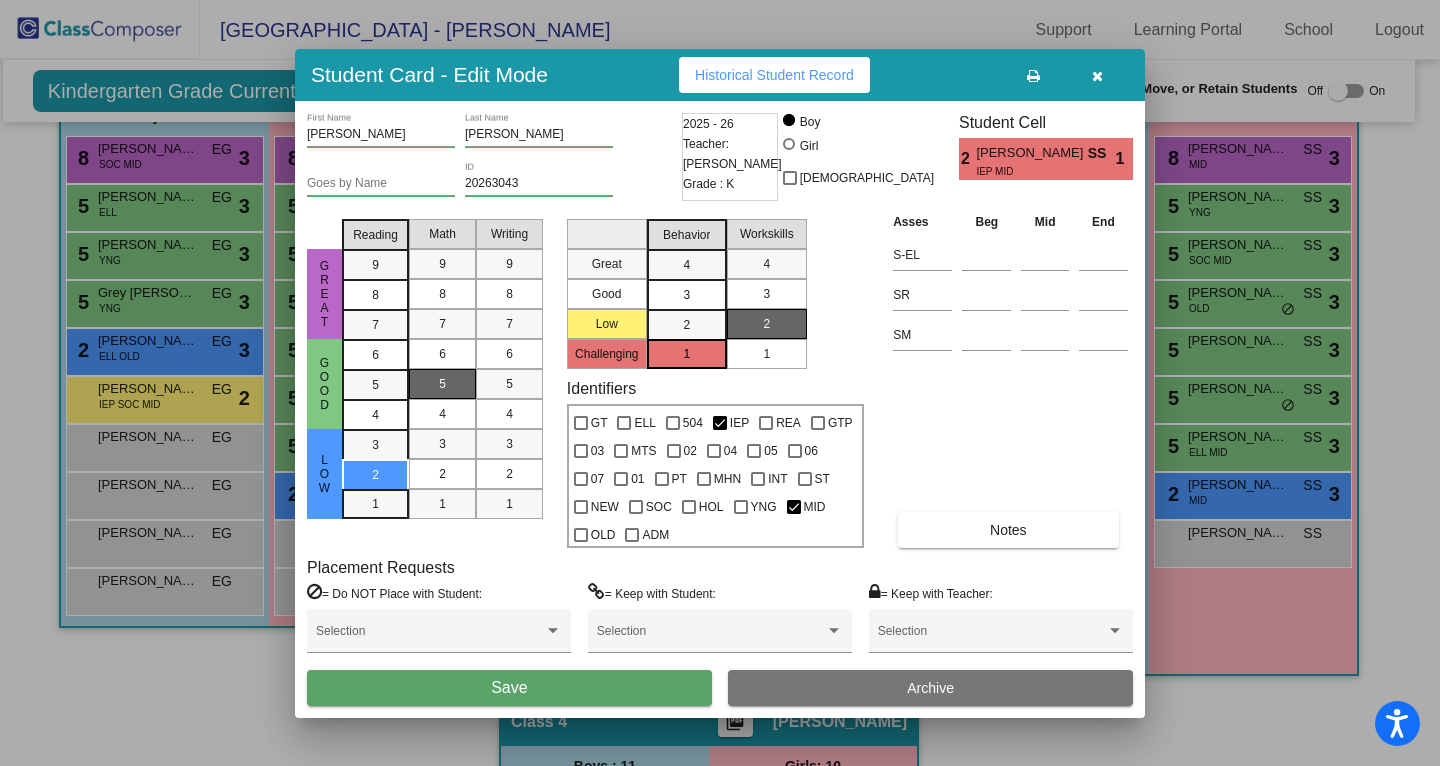 click on "5" at bounding box center (442, 384) 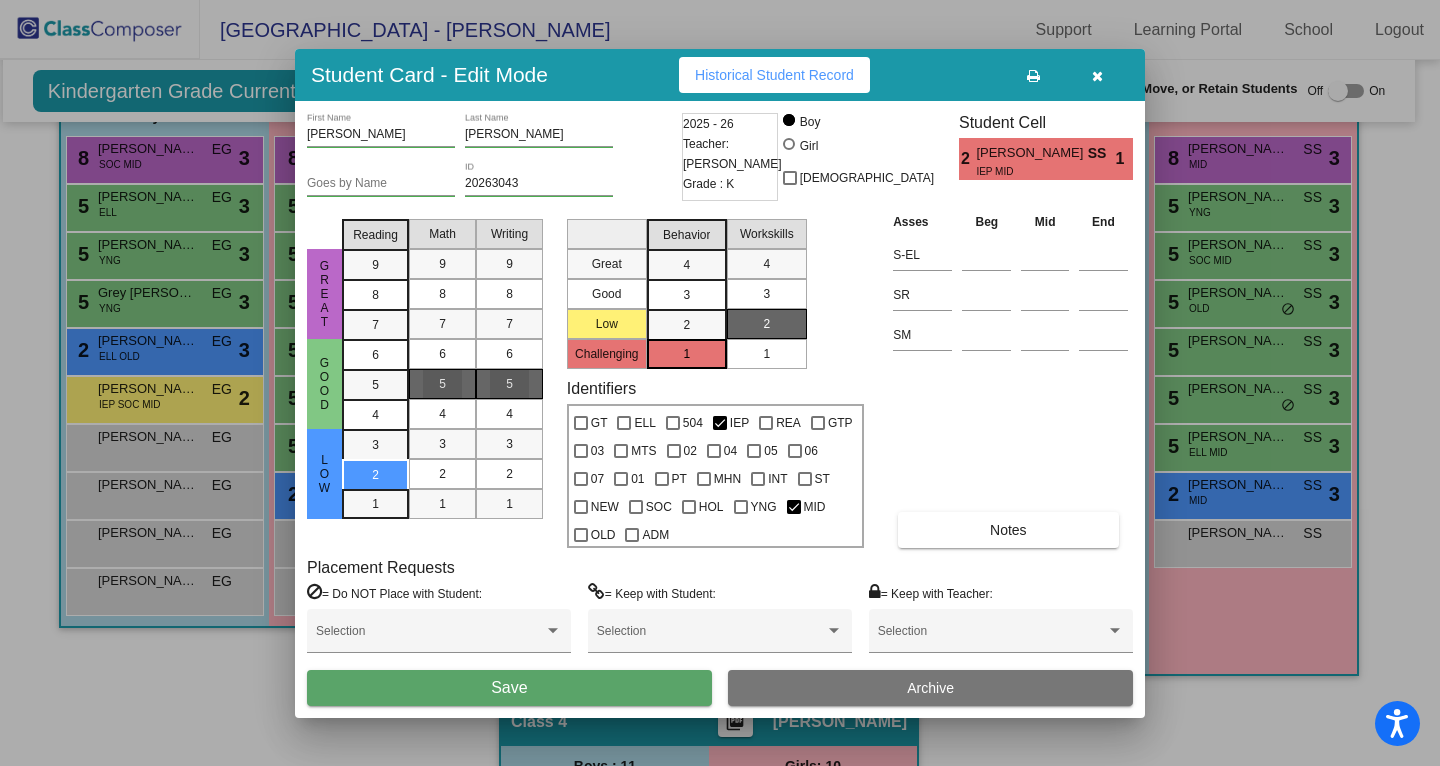 click on "5" at bounding box center [509, 384] 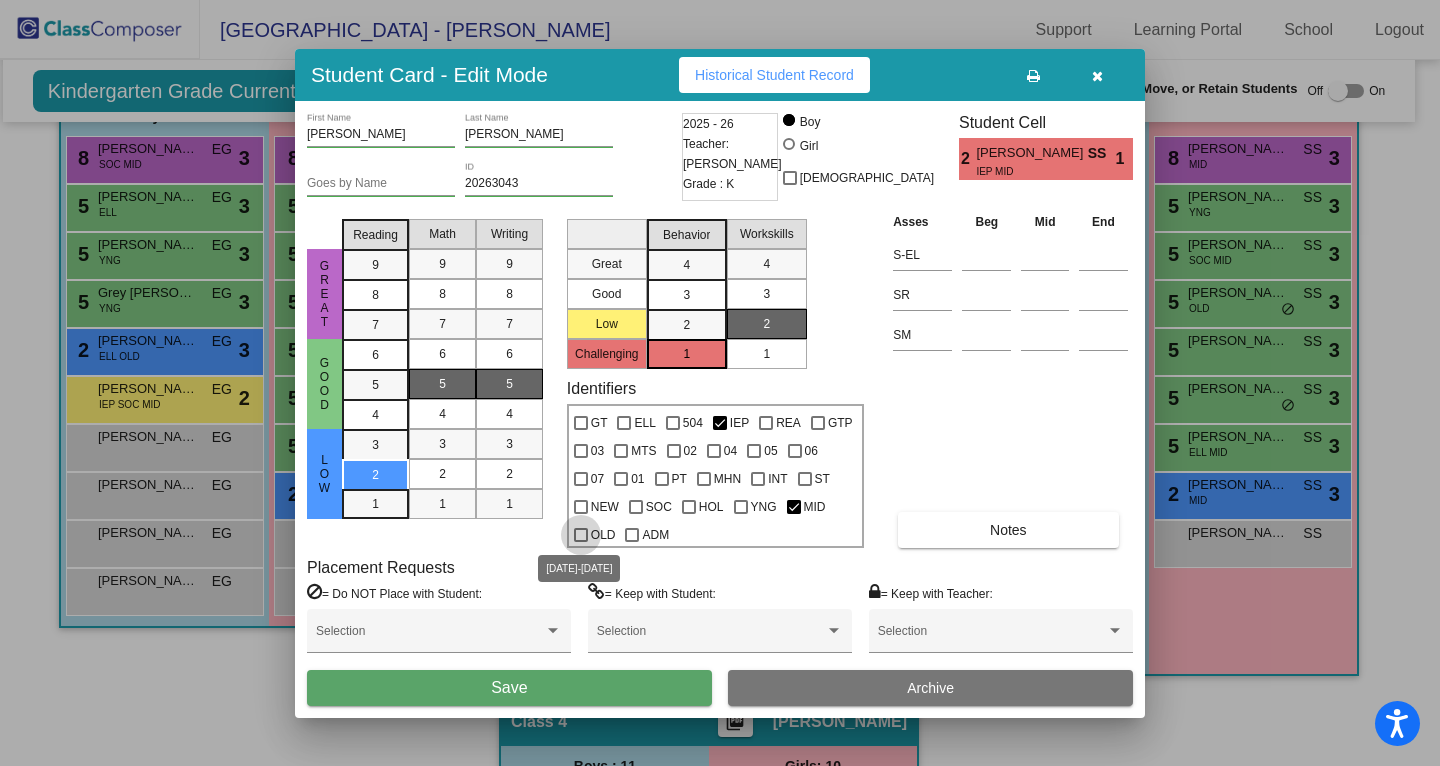 click on "OLD" at bounding box center (595, 535) 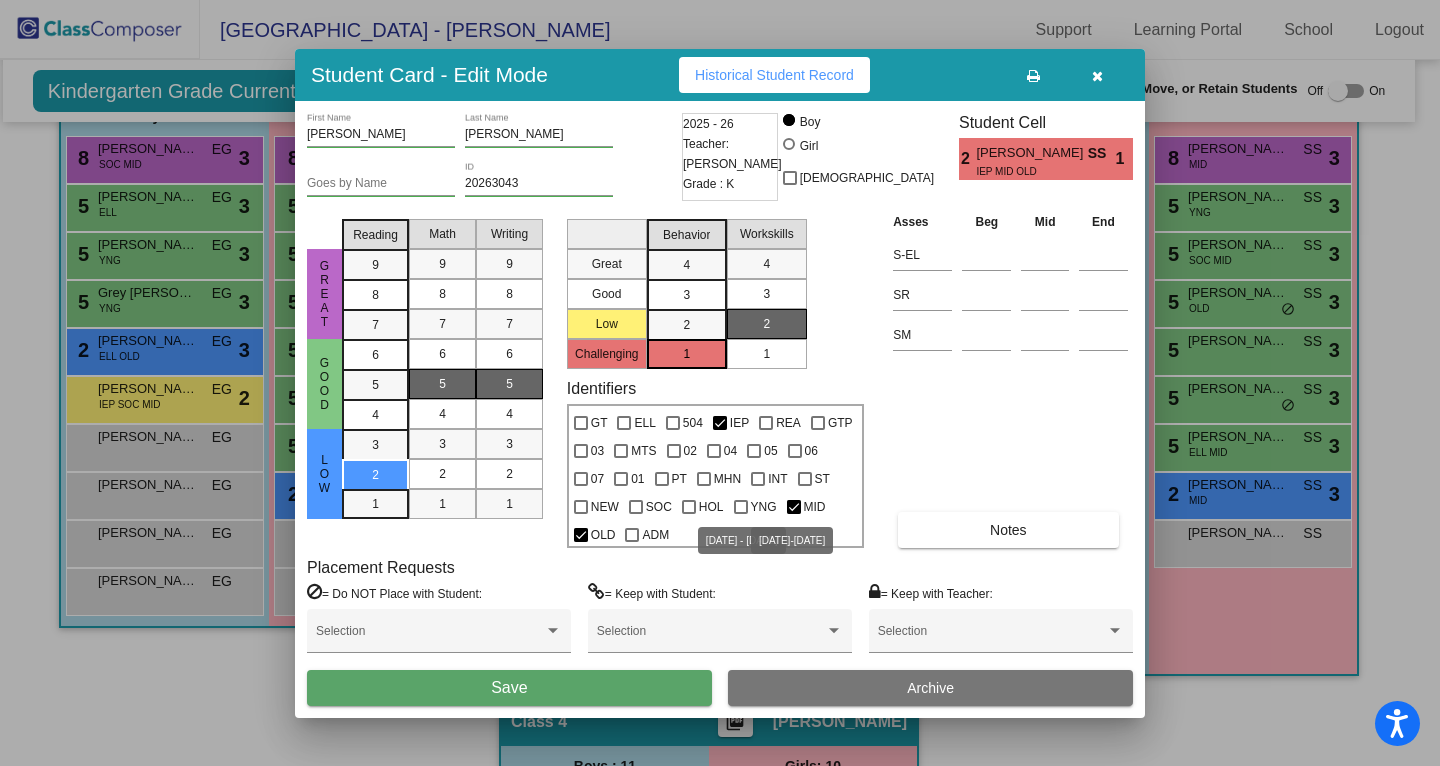 click on "MID" at bounding box center [815, 507] 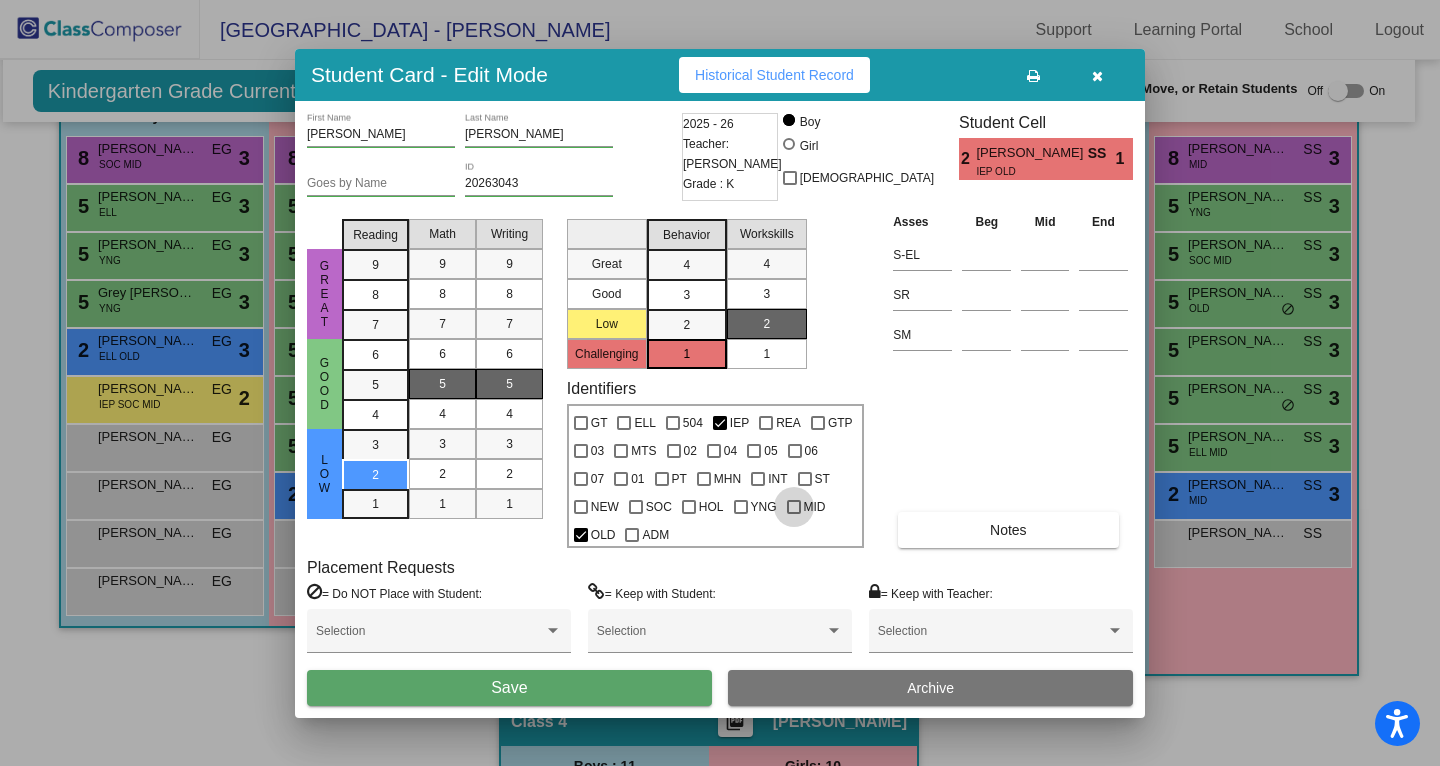 click on "MID" at bounding box center [815, 507] 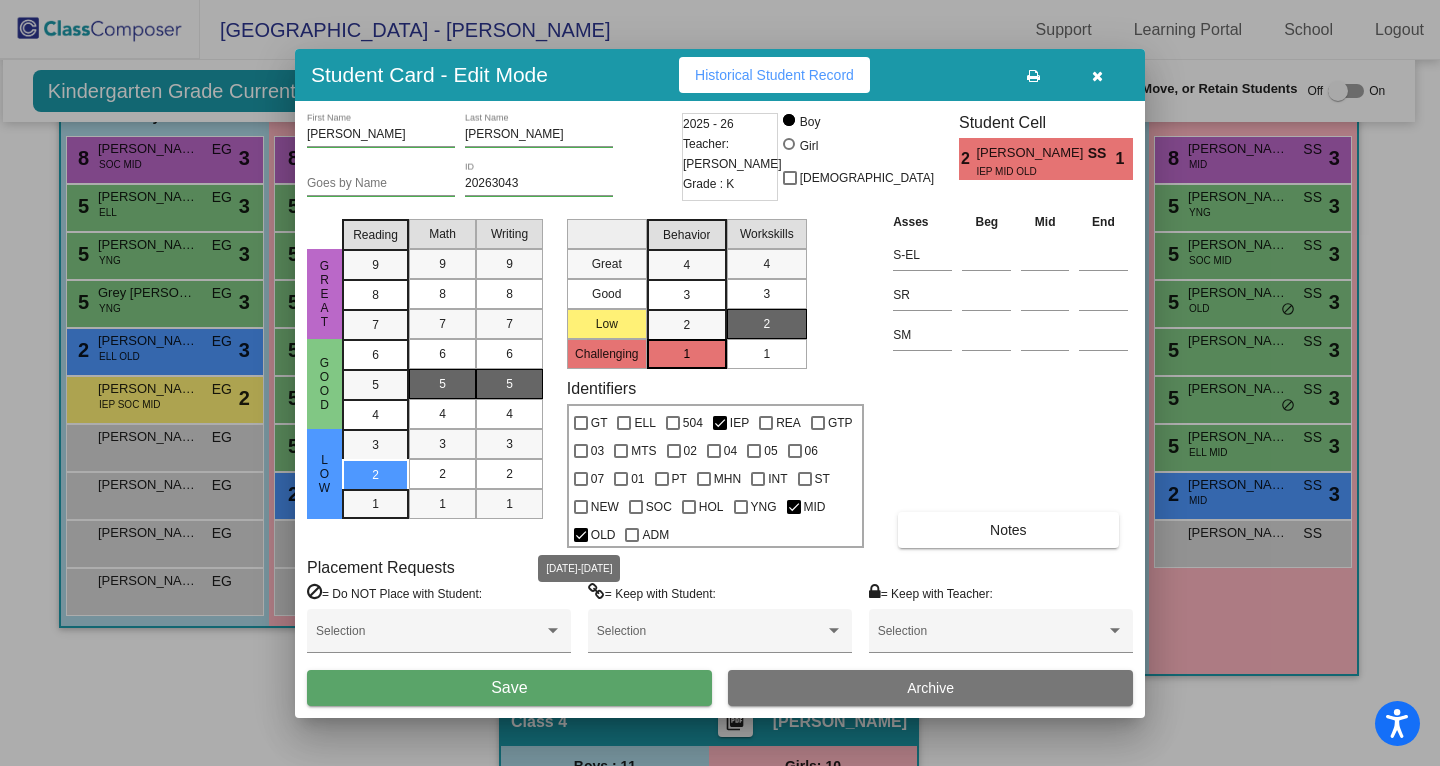 click on "OLD" at bounding box center [603, 535] 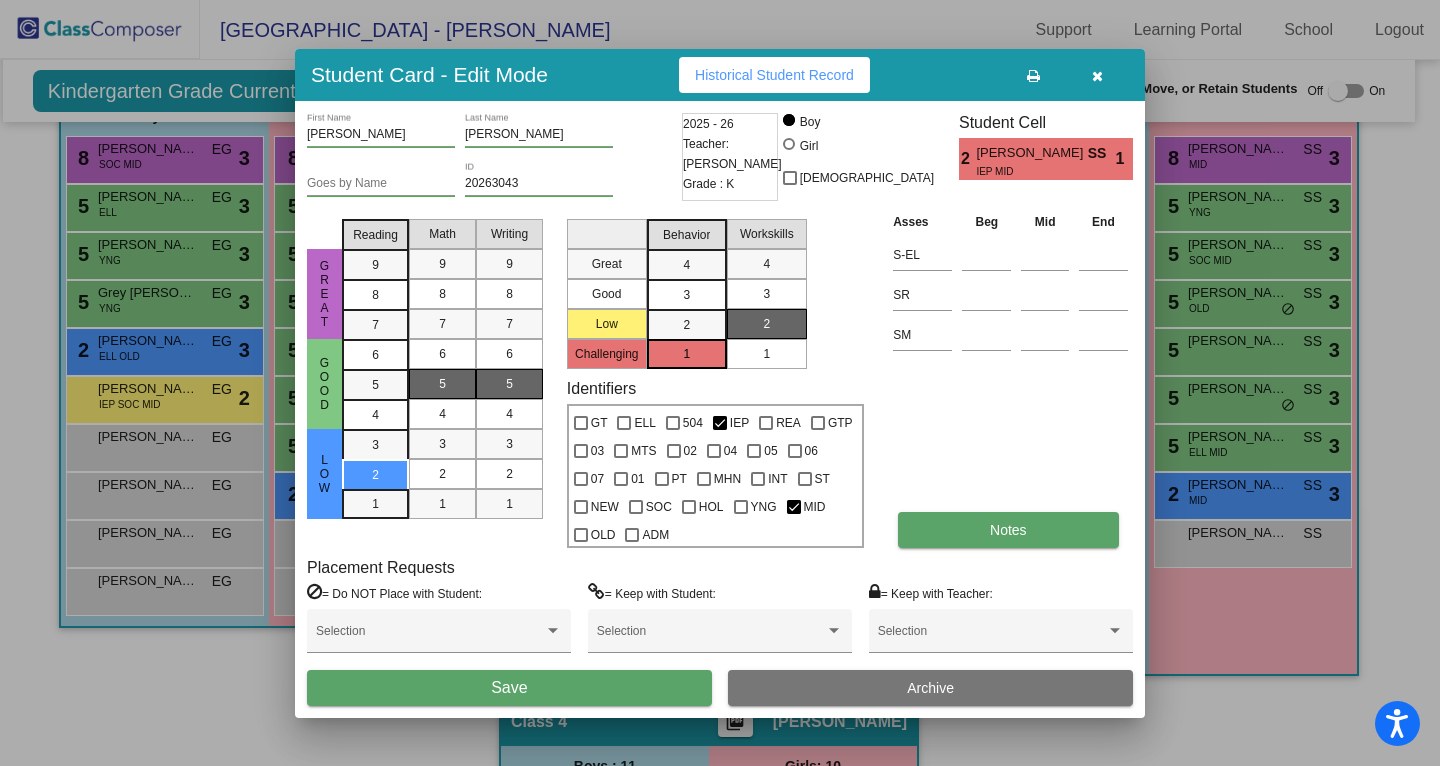 click on "Notes" at bounding box center [1008, 530] 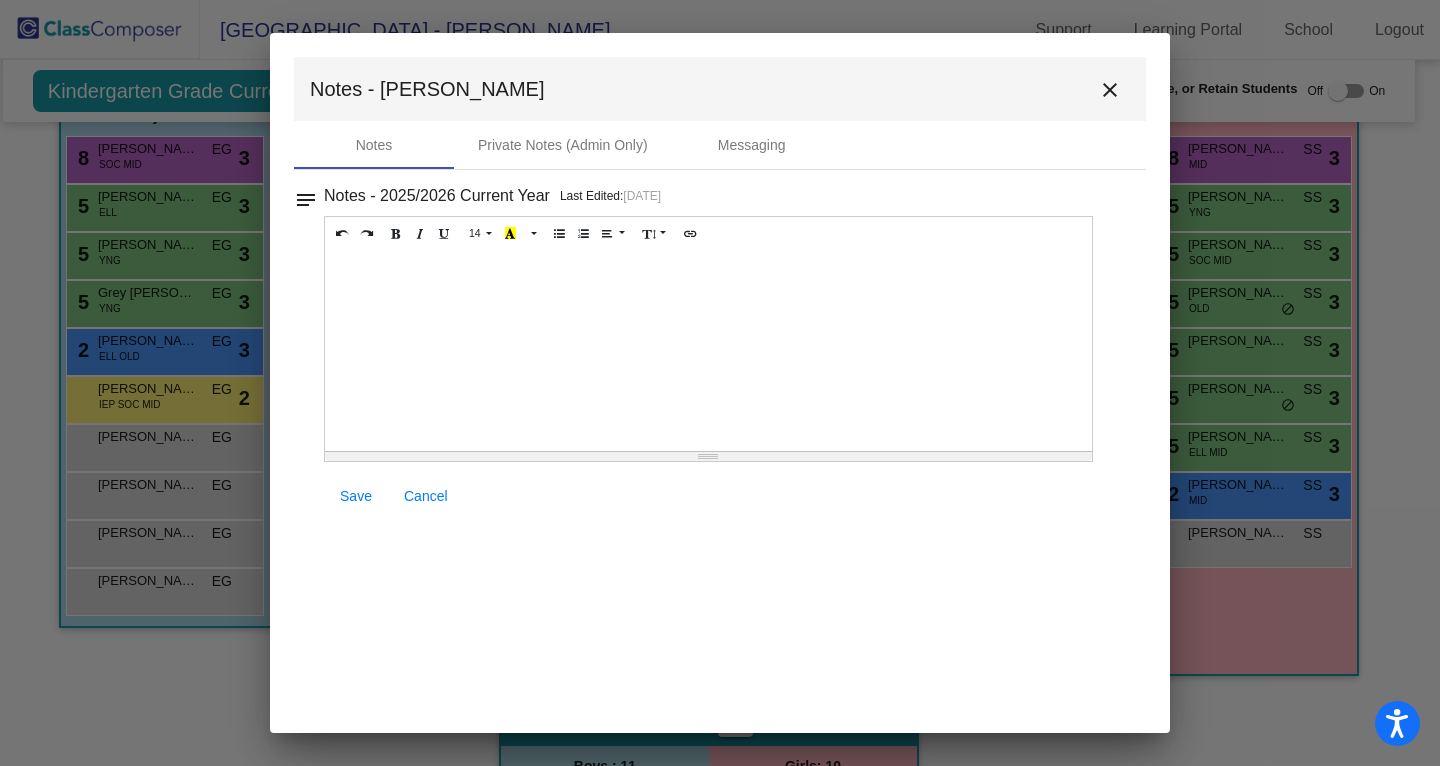 click at bounding box center (708, 351) 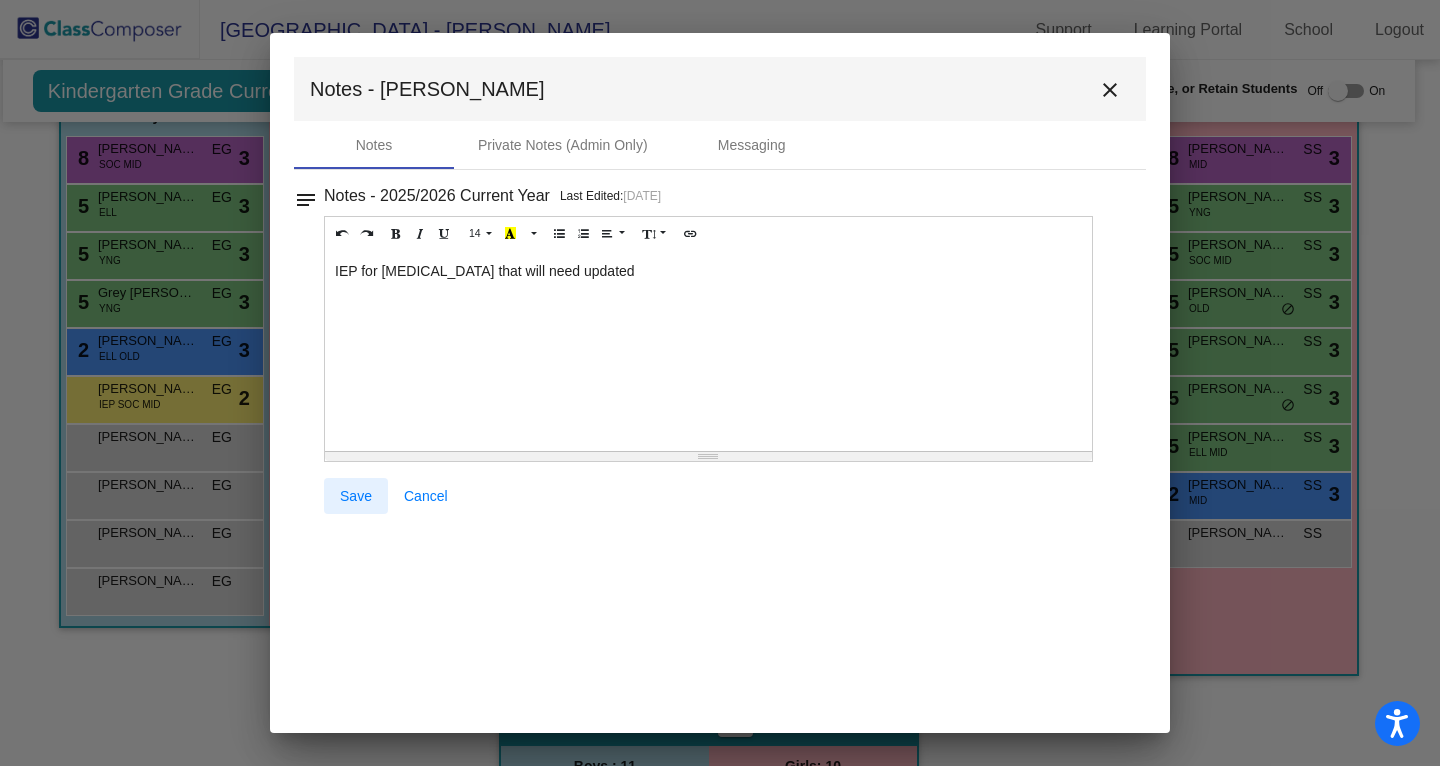 click on "Save" at bounding box center [356, 496] 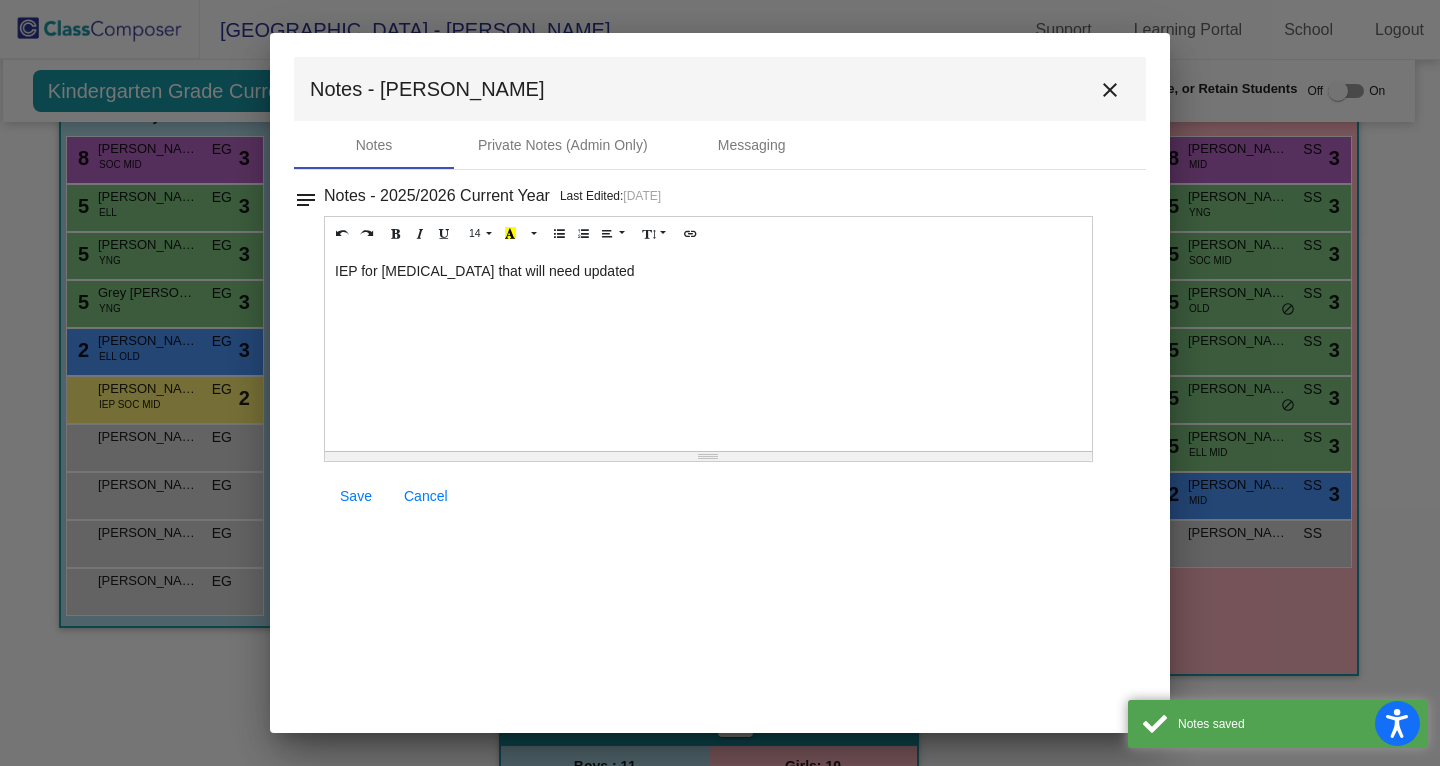 click on "close" at bounding box center (1110, 89) 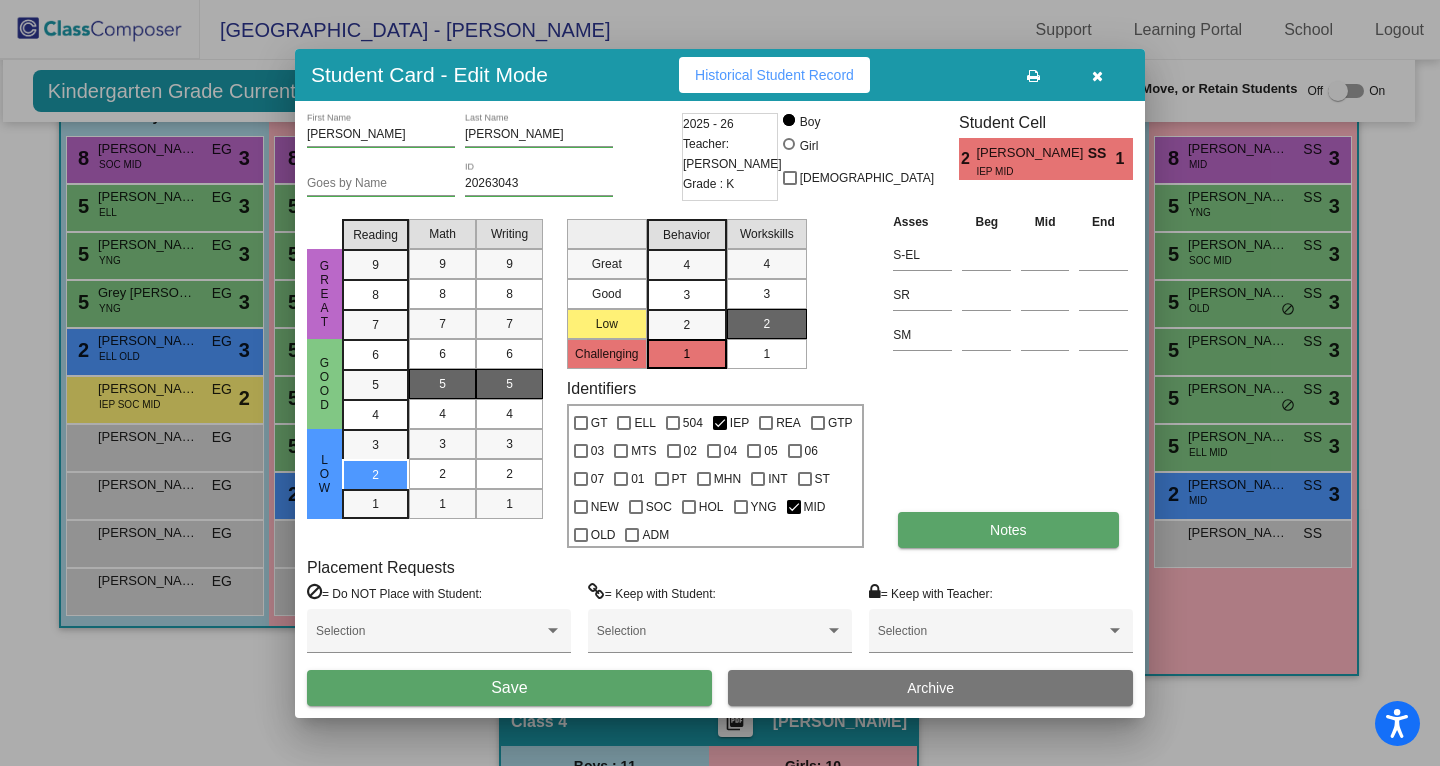 click on "Notes" at bounding box center (1008, 530) 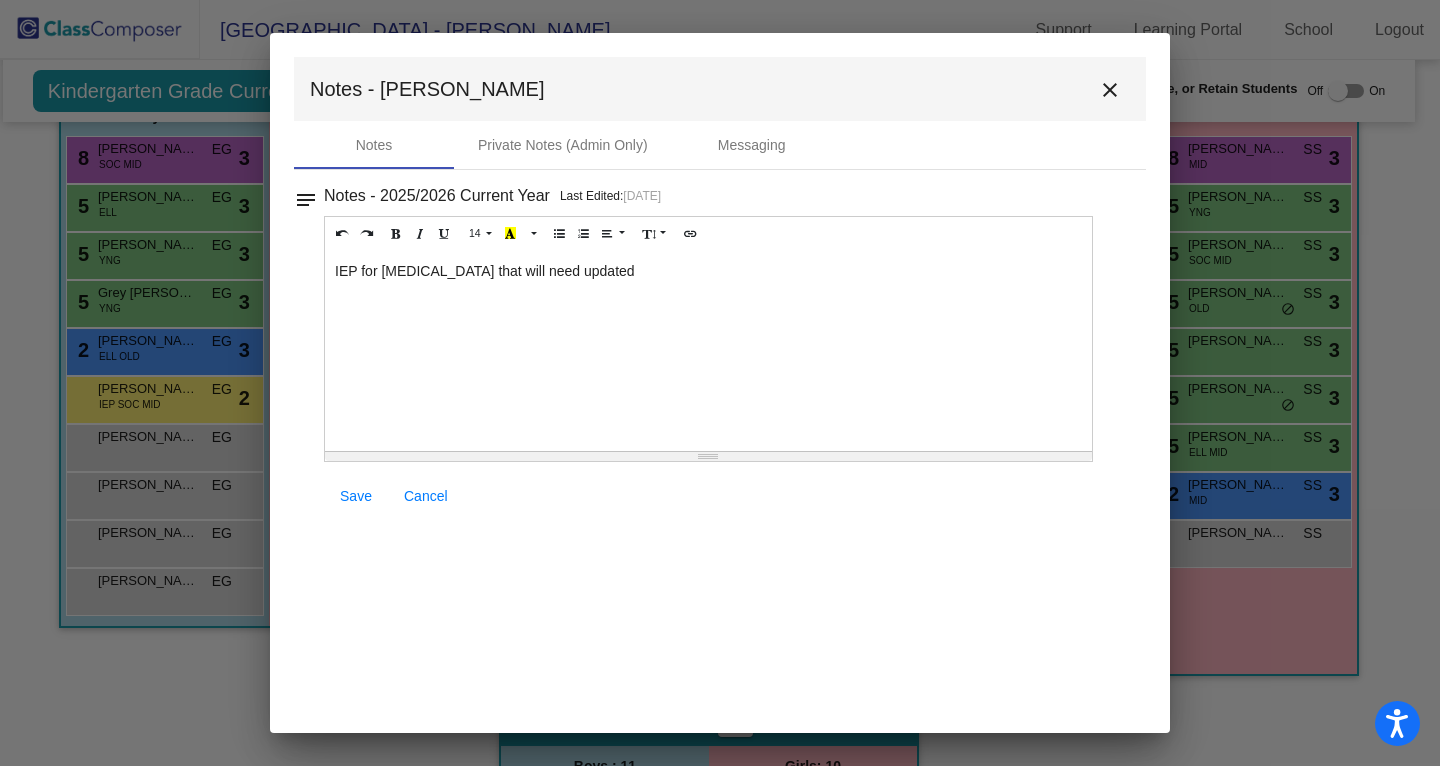 click on "IEP for Autism that will need updated" at bounding box center (708, 351) 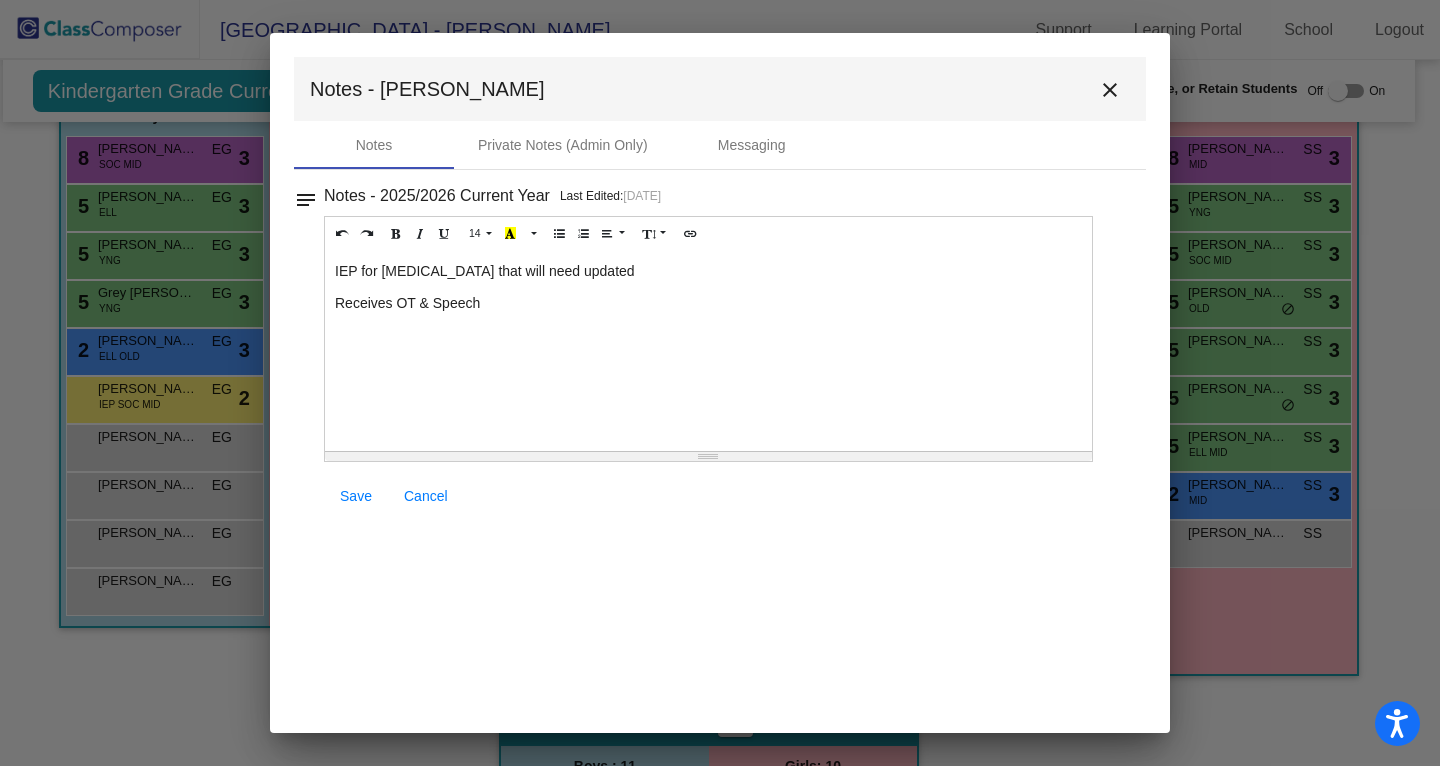 click on "Save" at bounding box center [356, 496] 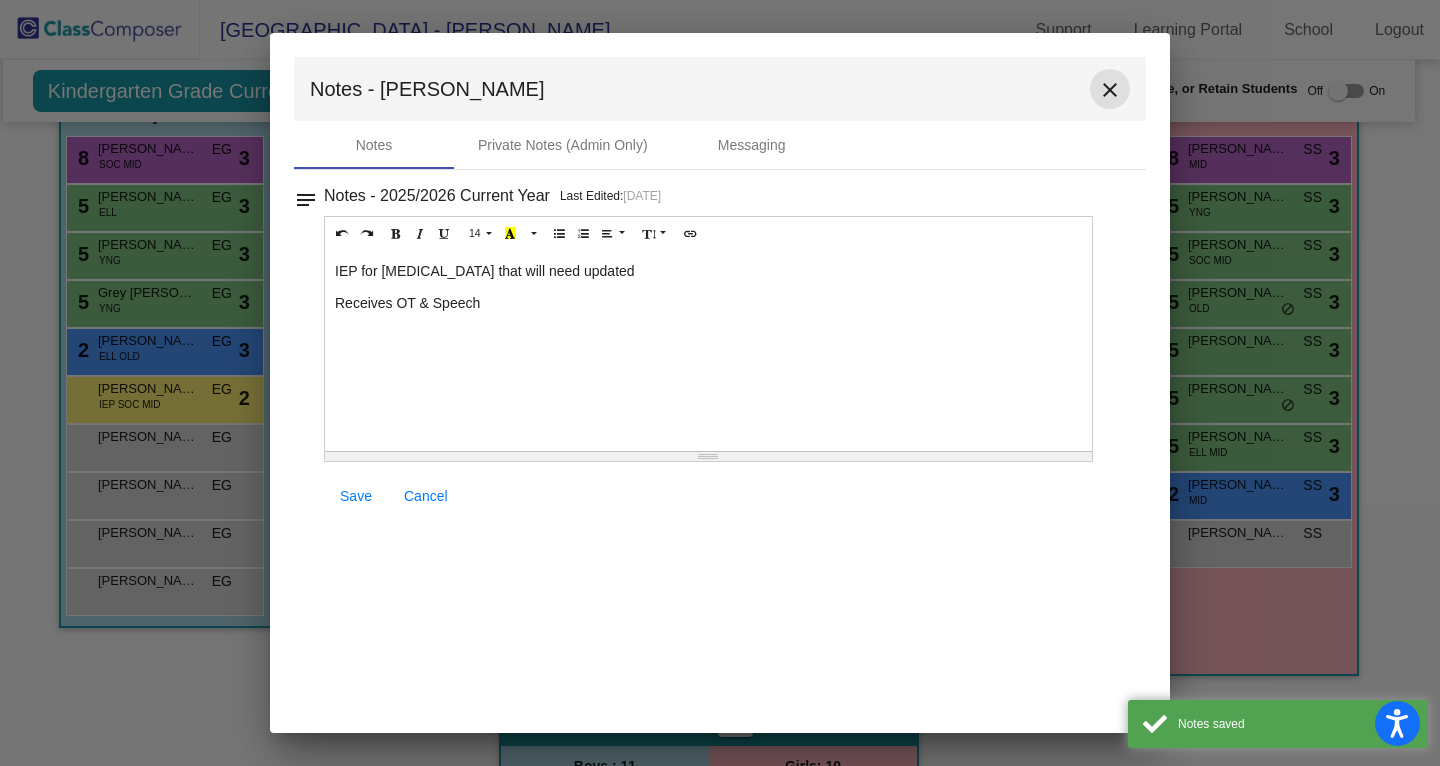 click on "close" at bounding box center [1110, 90] 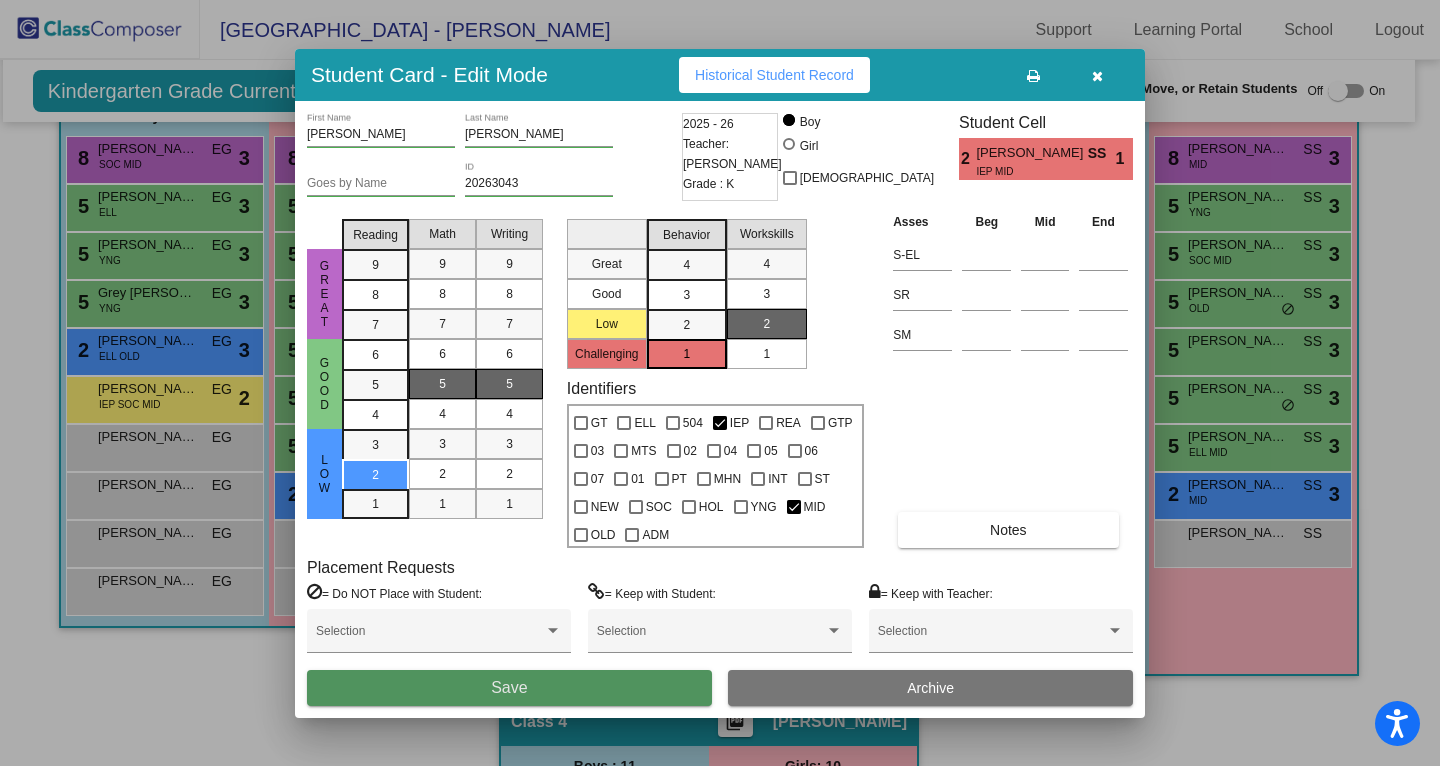 click on "Save" at bounding box center [509, 688] 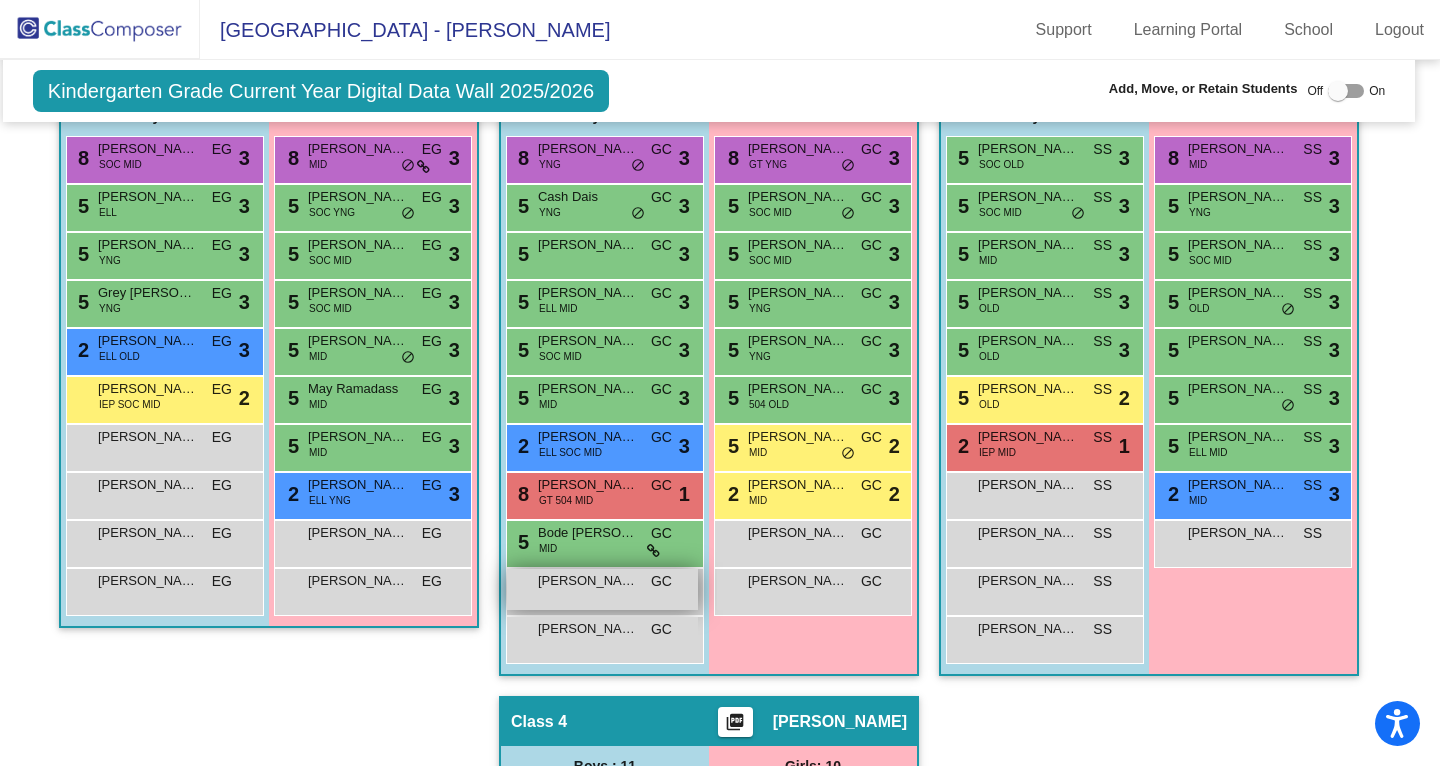 click on "[PERSON_NAME]" at bounding box center [588, 581] 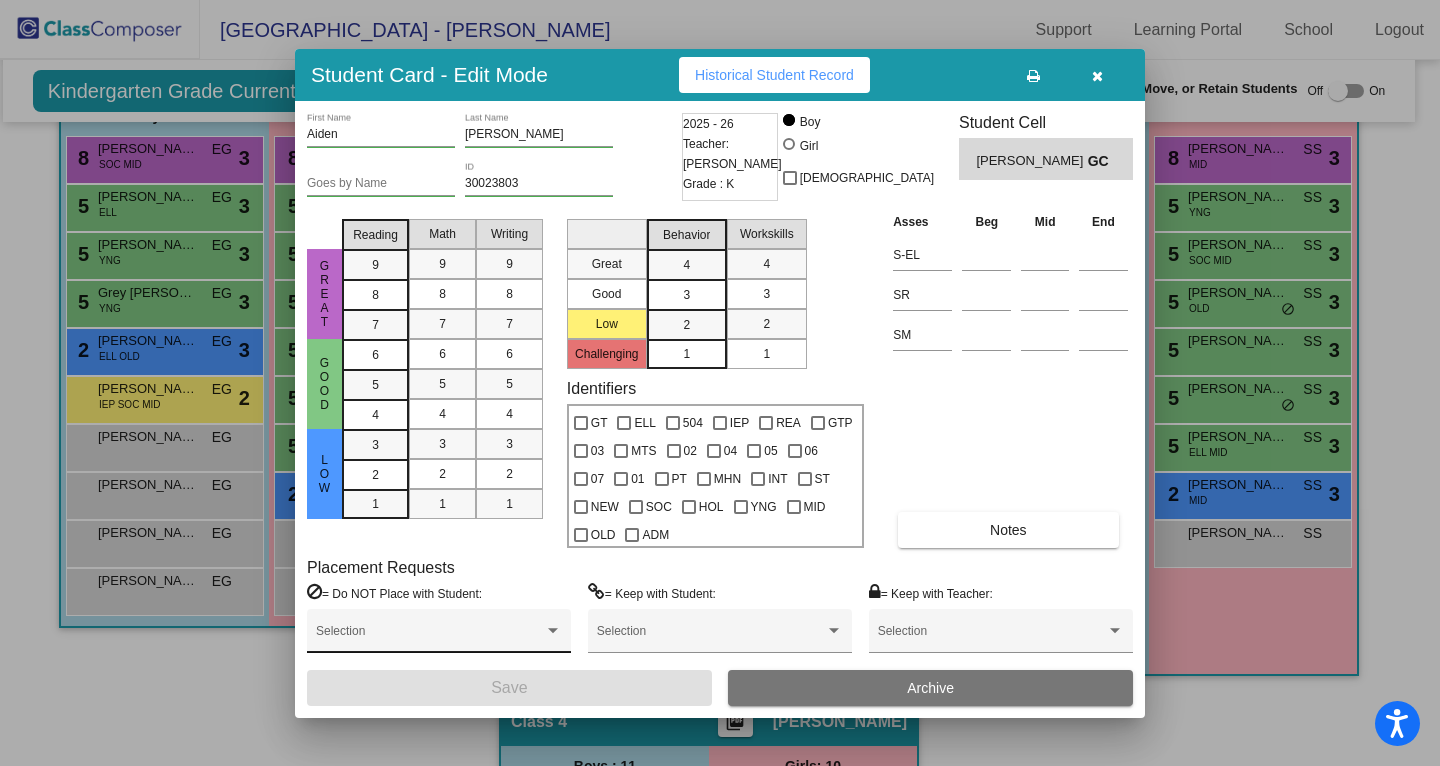 click on "Selection" at bounding box center [439, 636] 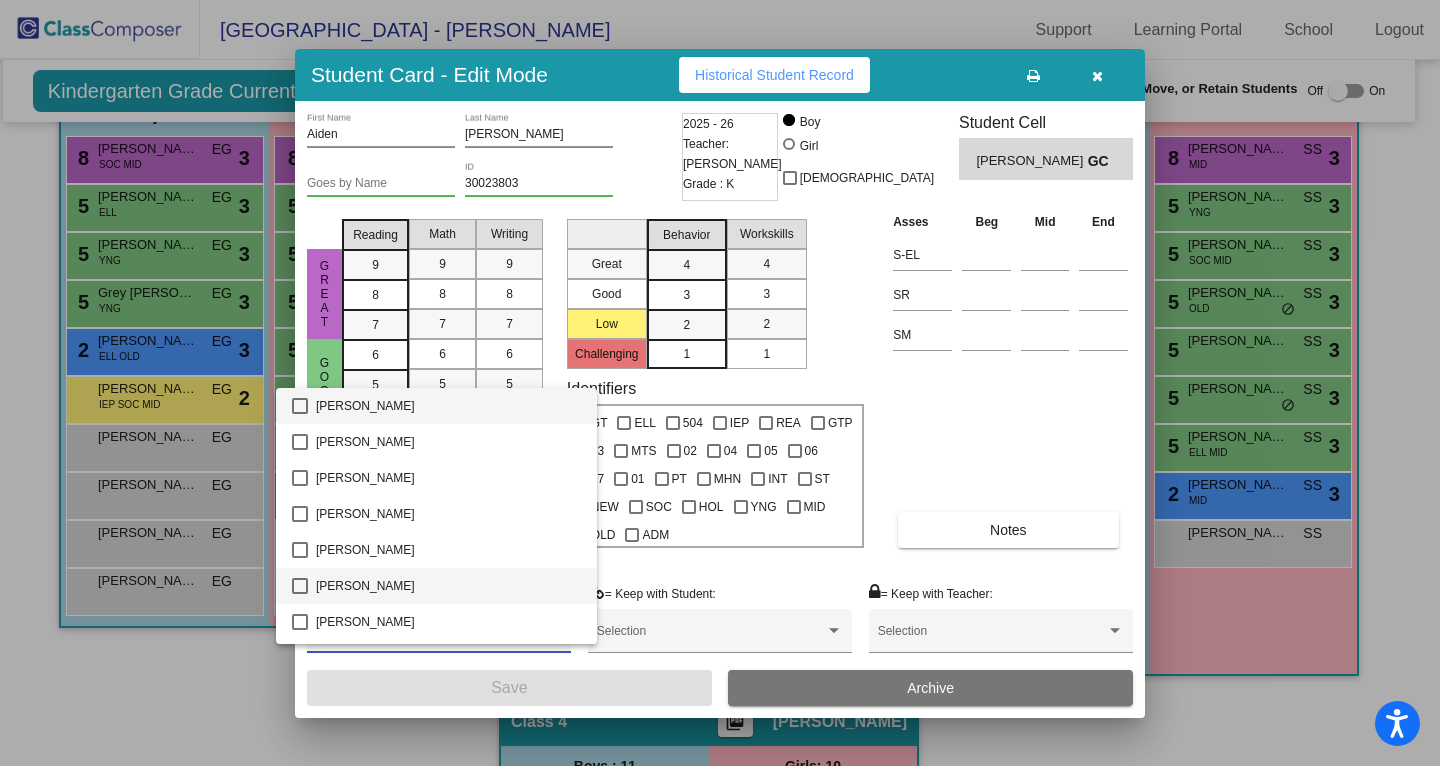 click on "[PERSON_NAME]" at bounding box center (448, 586) 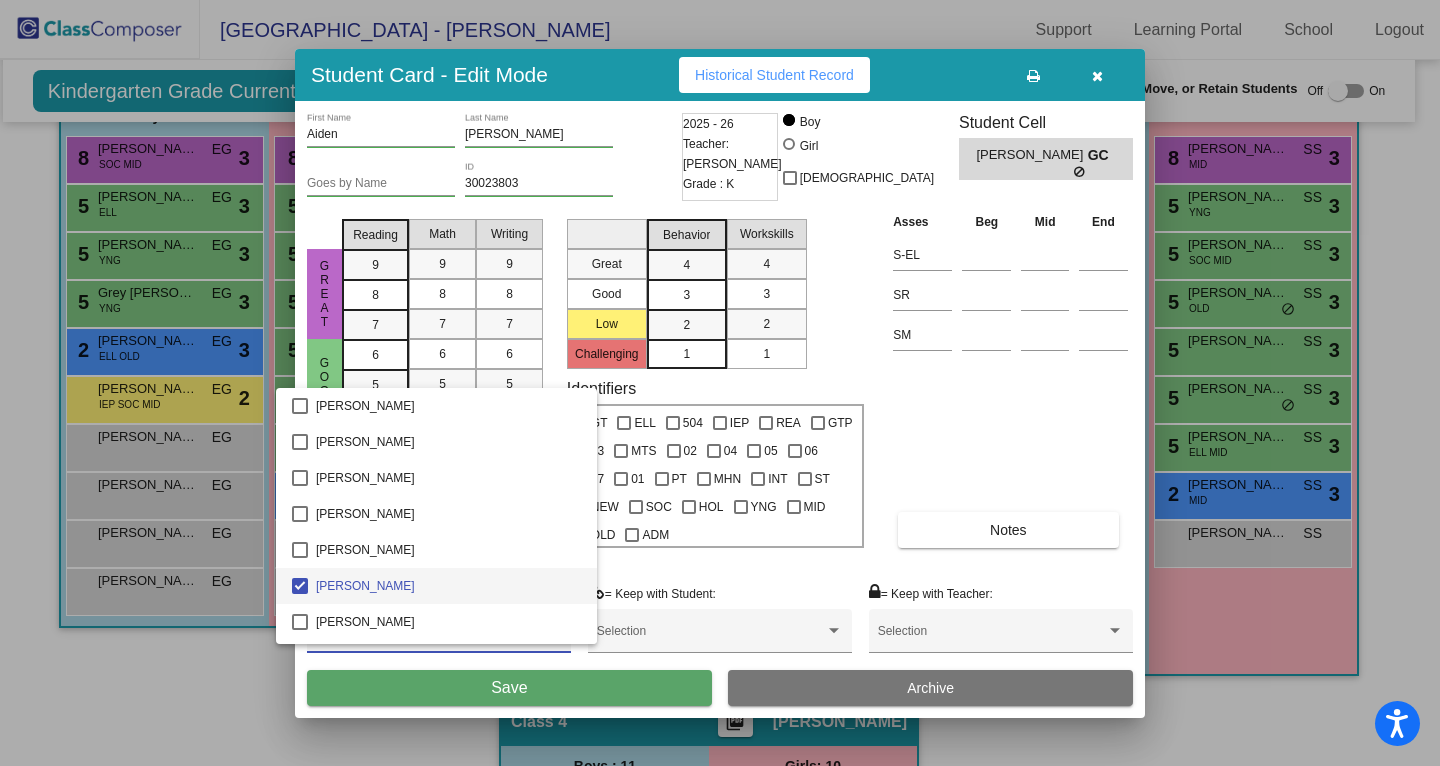 click at bounding box center (720, 383) 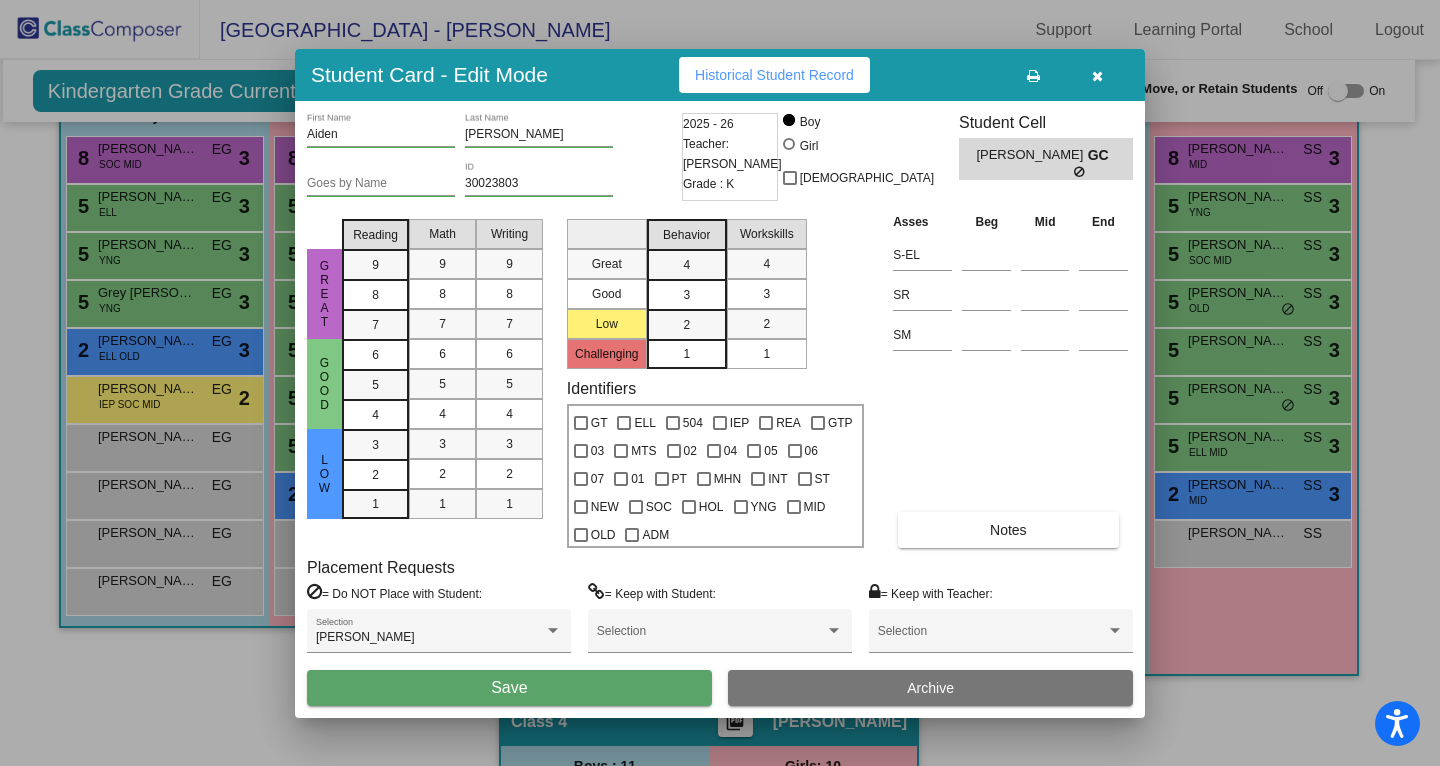 click on "3" at bounding box center (686, 265) 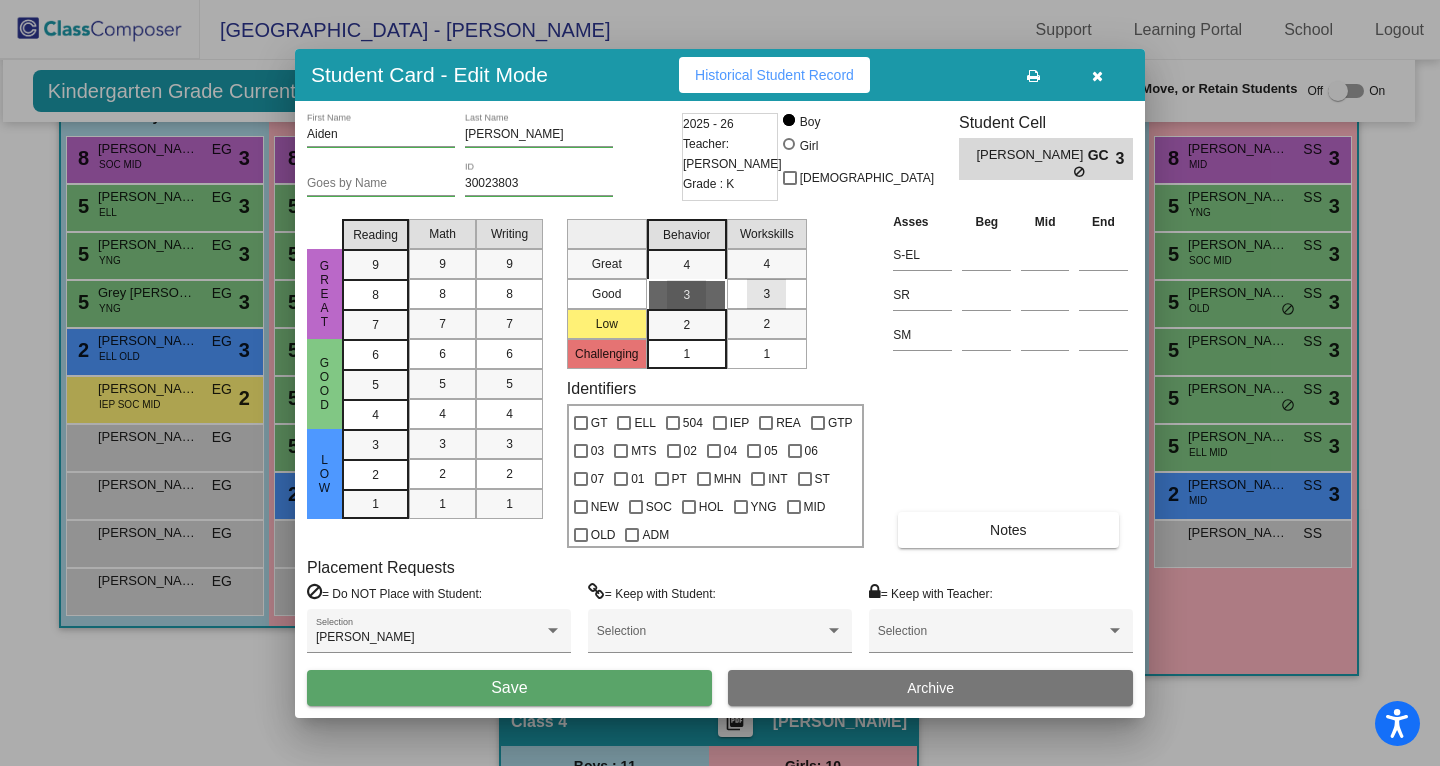 click on "3" at bounding box center [766, 294] 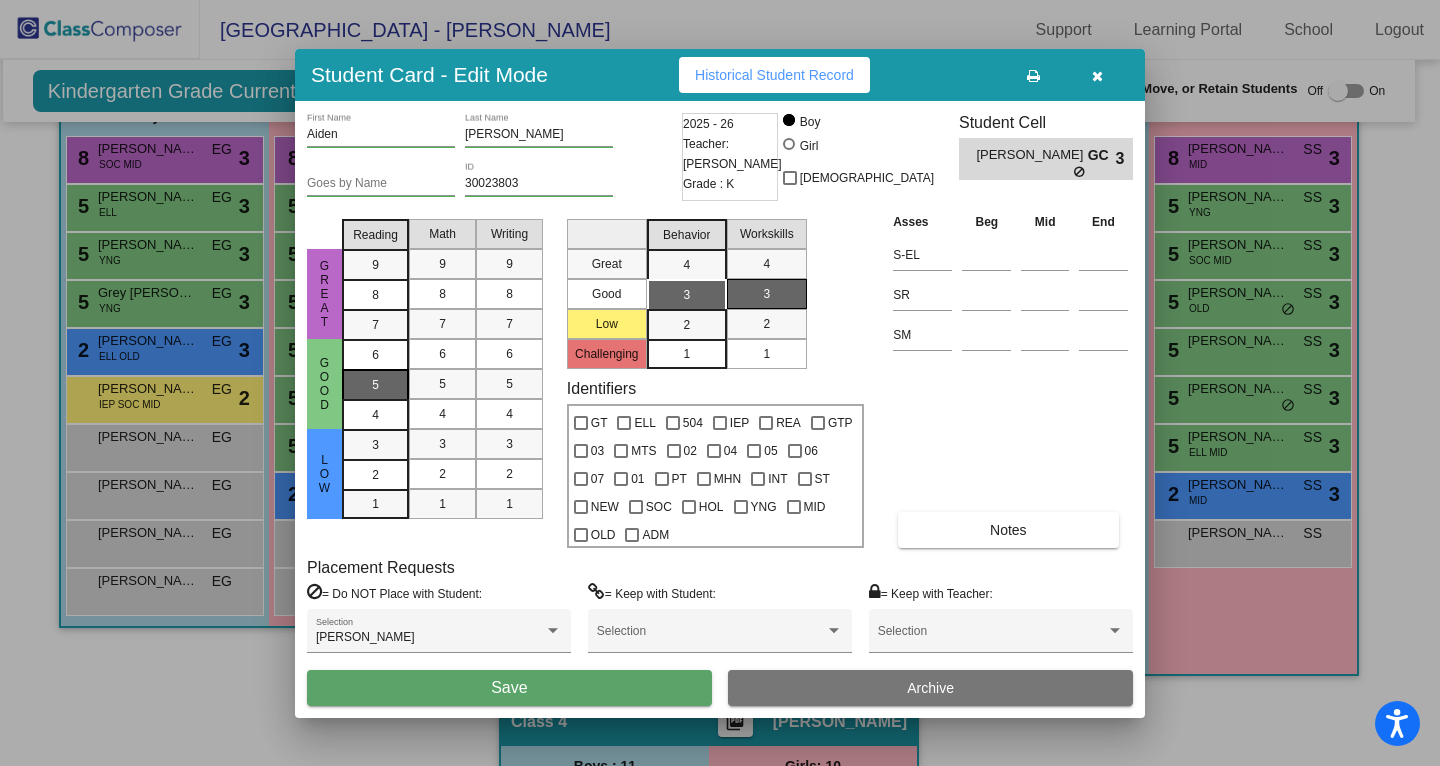 click on "5" at bounding box center [375, 355] 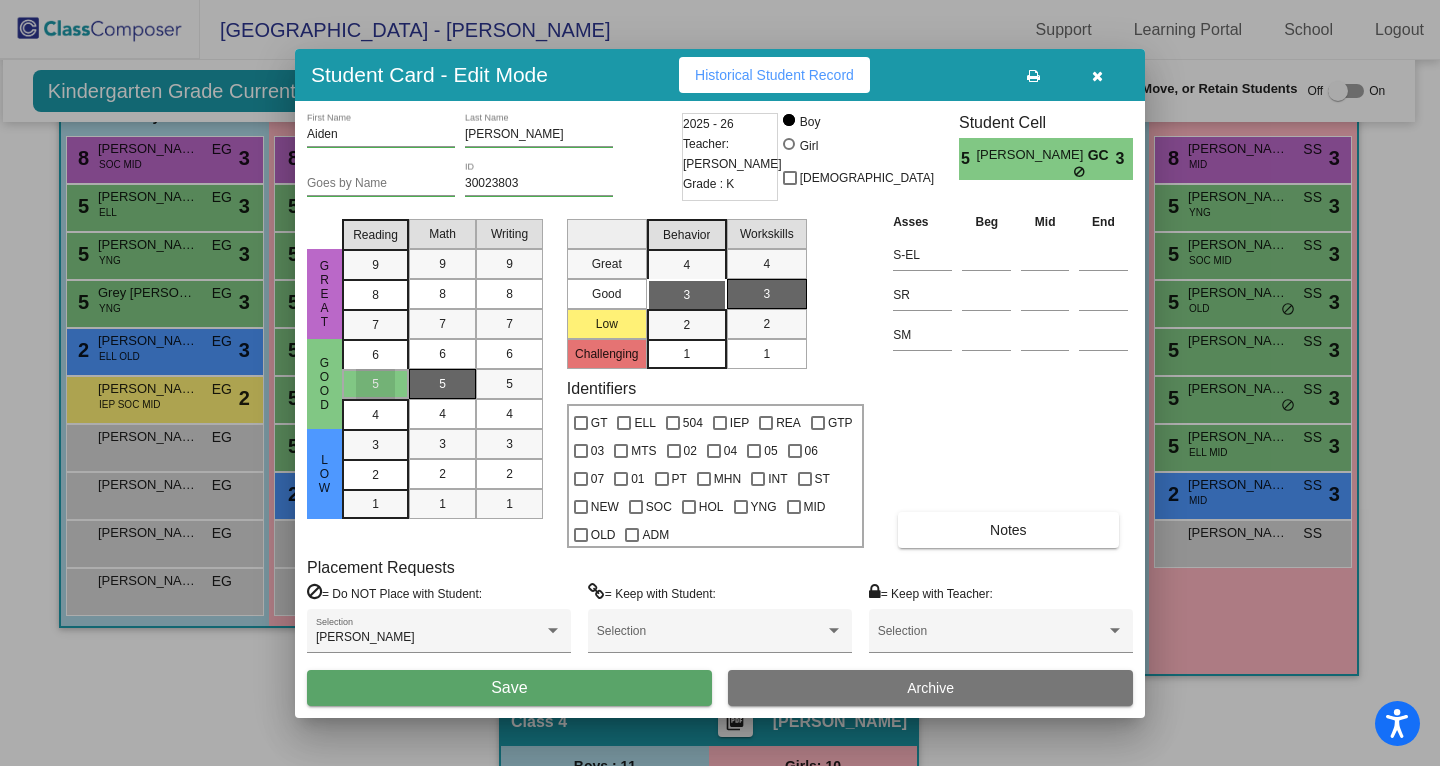 click on "5" at bounding box center (442, 384) 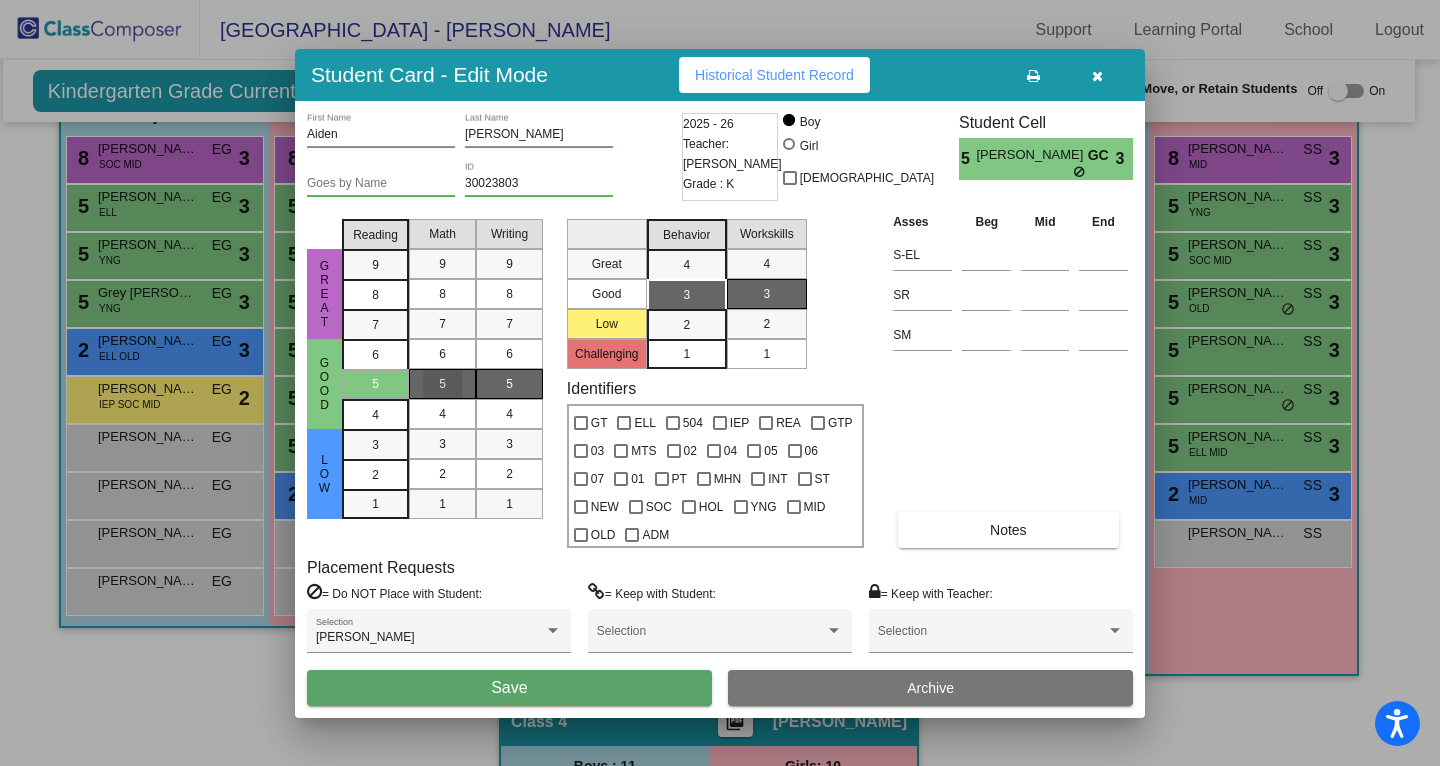 click on "5" at bounding box center (509, 384) 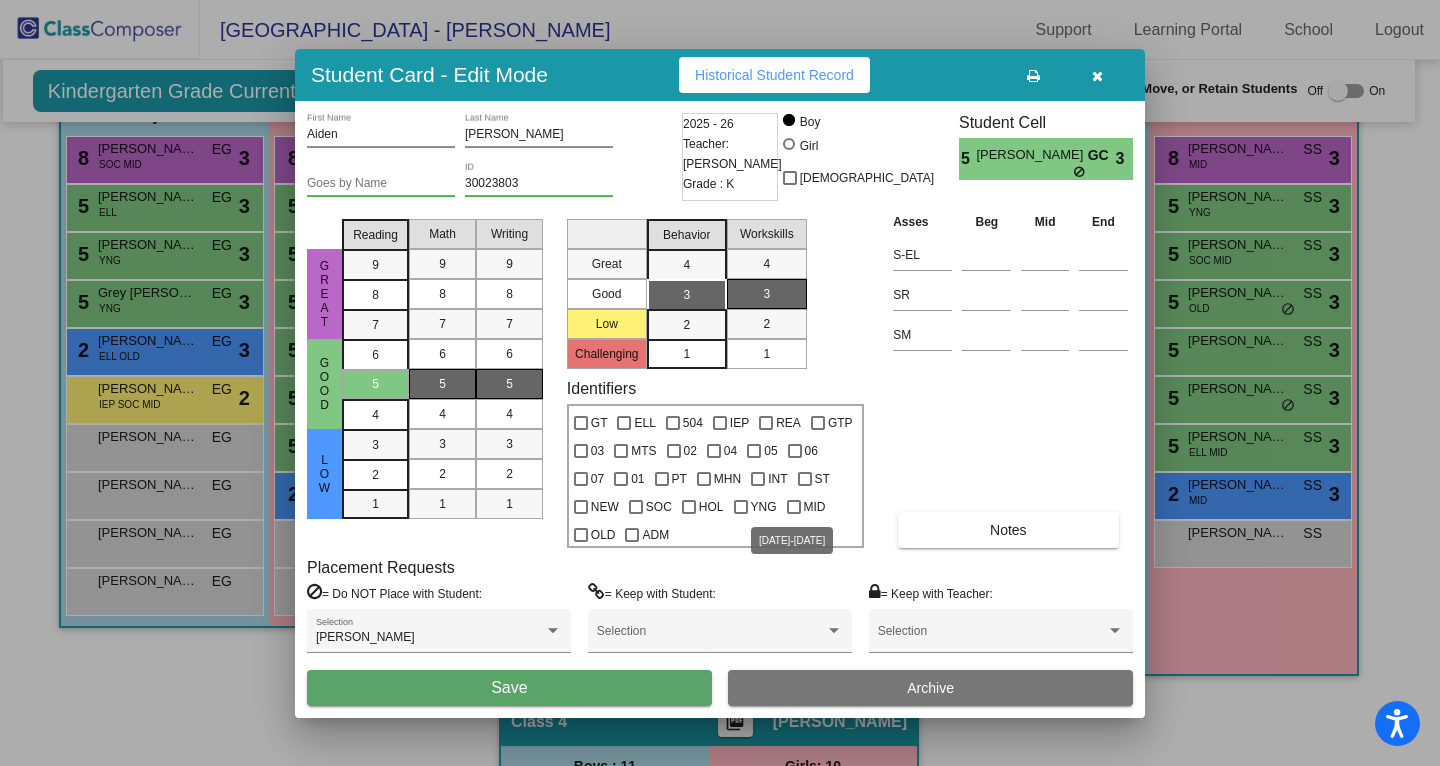 click on "MID" at bounding box center [815, 507] 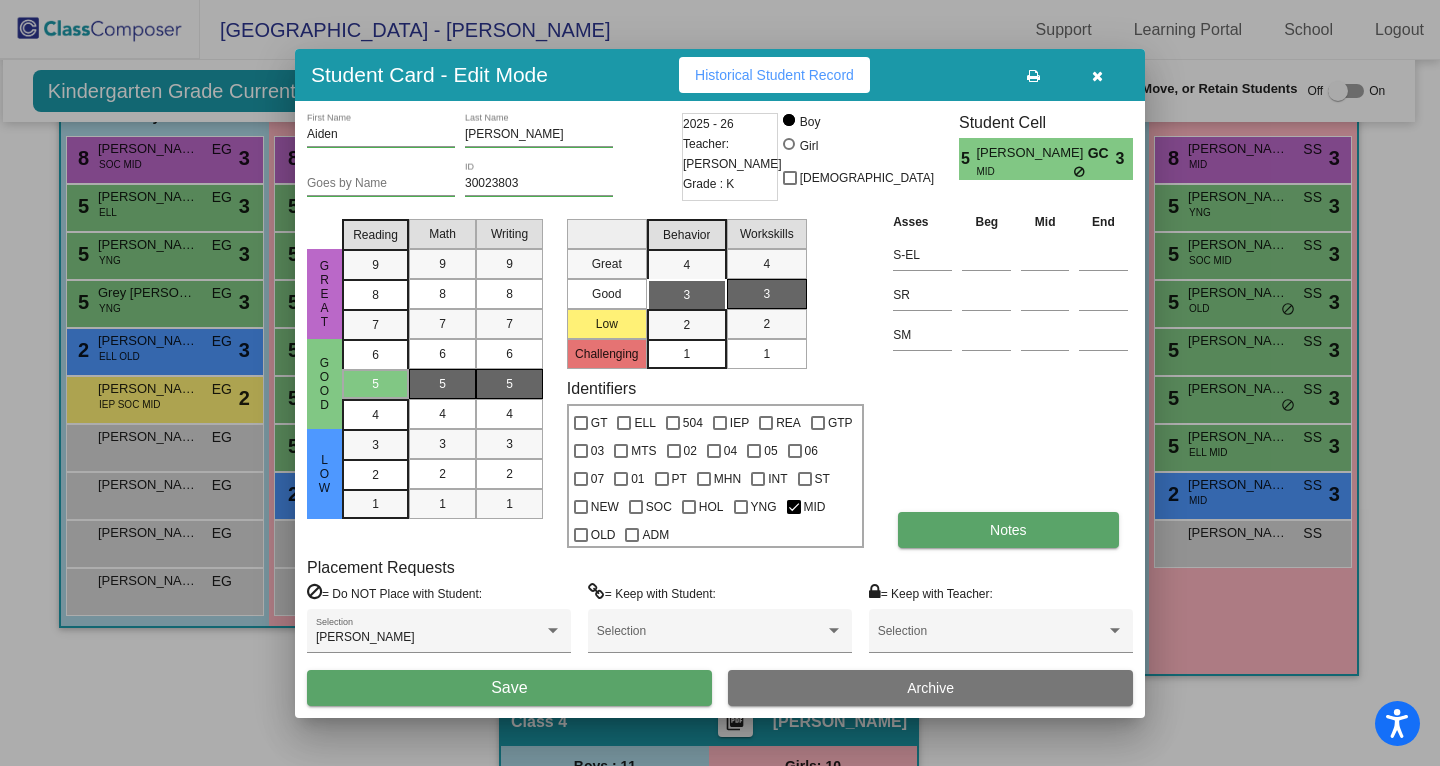 click on "Notes" at bounding box center (1008, 530) 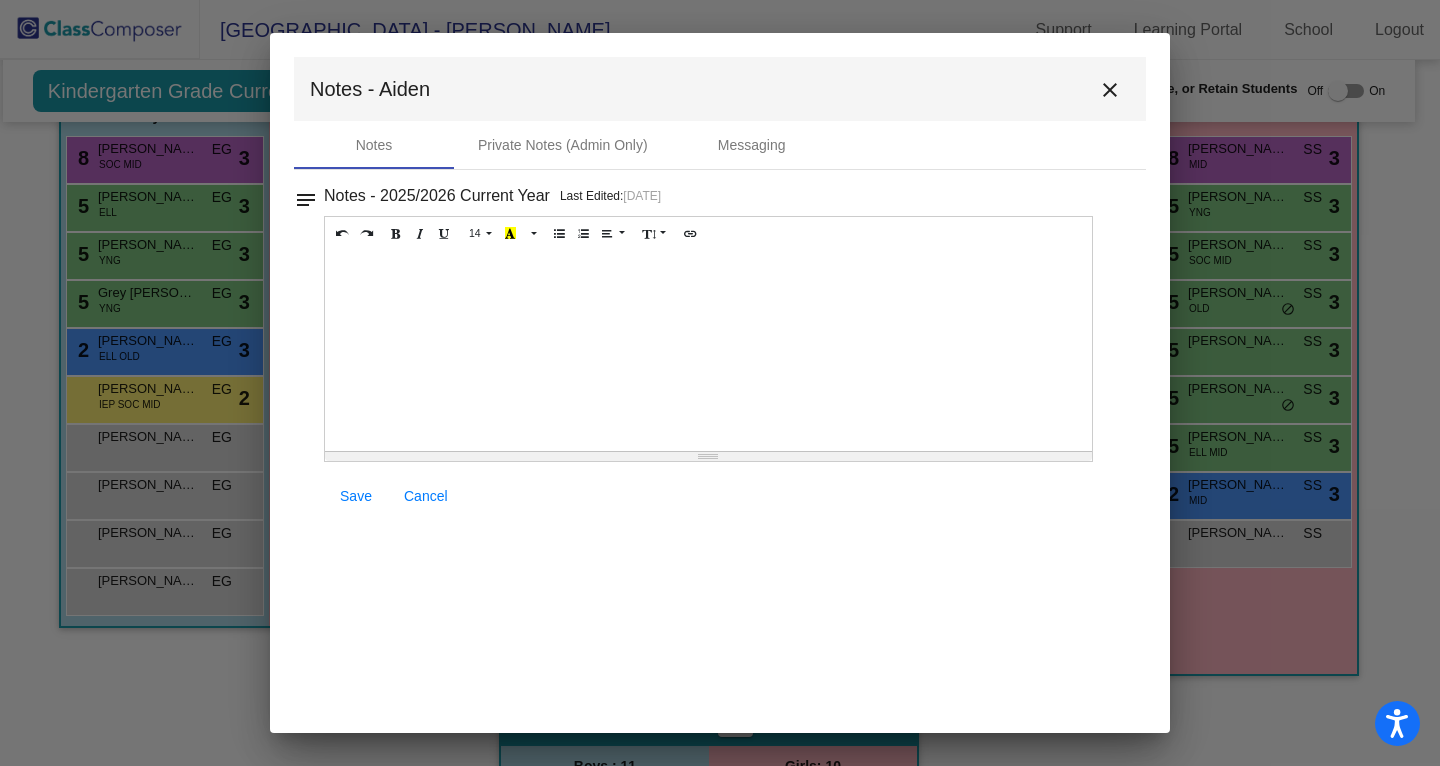 click at bounding box center [708, 351] 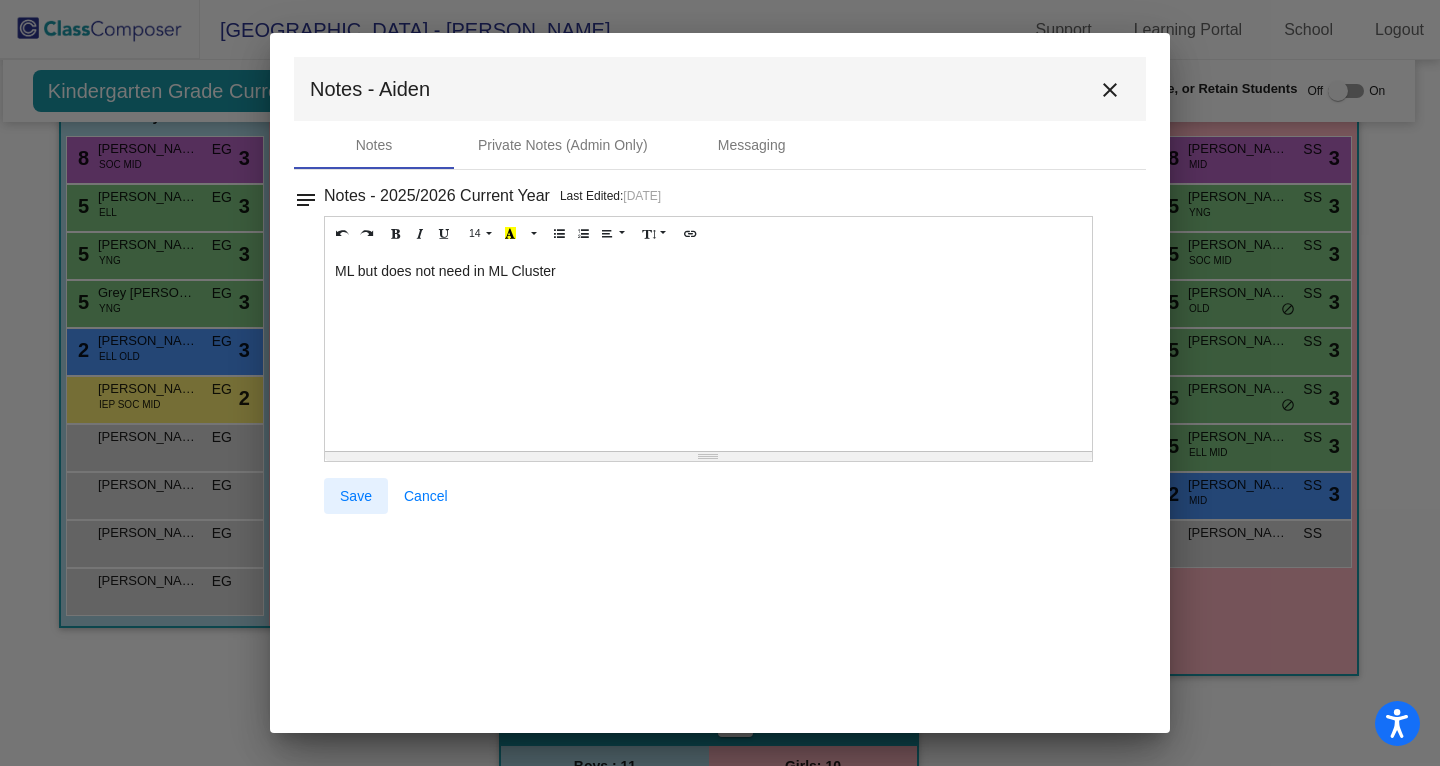 click on "Save" at bounding box center (356, 496) 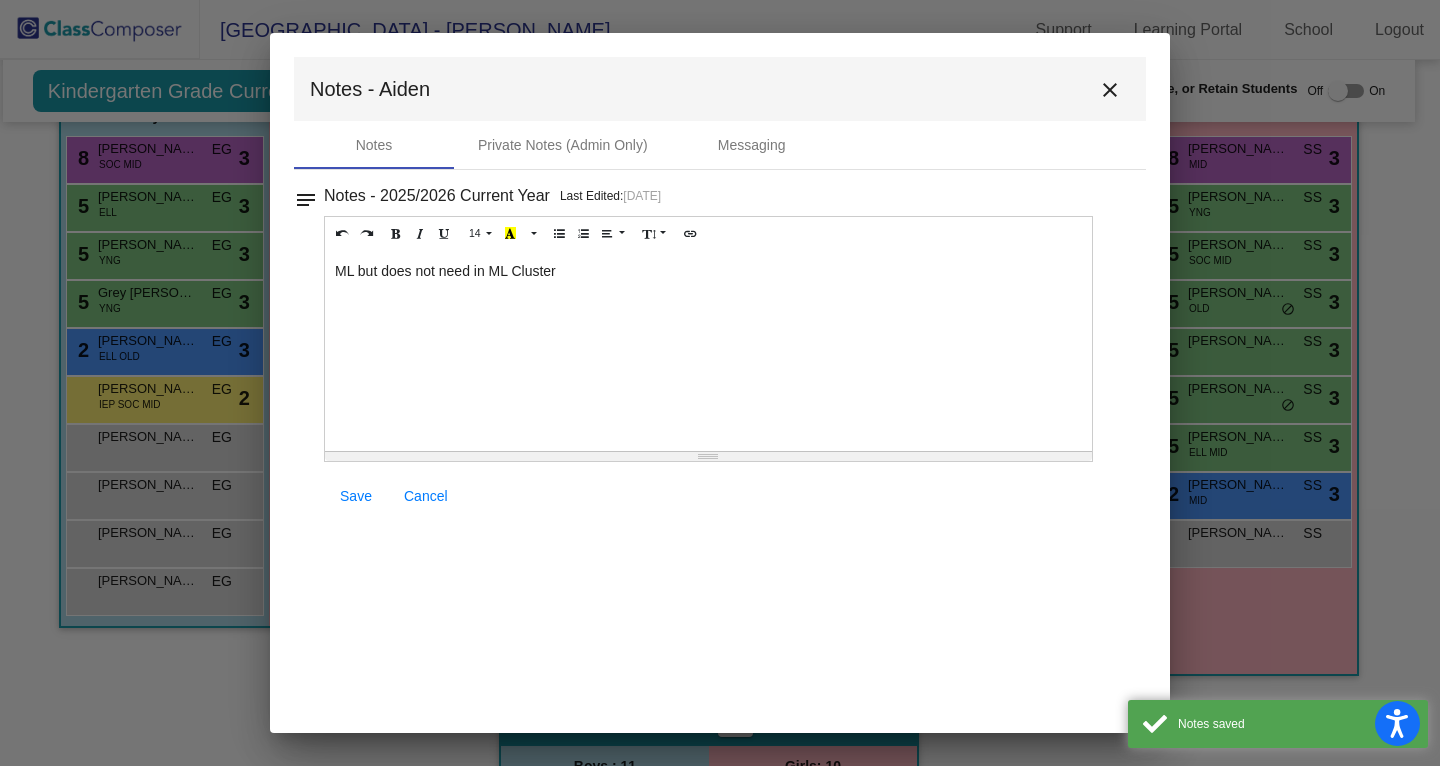 click on "close" at bounding box center [1110, 89] 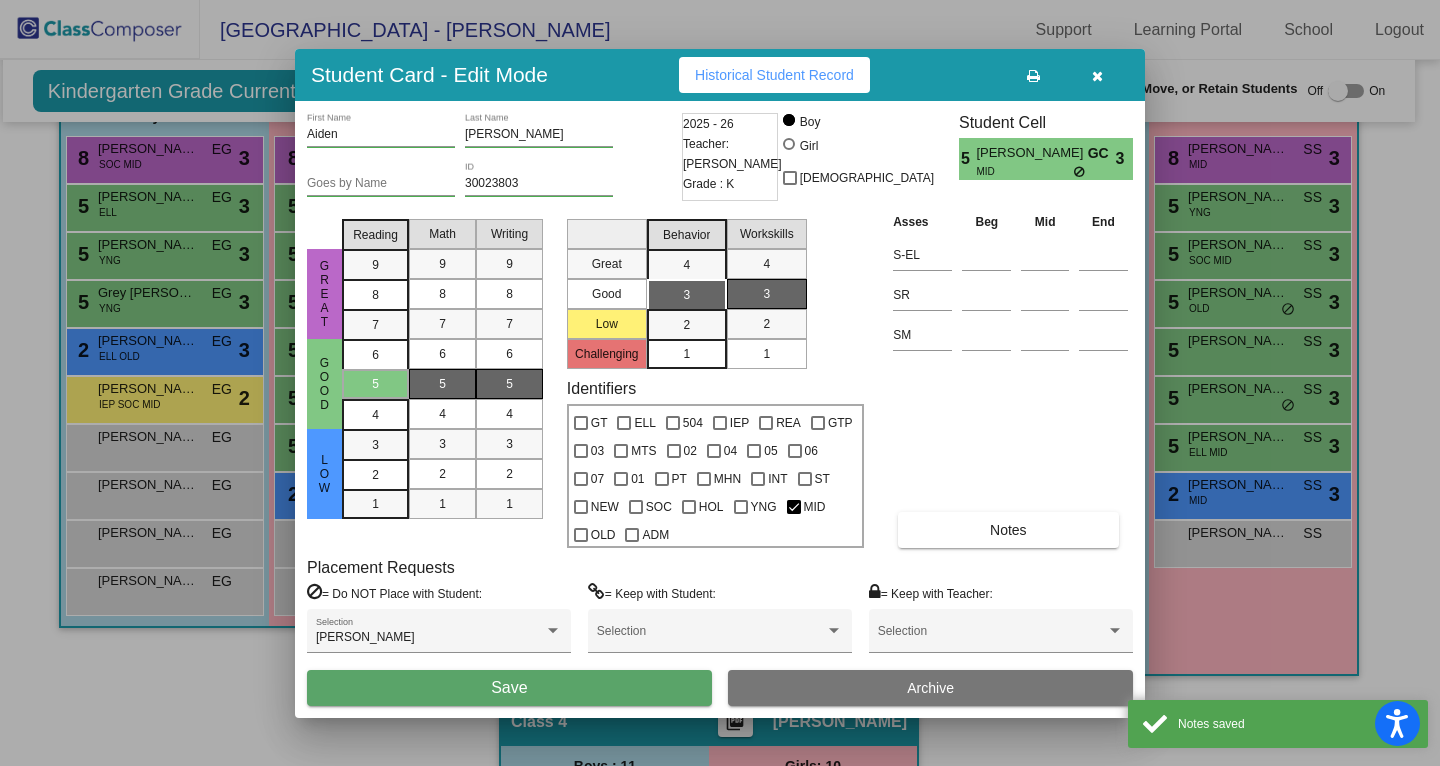 click on "Save" at bounding box center [509, 688] 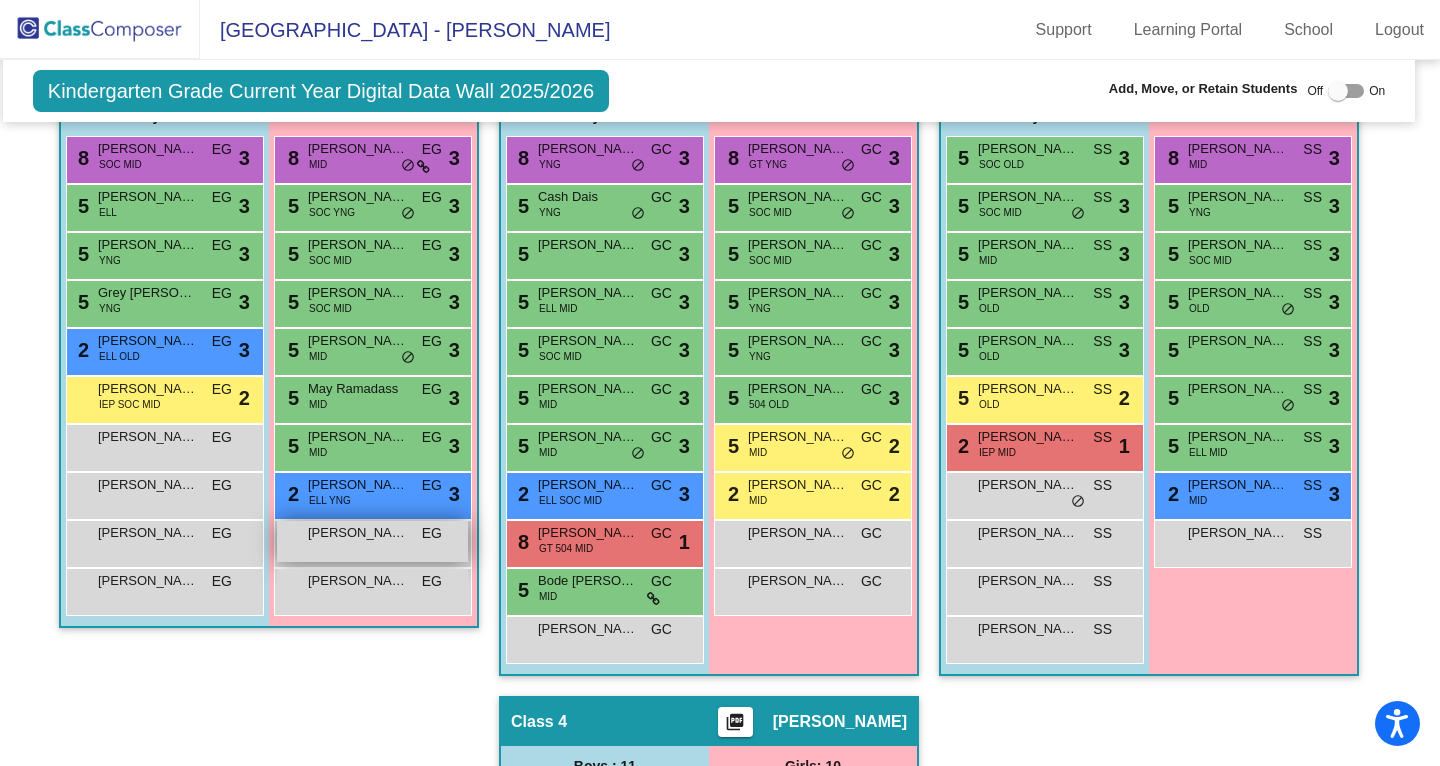 click on "[PERSON_NAME]" at bounding box center [358, 533] 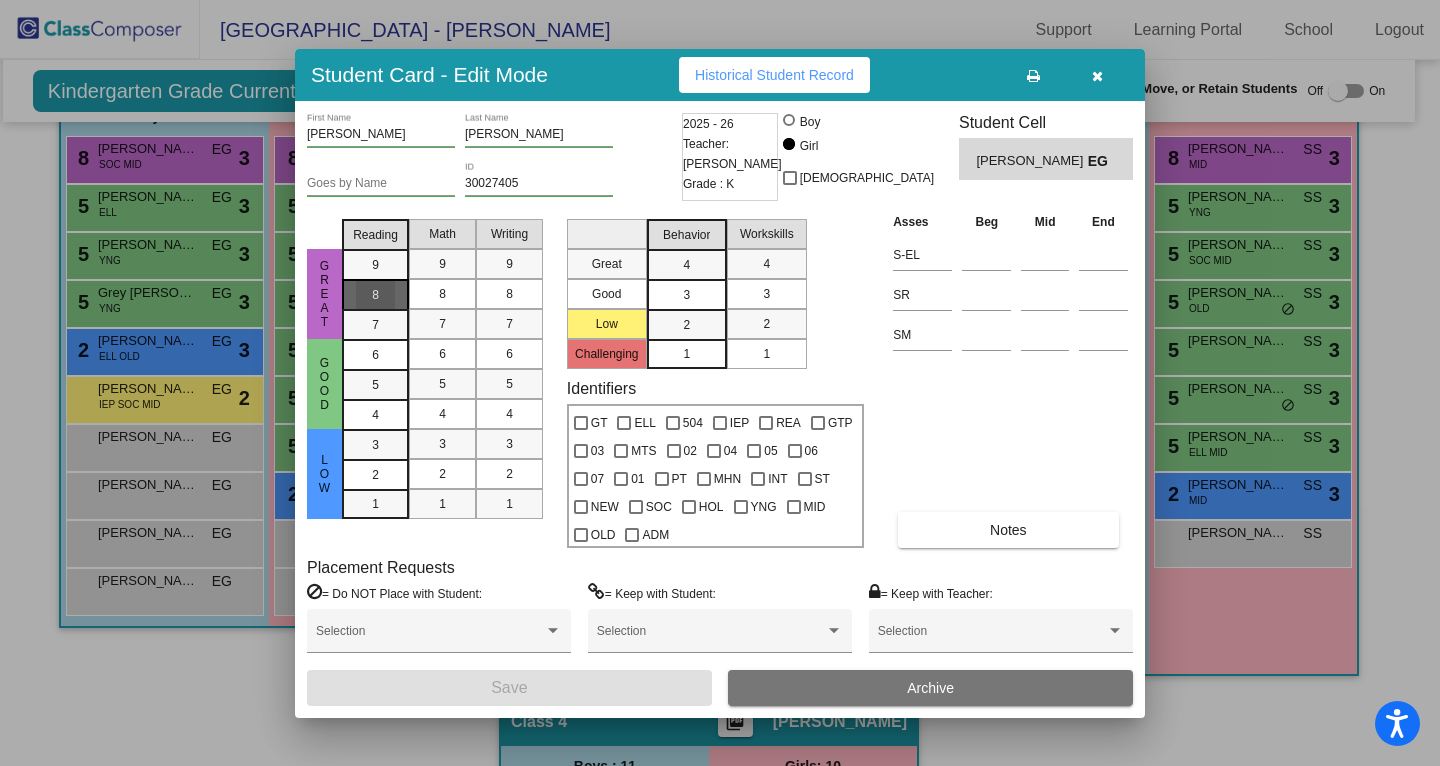 click on "8" at bounding box center [375, 265] 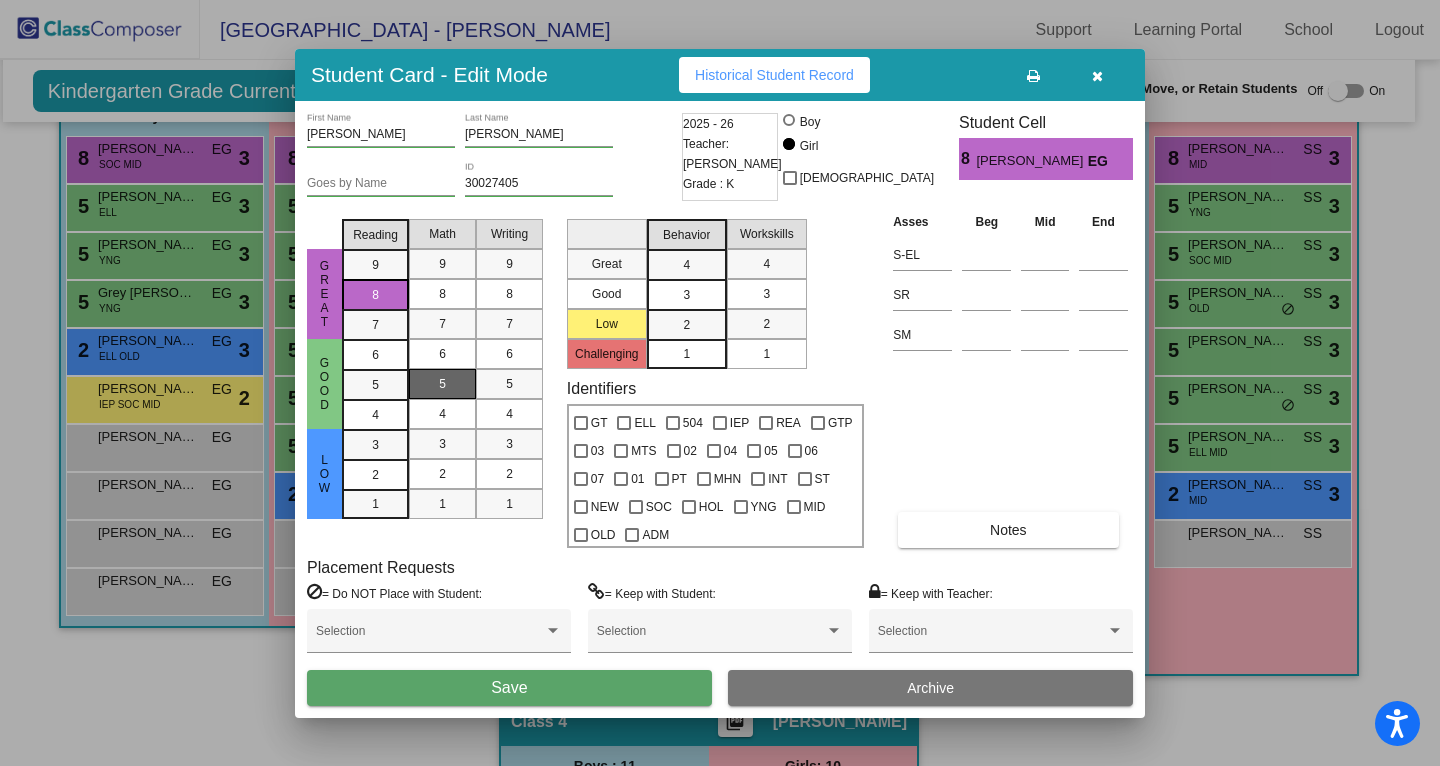 click on "5" at bounding box center (442, 384) 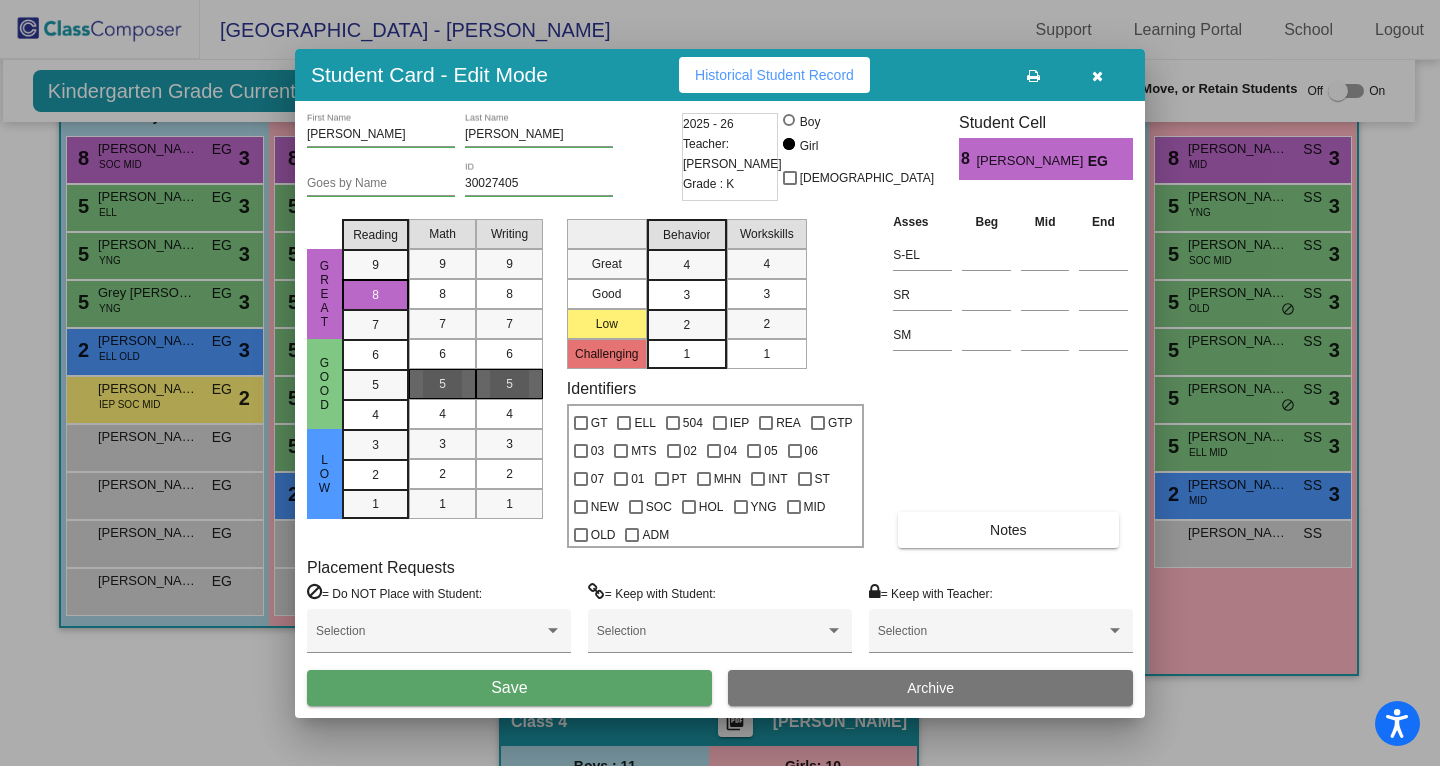 click on "5" at bounding box center (509, 384) 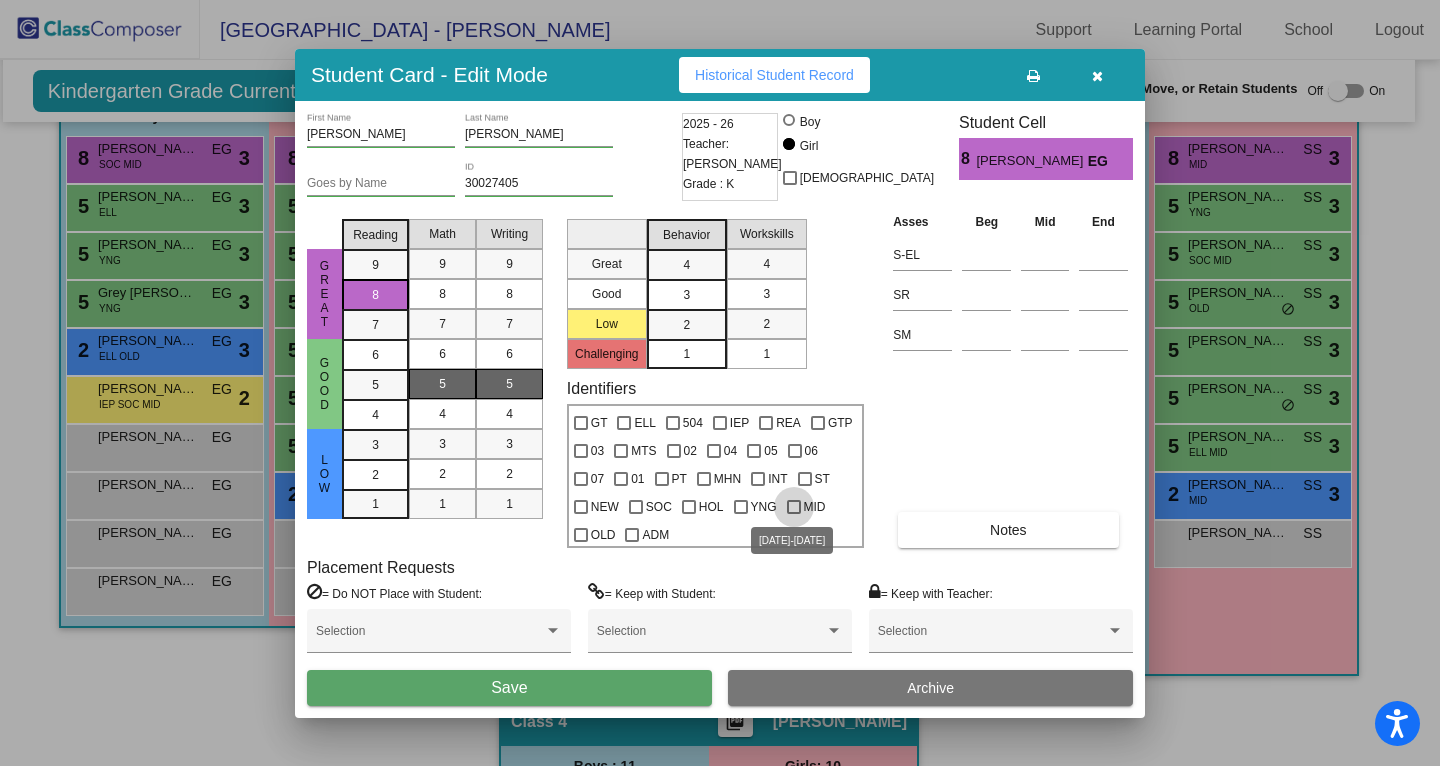 click on "MID" at bounding box center (815, 507) 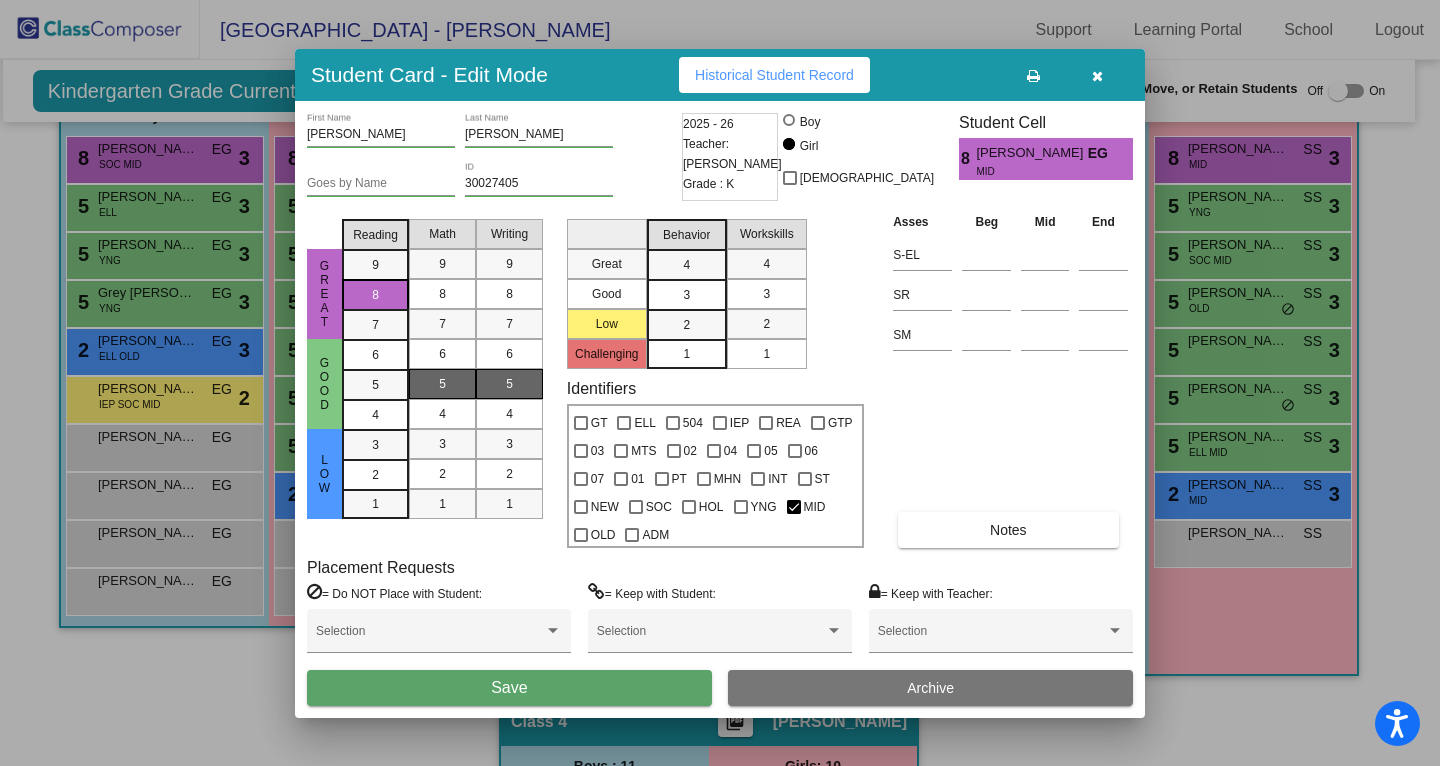 click on "Save" at bounding box center (509, 688) 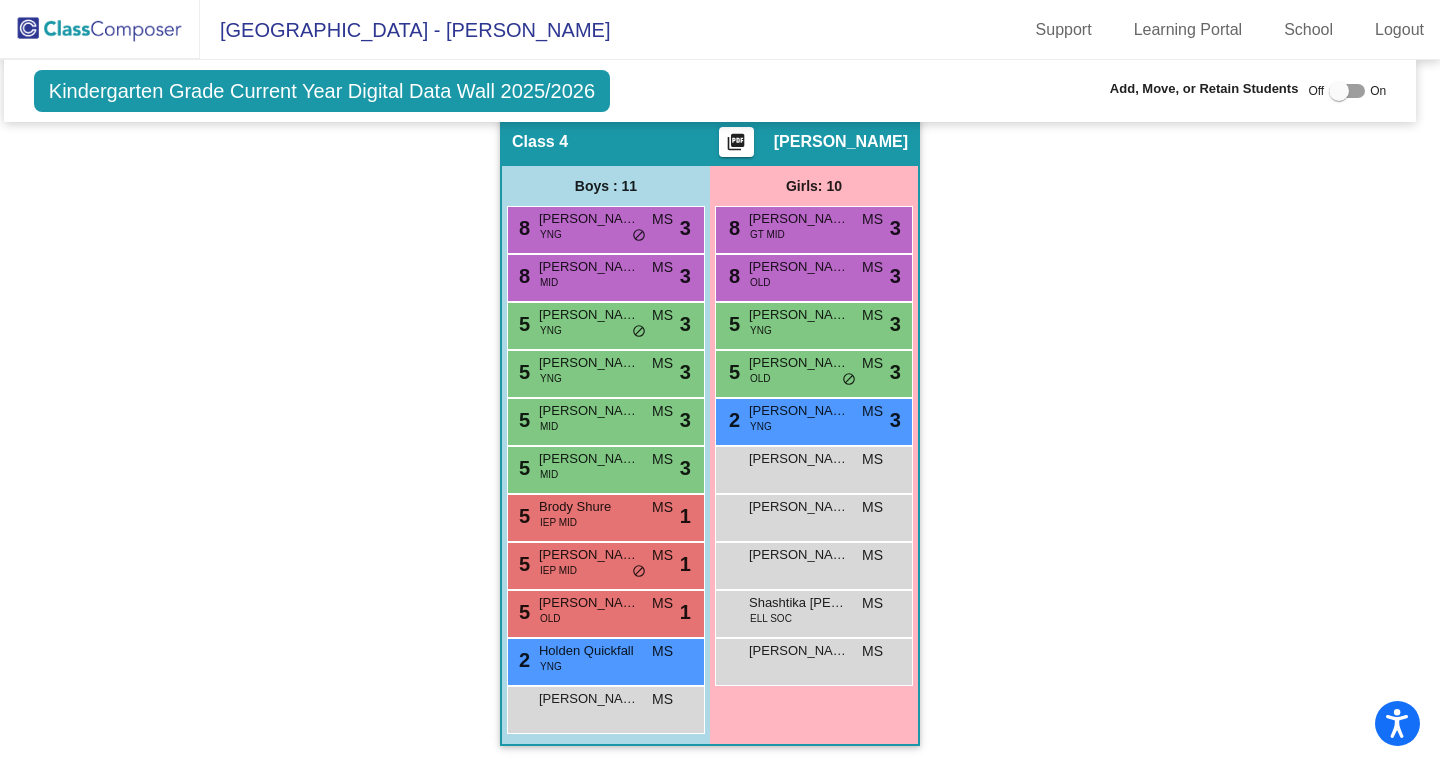 scroll, scrollTop: 1176, scrollLeft: 12, axis: both 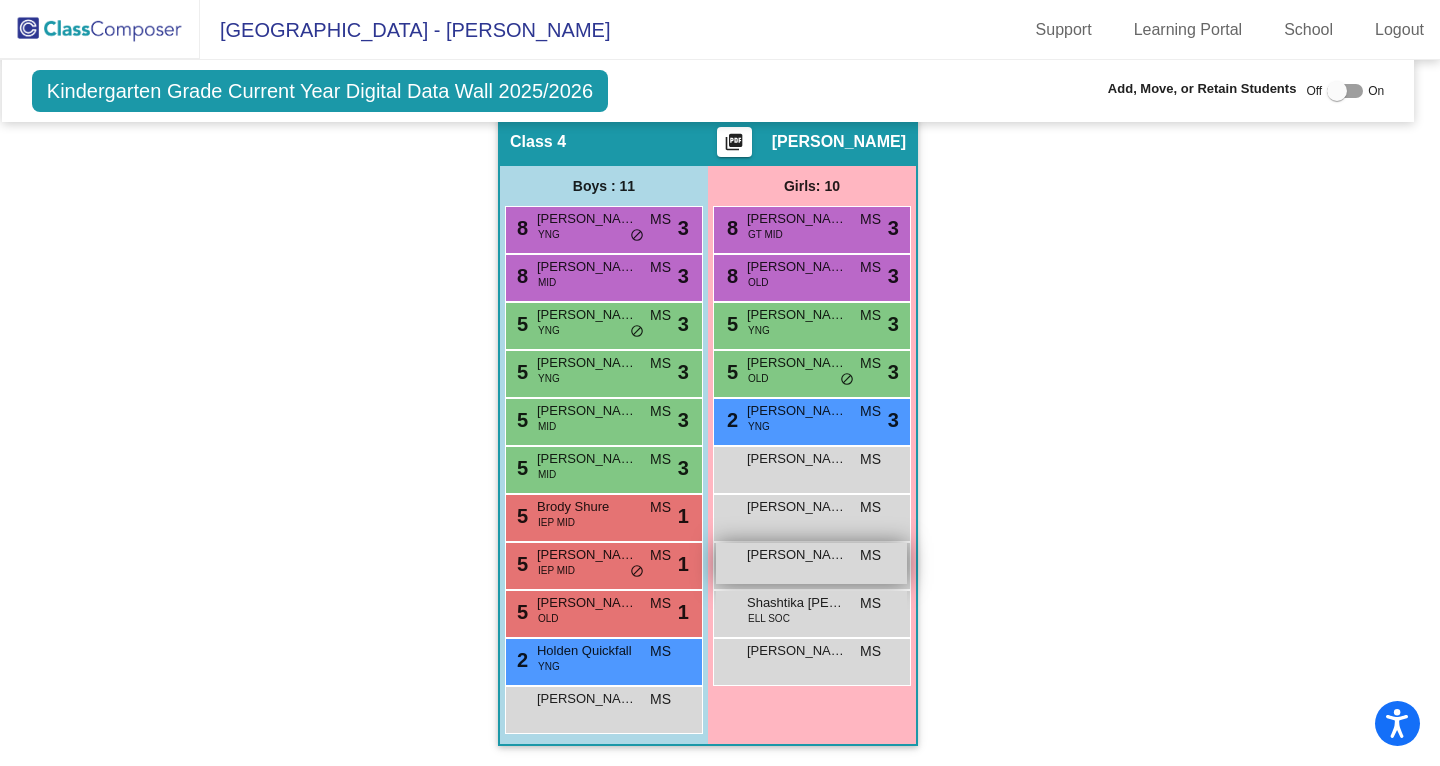 click on "Quinn Williams MS lock do_not_disturb_alt" at bounding box center (811, 563) 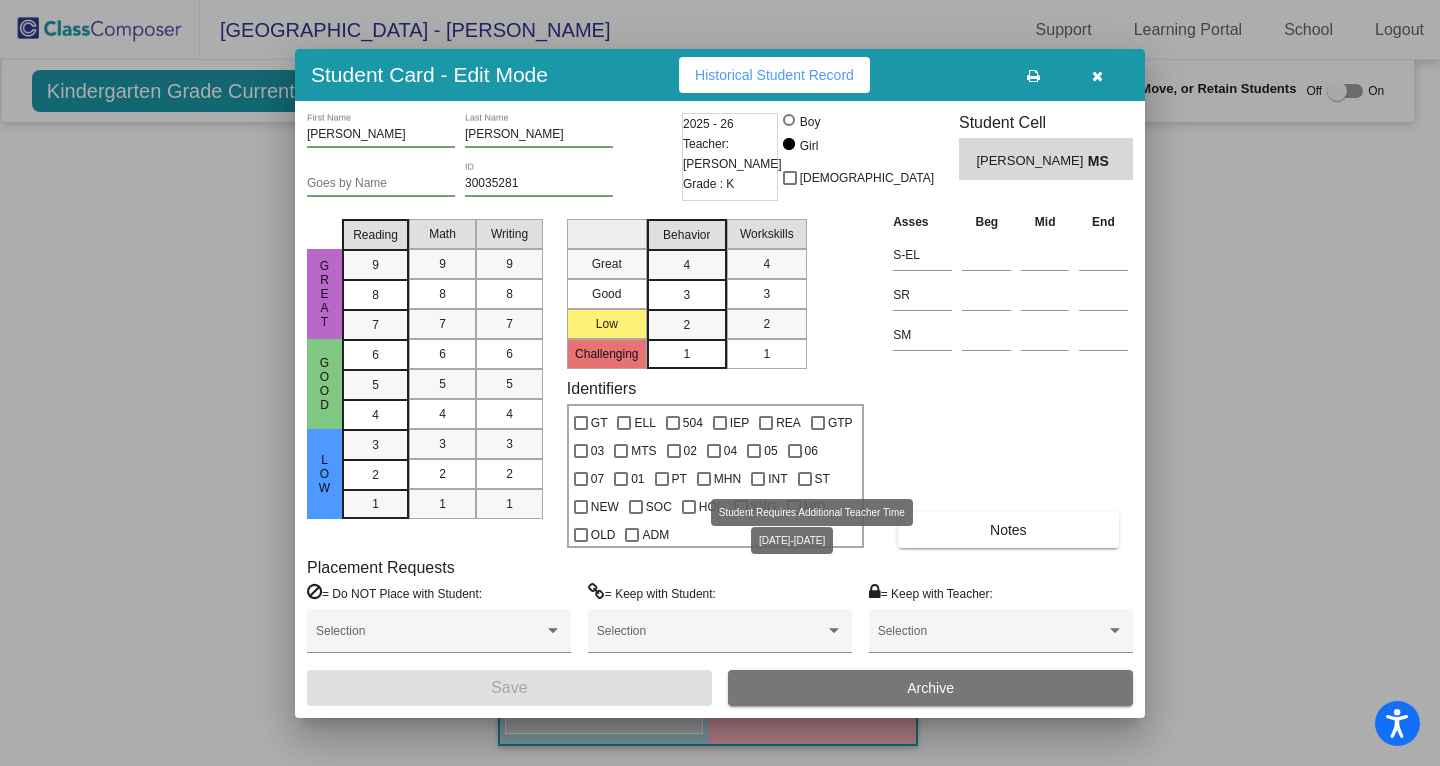 click at bounding box center (794, 507) 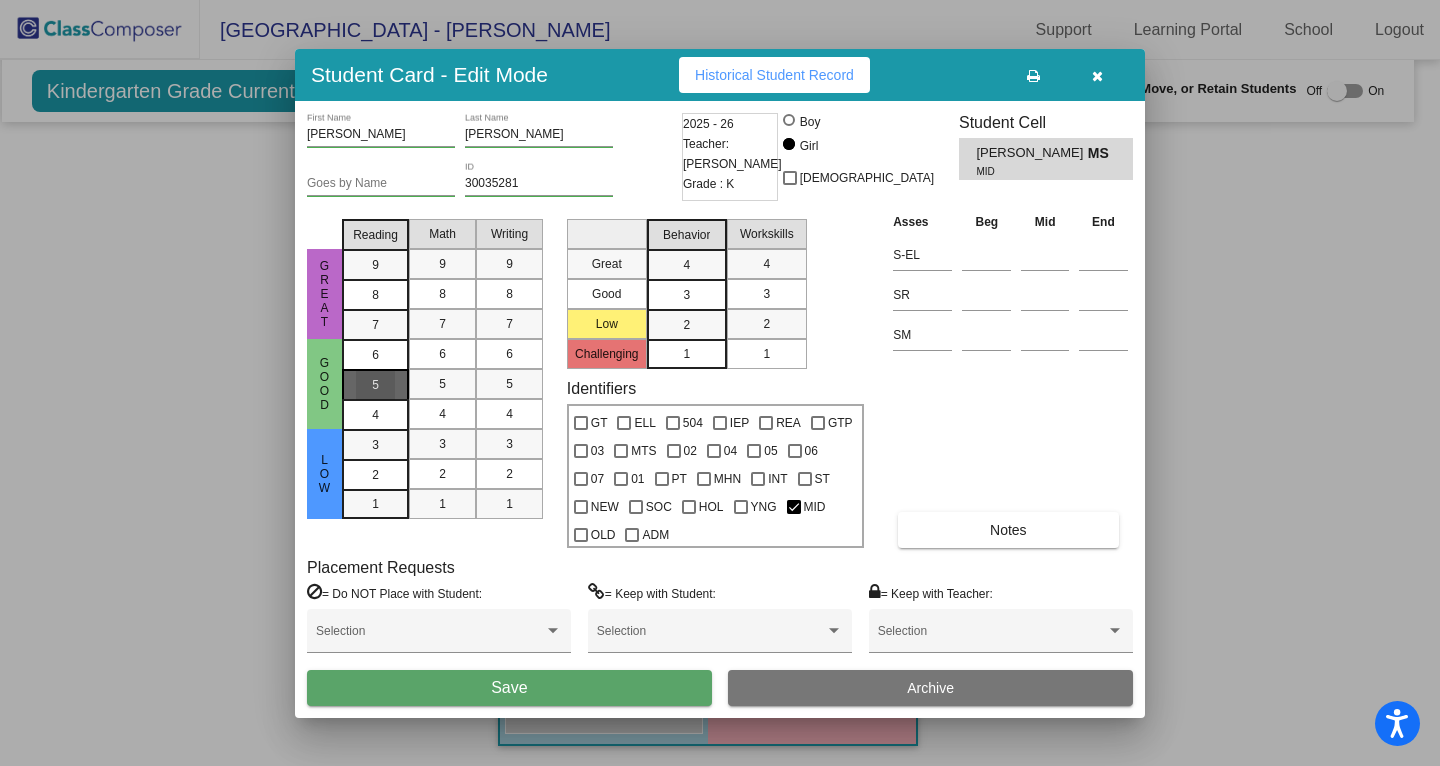click on "5" at bounding box center (375, 355) 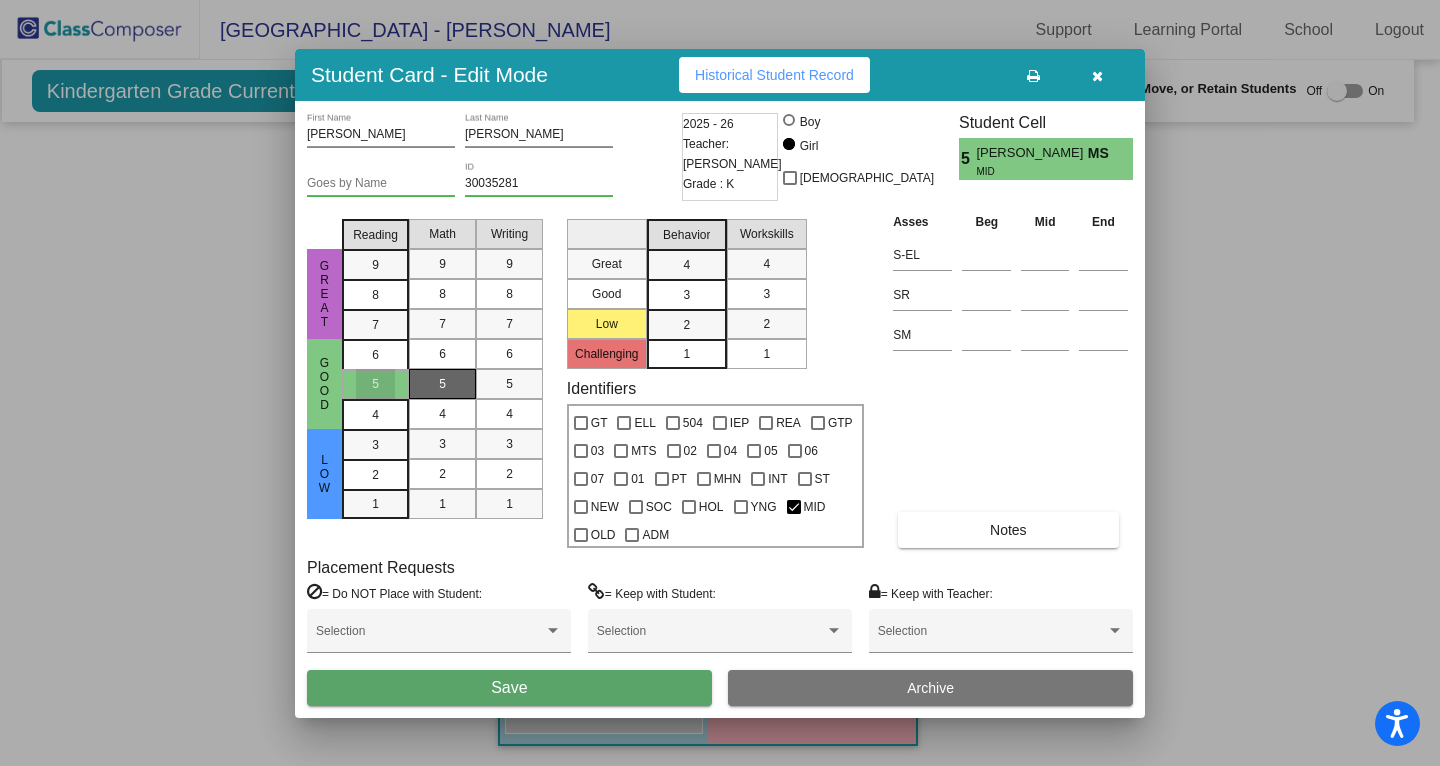 click on "5" at bounding box center (442, 384) 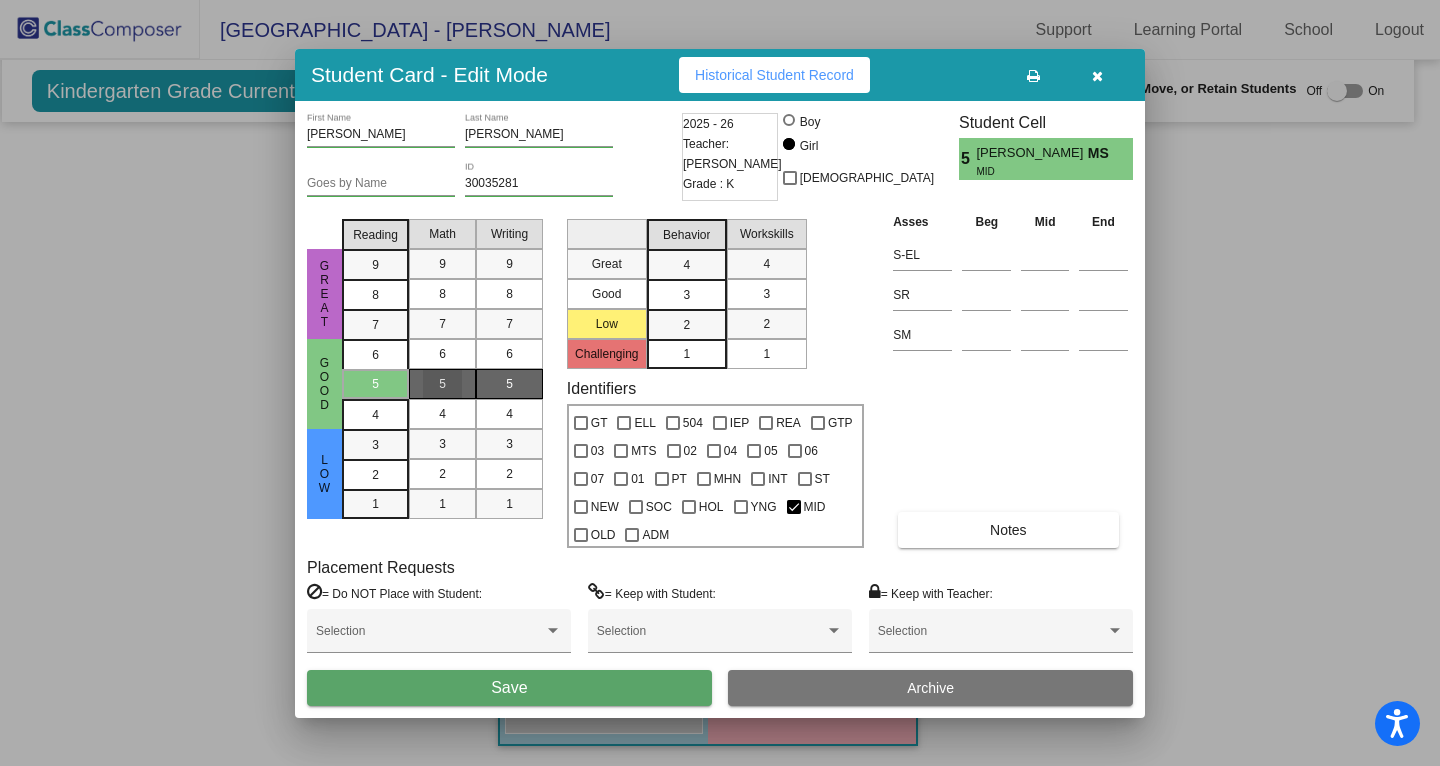 click on "5" at bounding box center (509, 384) 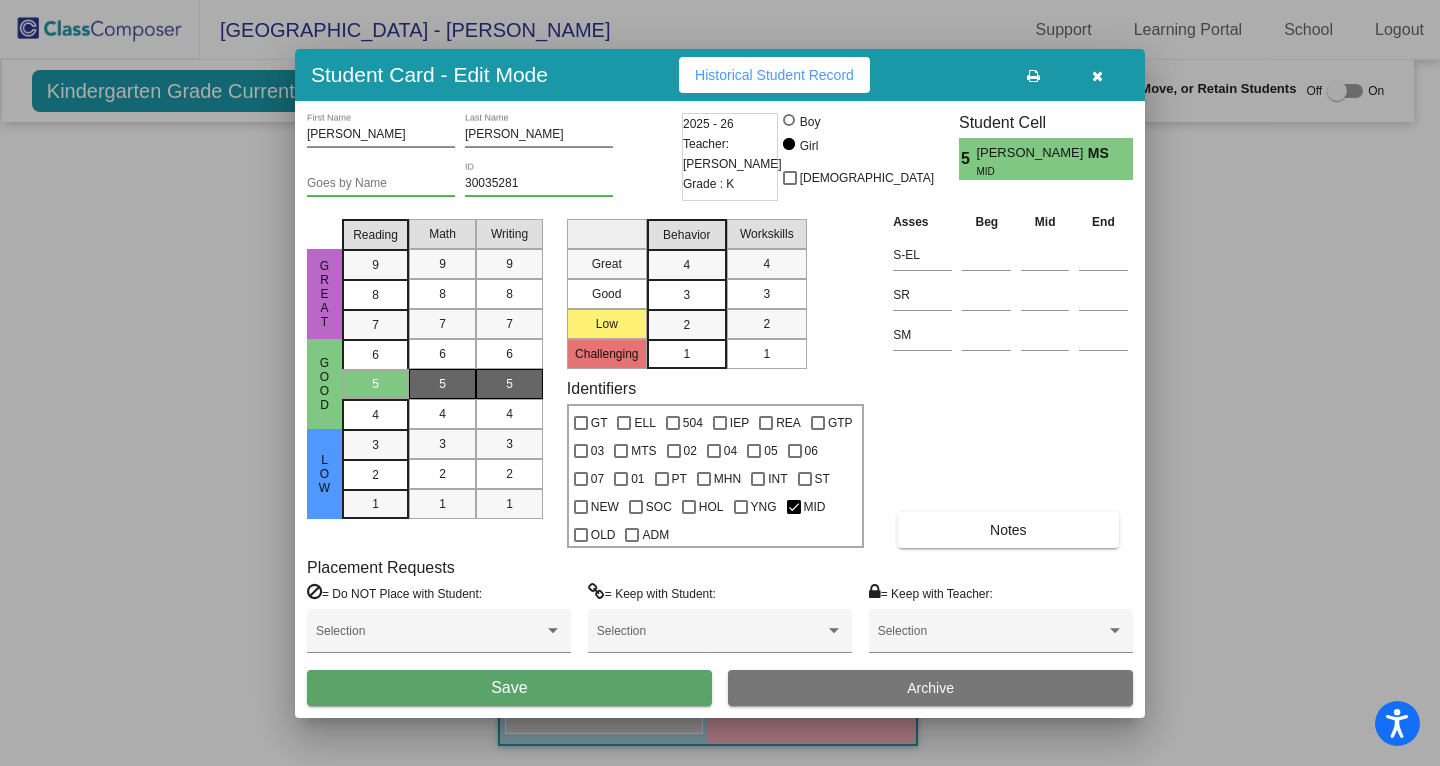 click on "3" at bounding box center (686, 265) 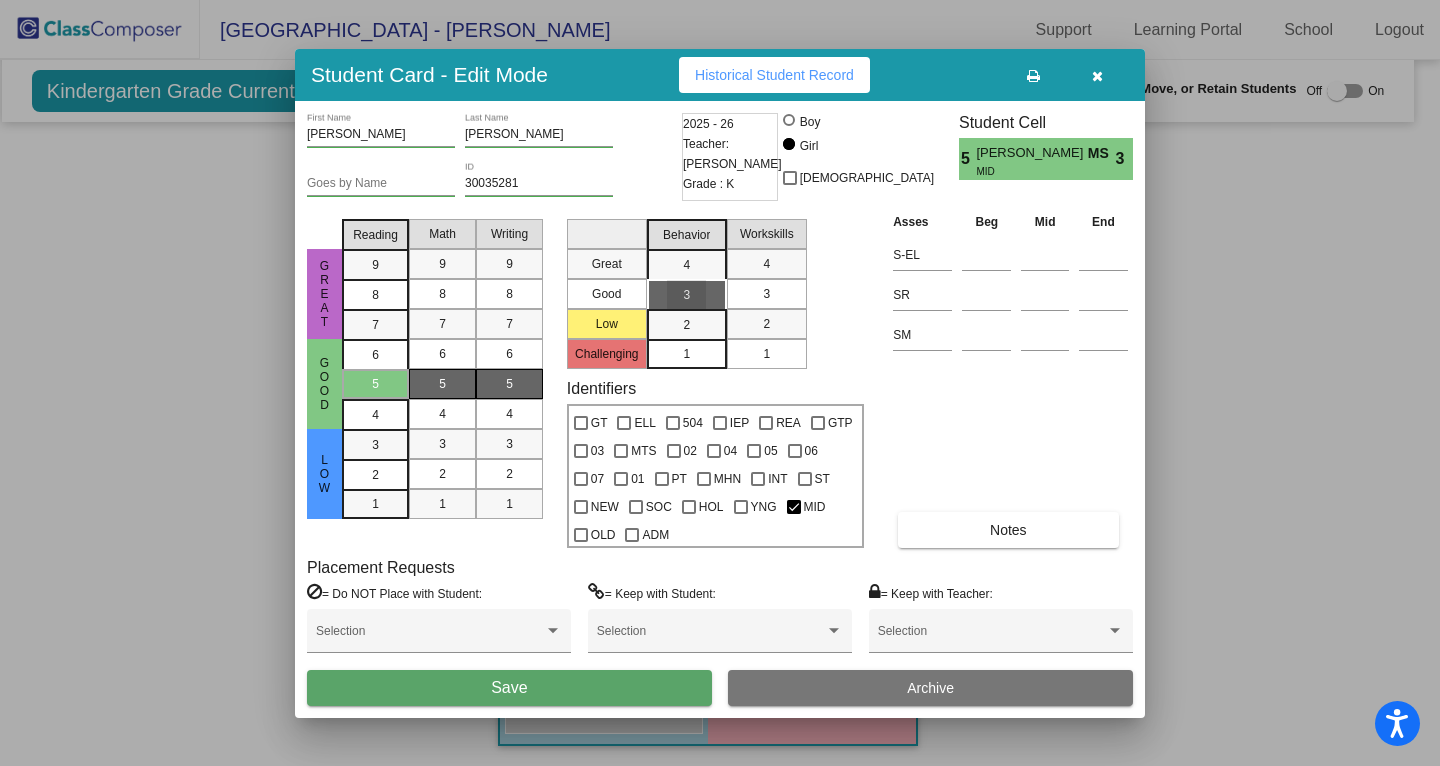 click on "3" at bounding box center (766, 294) 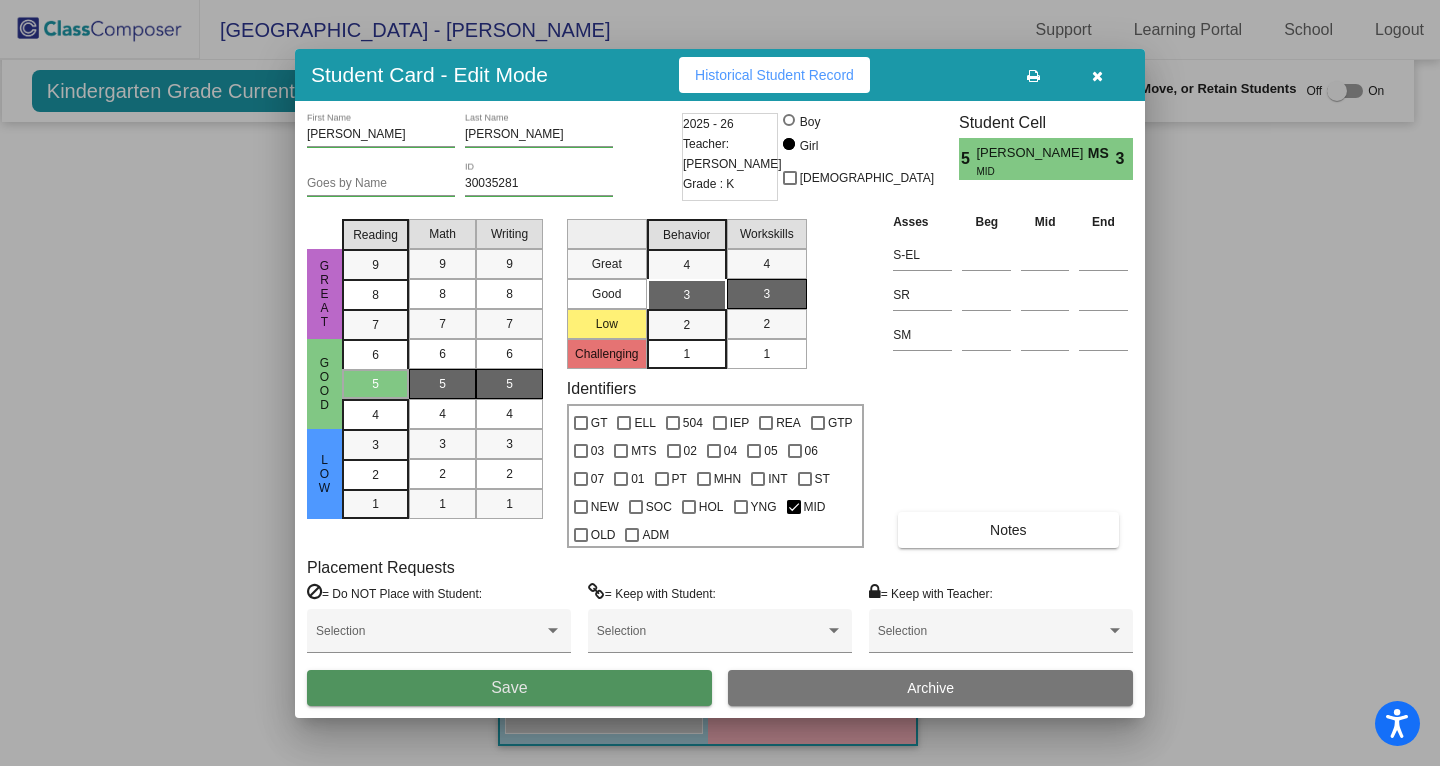 click on "Save" at bounding box center [509, 687] 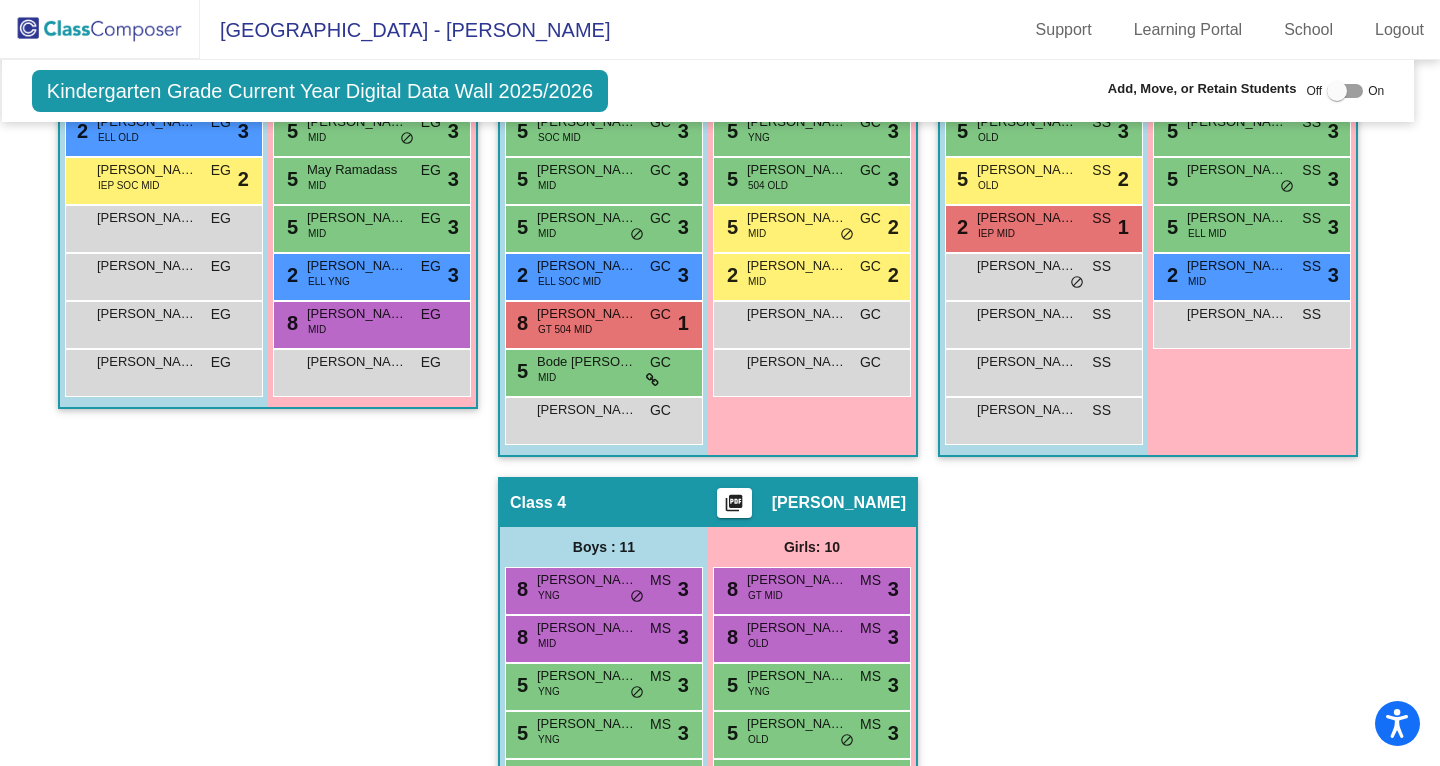 scroll, scrollTop: 806, scrollLeft: 11, axis: both 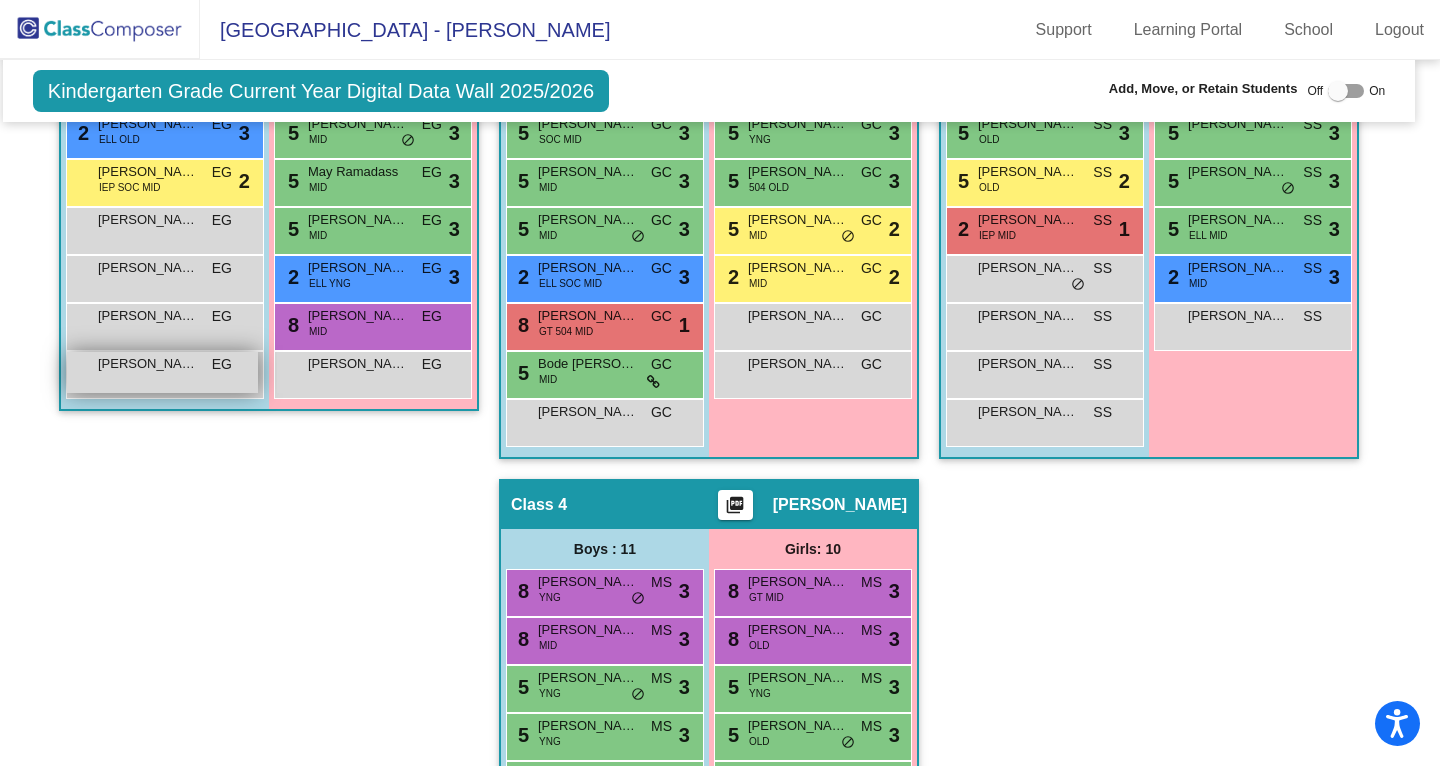 click on "Nikolai Willis EG lock do_not_disturb_alt" at bounding box center [162, 372] 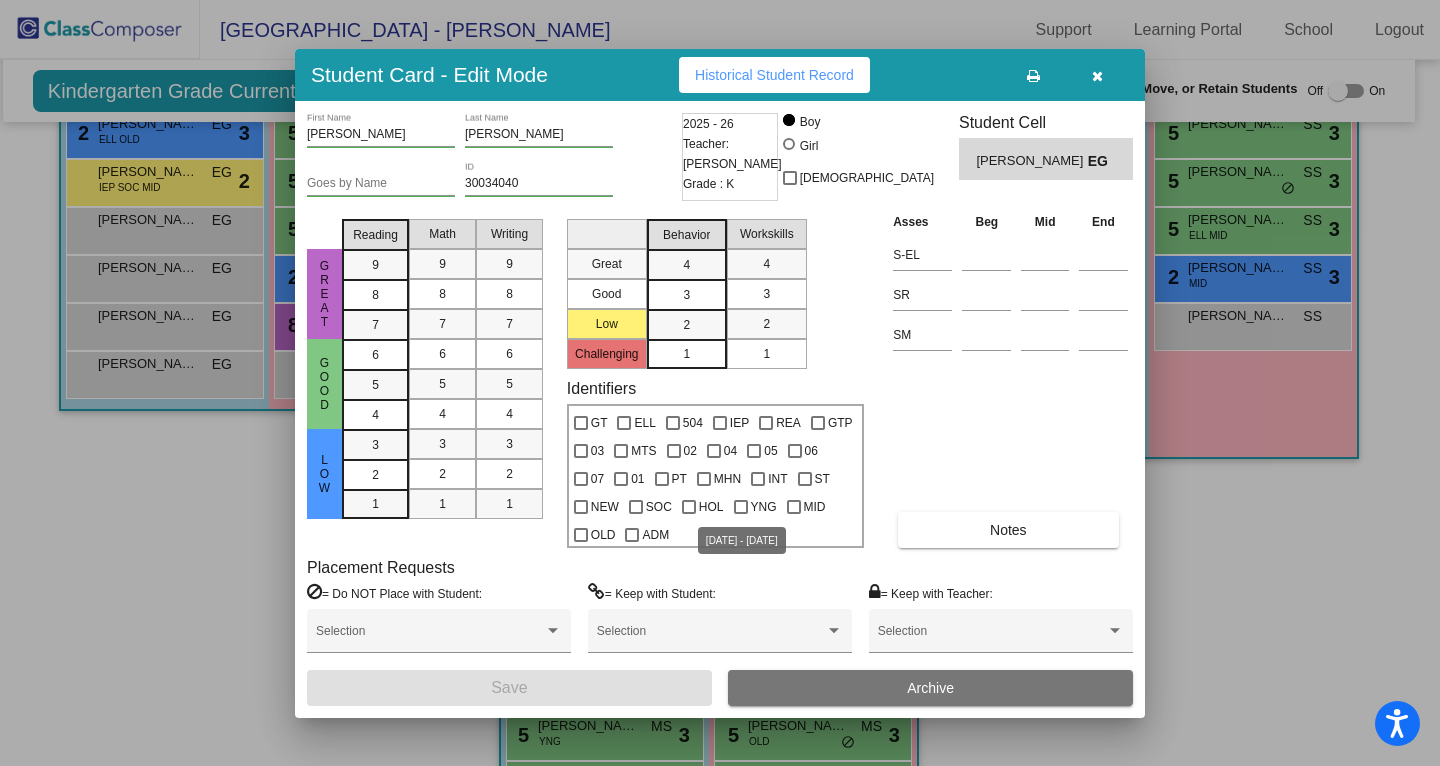 click at bounding box center [741, 507] 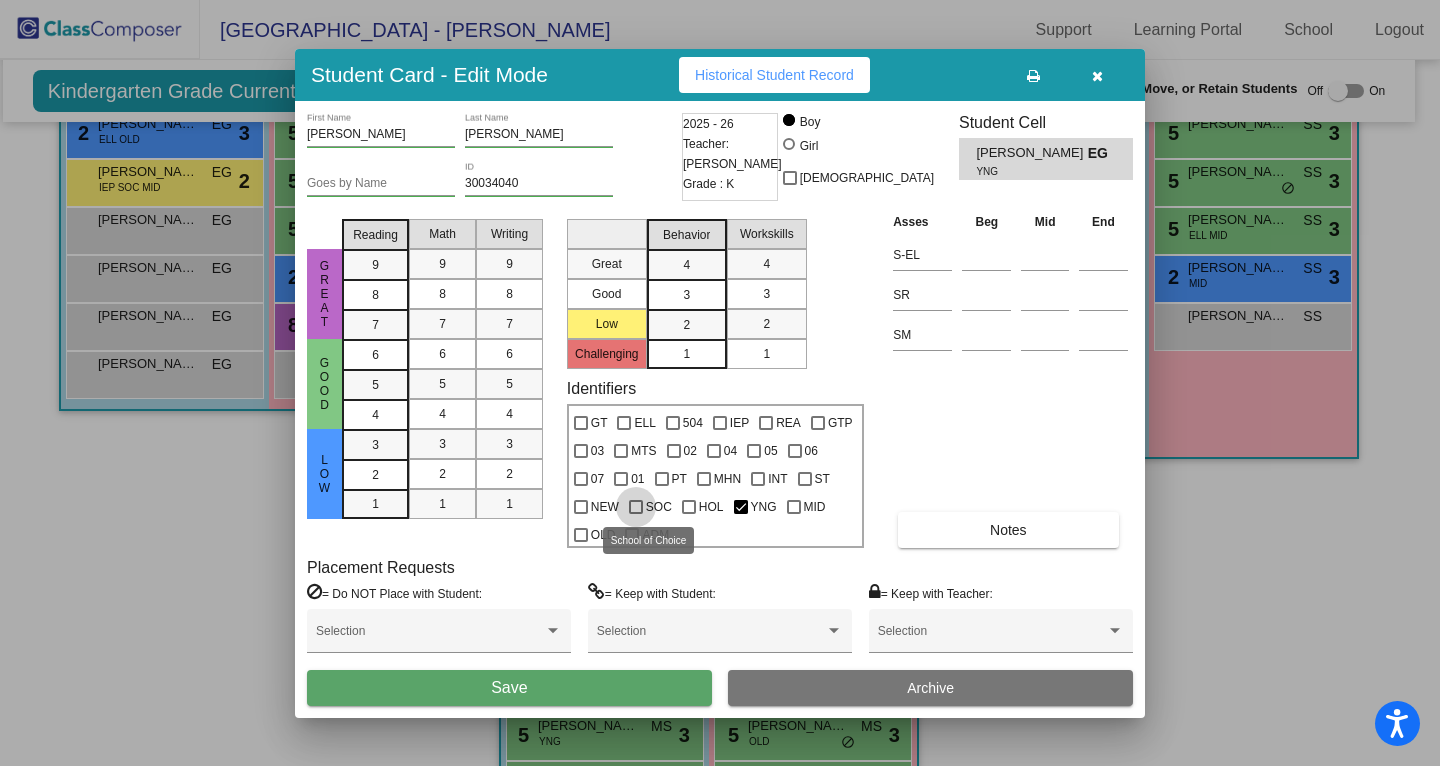click on "SOC" at bounding box center [659, 507] 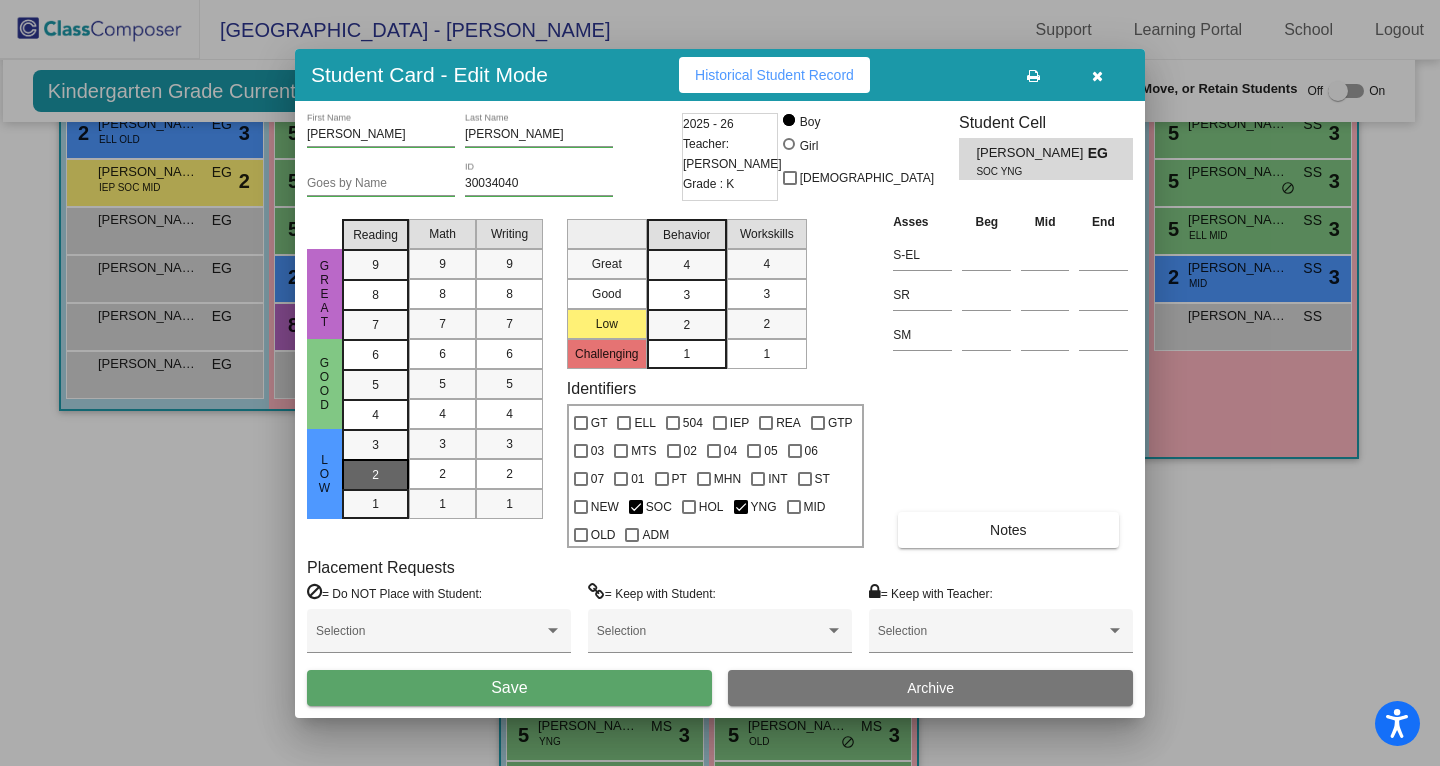 click on "2" at bounding box center (375, 445) 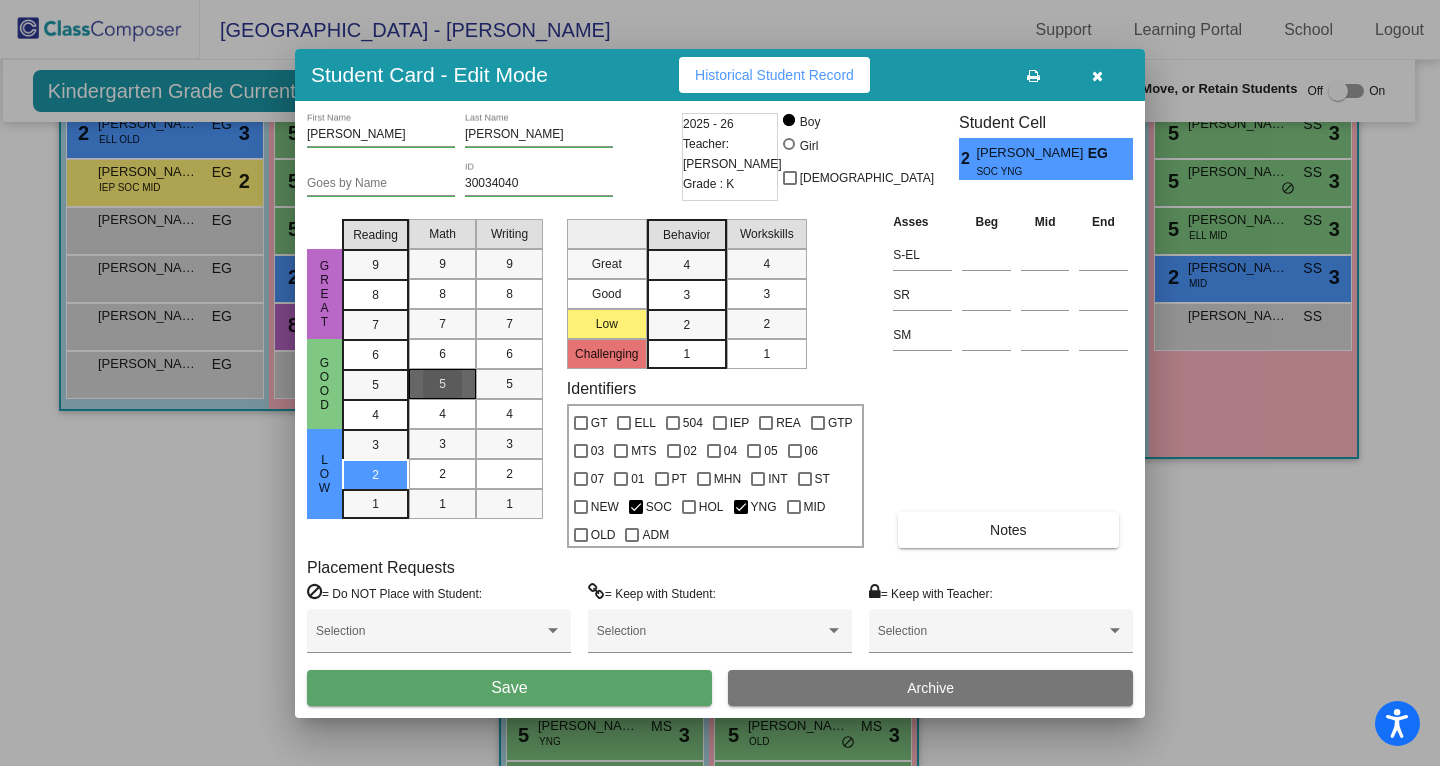 click on "5" at bounding box center [442, 384] 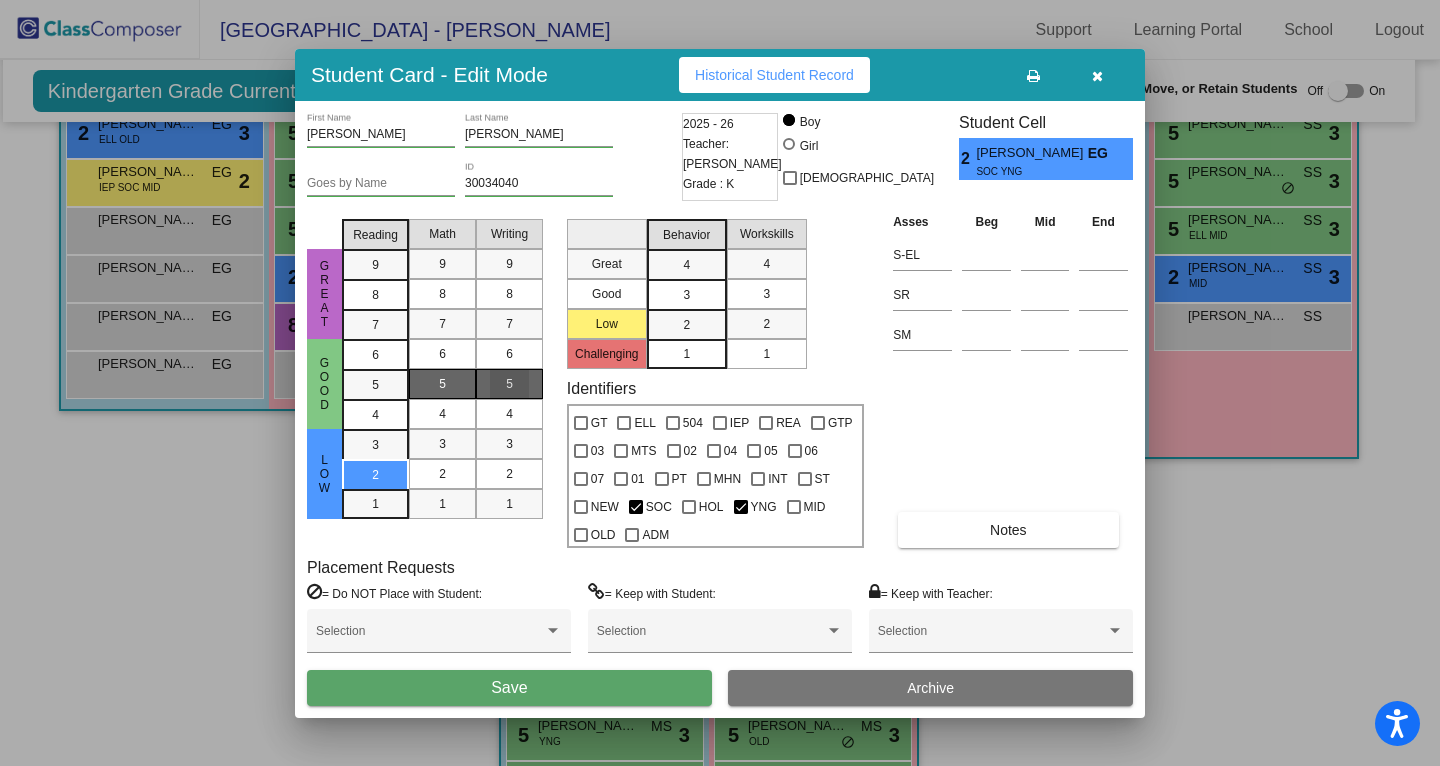 click on "5" at bounding box center [509, 384] 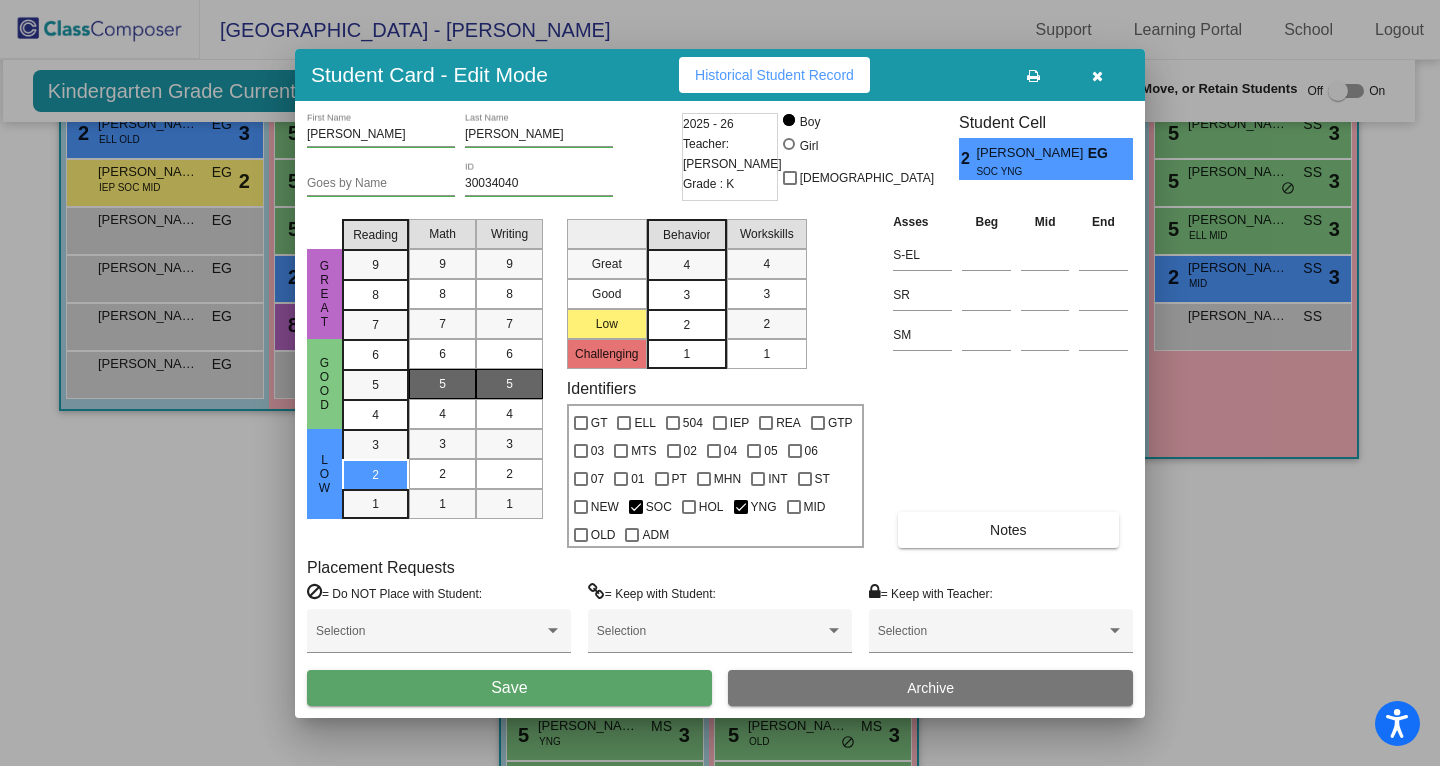 click on "2" at bounding box center [686, 325] 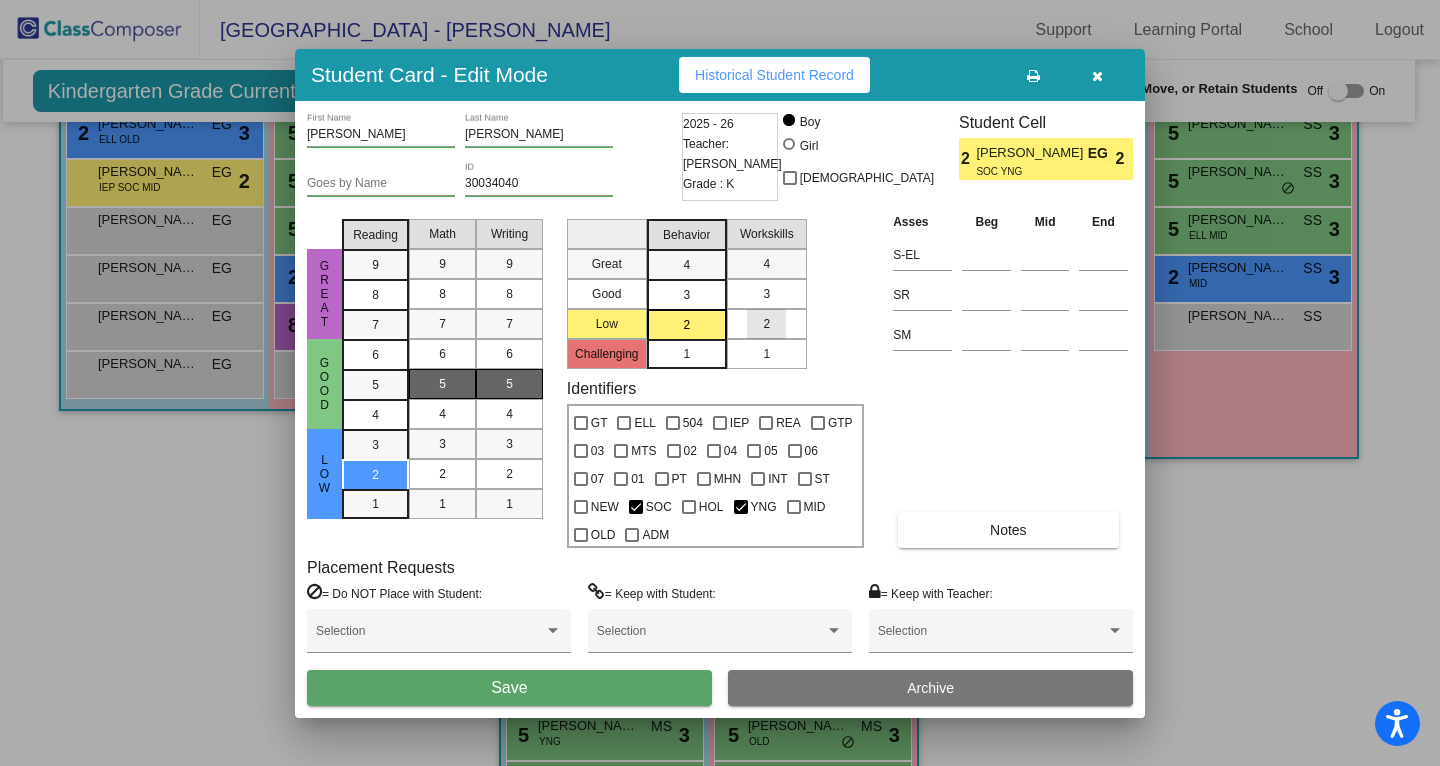 click on "2" at bounding box center [766, 324] 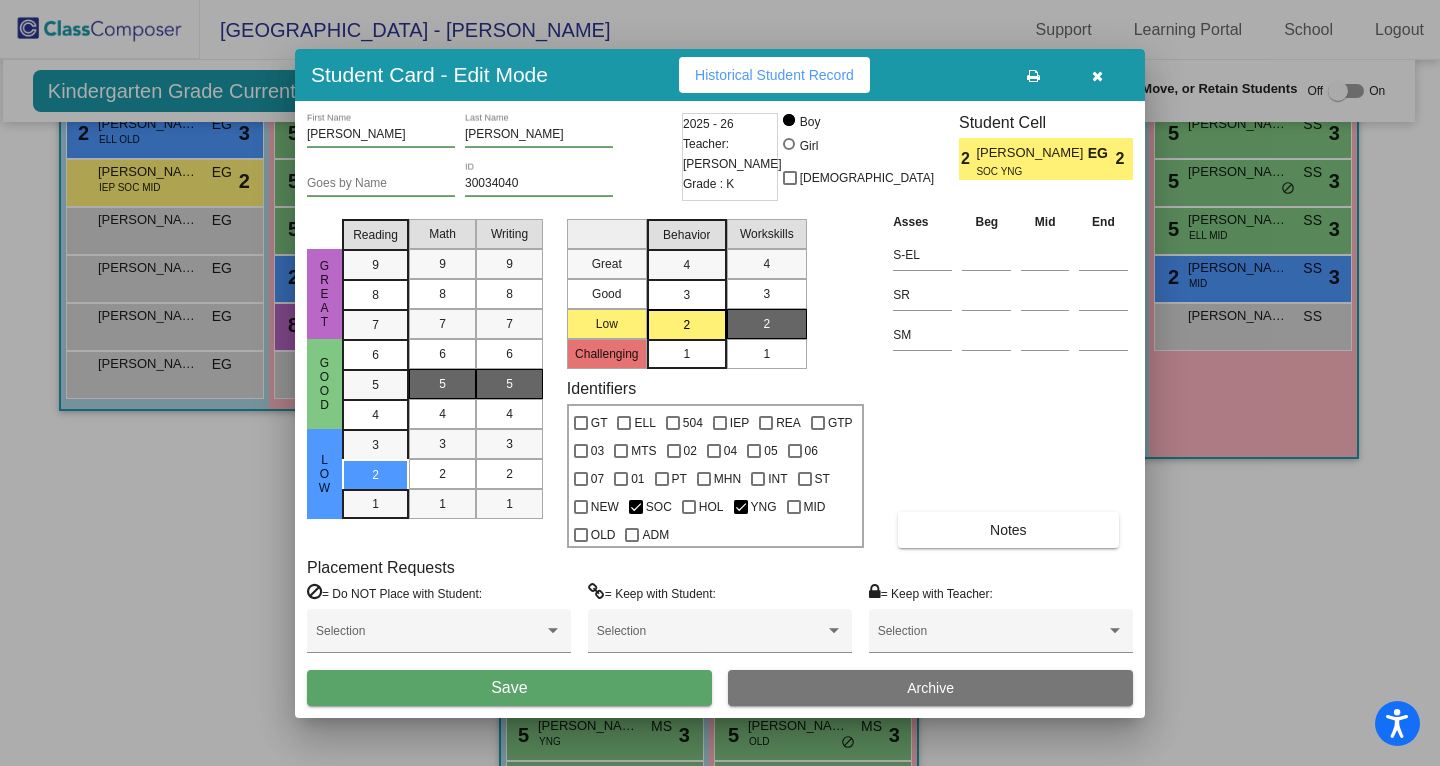 click on "3" at bounding box center [687, 294] 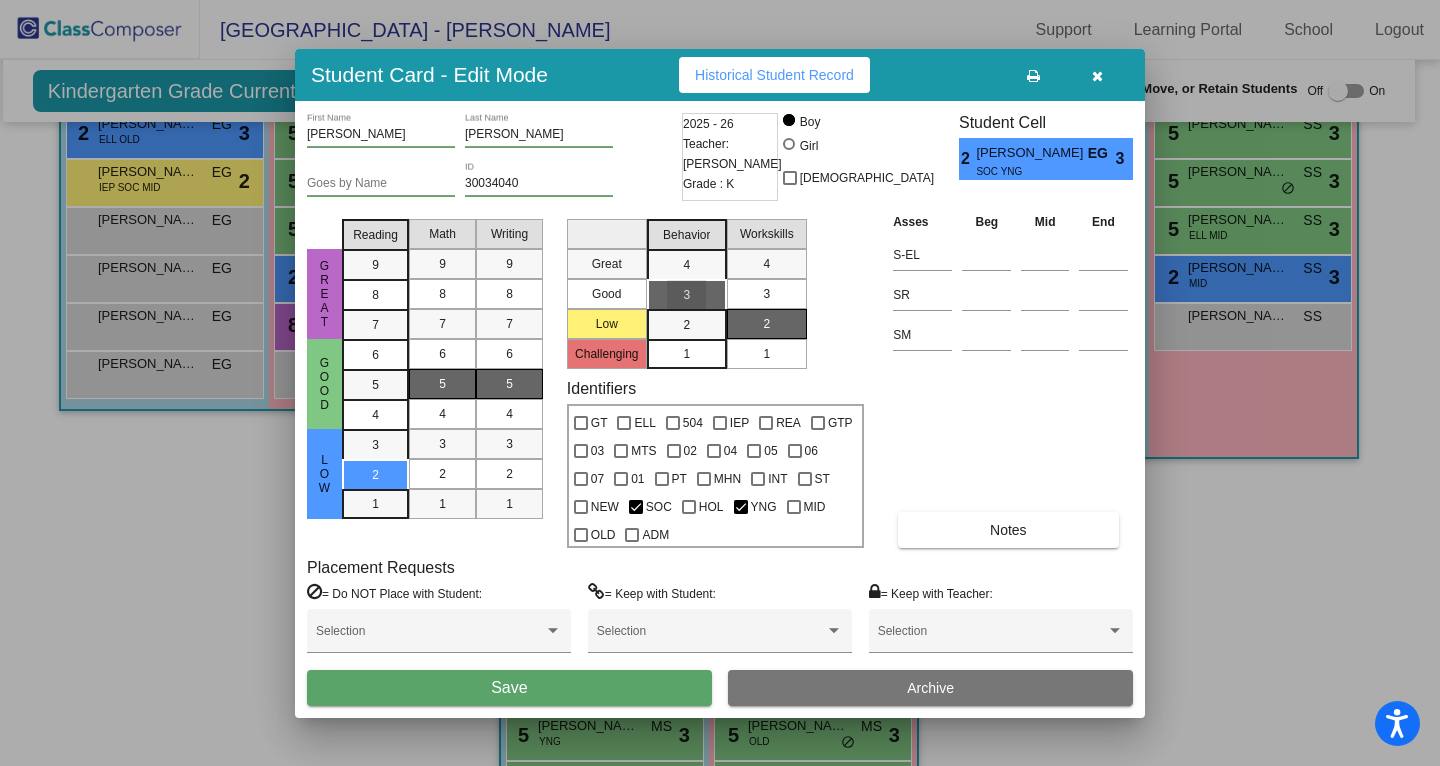 click on "3" at bounding box center (766, 294) 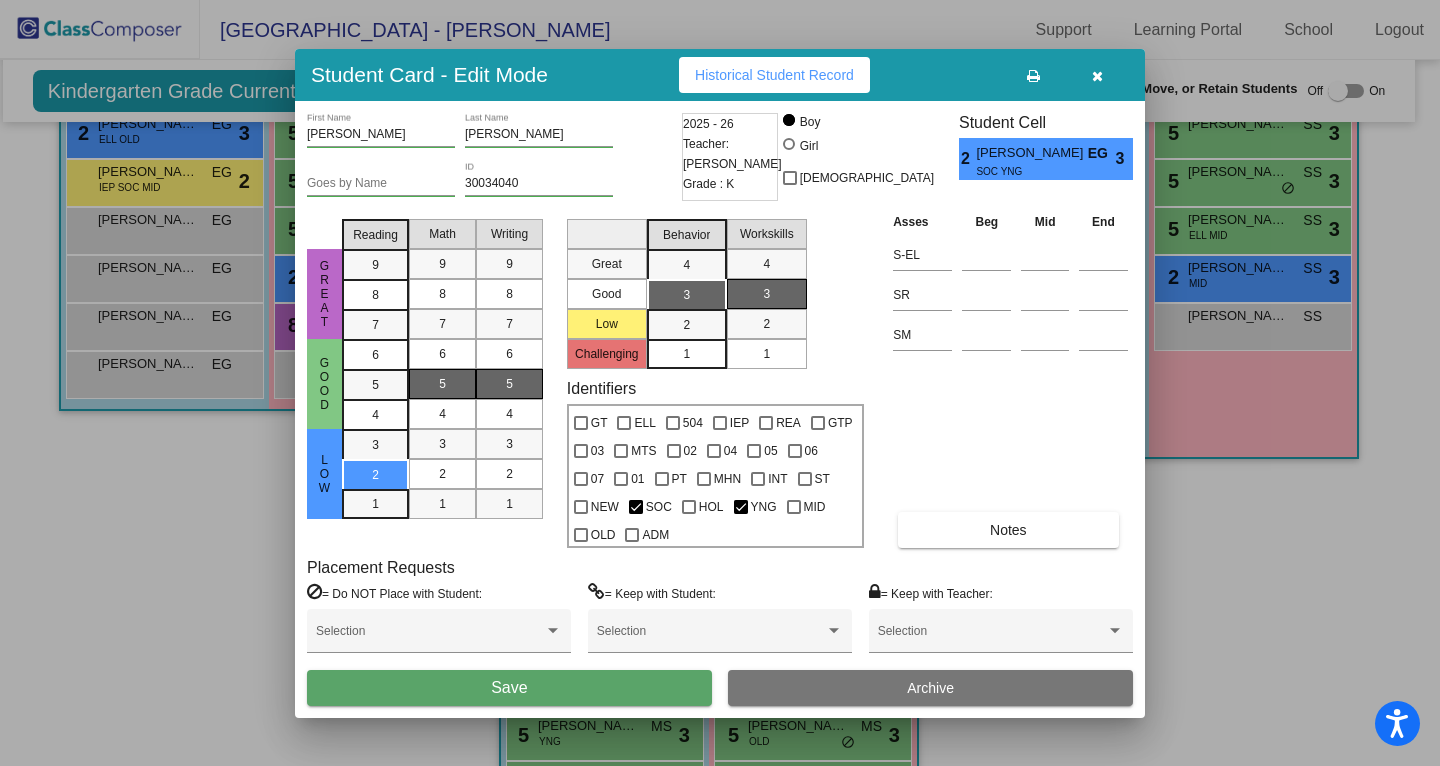 click on "Goes by Name" at bounding box center [381, 184] 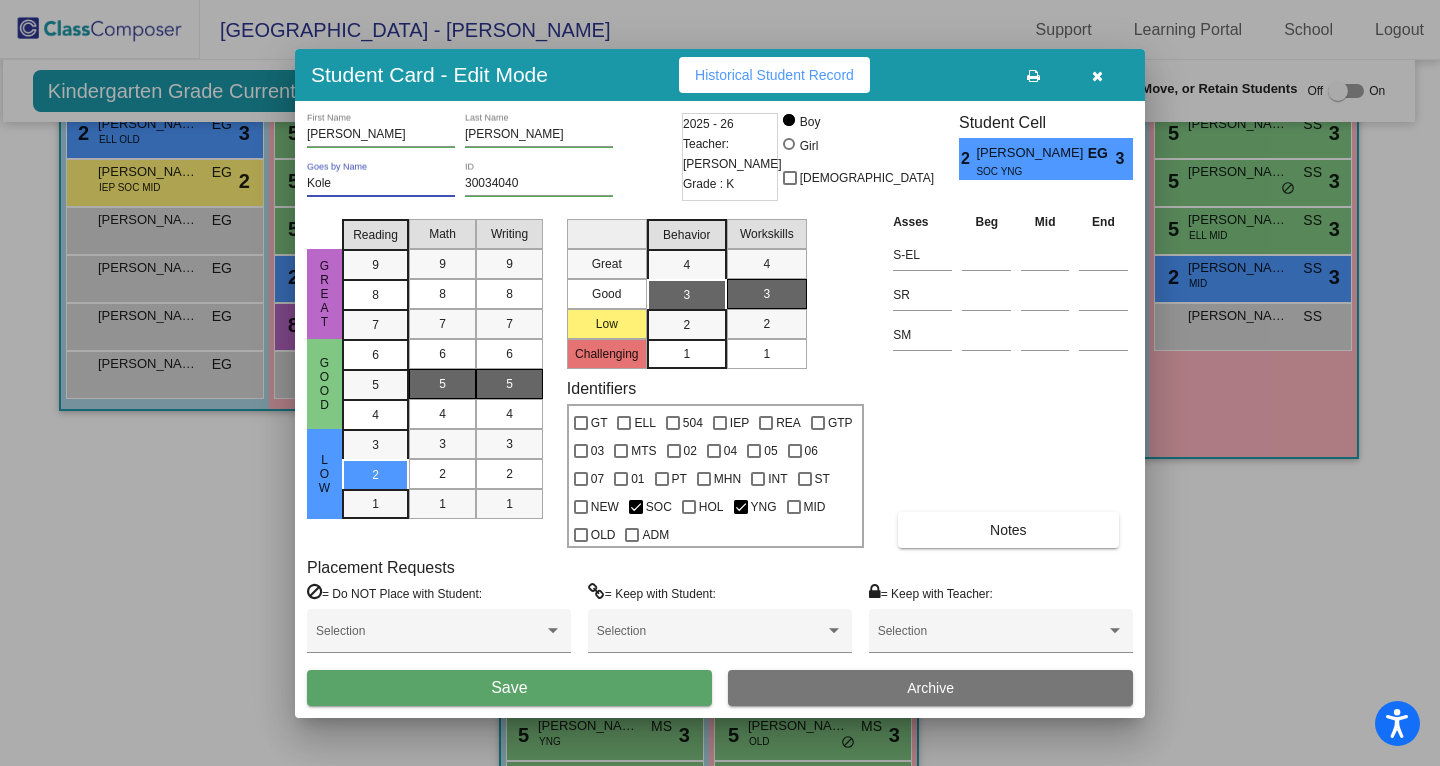 type on "Kole" 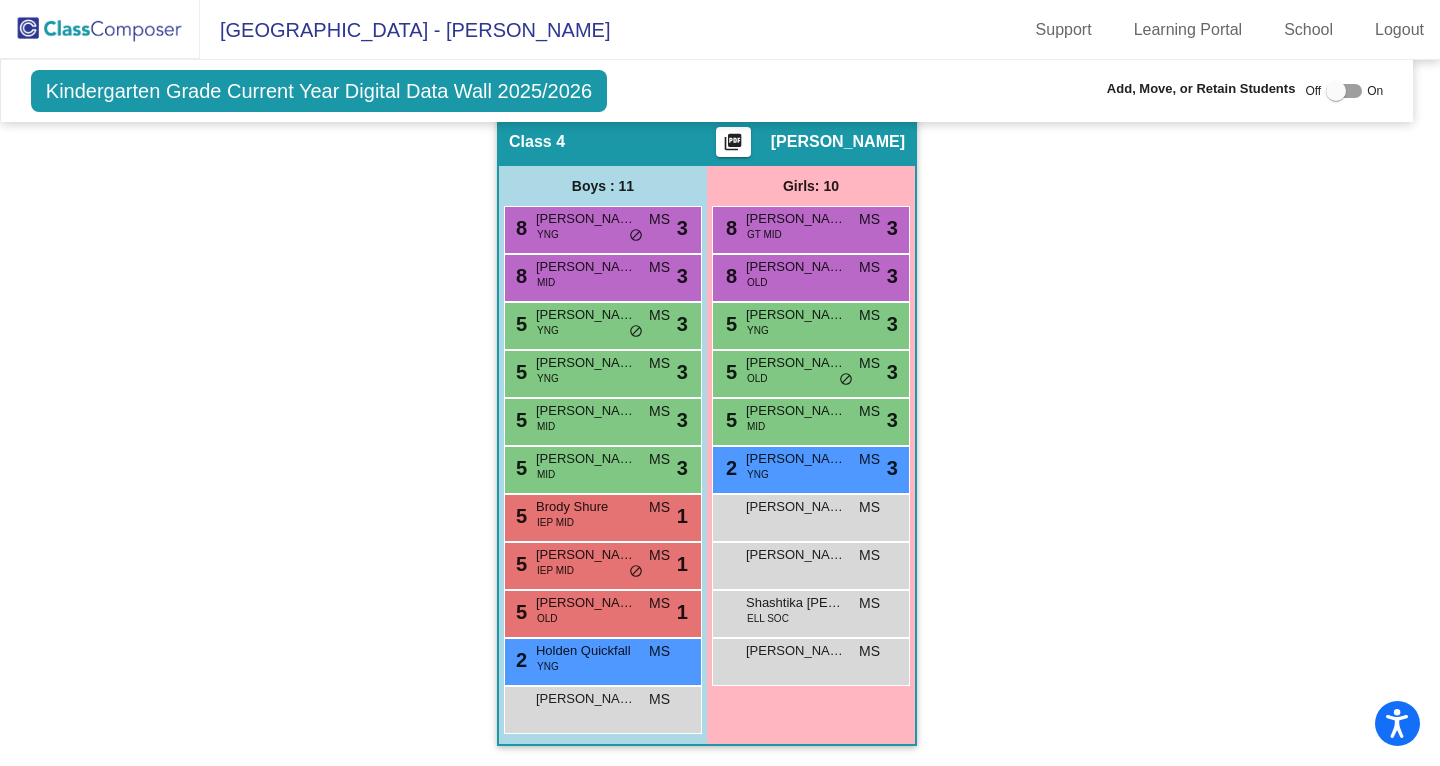 scroll, scrollTop: 1178, scrollLeft: 13, axis: both 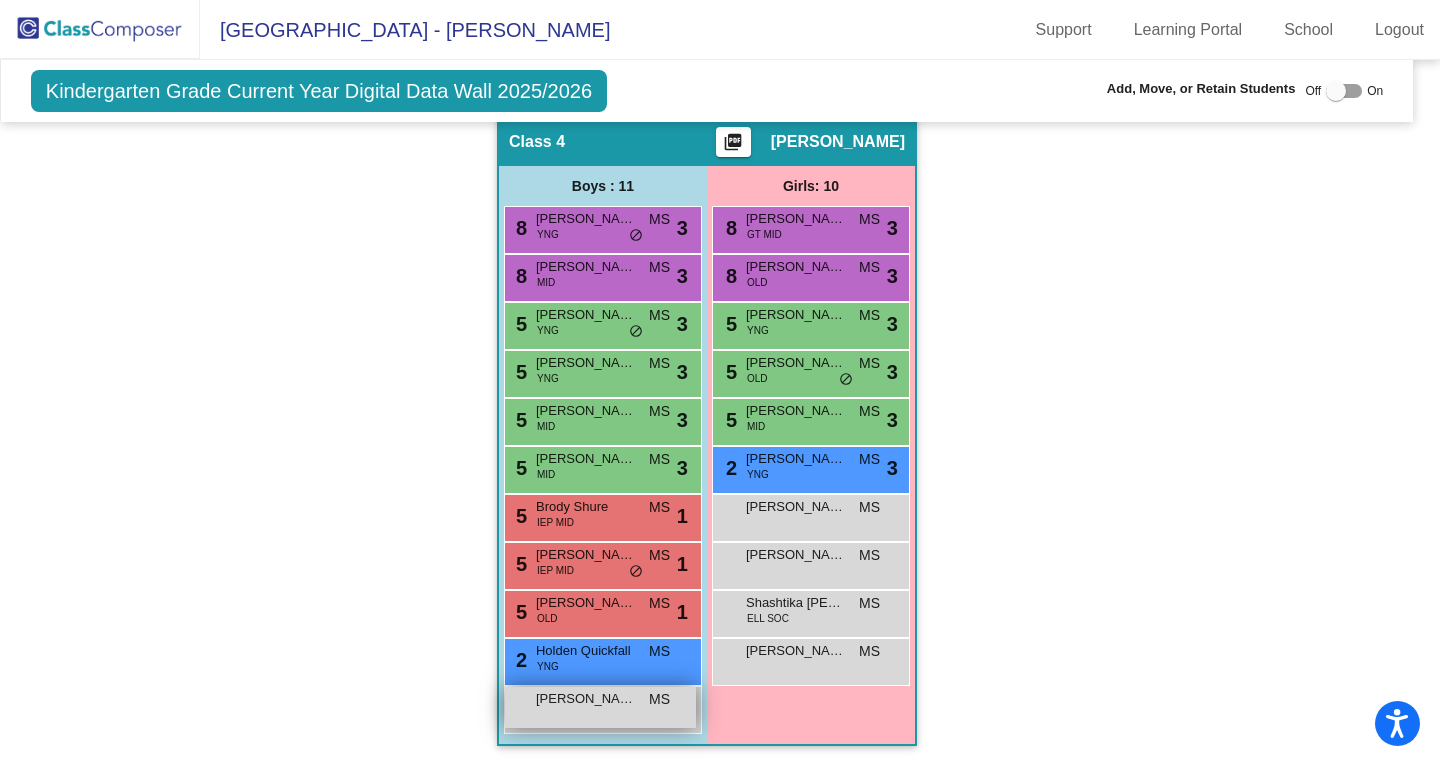 click on "Kayson Zhou MS lock do_not_disturb_alt" at bounding box center [600, 707] 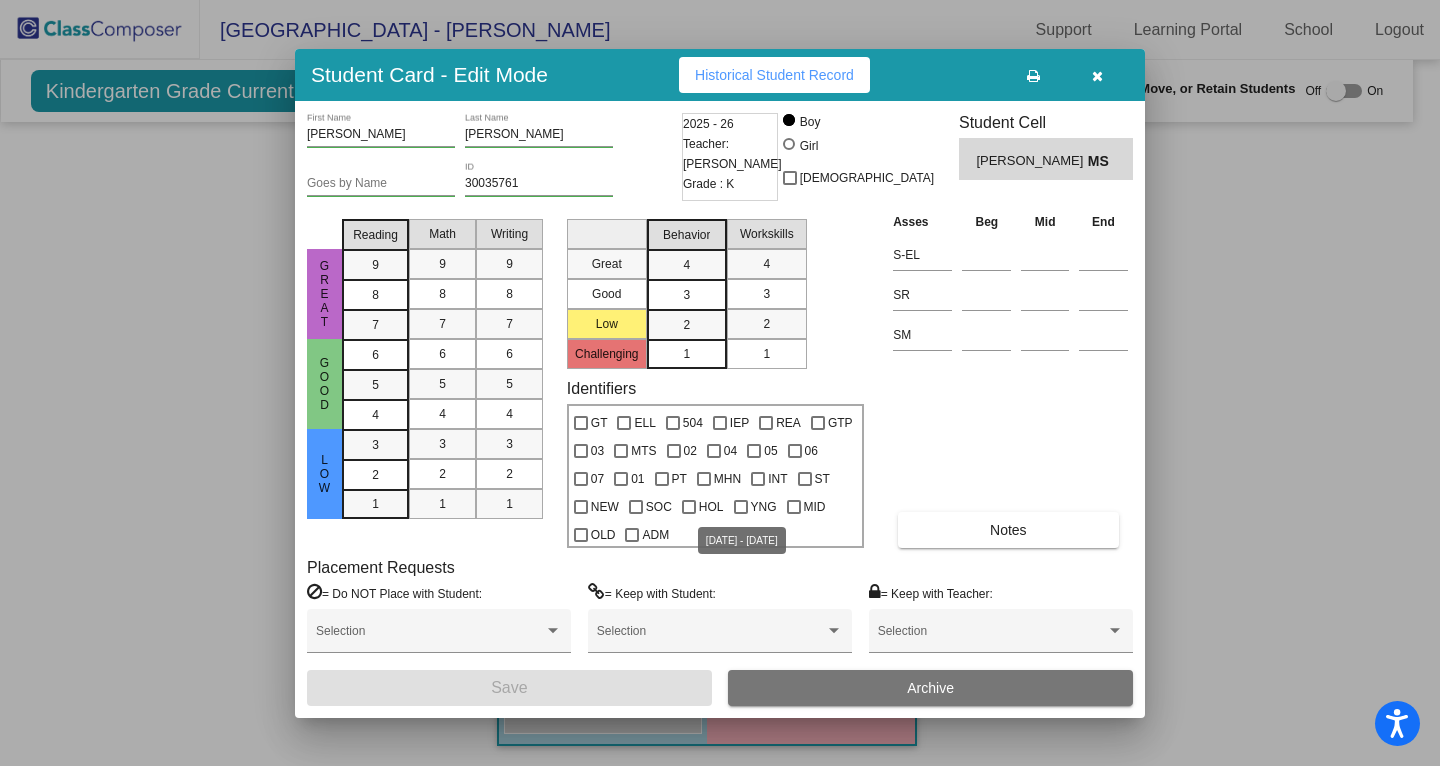 click on "YNG" at bounding box center (764, 507) 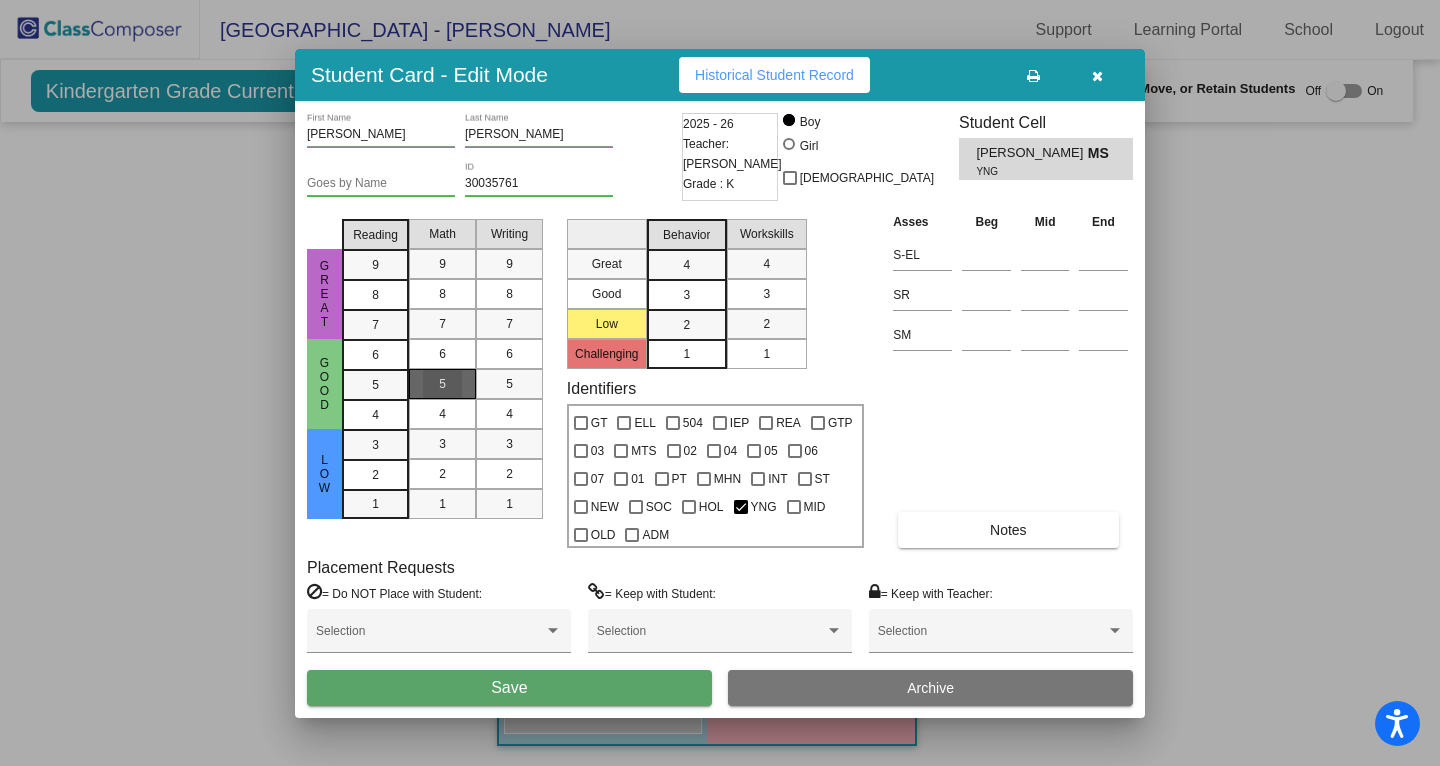 click on "5" at bounding box center [442, 384] 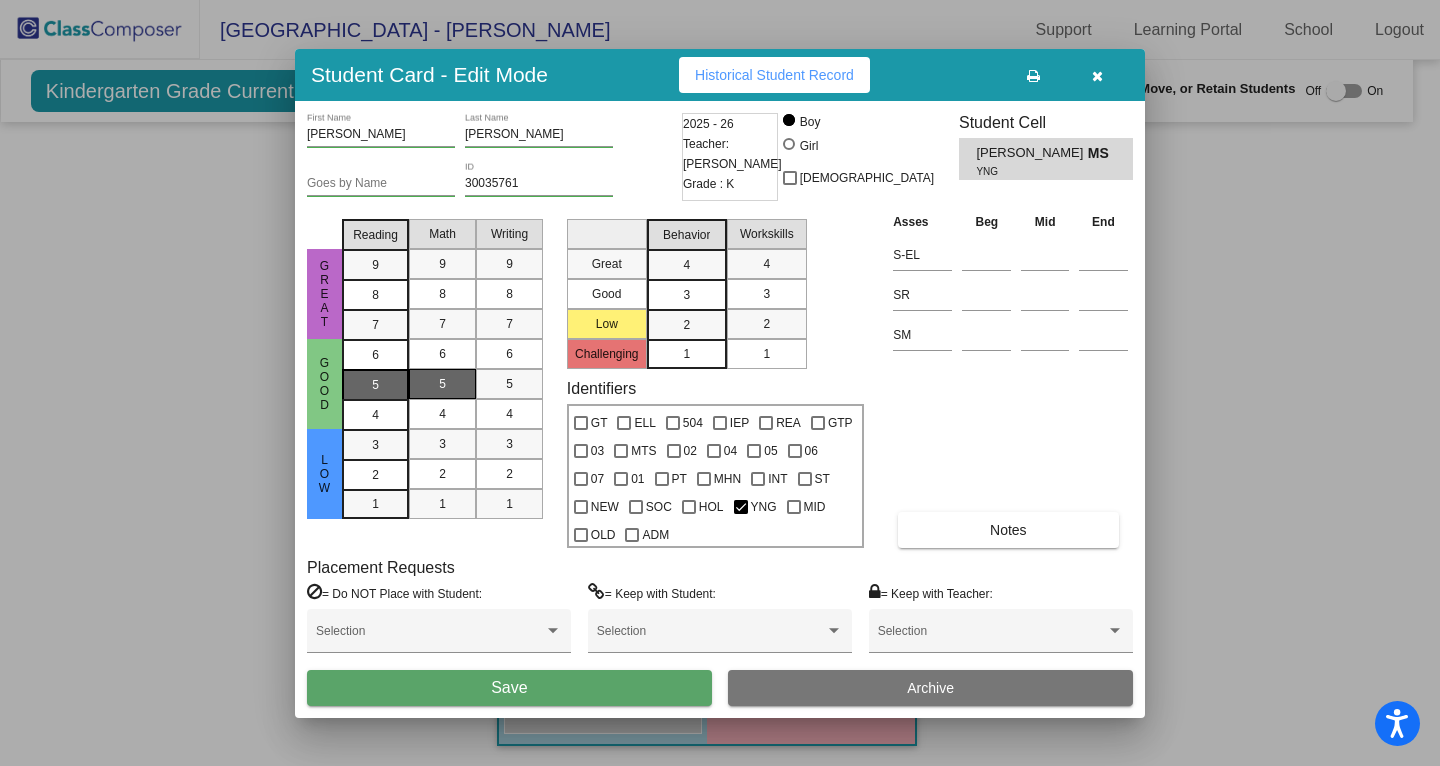 click on "5" at bounding box center [375, 355] 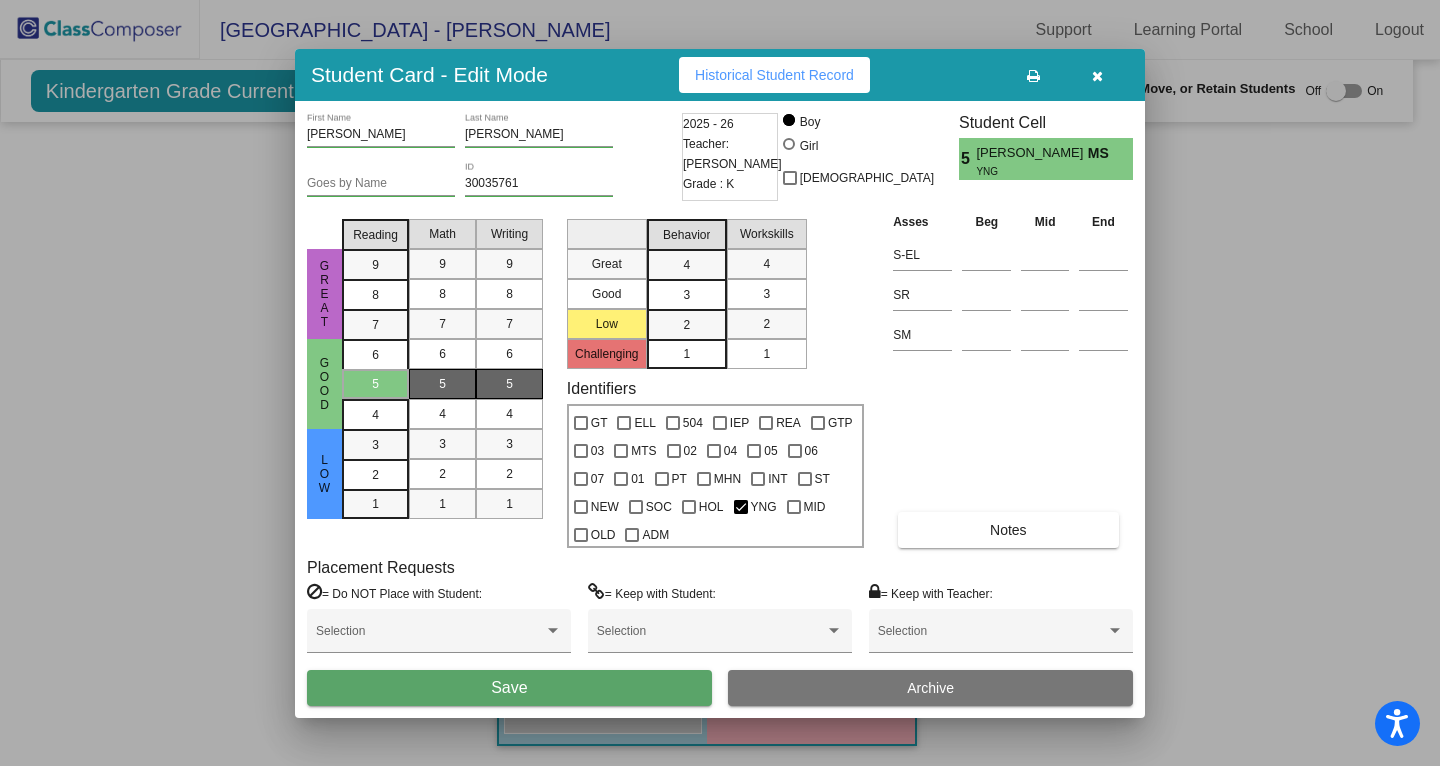 click on "5" at bounding box center (509, 384) 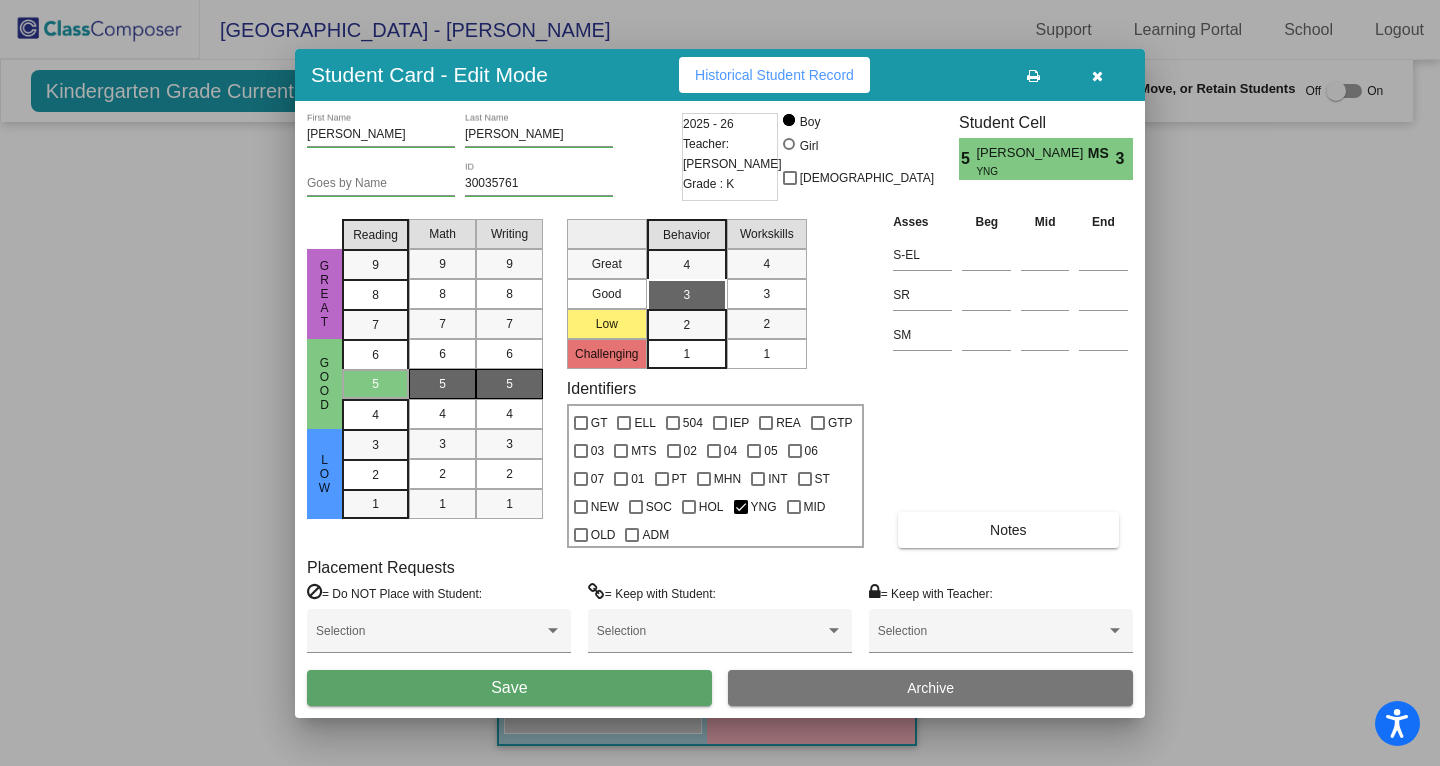 click on "3" at bounding box center [766, 294] 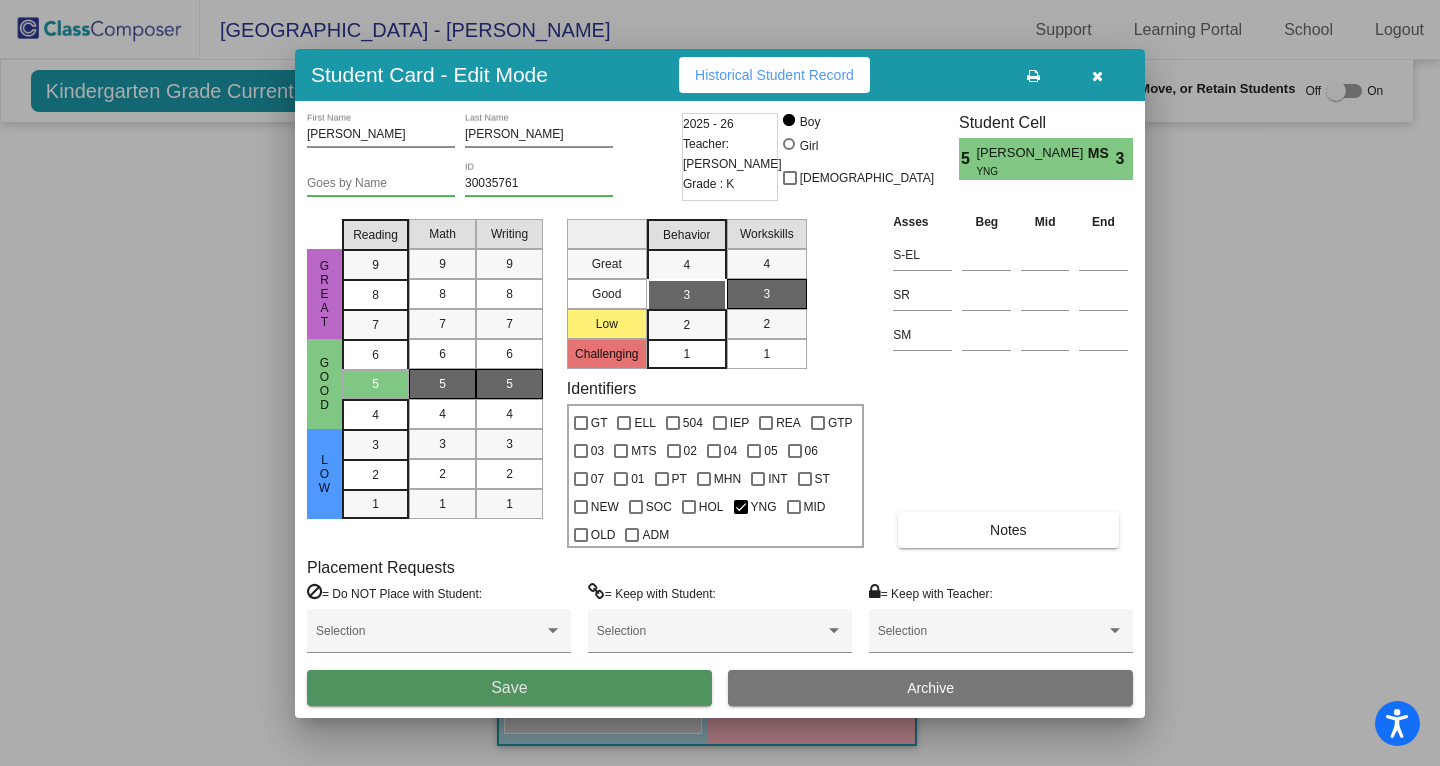 click on "Save" at bounding box center (509, 688) 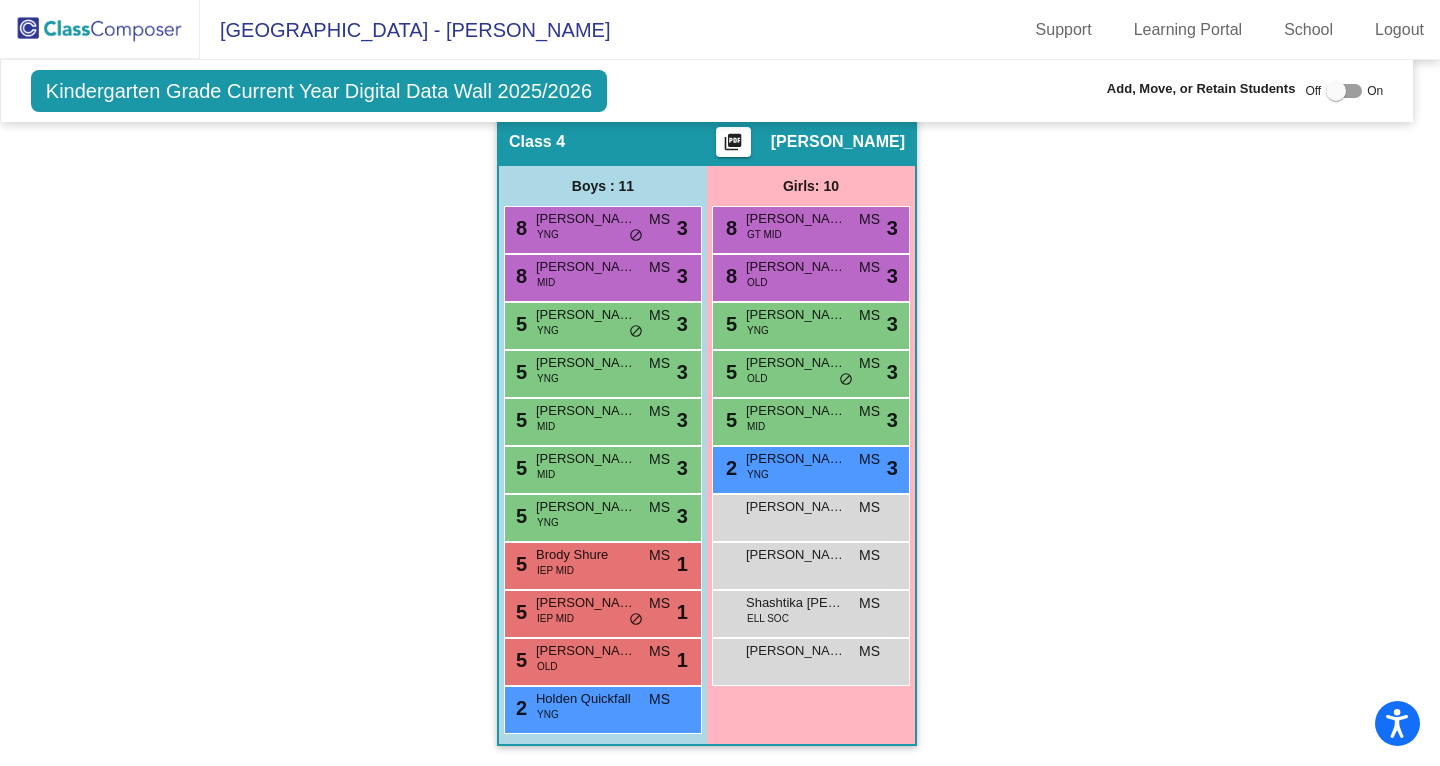 scroll, scrollTop: 1178, scrollLeft: 13, axis: both 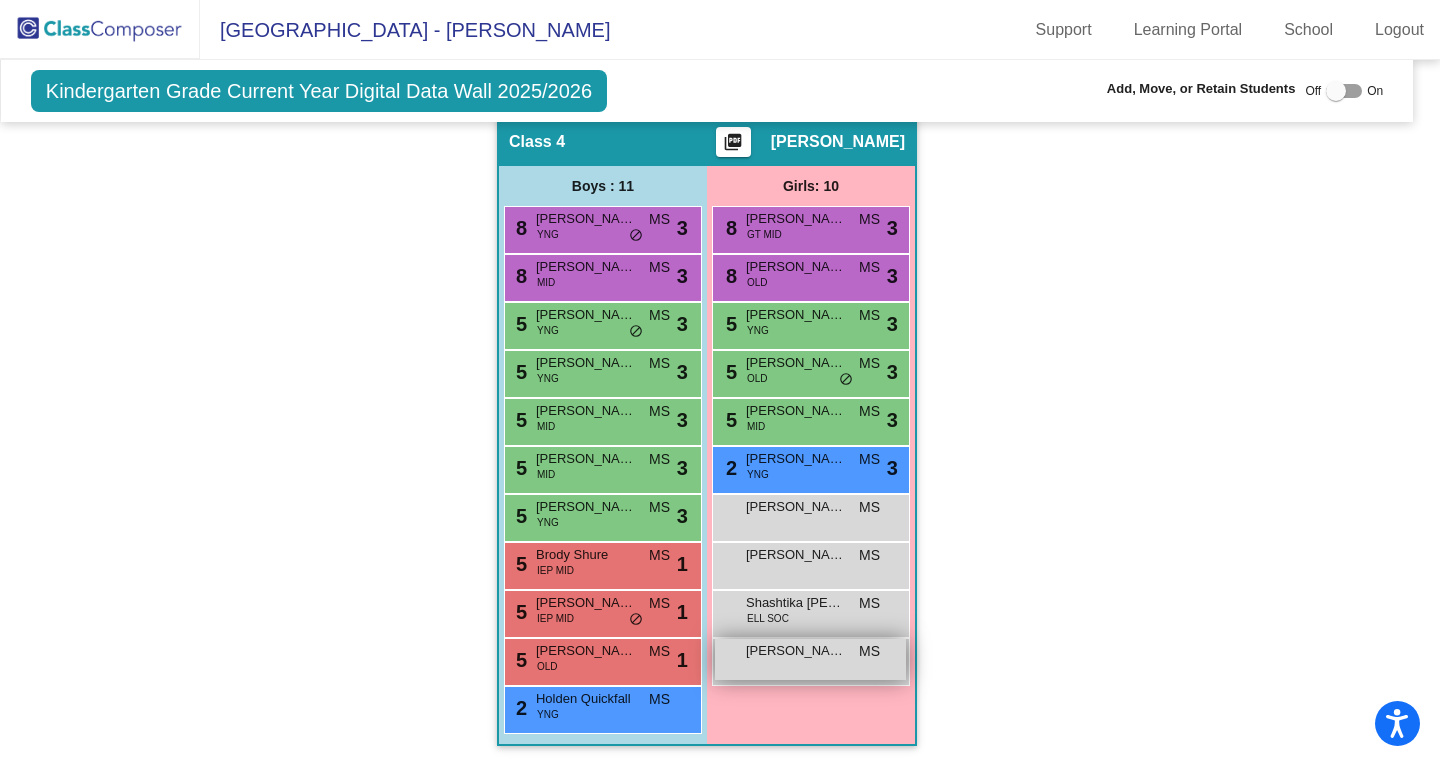 click on "Stella Yim MS lock do_not_disturb_alt" at bounding box center (810, 659) 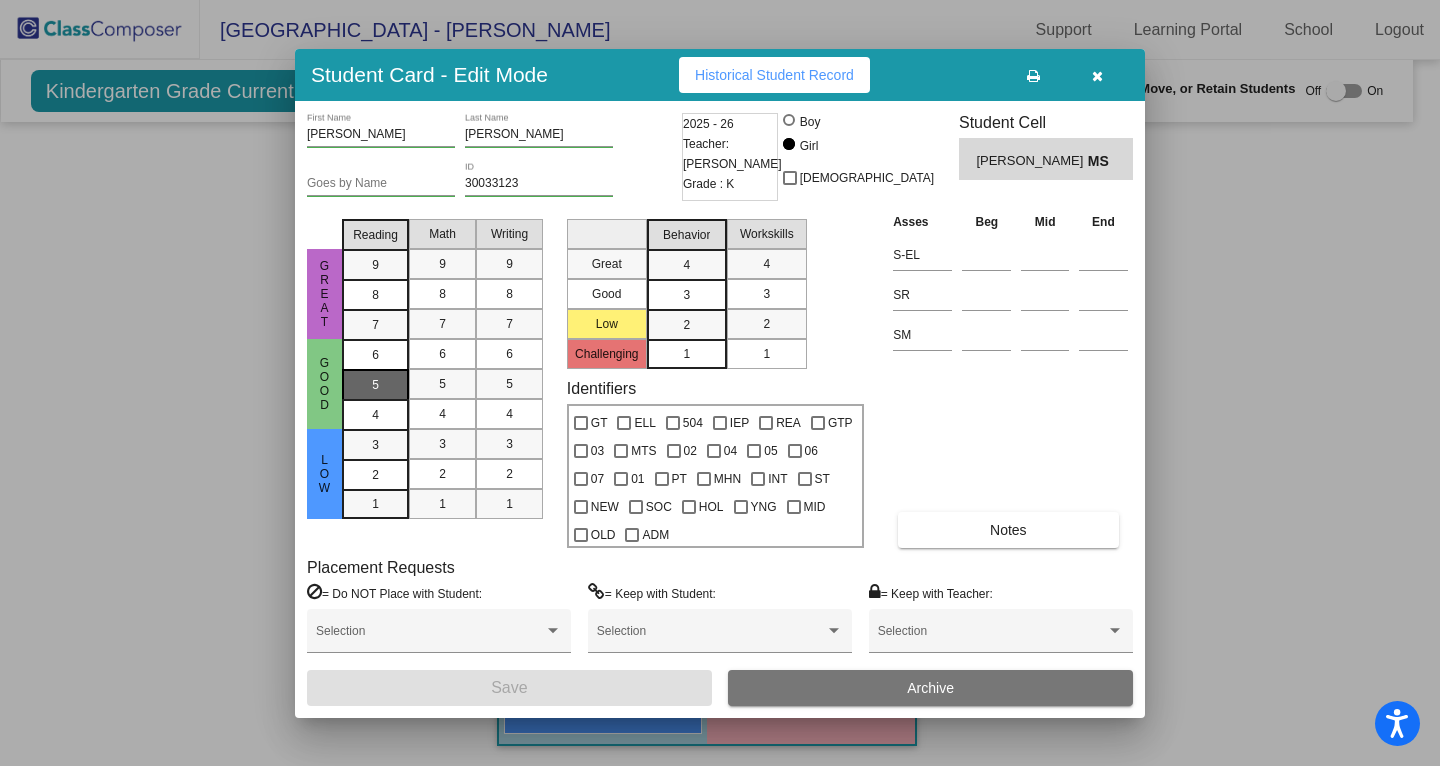 click on "5" at bounding box center [375, 384] 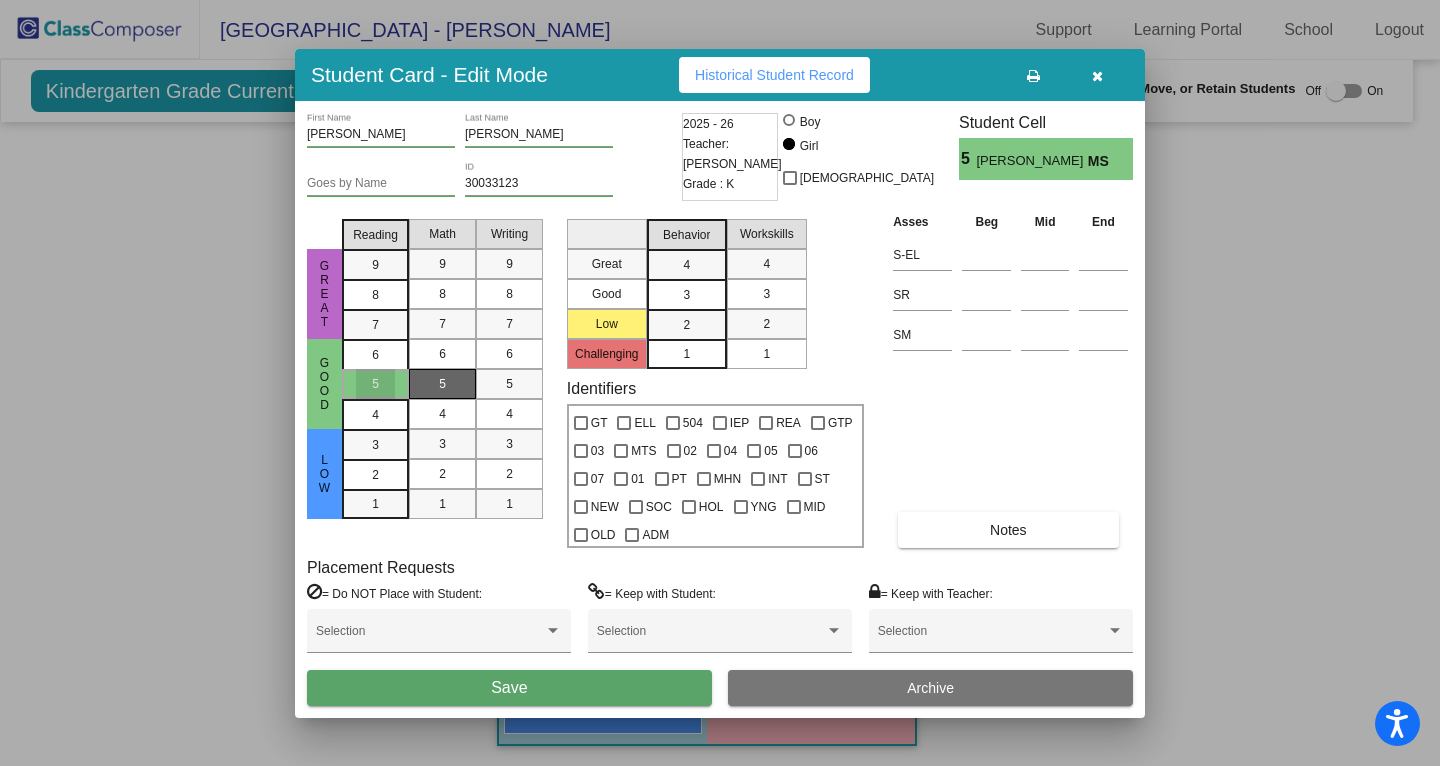 click on "5" at bounding box center [442, 384] 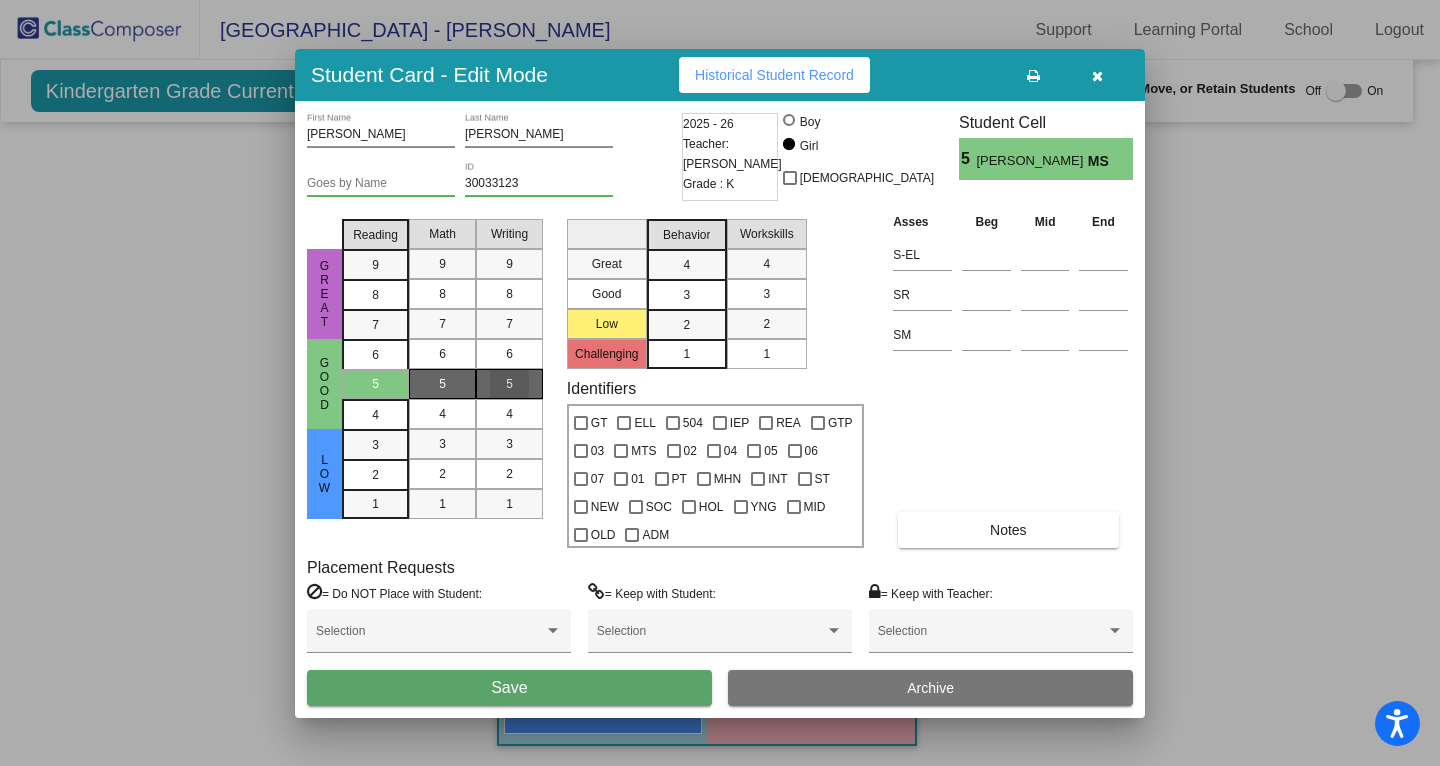 click on "5" at bounding box center (509, 384) 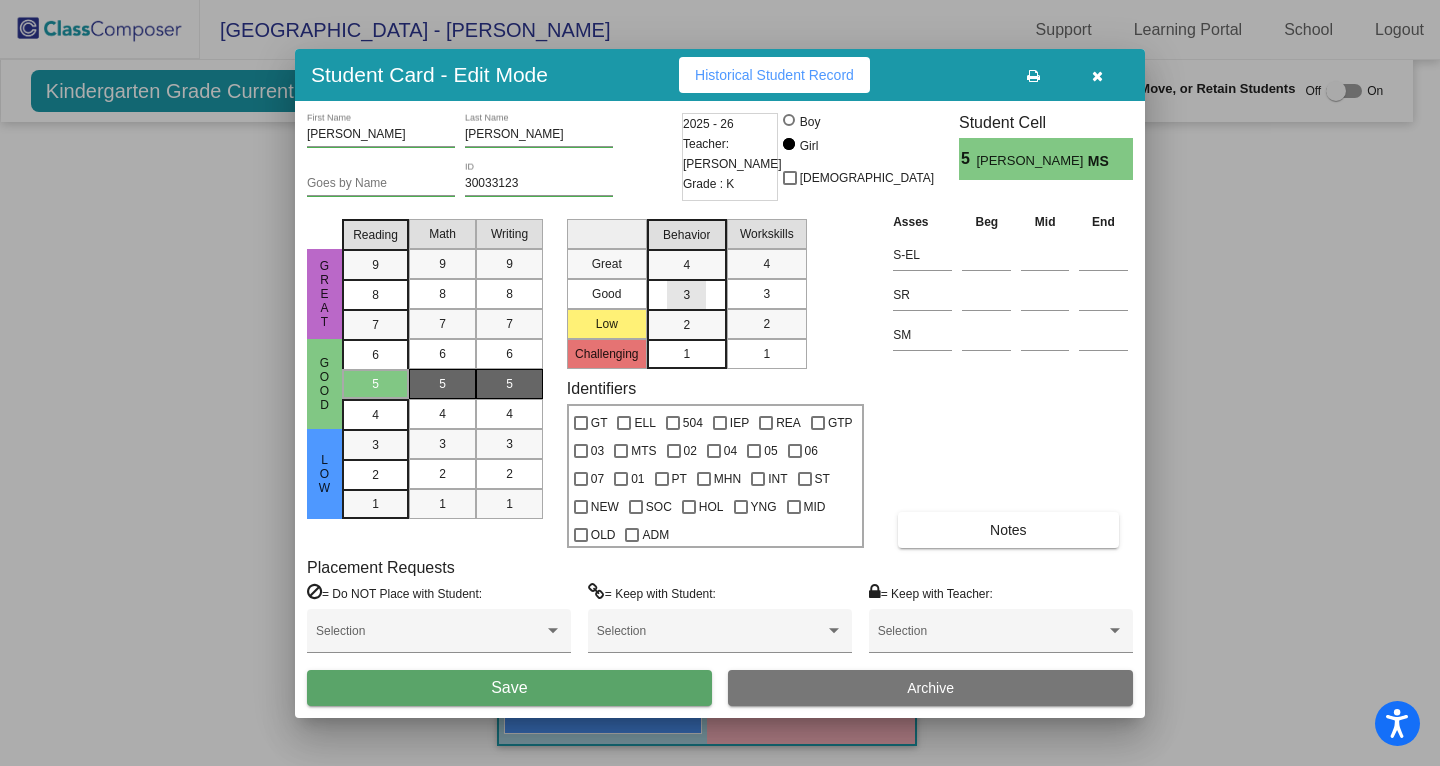 click on "3" at bounding box center [686, 265] 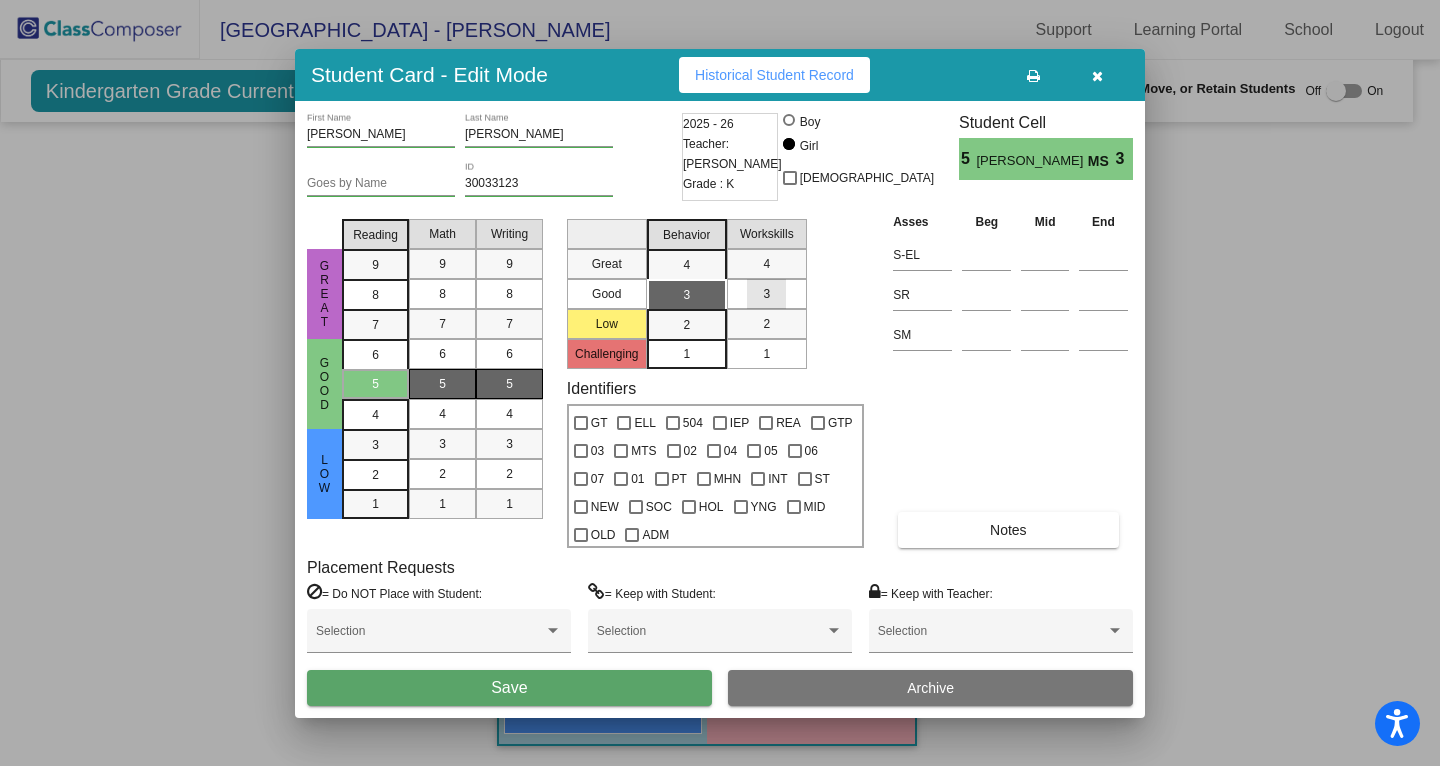 click on "3" at bounding box center (766, 294) 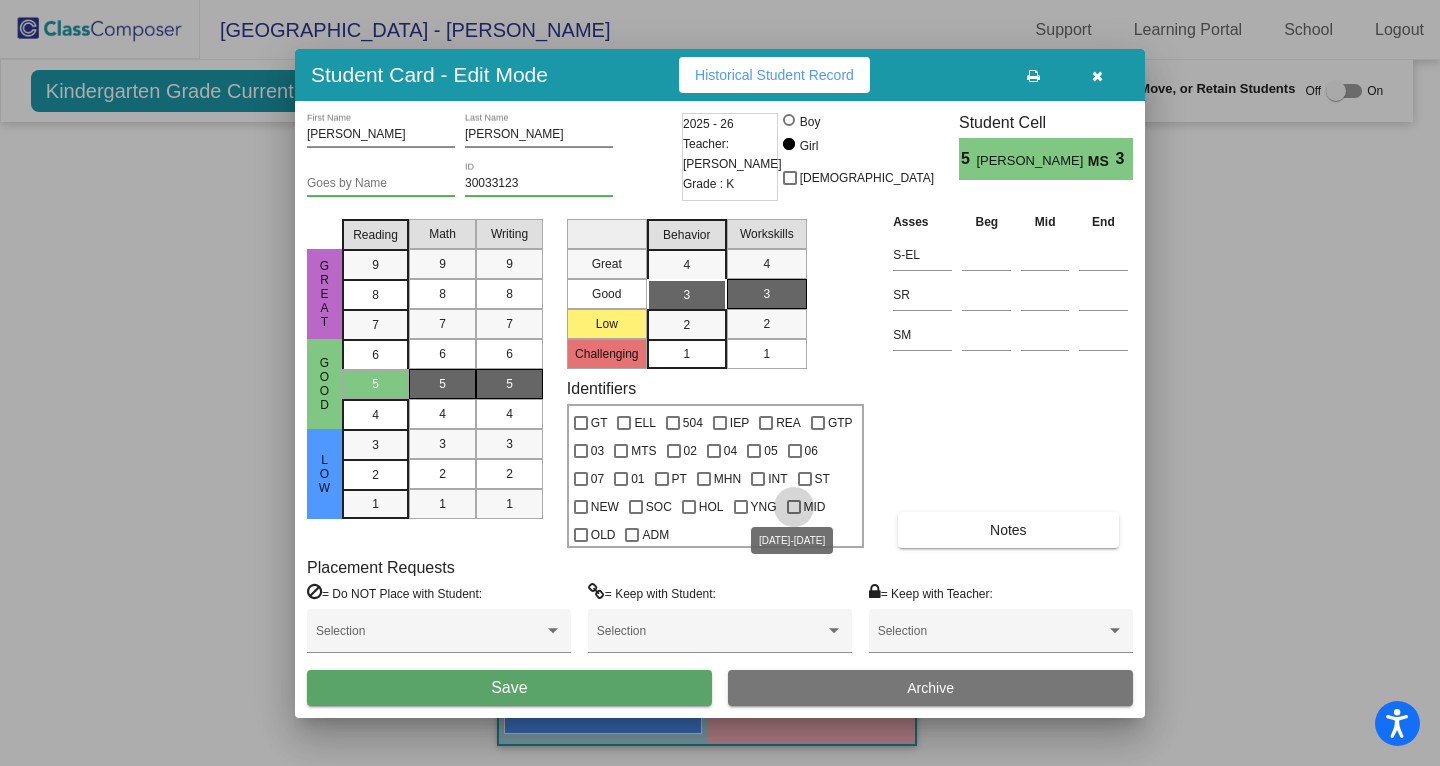click on "MID" at bounding box center [815, 507] 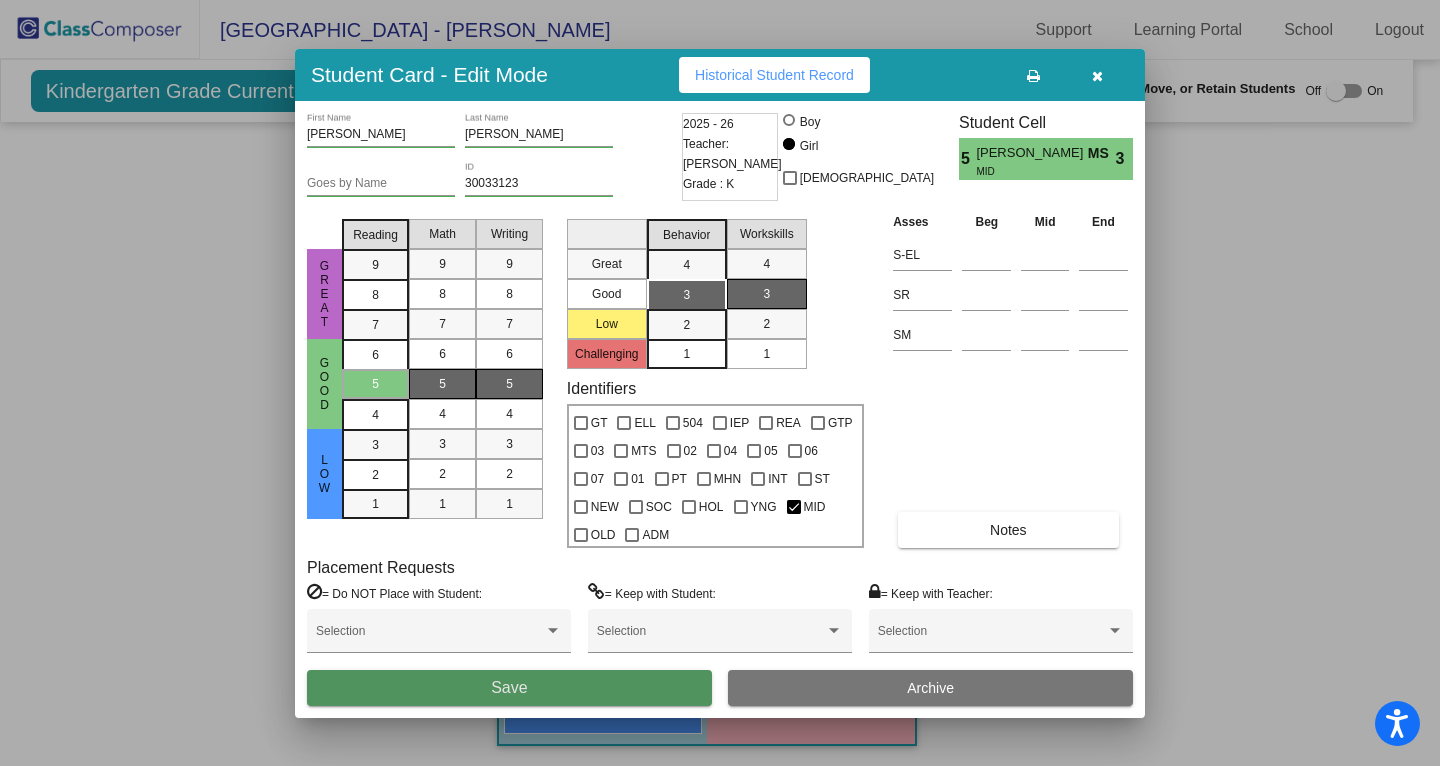 click on "Save" at bounding box center (509, 688) 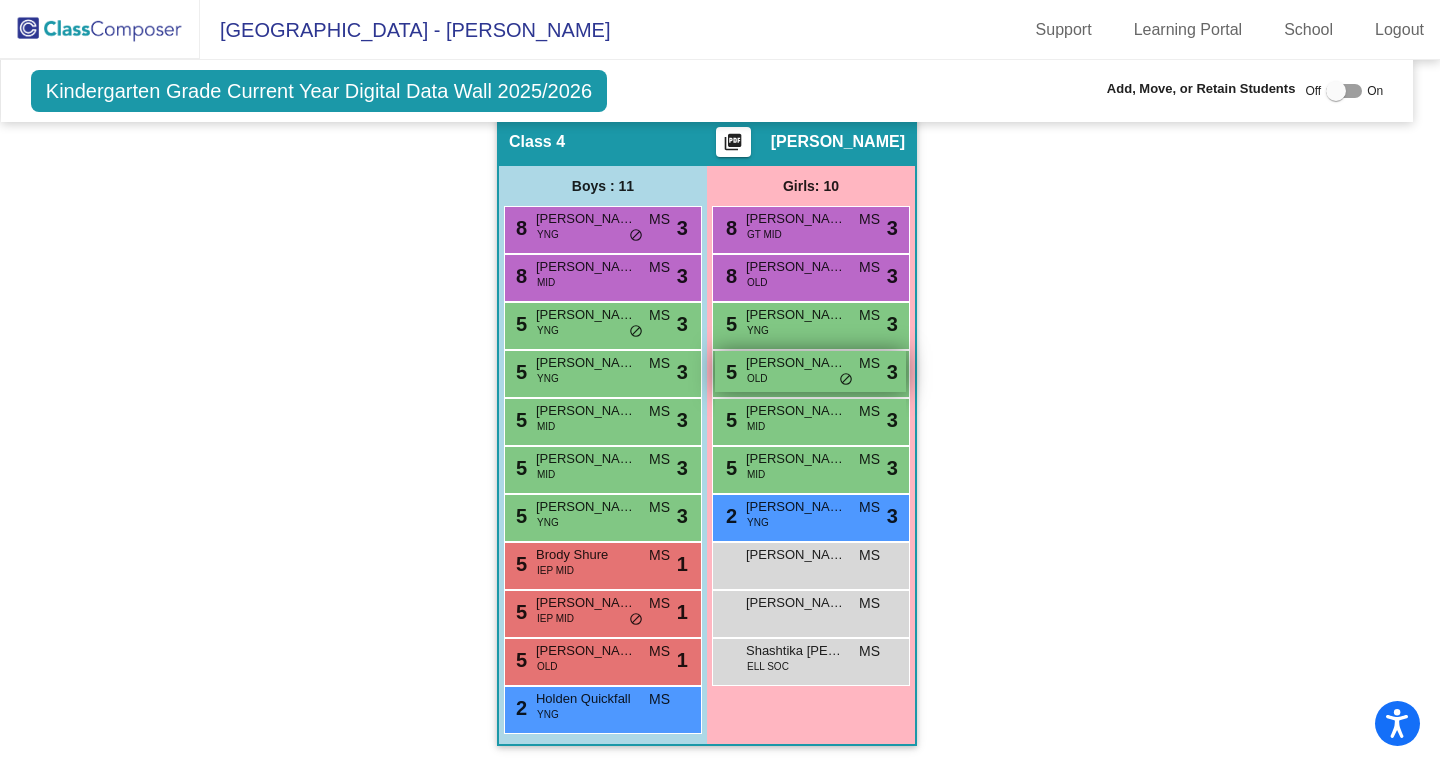 scroll, scrollTop: 17, scrollLeft: 0, axis: vertical 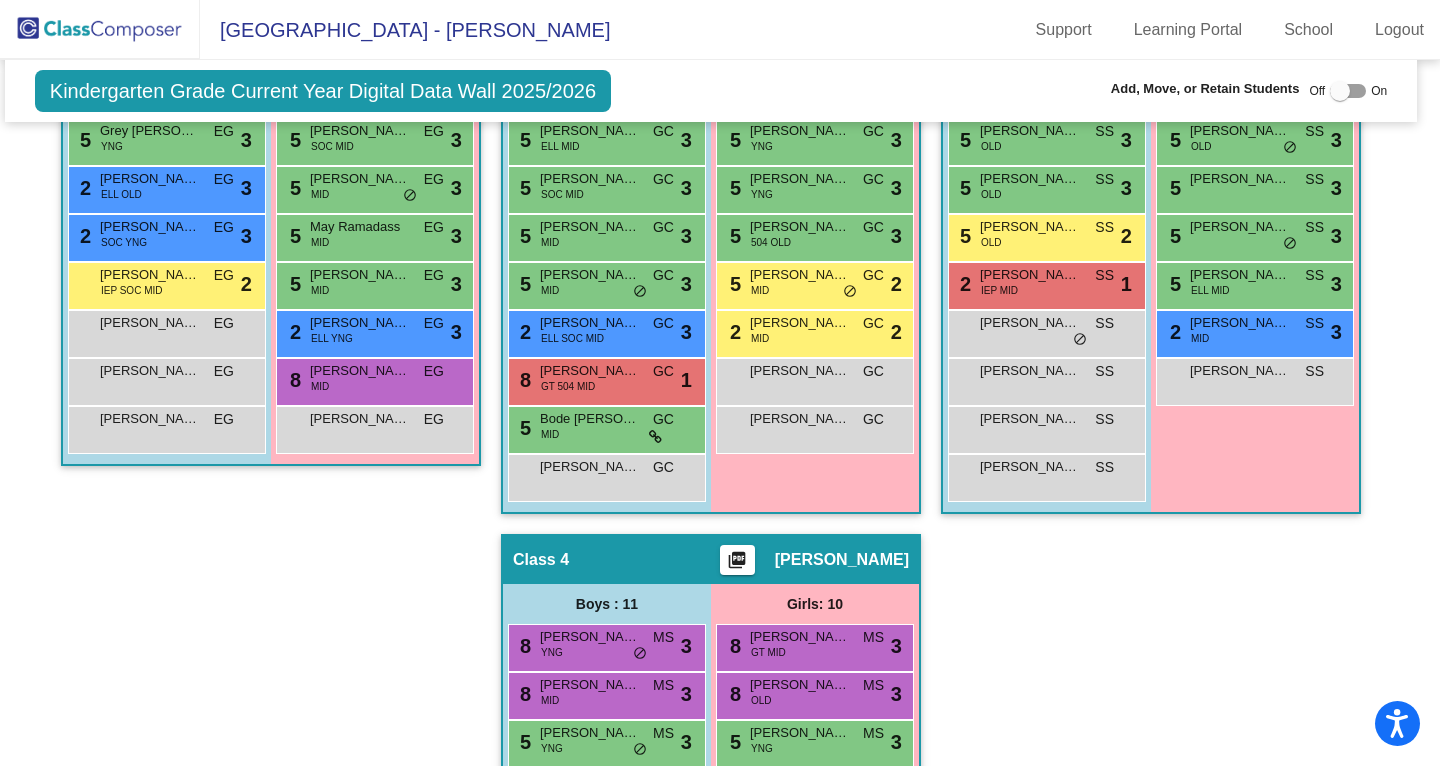 click on "5 Aavyn Calloway OLD SS lock do_not_disturb_alt 2" at bounding box center (1047, 238) 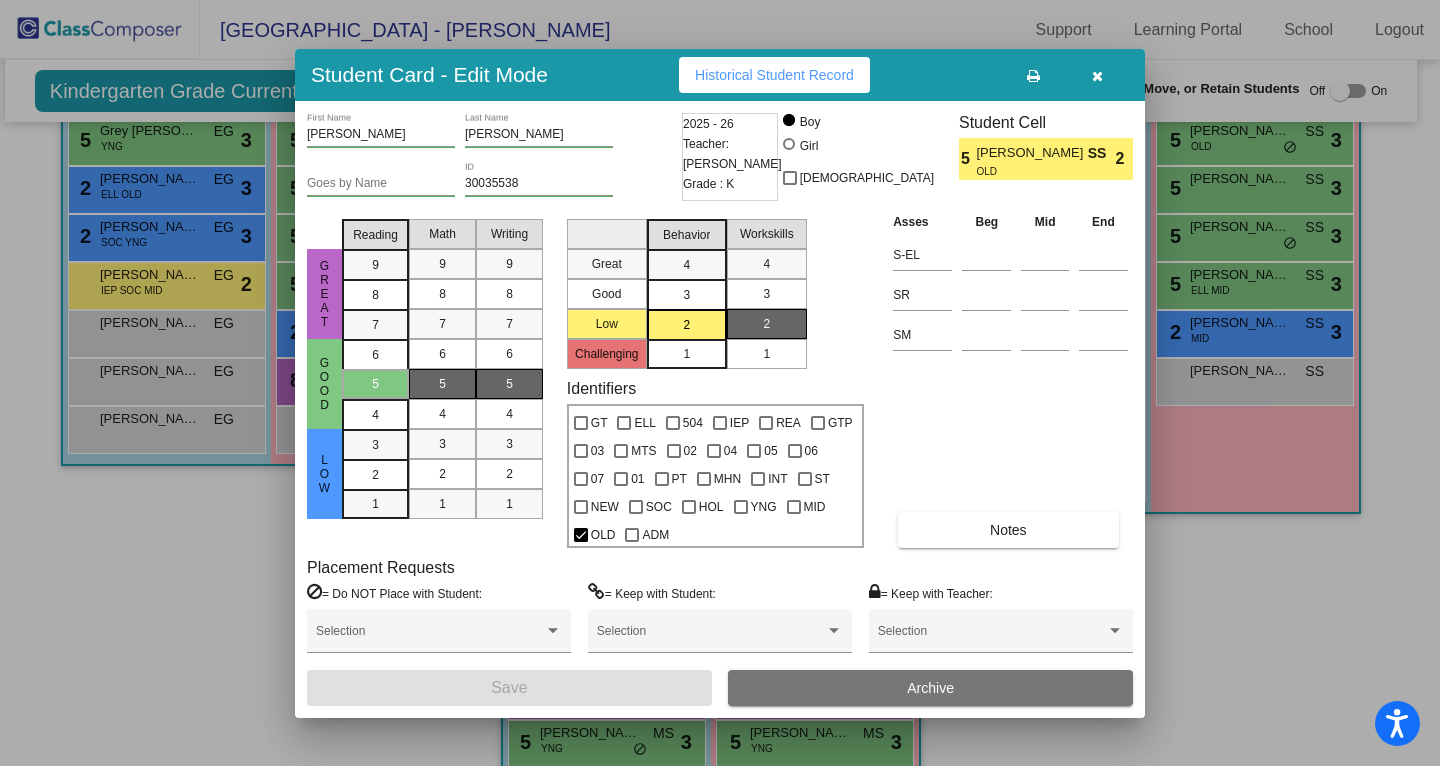 click at bounding box center [1097, 75] 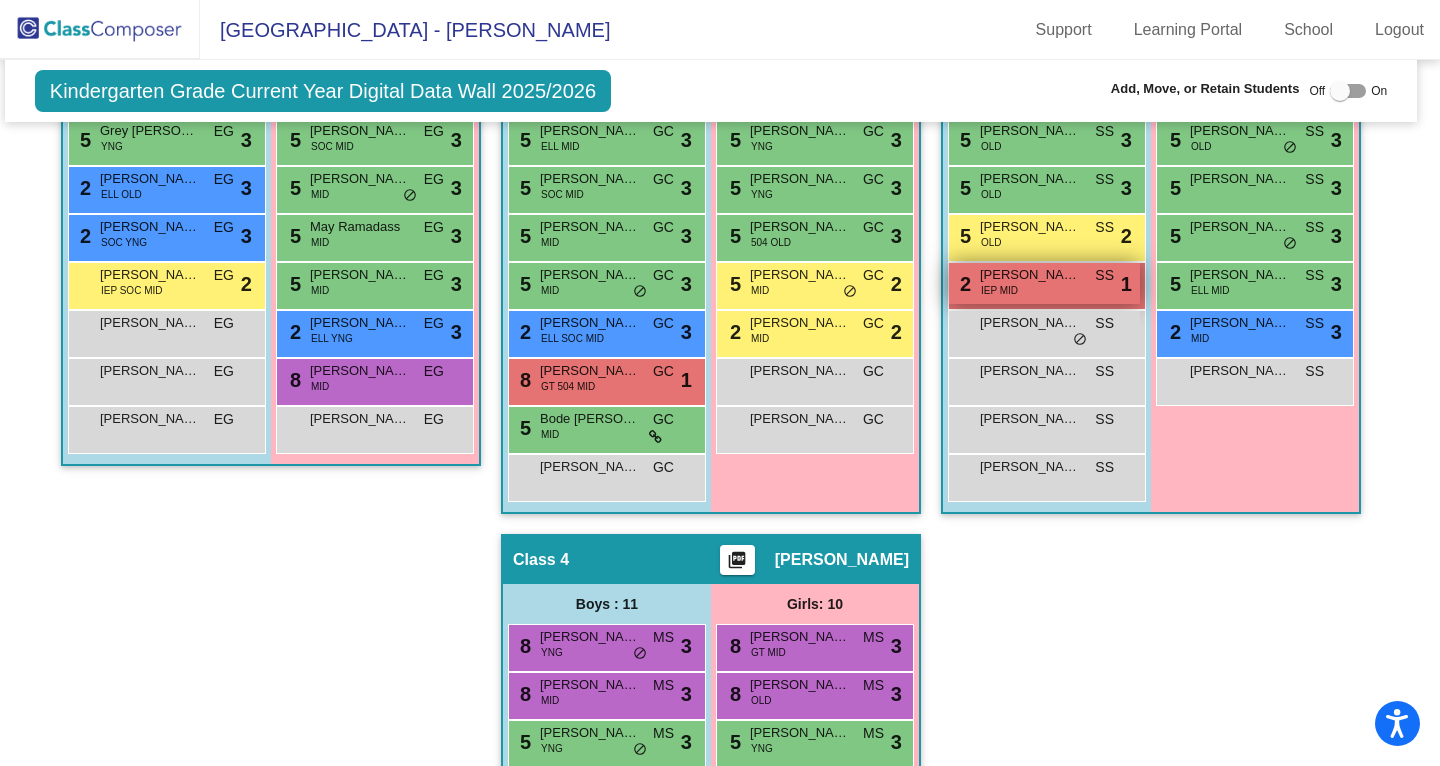 click on "IEP MID" at bounding box center (999, 290) 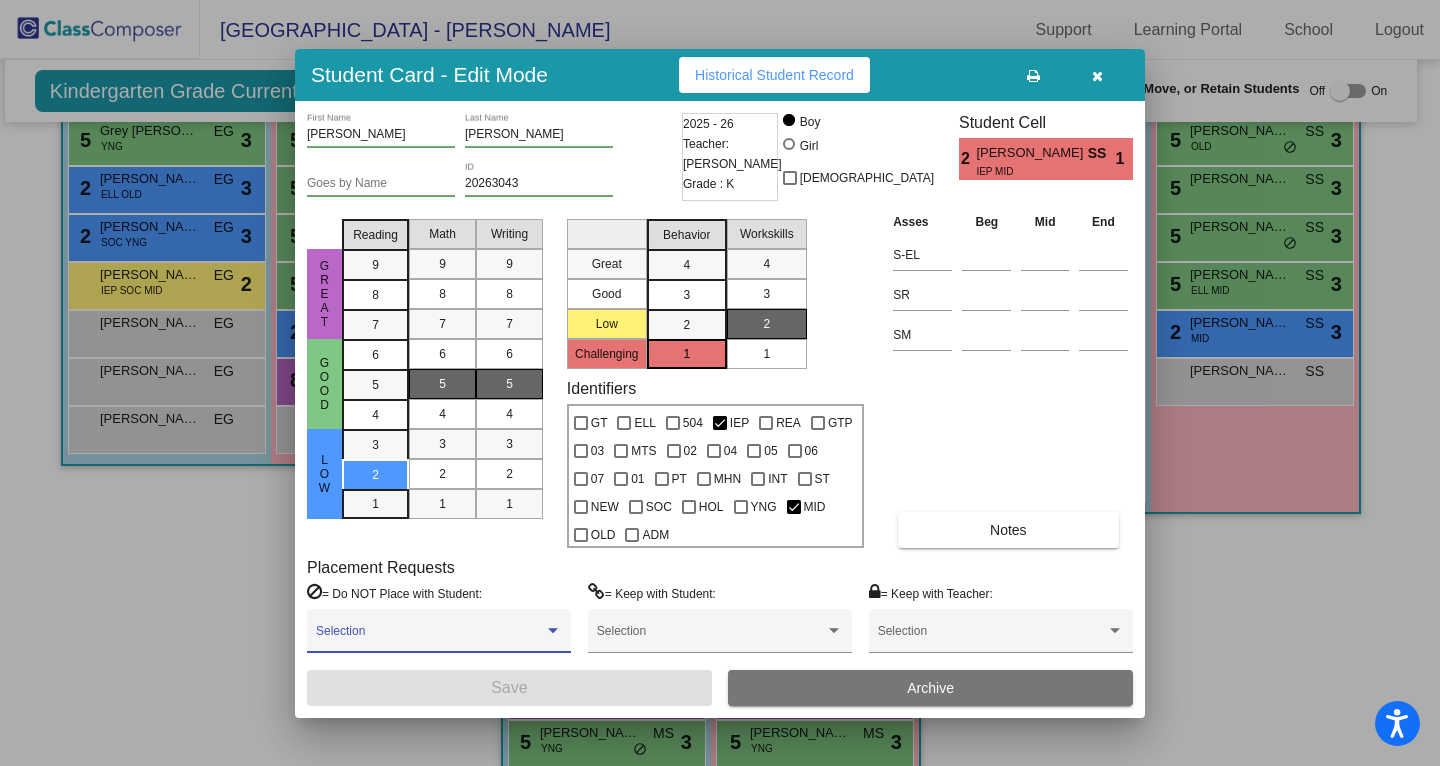 click at bounding box center [430, 638] 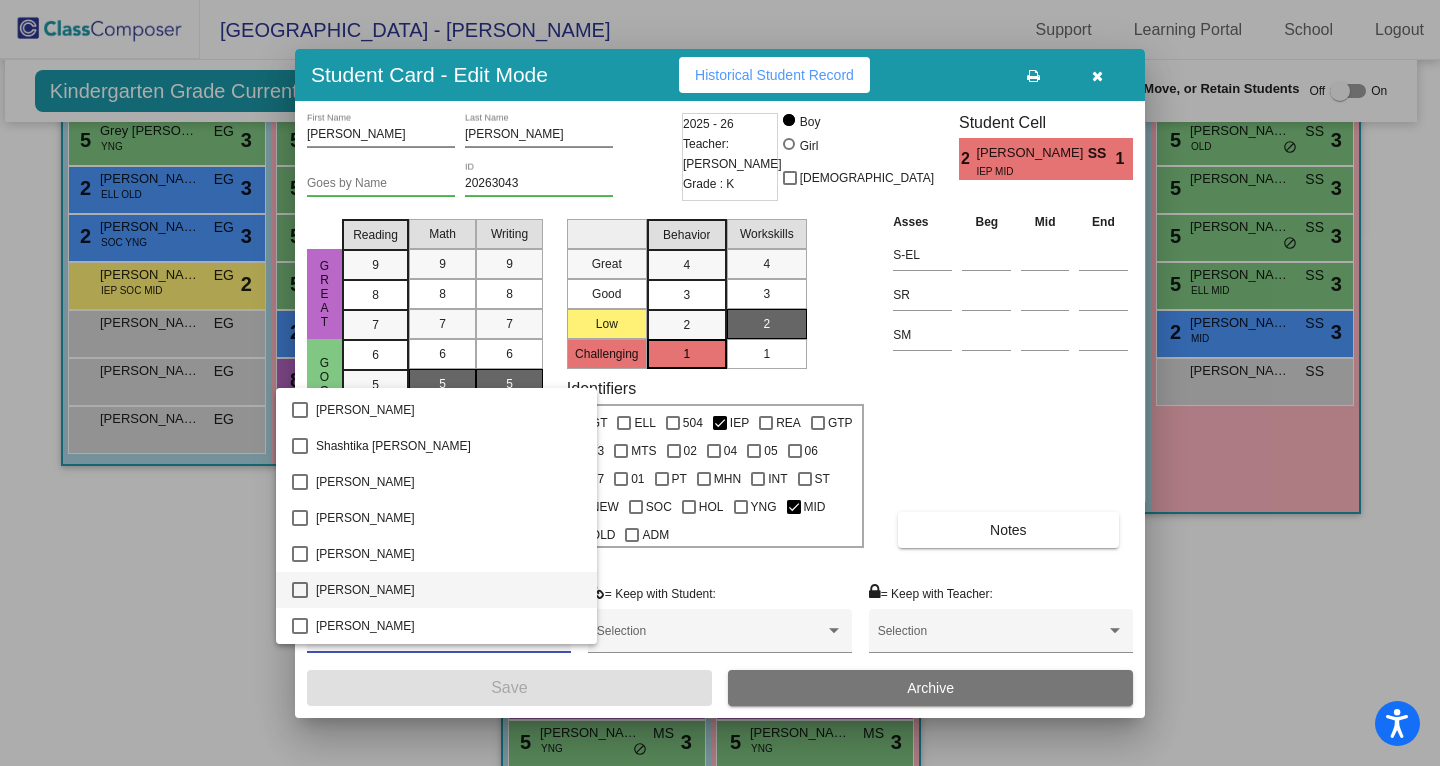 scroll, scrollTop: 2660, scrollLeft: 0, axis: vertical 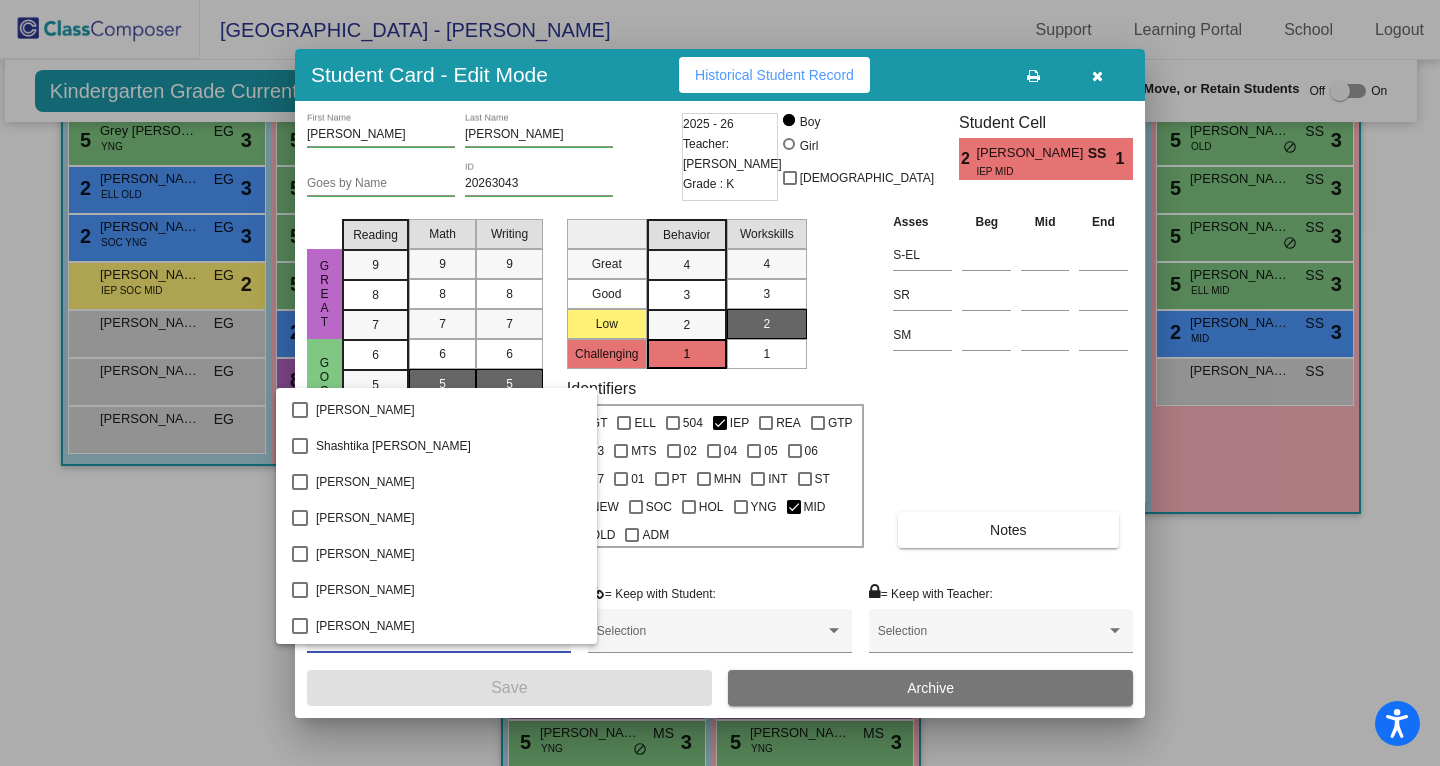 click at bounding box center (720, 383) 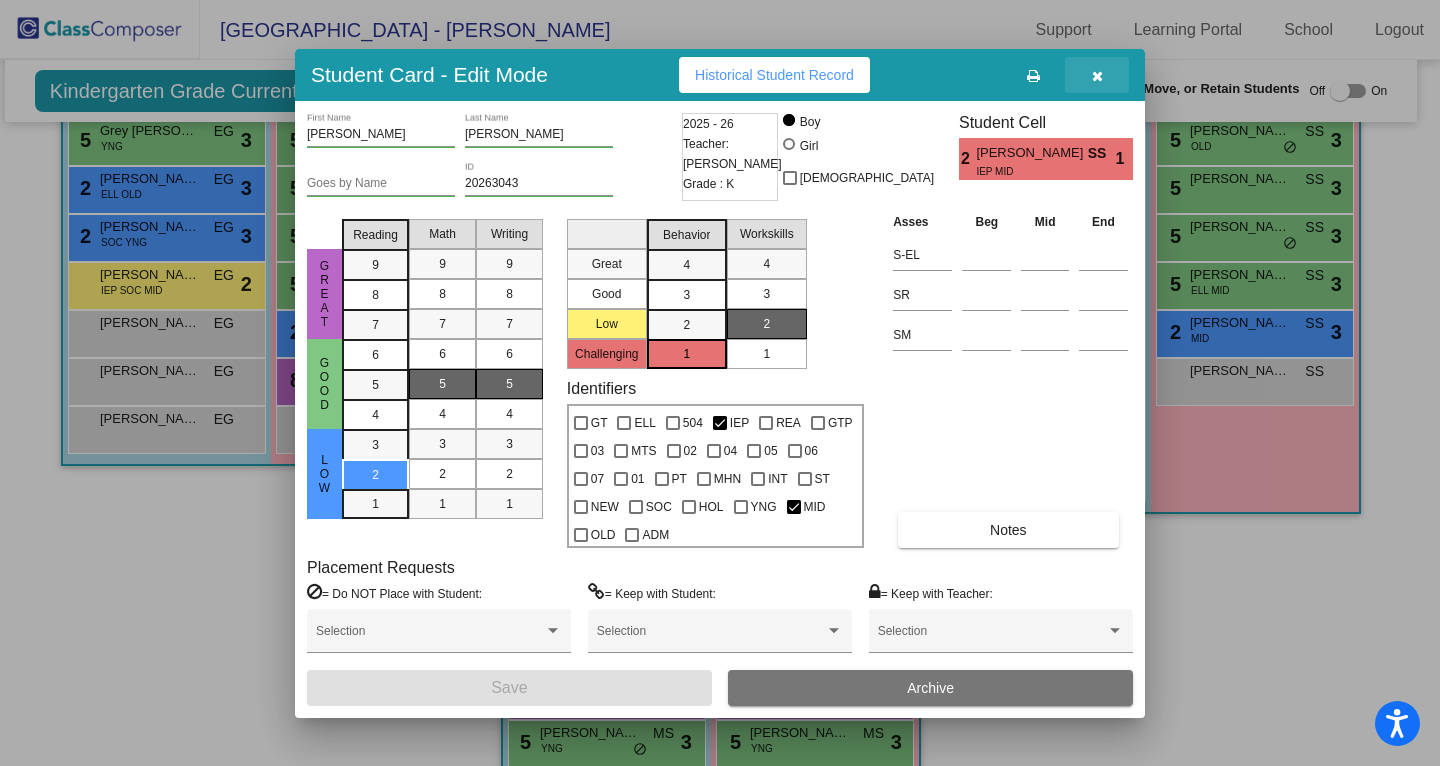 click at bounding box center (1097, 76) 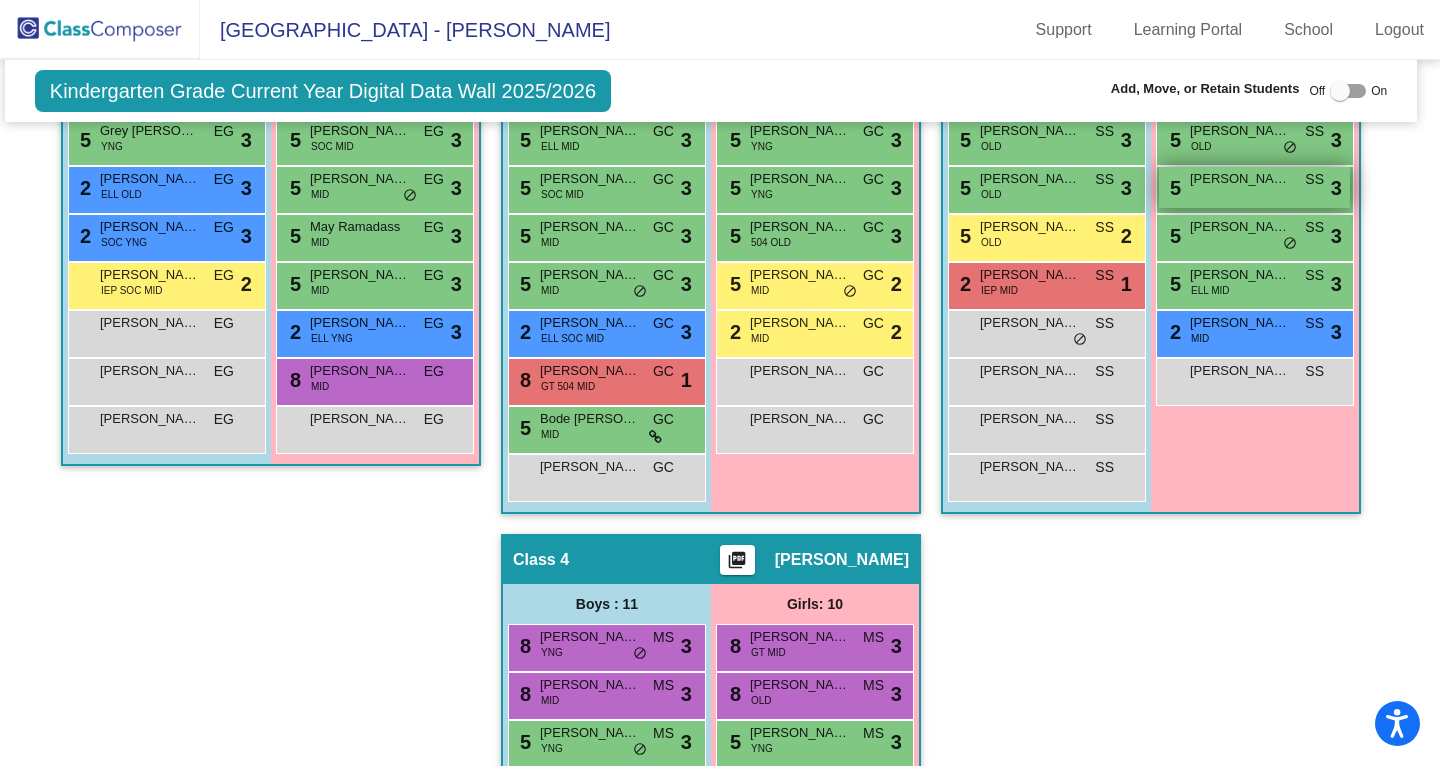 click on "[PERSON_NAME]" at bounding box center (1240, 179) 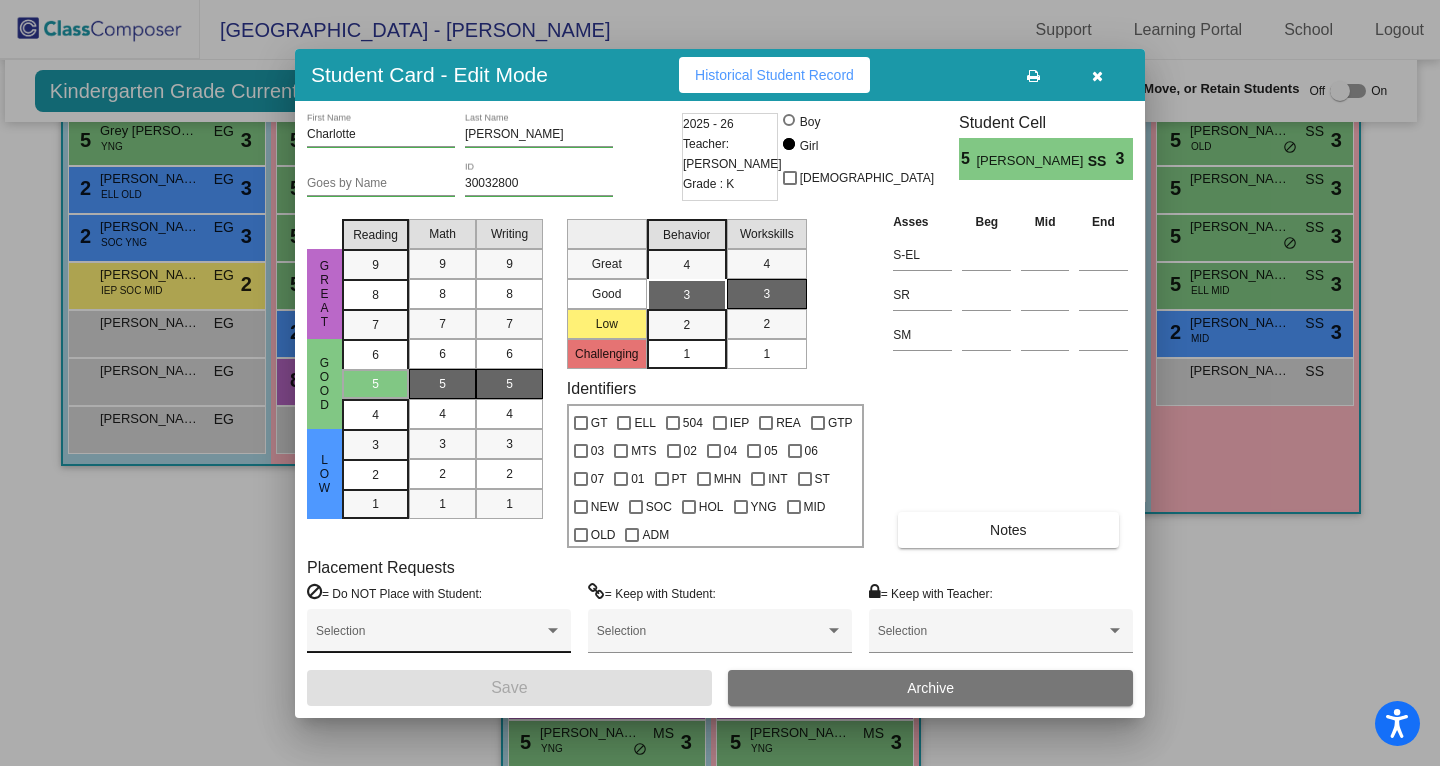 click on "Selection" at bounding box center (439, 636) 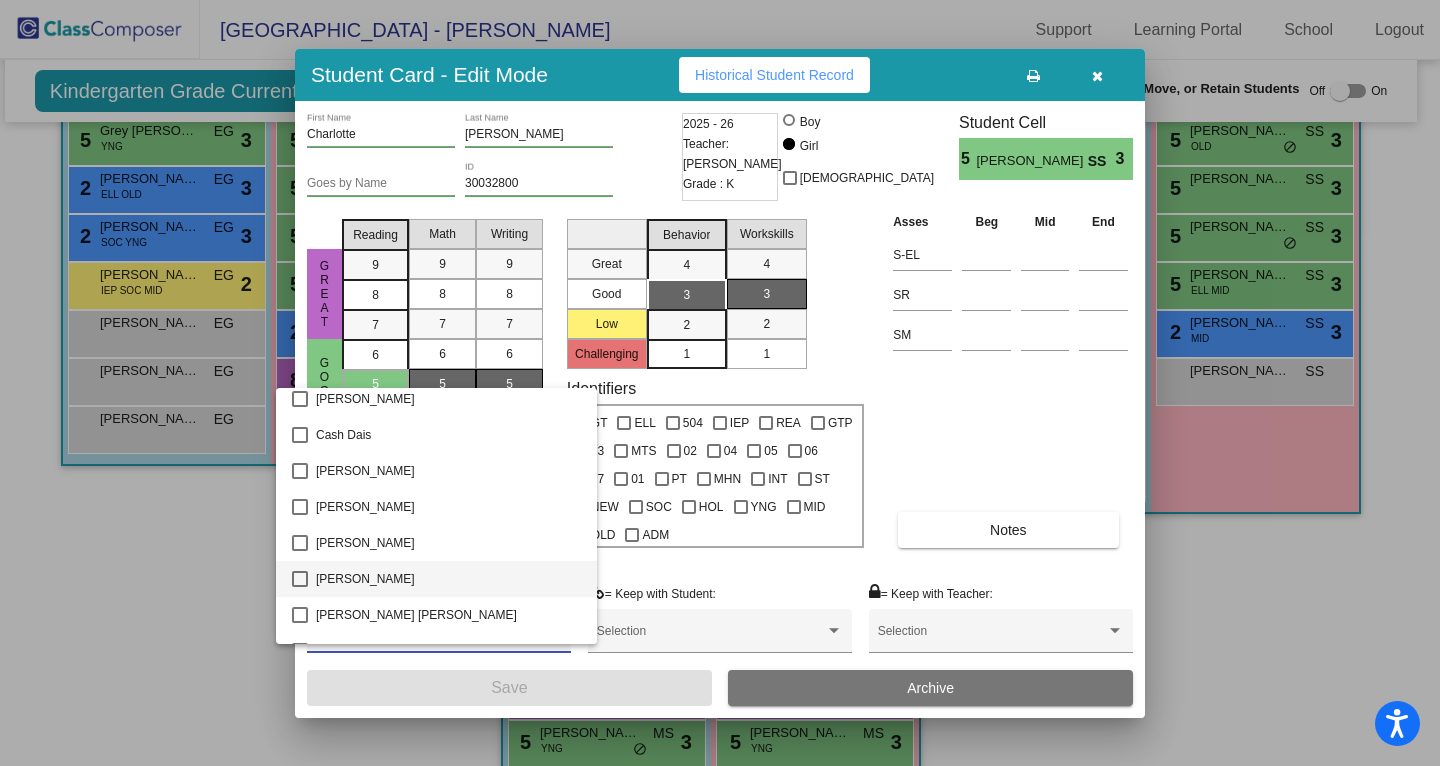 scroll, scrollTop: 791, scrollLeft: 0, axis: vertical 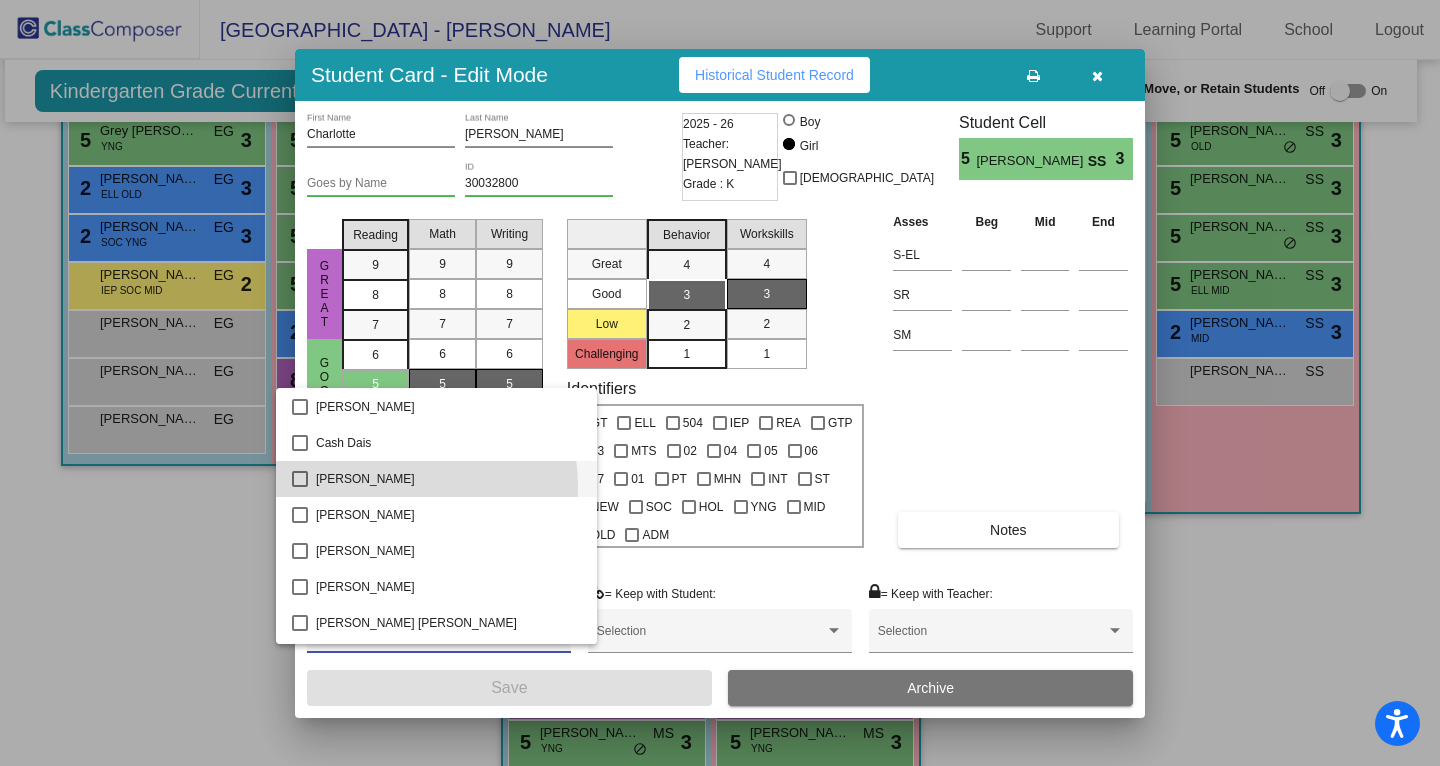 click on "[PERSON_NAME]" at bounding box center [448, 479] 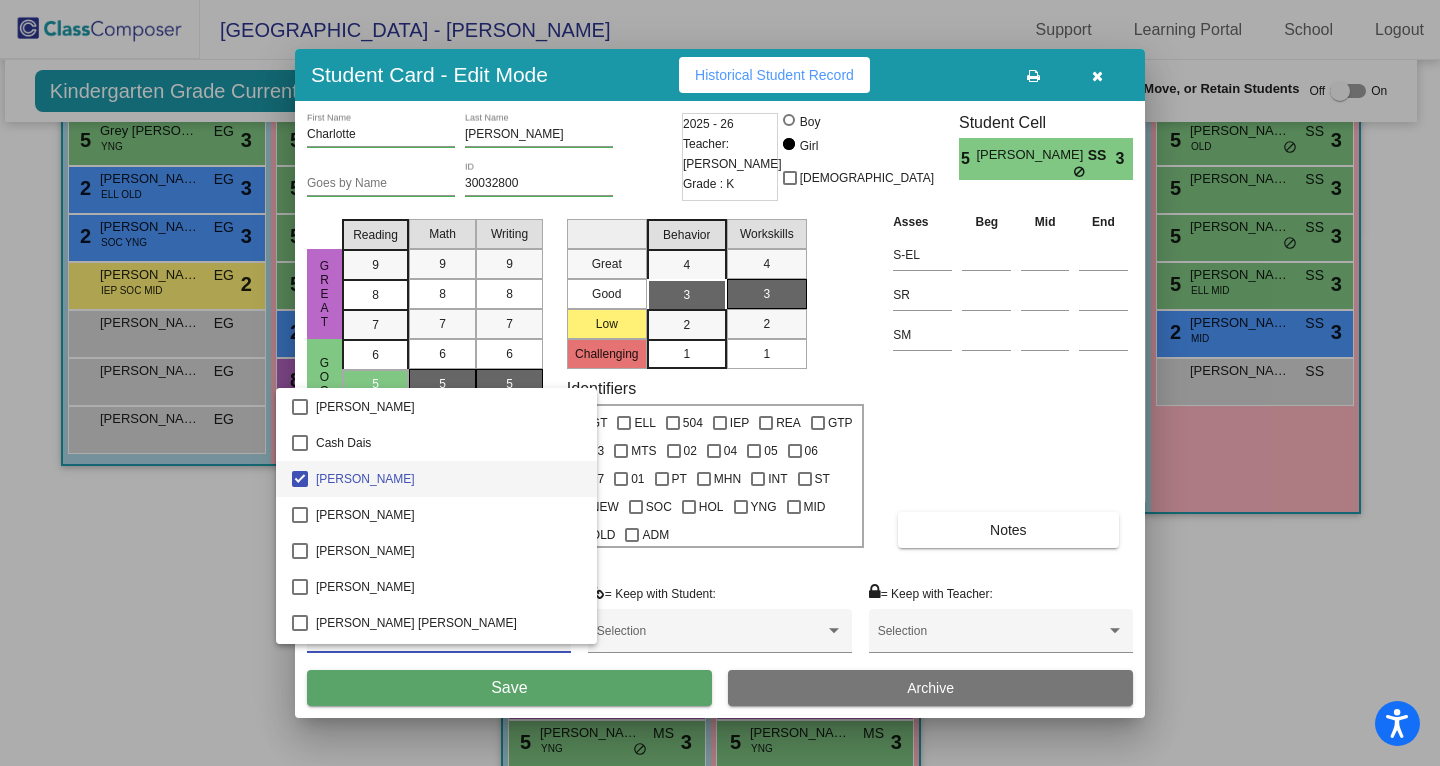 click at bounding box center [720, 383] 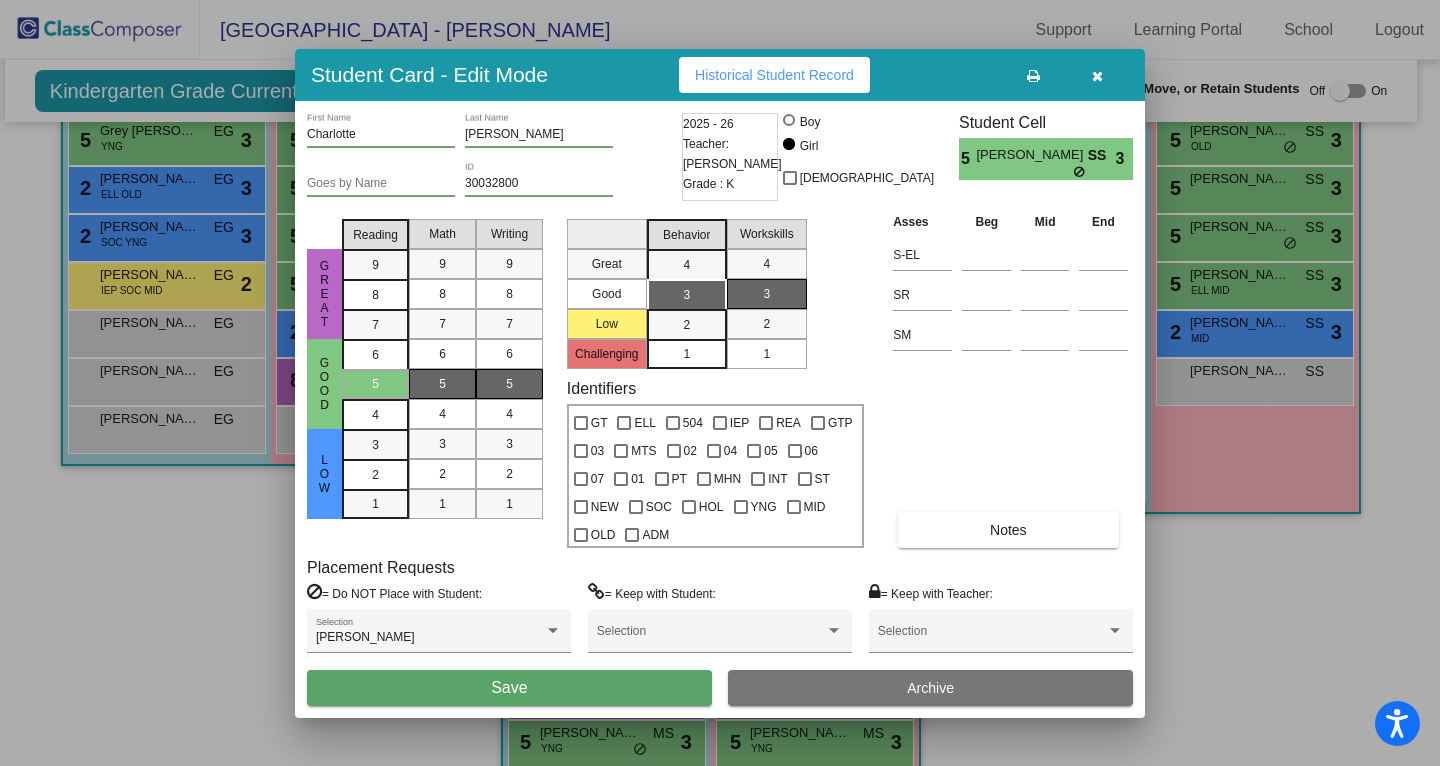 click on "Save" at bounding box center [509, 688] 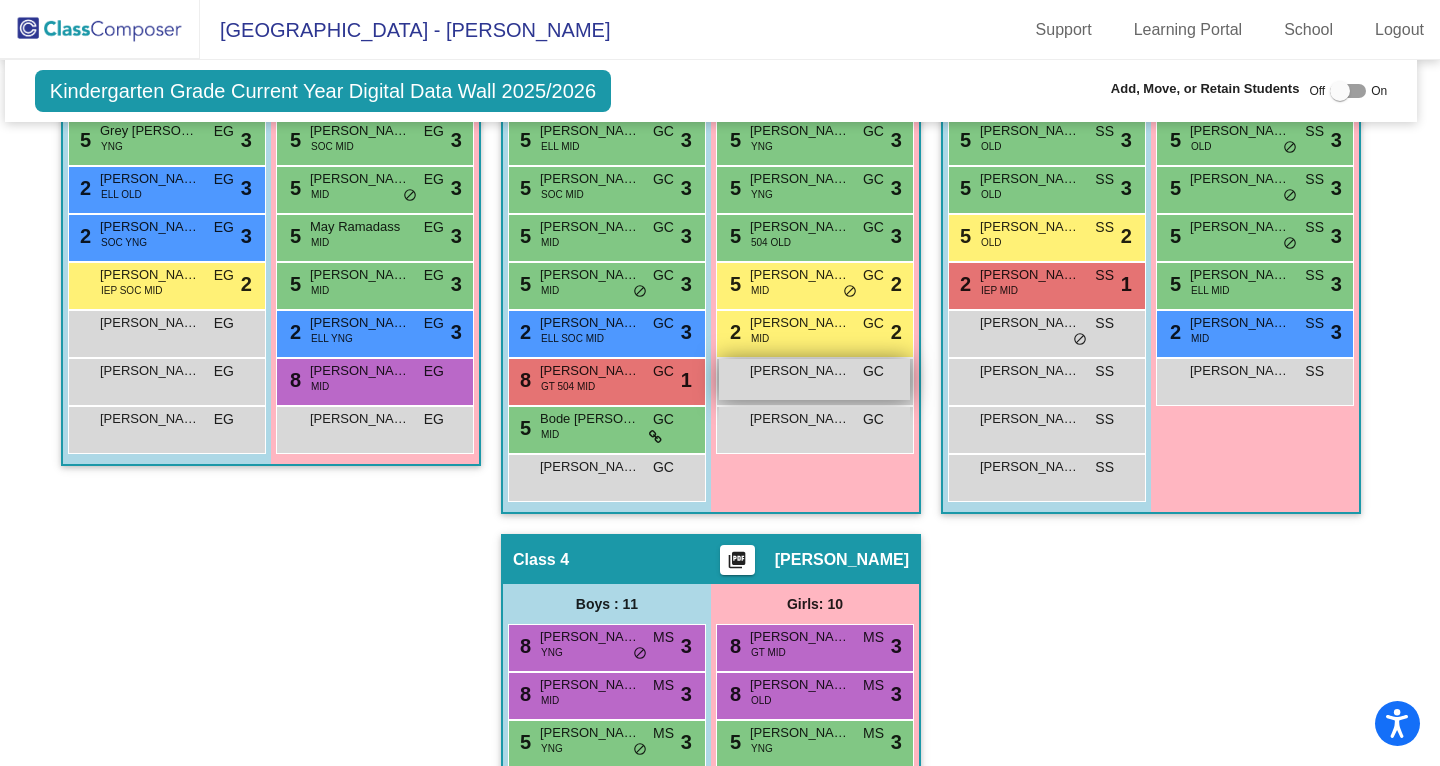 click on "[PERSON_NAME]" at bounding box center [800, 371] 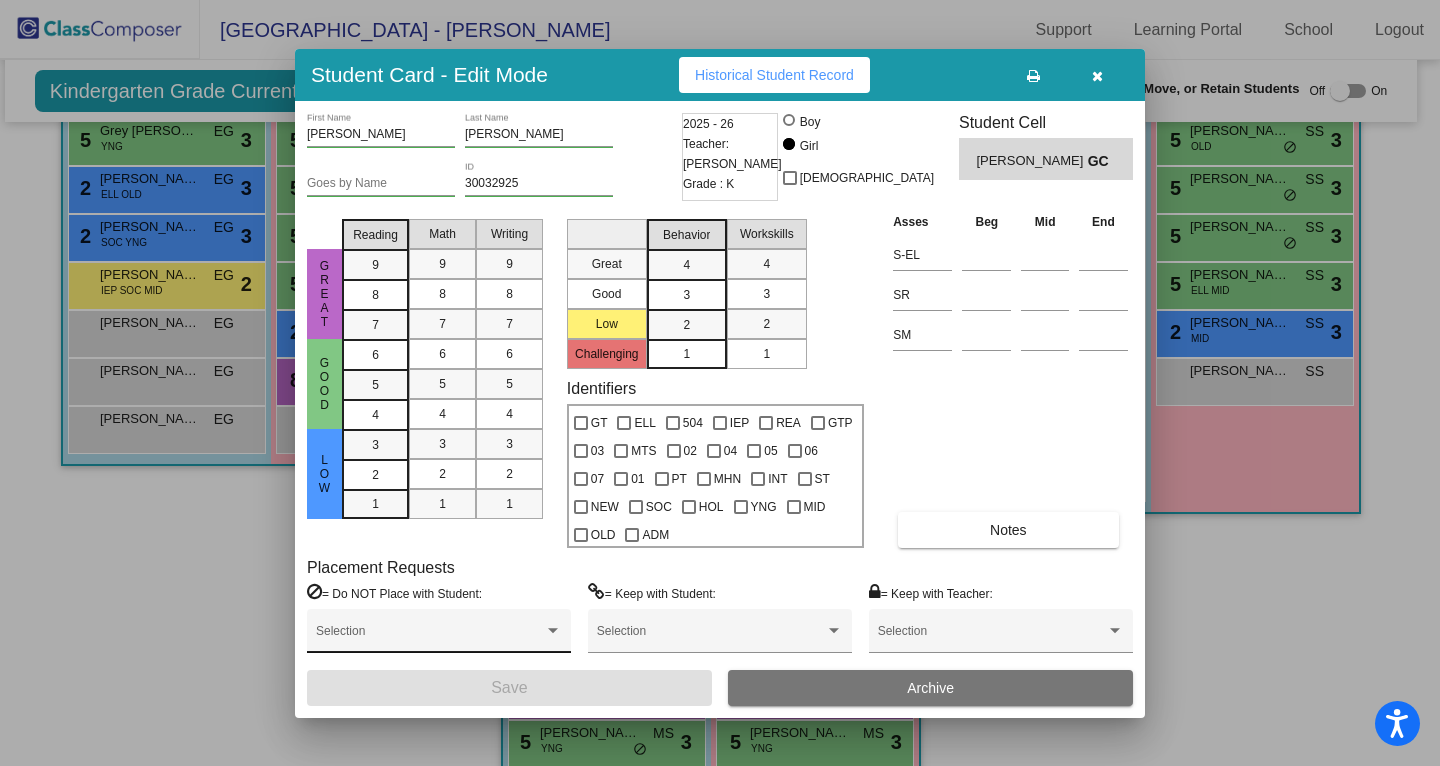 click at bounding box center (430, 638) 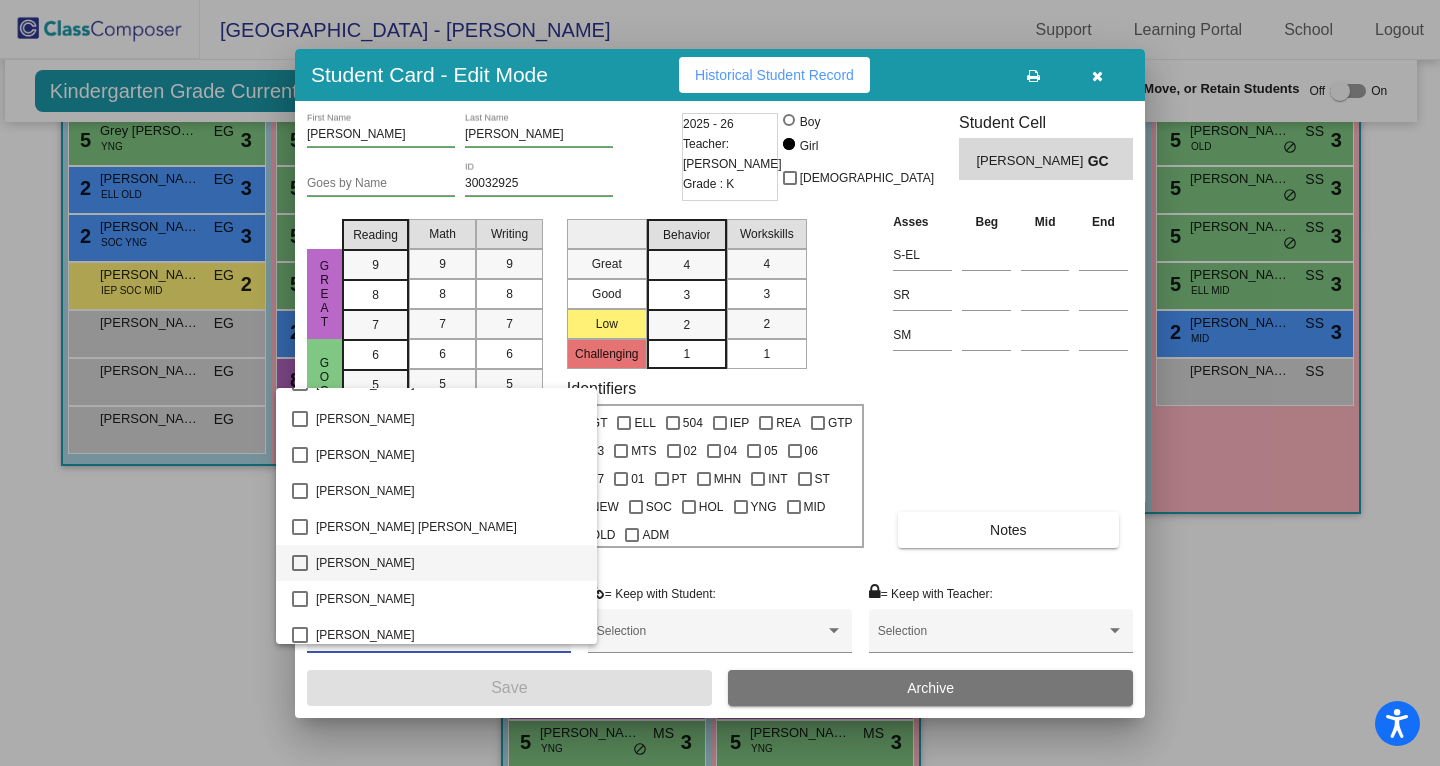 scroll, scrollTop: 1107, scrollLeft: 0, axis: vertical 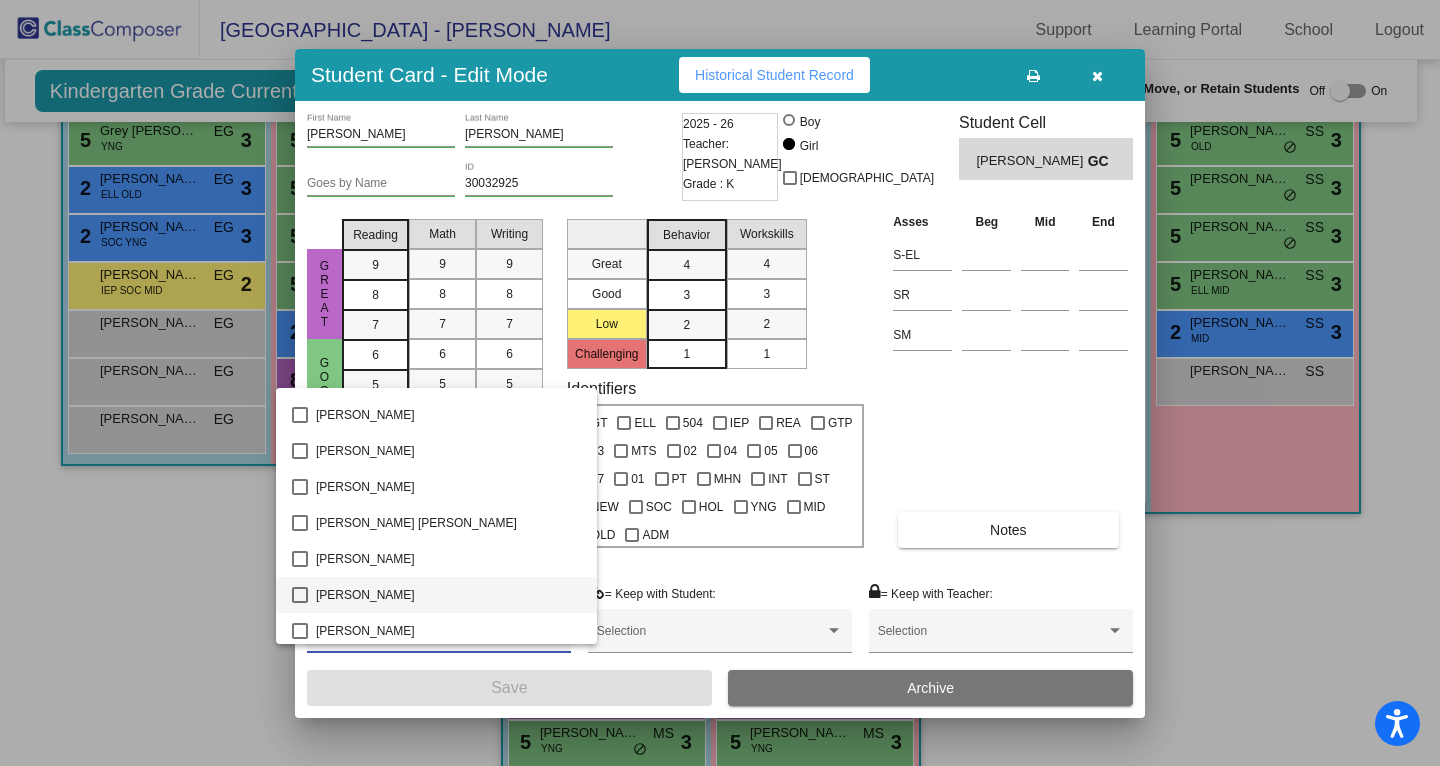 click on "[PERSON_NAME]" at bounding box center [448, 595] 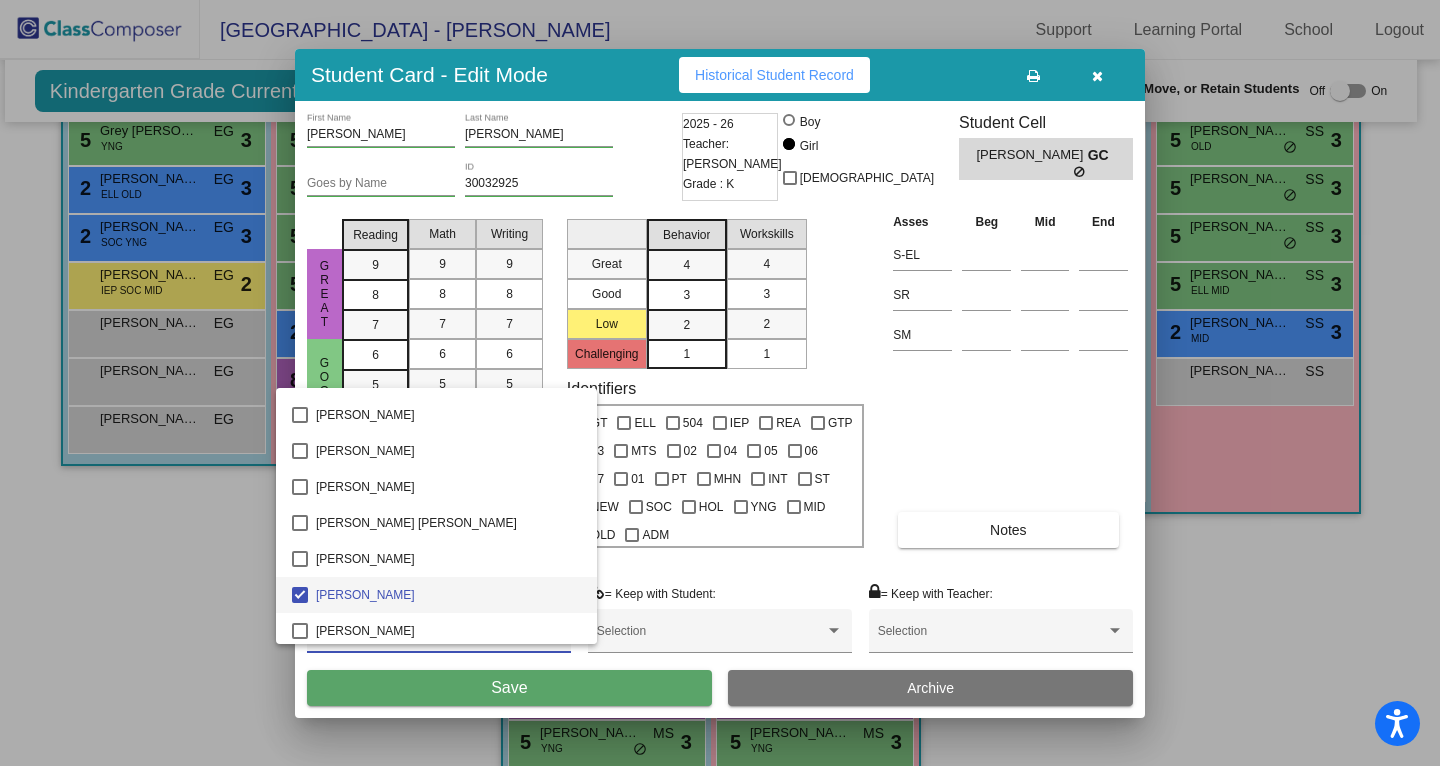 click at bounding box center (720, 383) 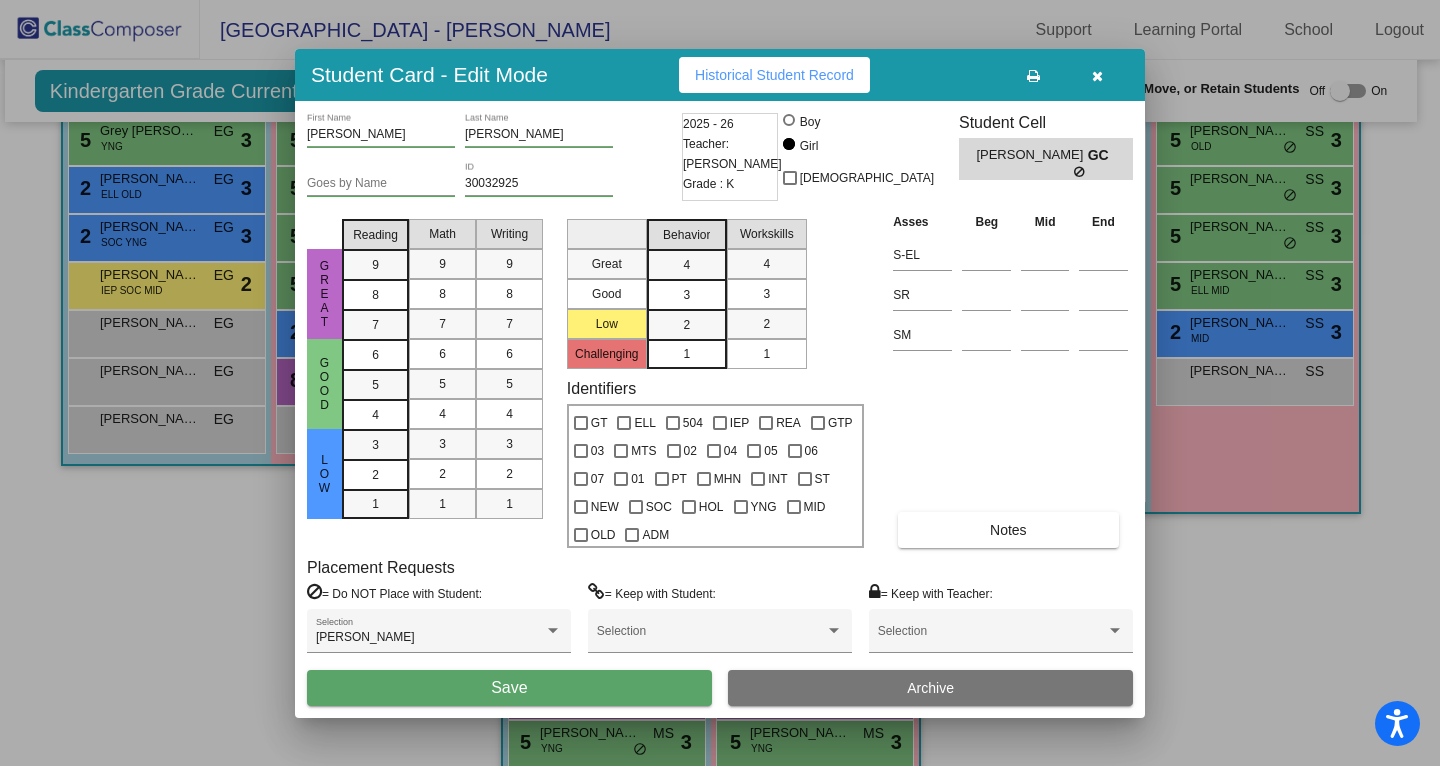 click on "Save" at bounding box center (509, 688) 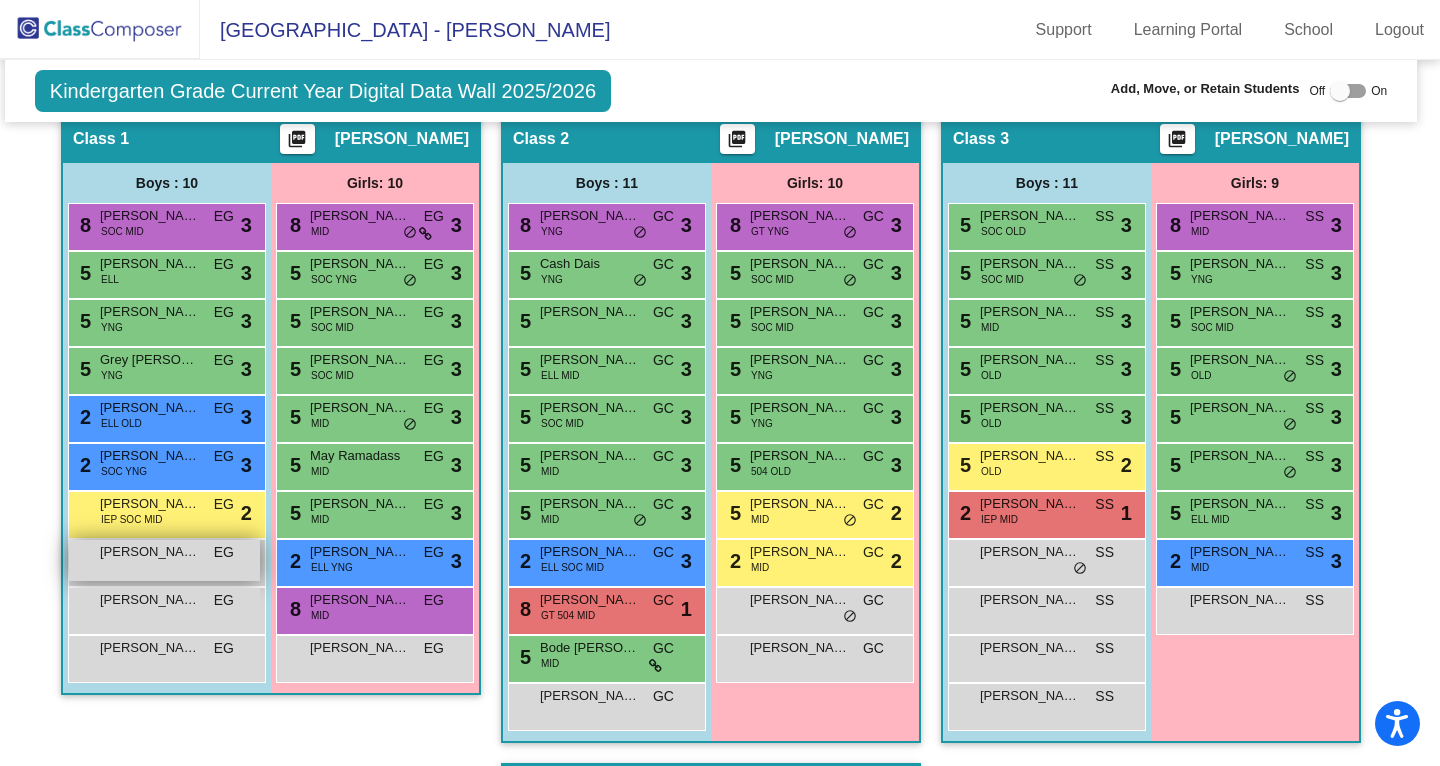scroll, scrollTop: 514, scrollLeft: 9, axis: both 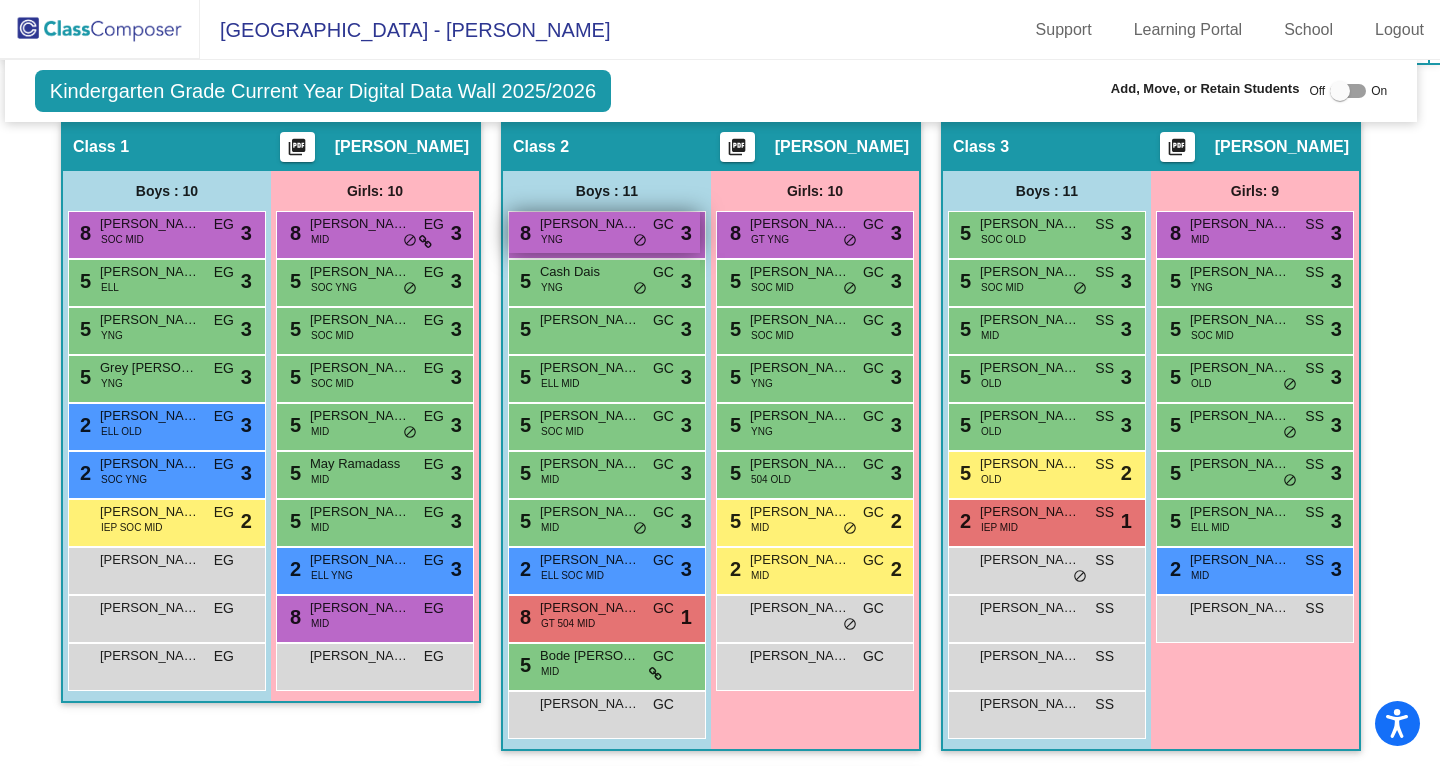 click on "YNG" at bounding box center [552, 239] 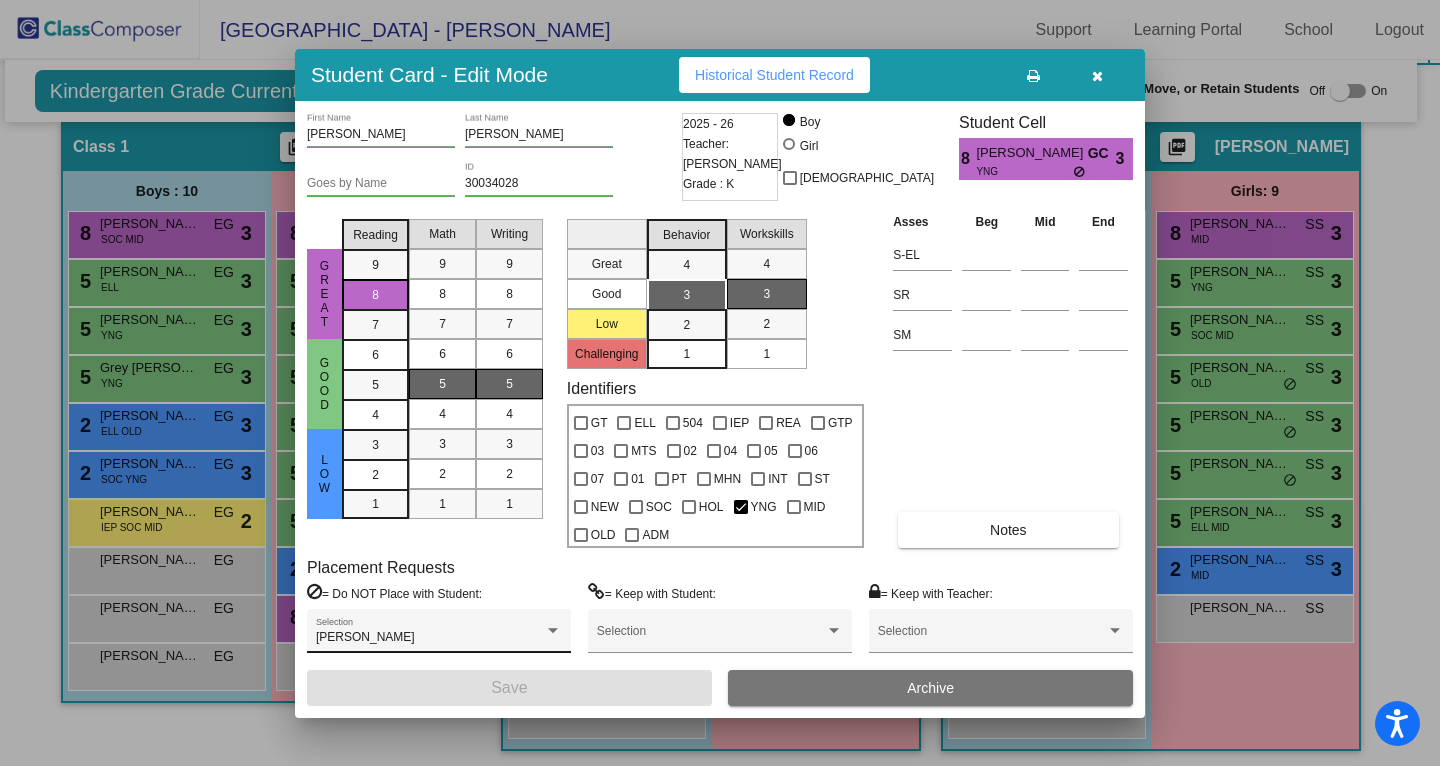 click on "Benjamin Conner Selection" at bounding box center [439, 636] 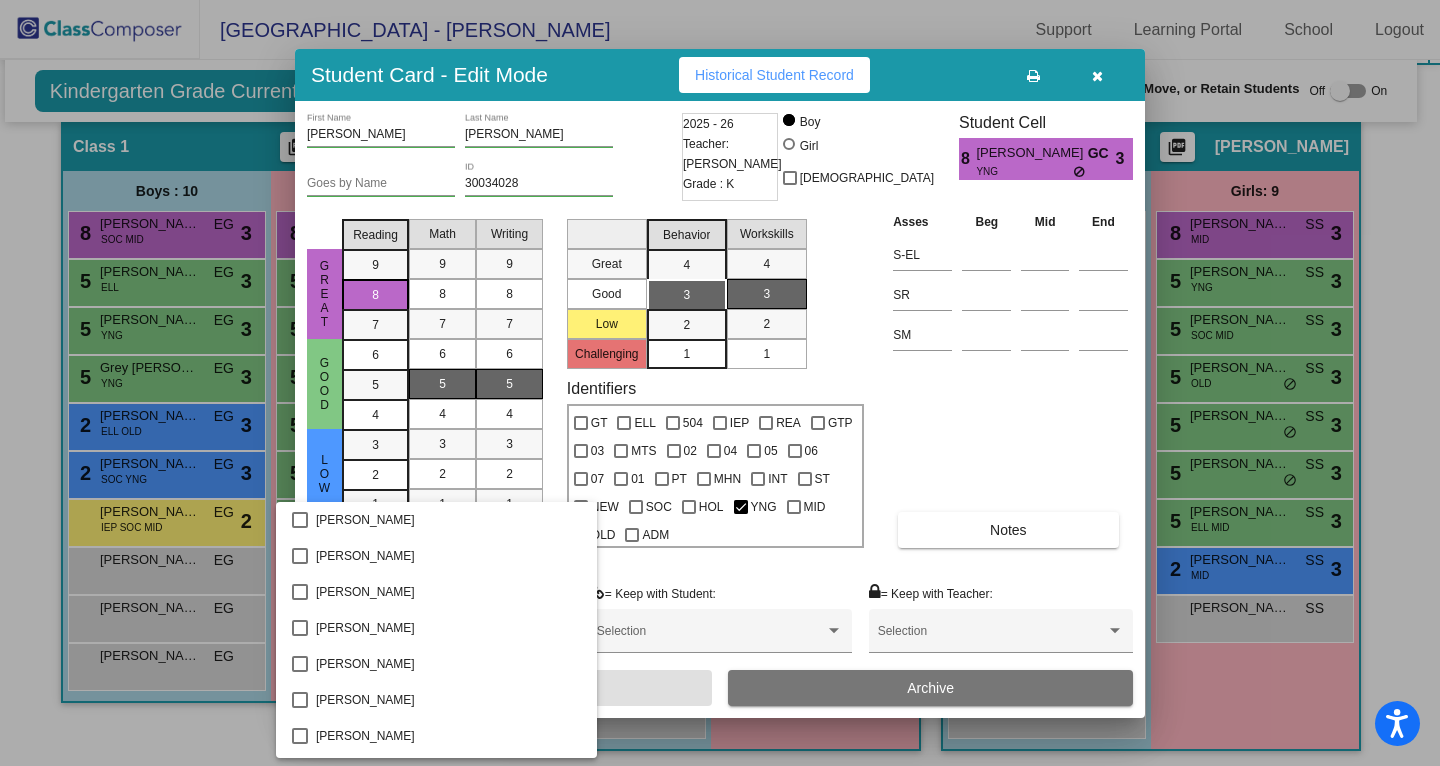 scroll, scrollTop: 386, scrollLeft: 0, axis: vertical 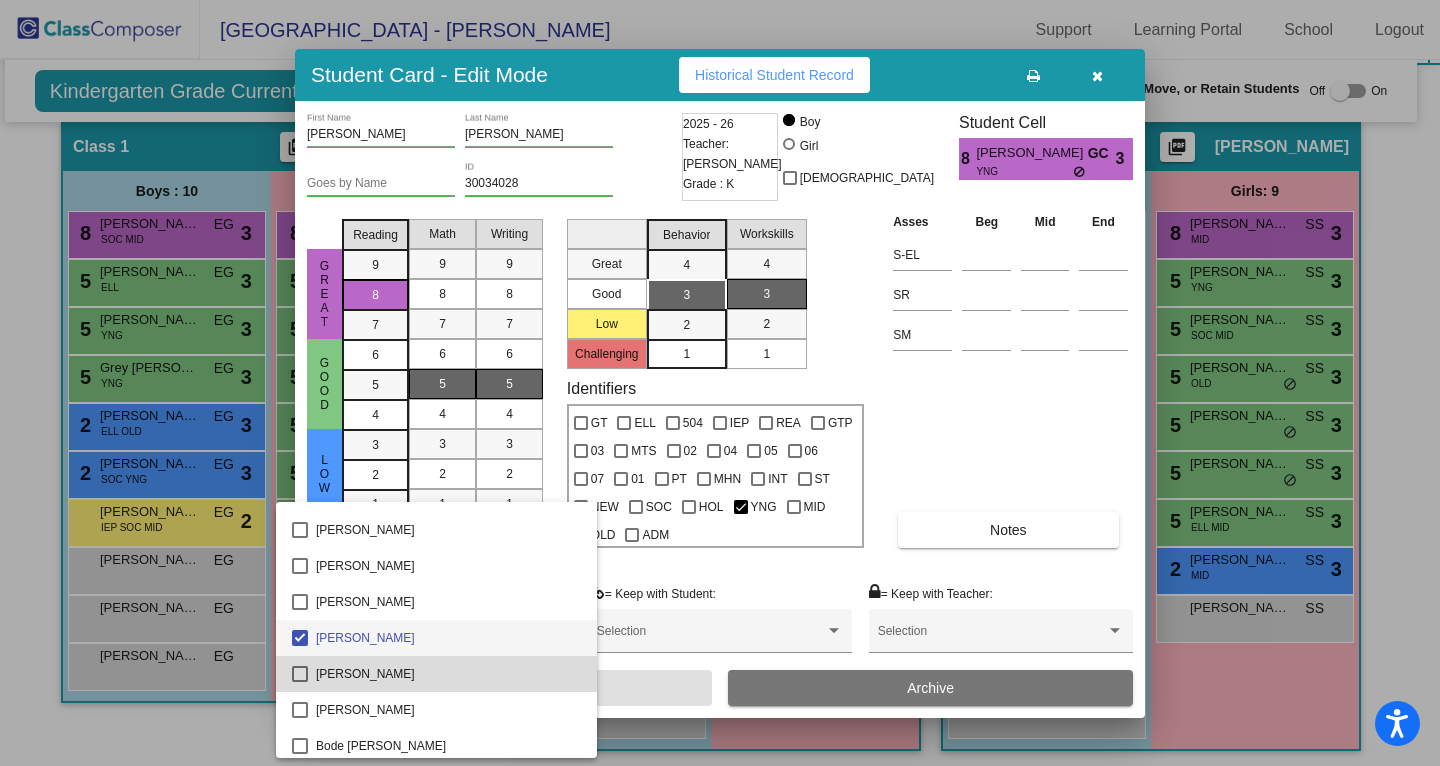 click on "[PERSON_NAME]" at bounding box center [448, 674] 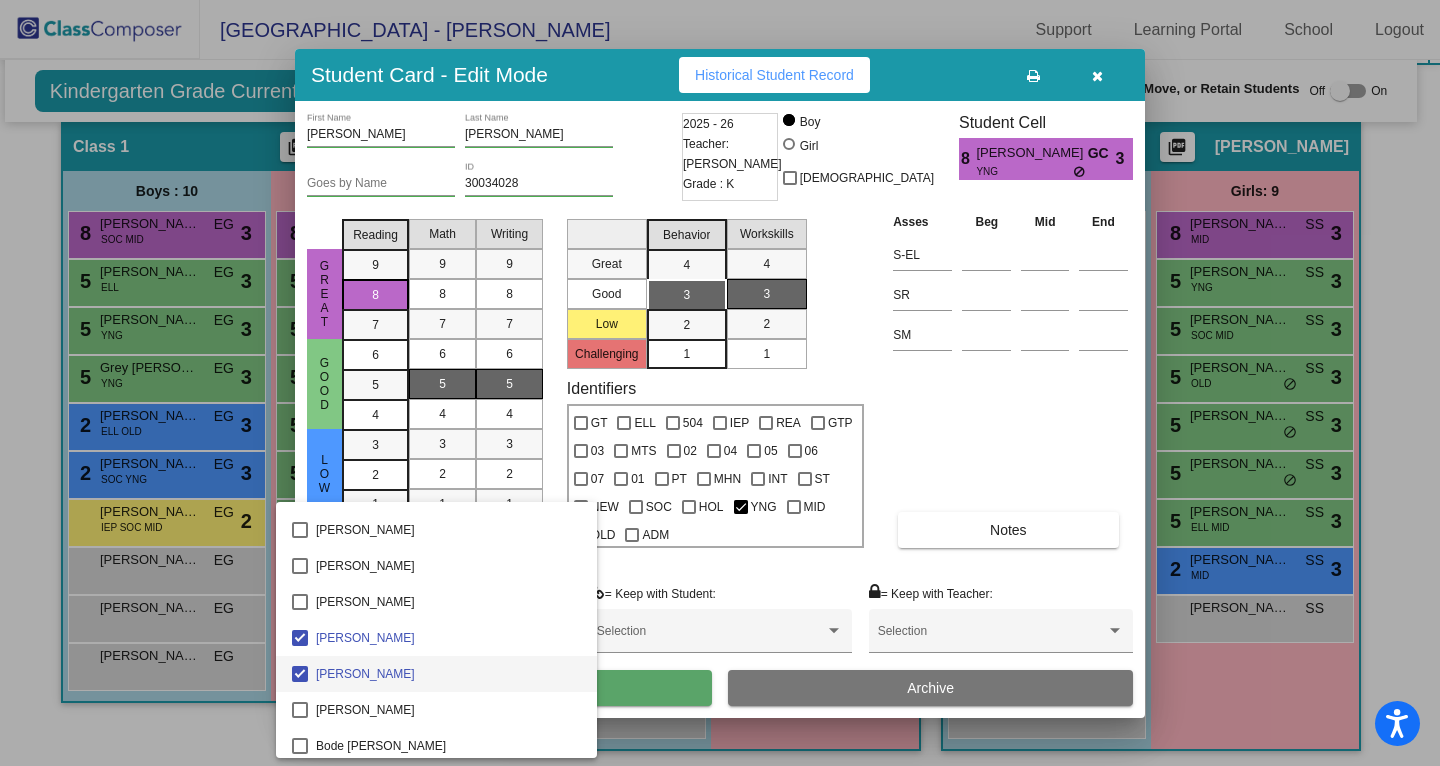 click at bounding box center [720, 383] 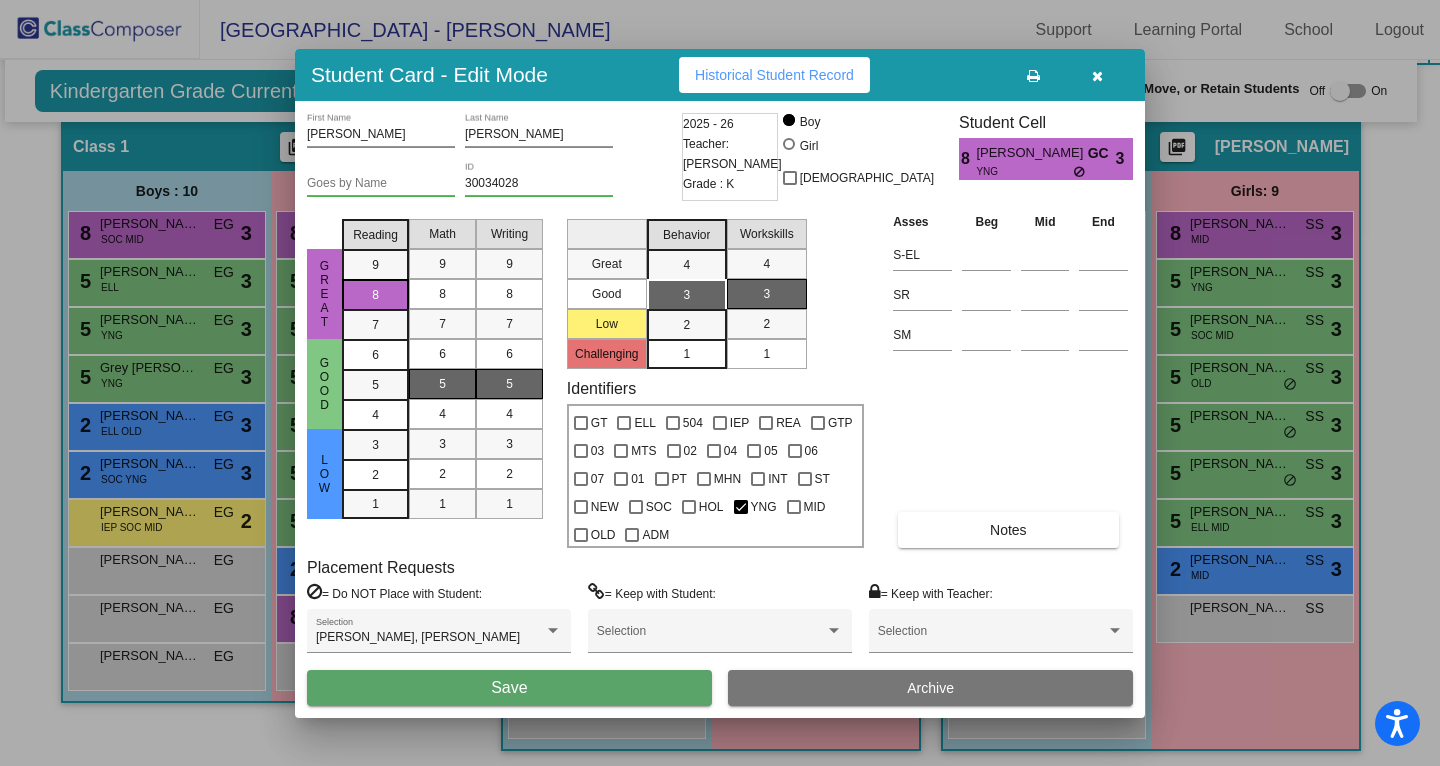 click on "Save" at bounding box center [509, 688] 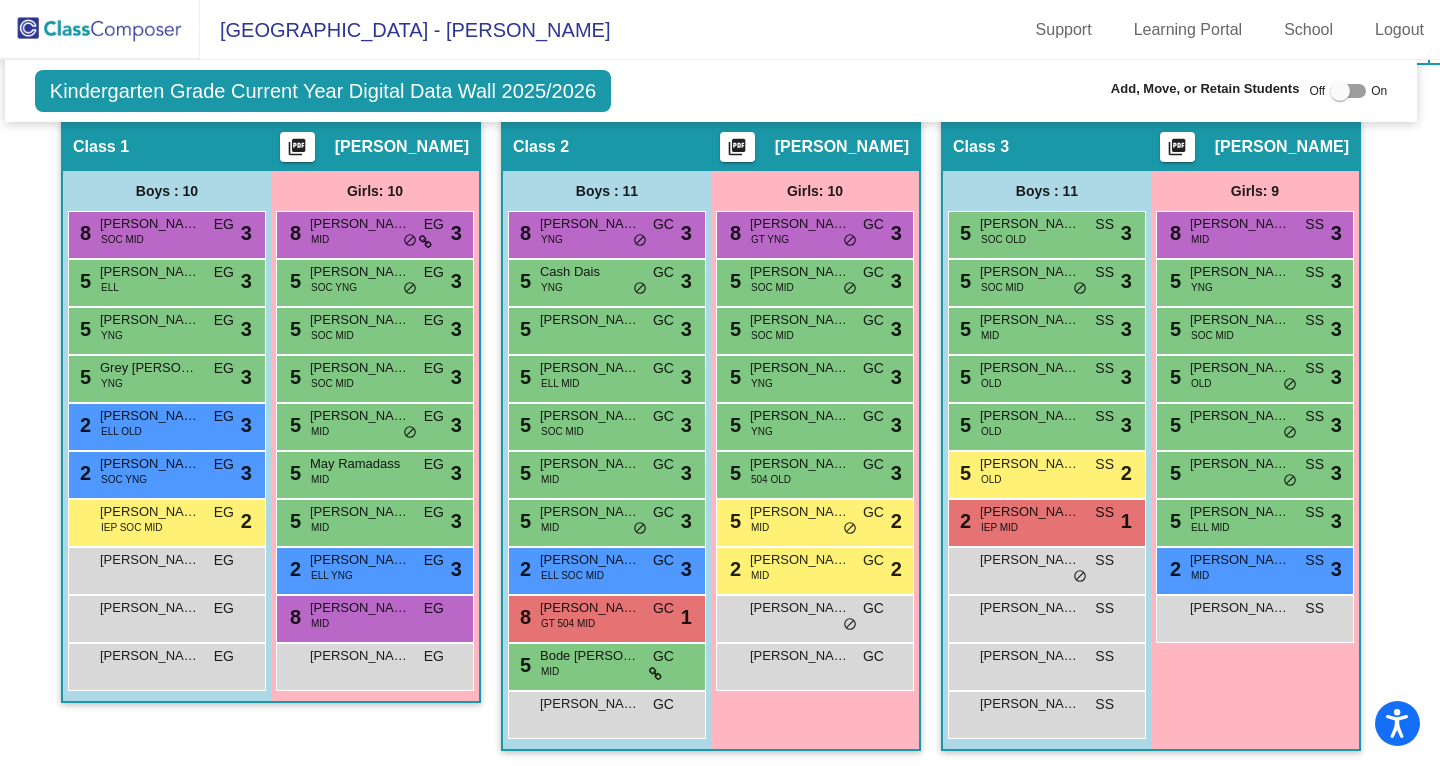 scroll, scrollTop: 979, scrollLeft: 9, axis: both 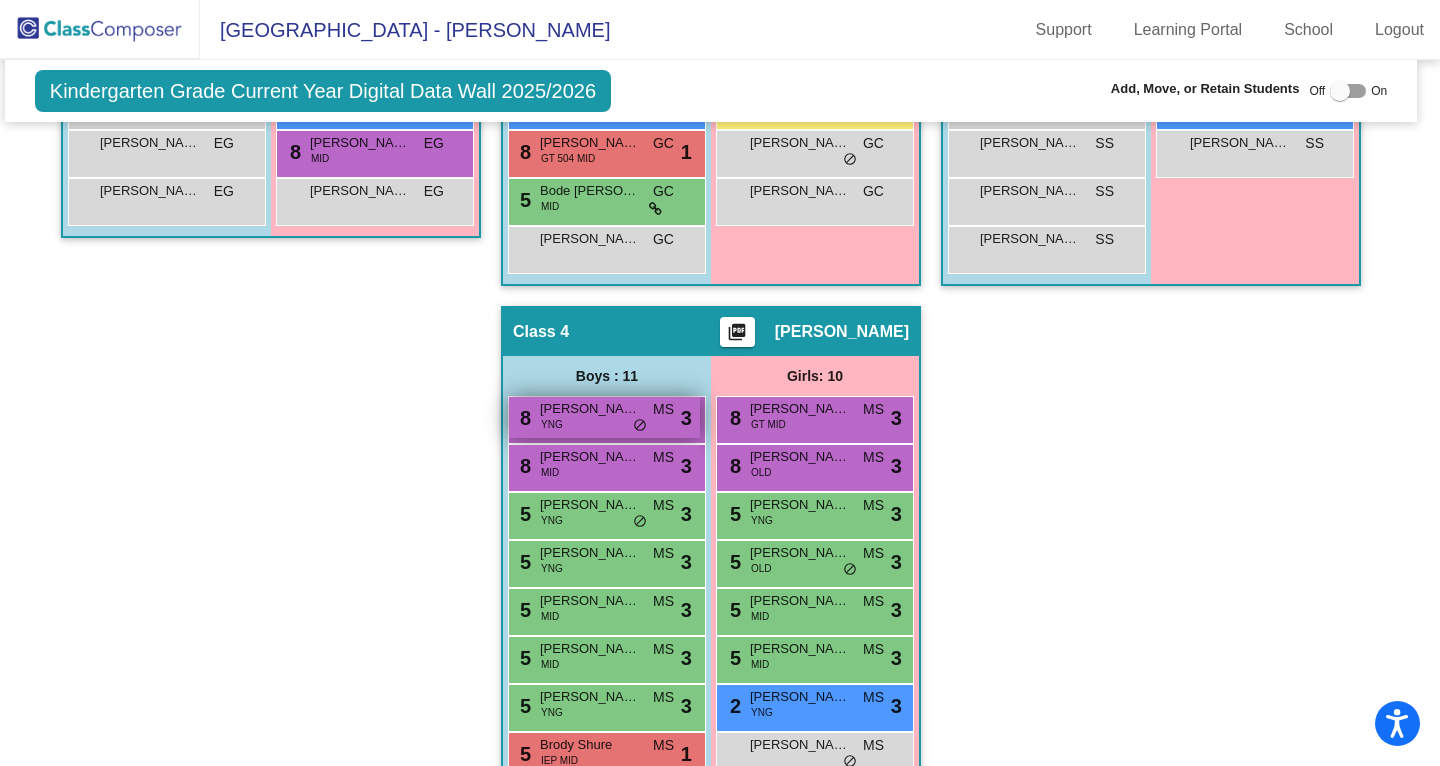 click on "8 Benjamin Conner YNG MS lock do_not_disturb_alt 3" at bounding box center (604, 417) 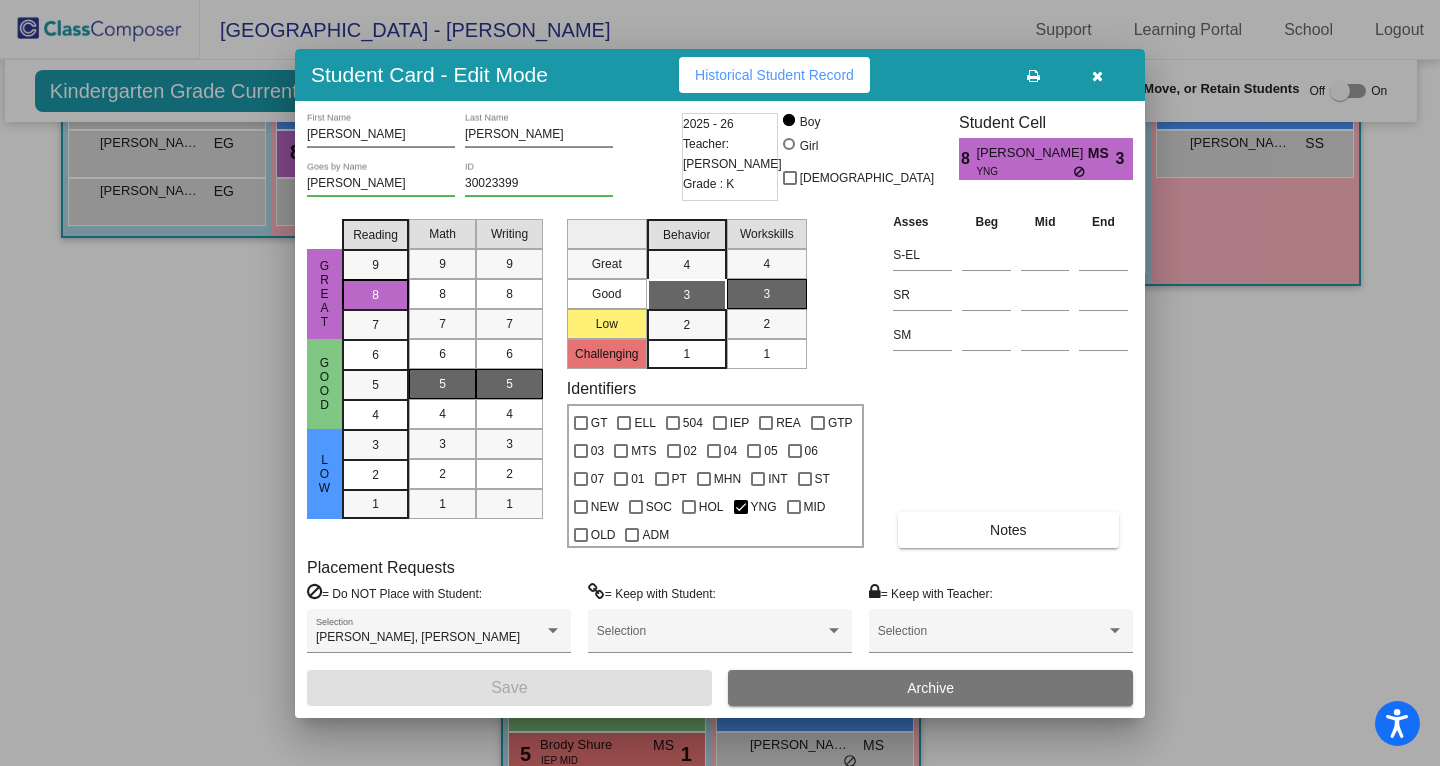 click at bounding box center (720, 383) 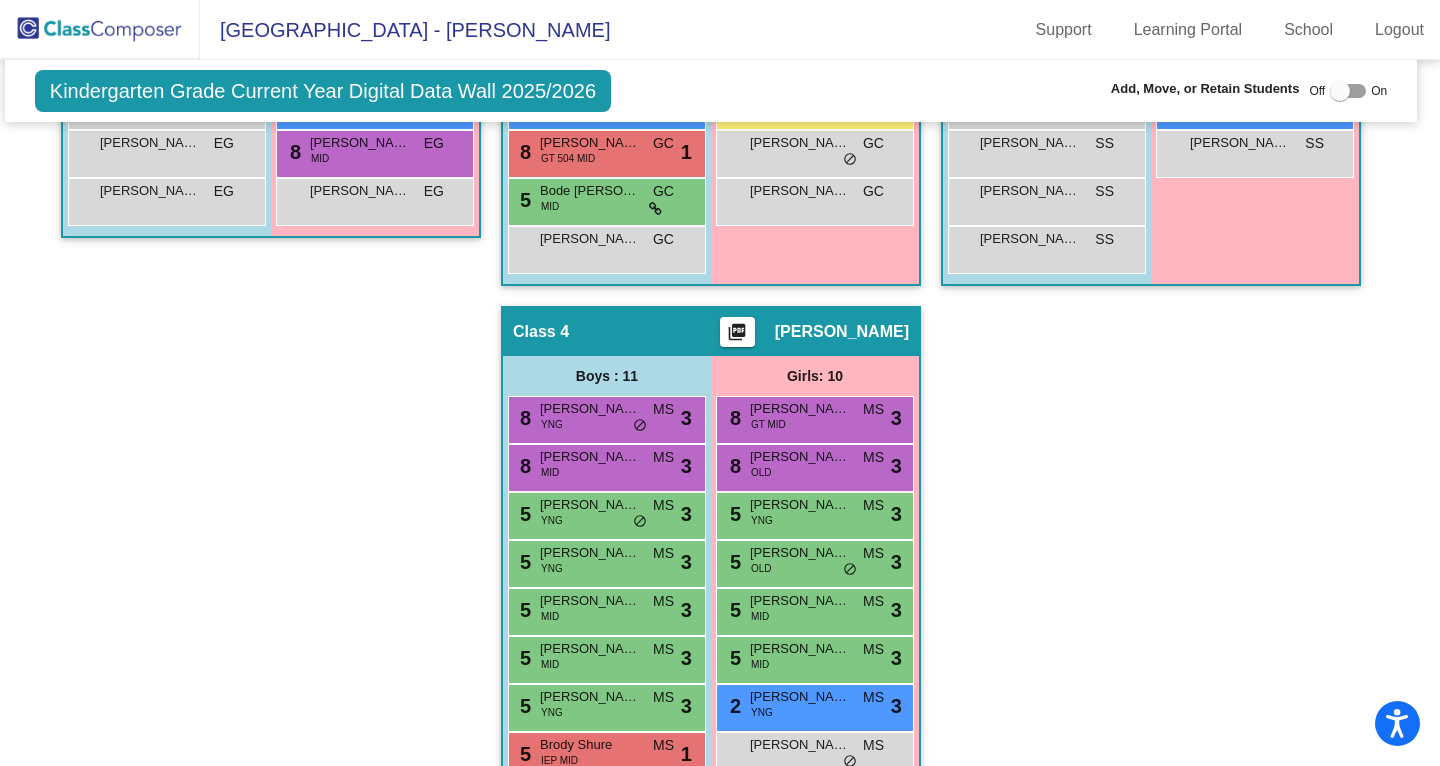 scroll, scrollTop: 329, scrollLeft: 9, axis: both 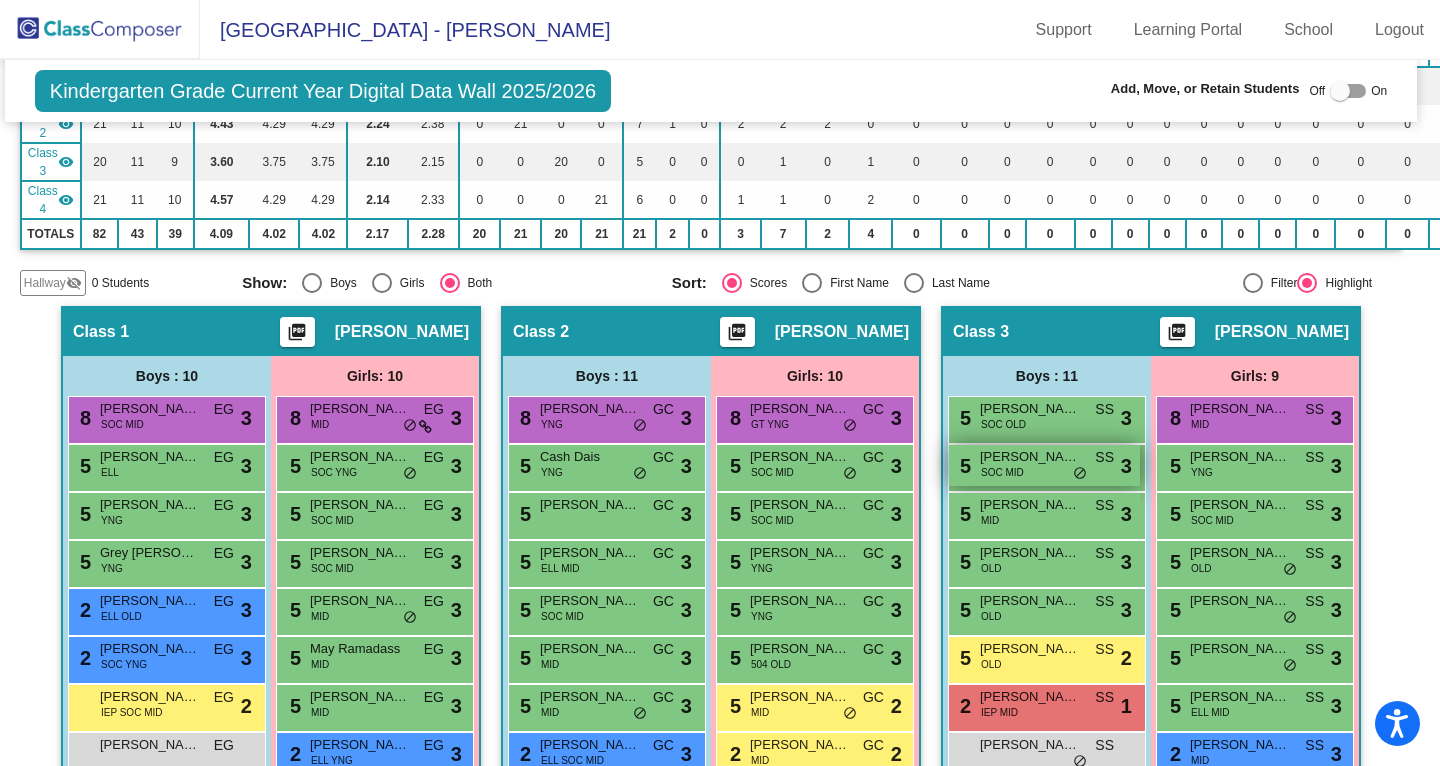 click on "5 Benjamin Kim SOC MID SS lock do_not_disturb_alt 3" at bounding box center (1044, 465) 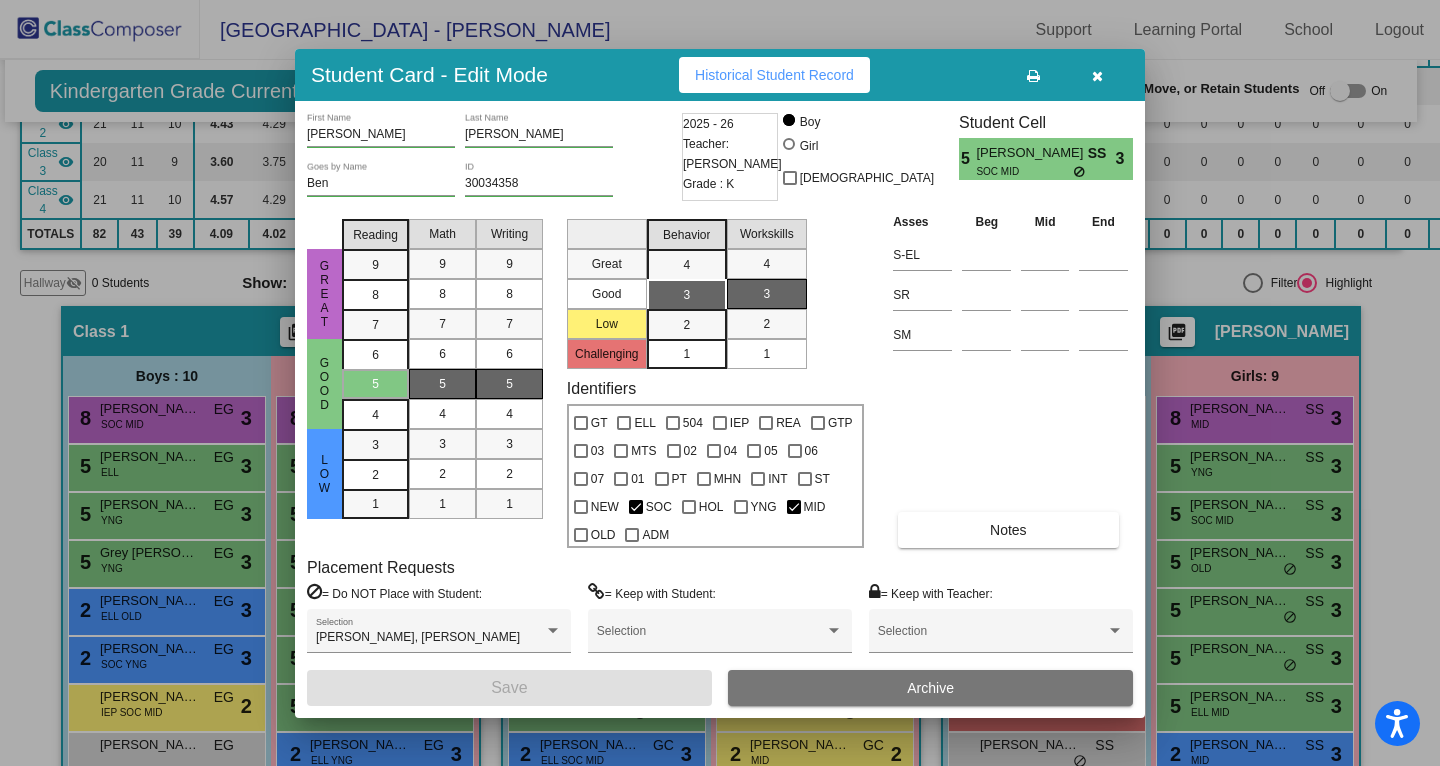 click at bounding box center [720, 383] 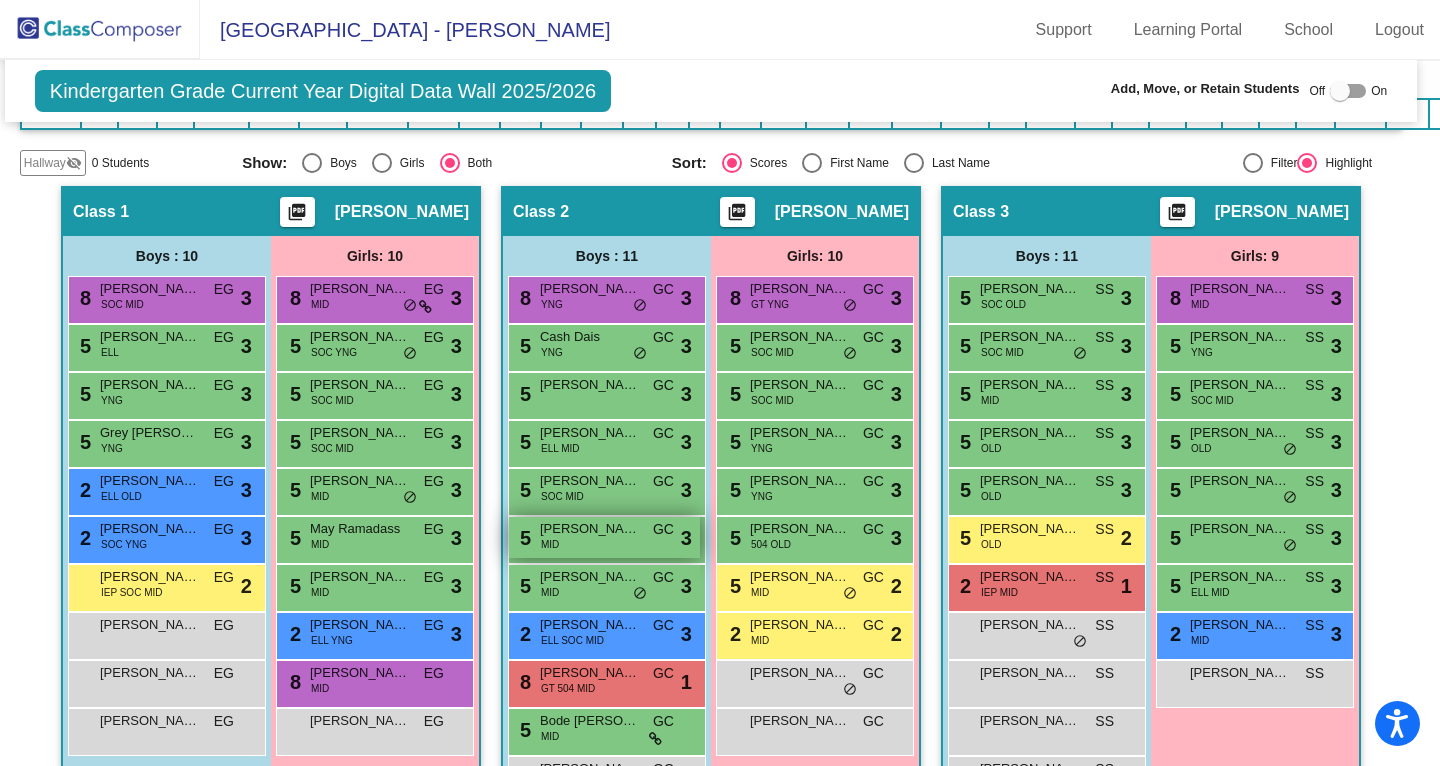 scroll, scrollTop: 1178, scrollLeft: 9, axis: both 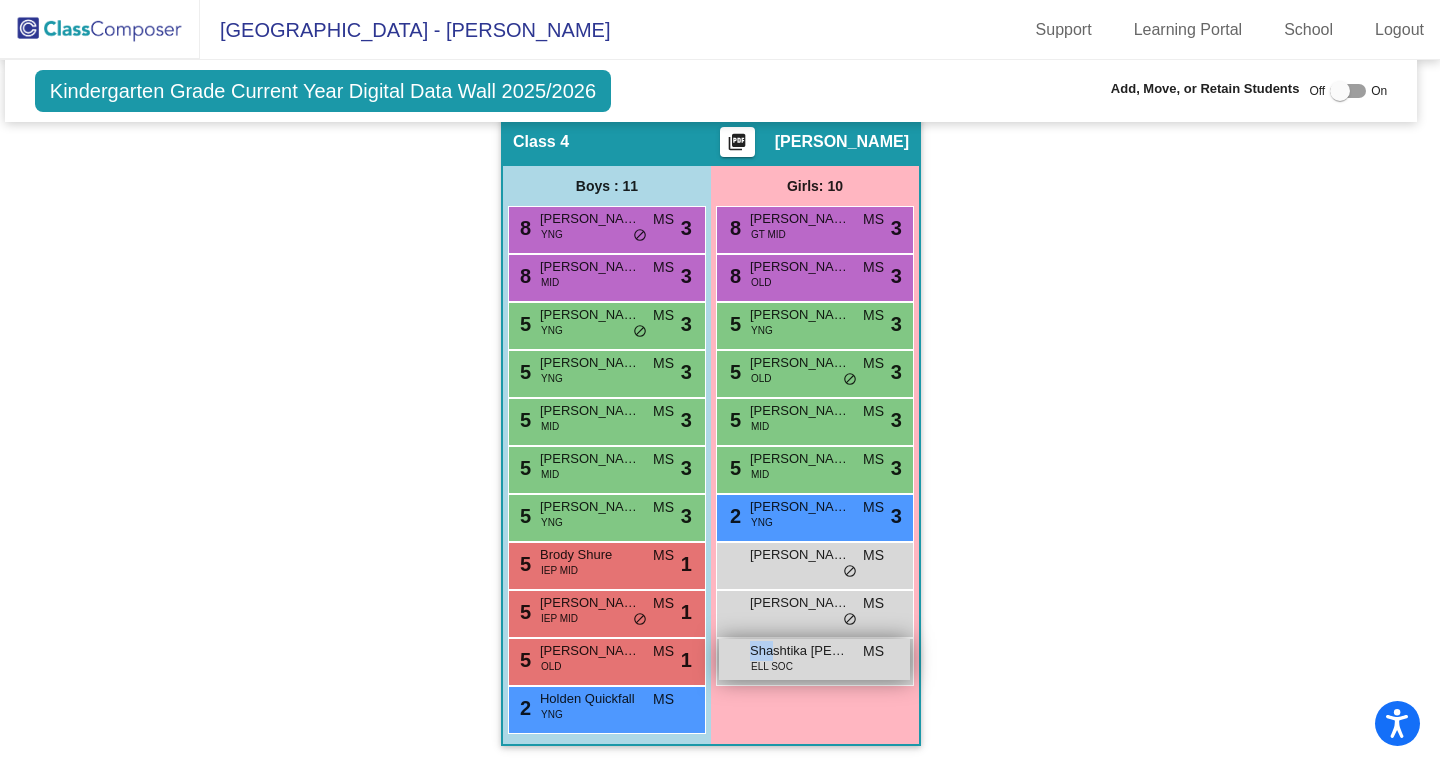 click on "Shashtika Shree Bharanidharan ELL SOC MS lock do_not_disturb_alt" at bounding box center (814, 659) 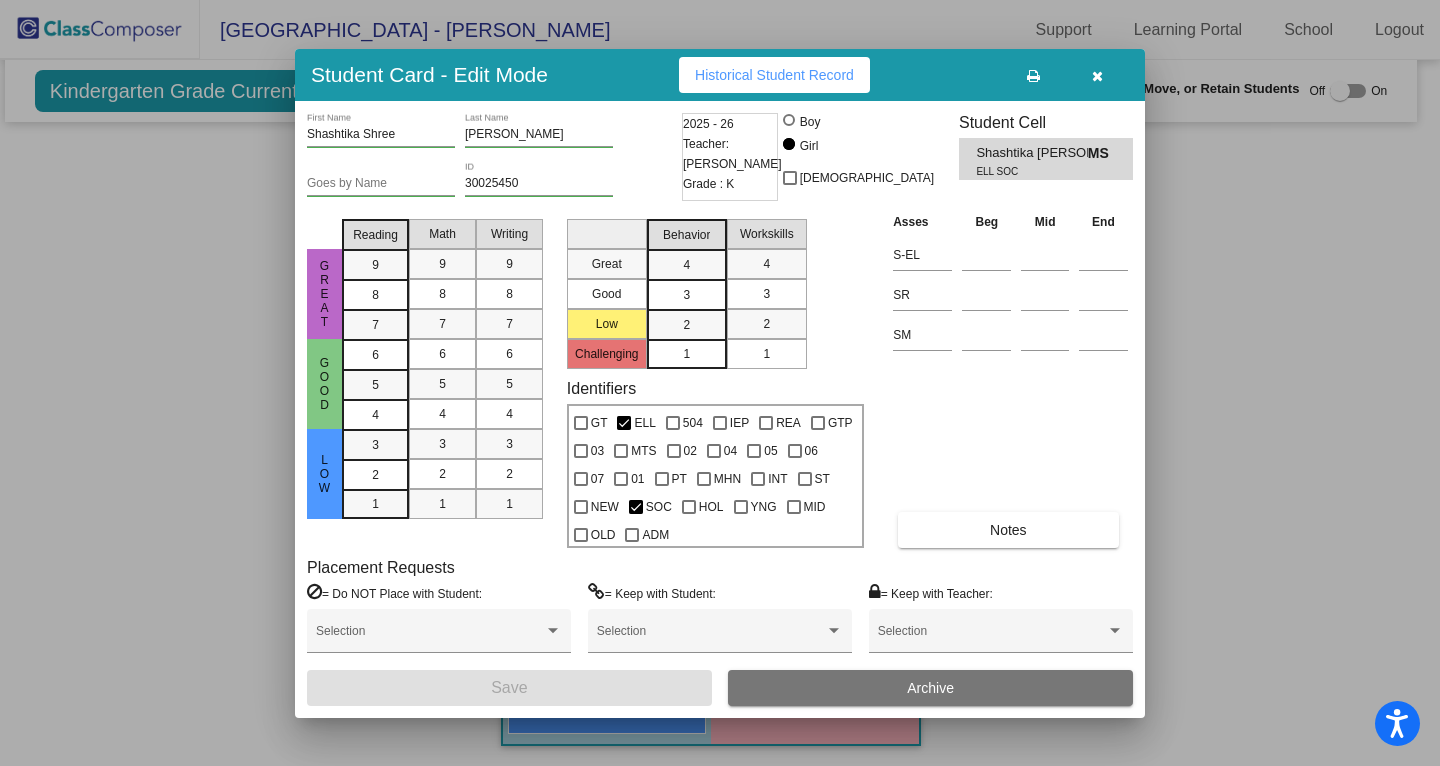 click at bounding box center (720, 383) 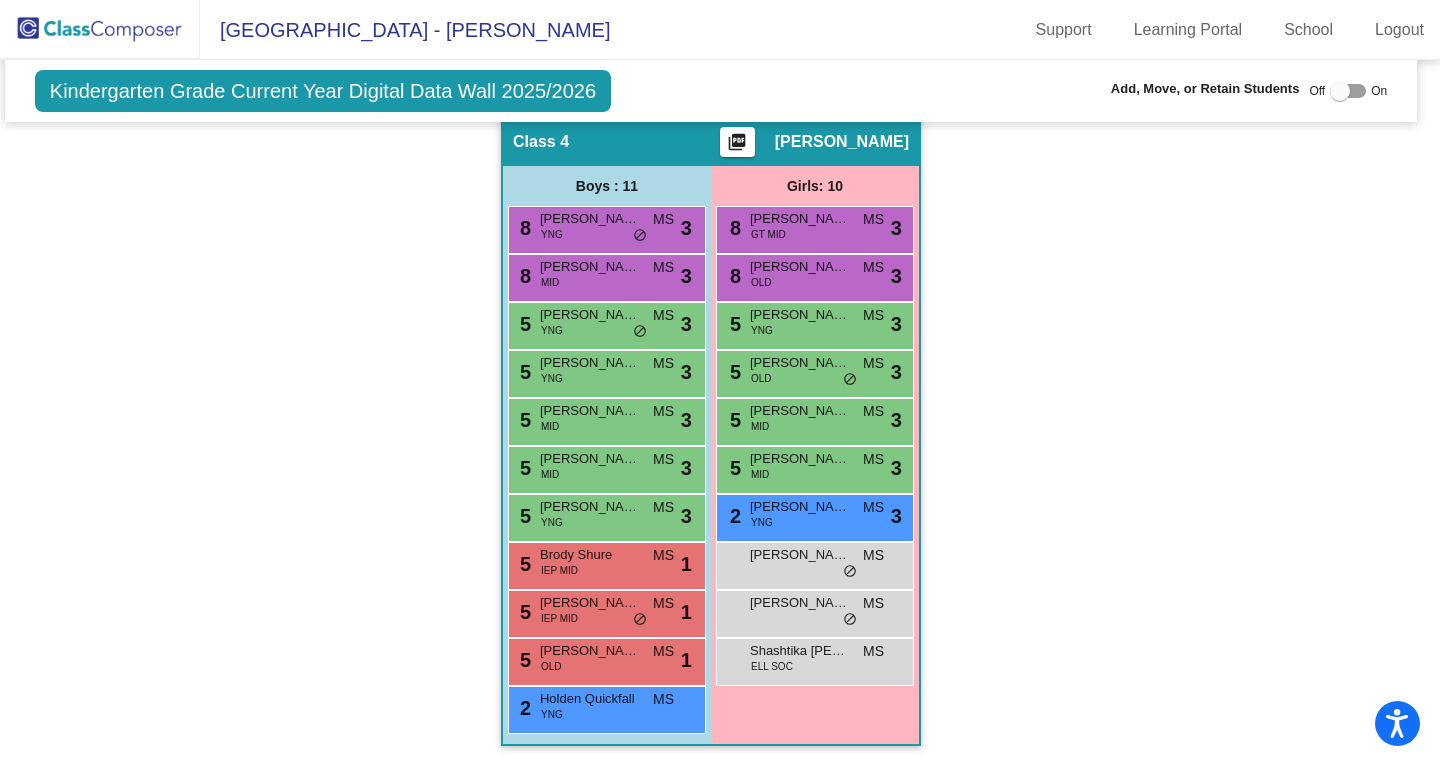 scroll, scrollTop: 473, scrollLeft: 9, axis: both 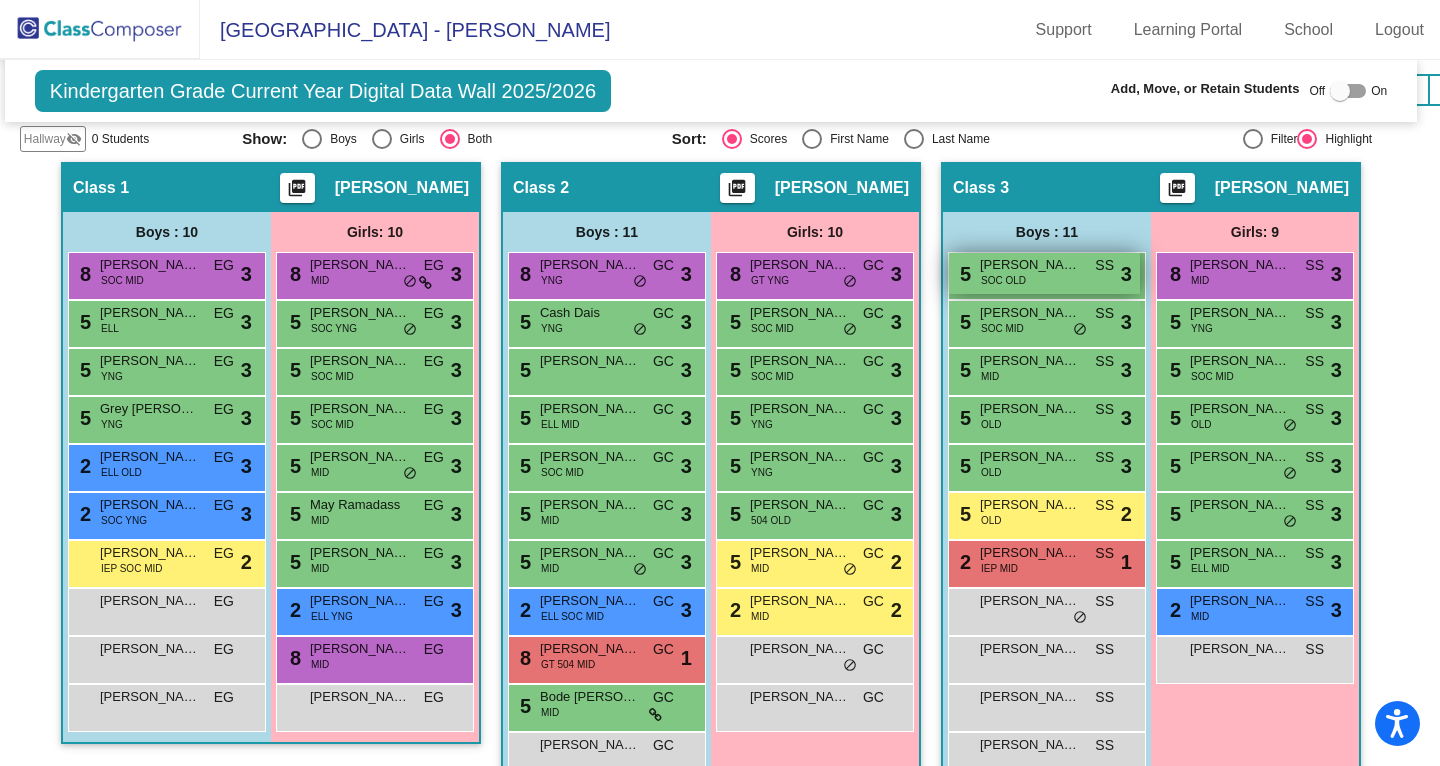 click on "[PERSON_NAME] [PERSON_NAME]" at bounding box center (1030, 265) 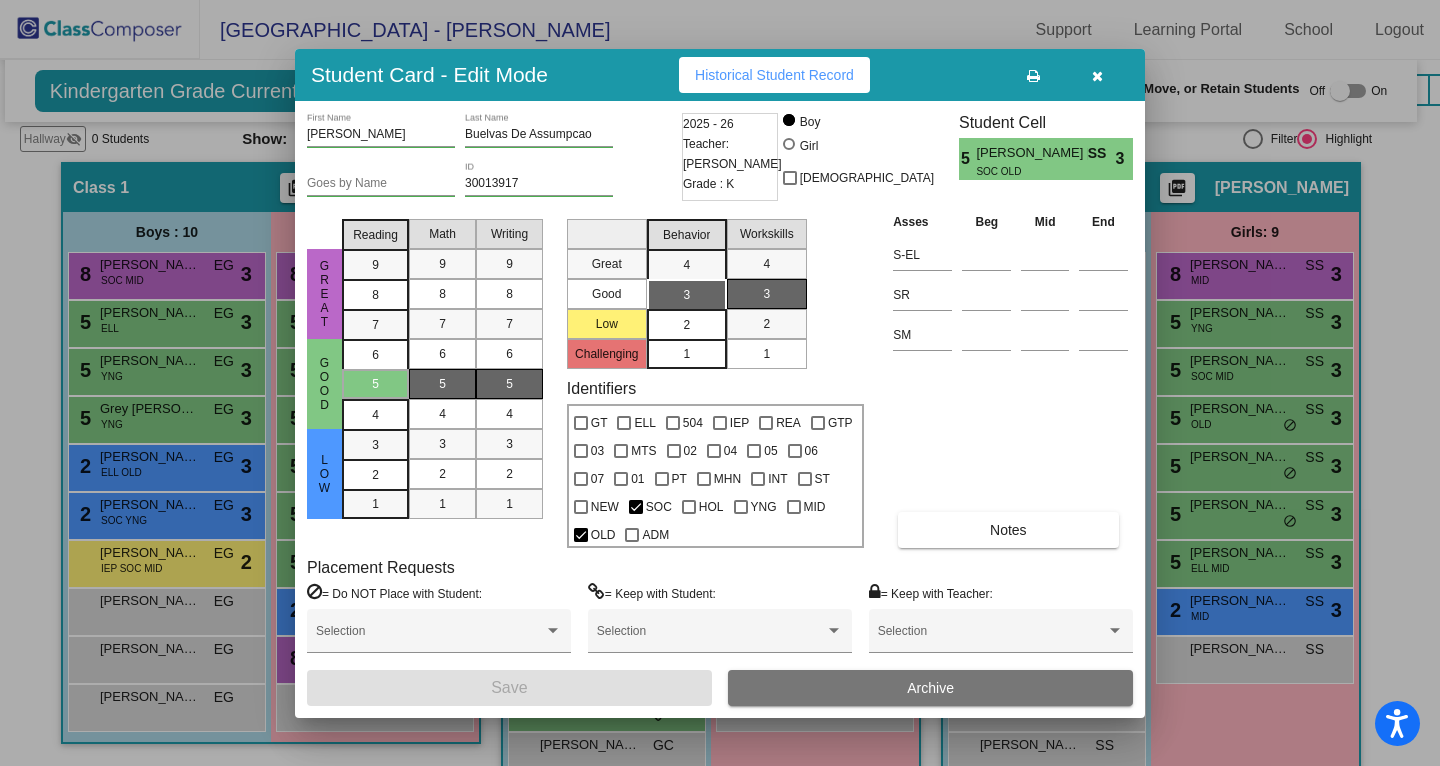 click on "2" at bounding box center (686, 325) 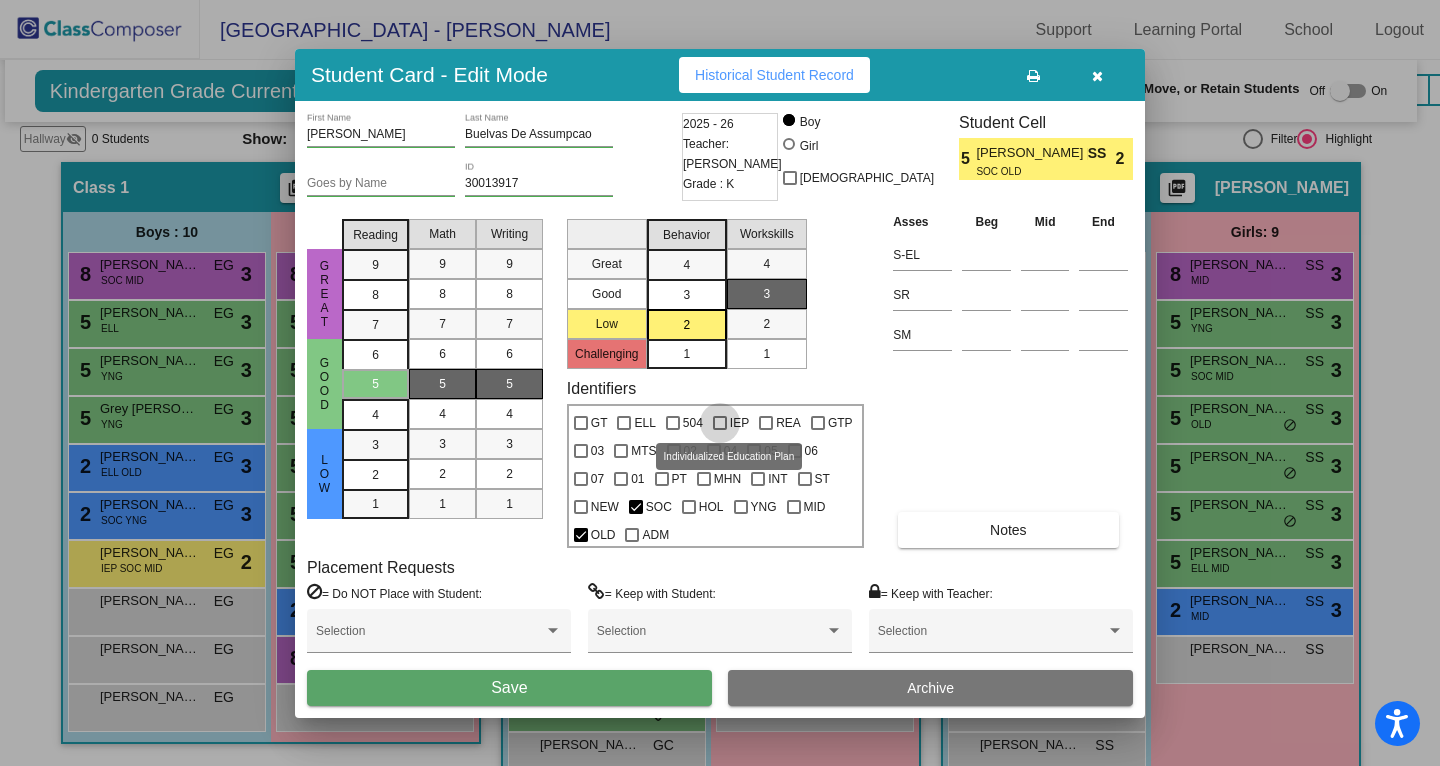 click on "IEP" at bounding box center (739, 423) 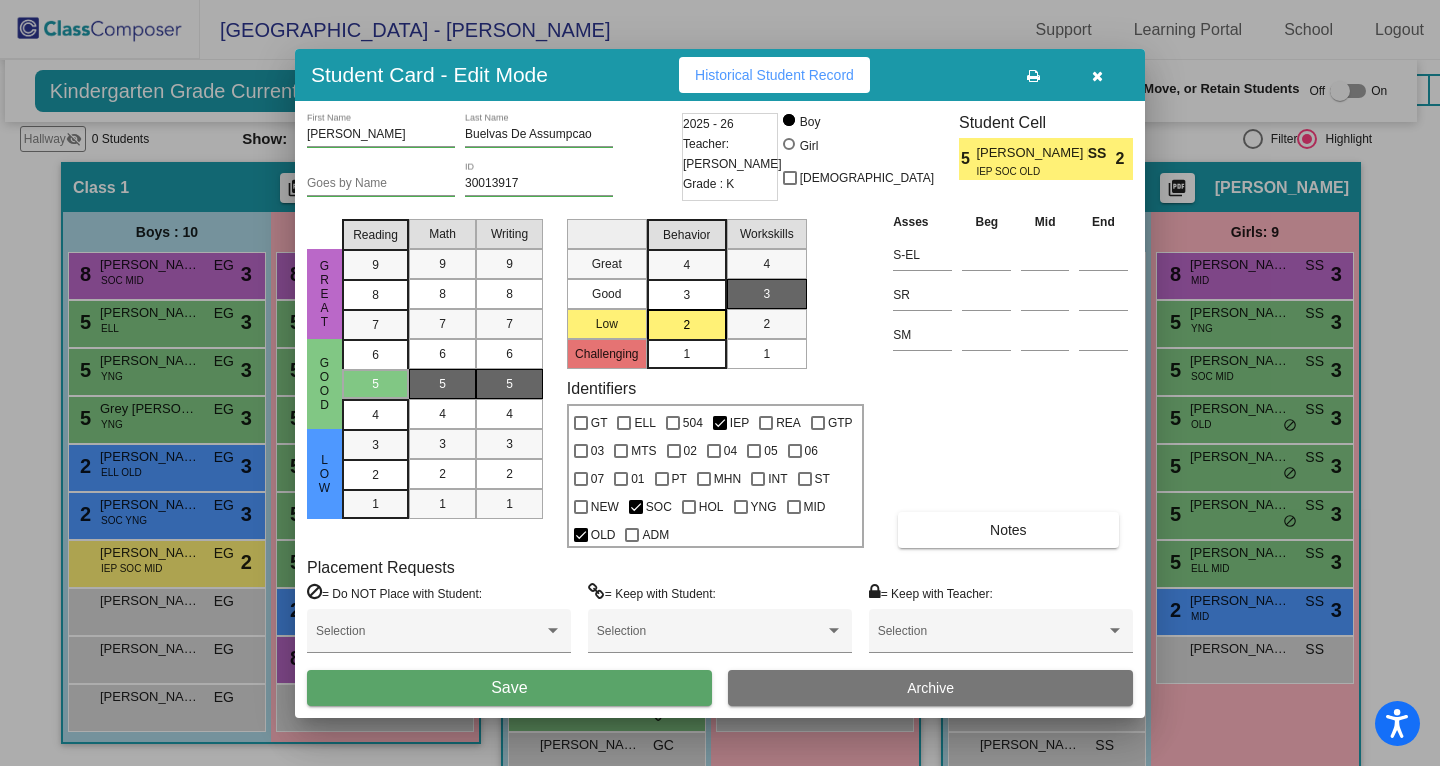 click on "Save" at bounding box center (509, 687) 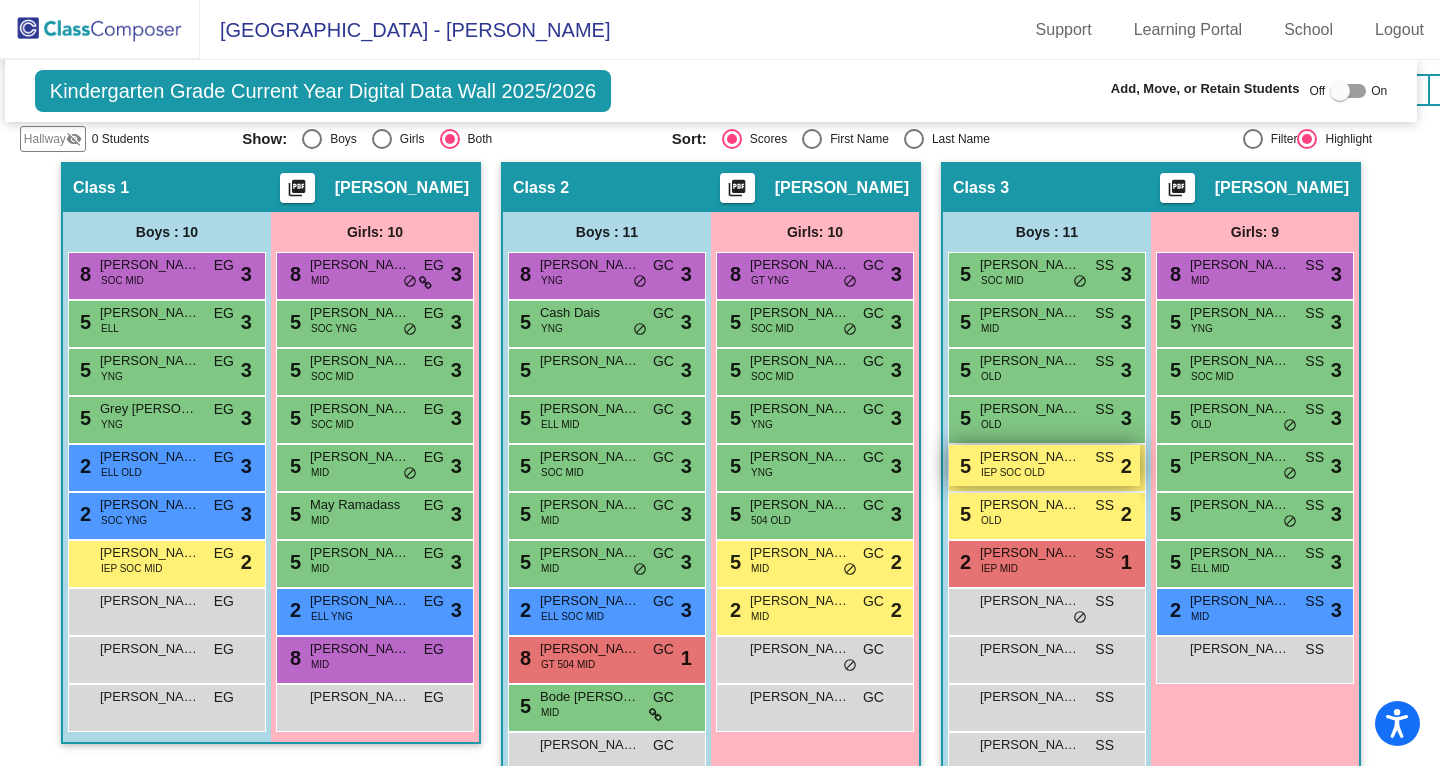 click on "5 Oliver Buelvas De Assumpcao IEP SOC OLD SS lock do_not_disturb_alt 2" at bounding box center [1044, 465] 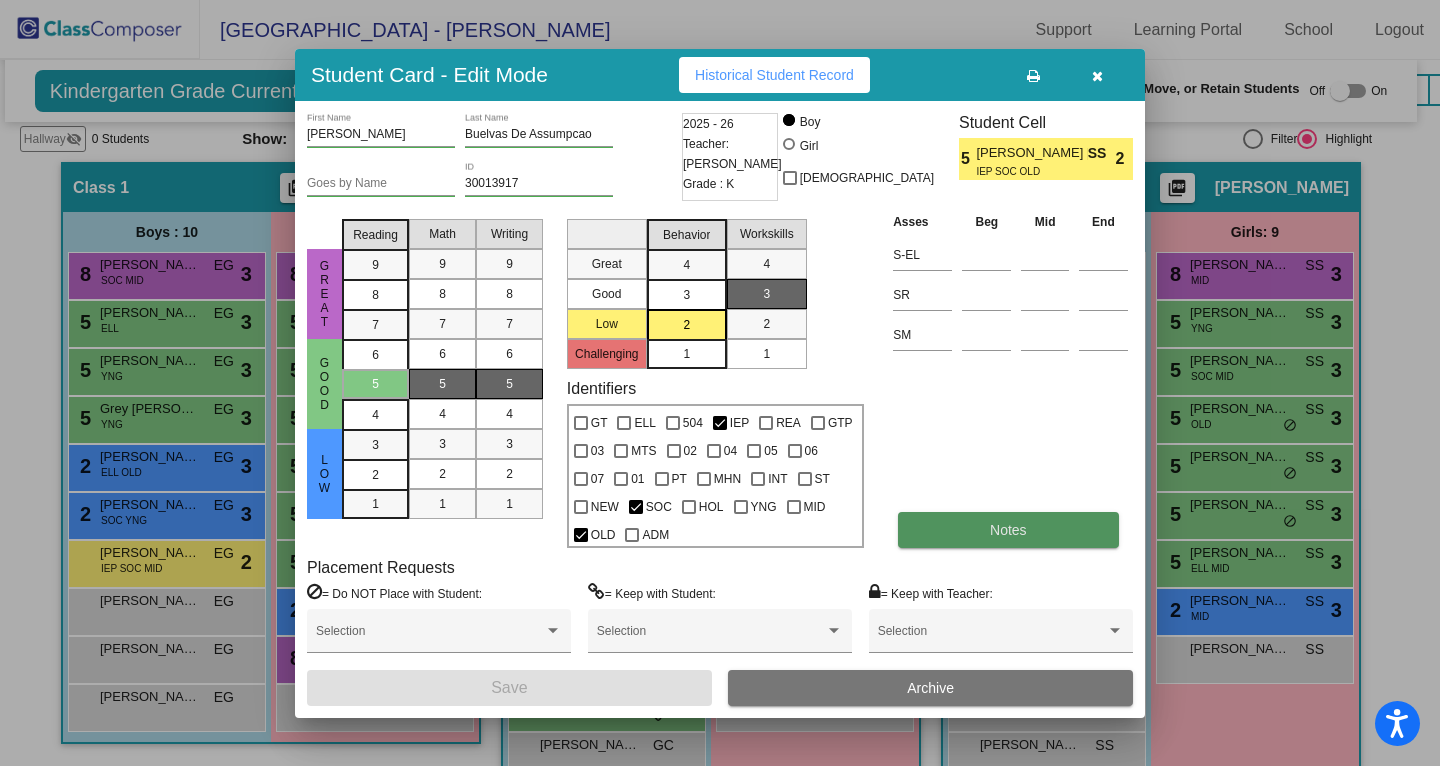 click on "Notes" at bounding box center (1008, 530) 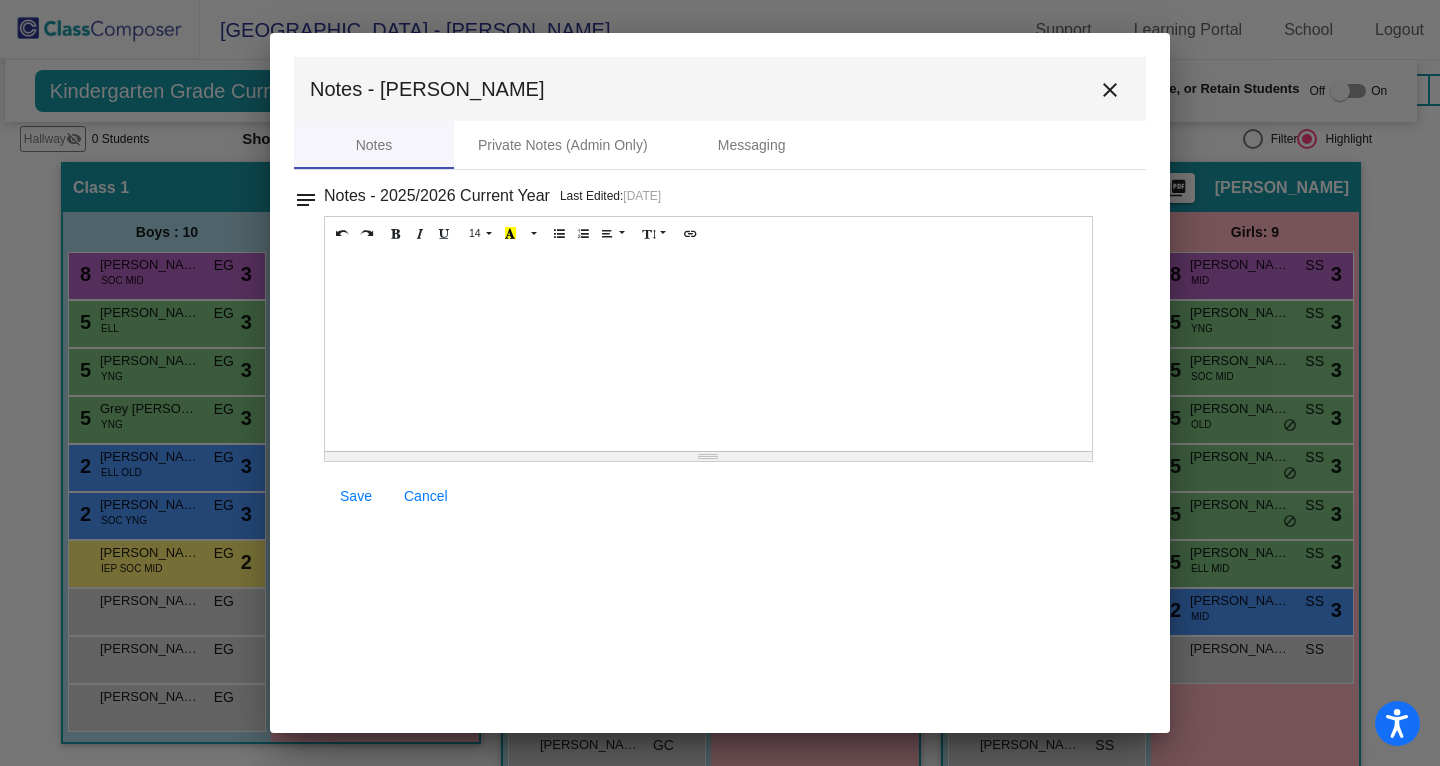 click at bounding box center [708, 351] 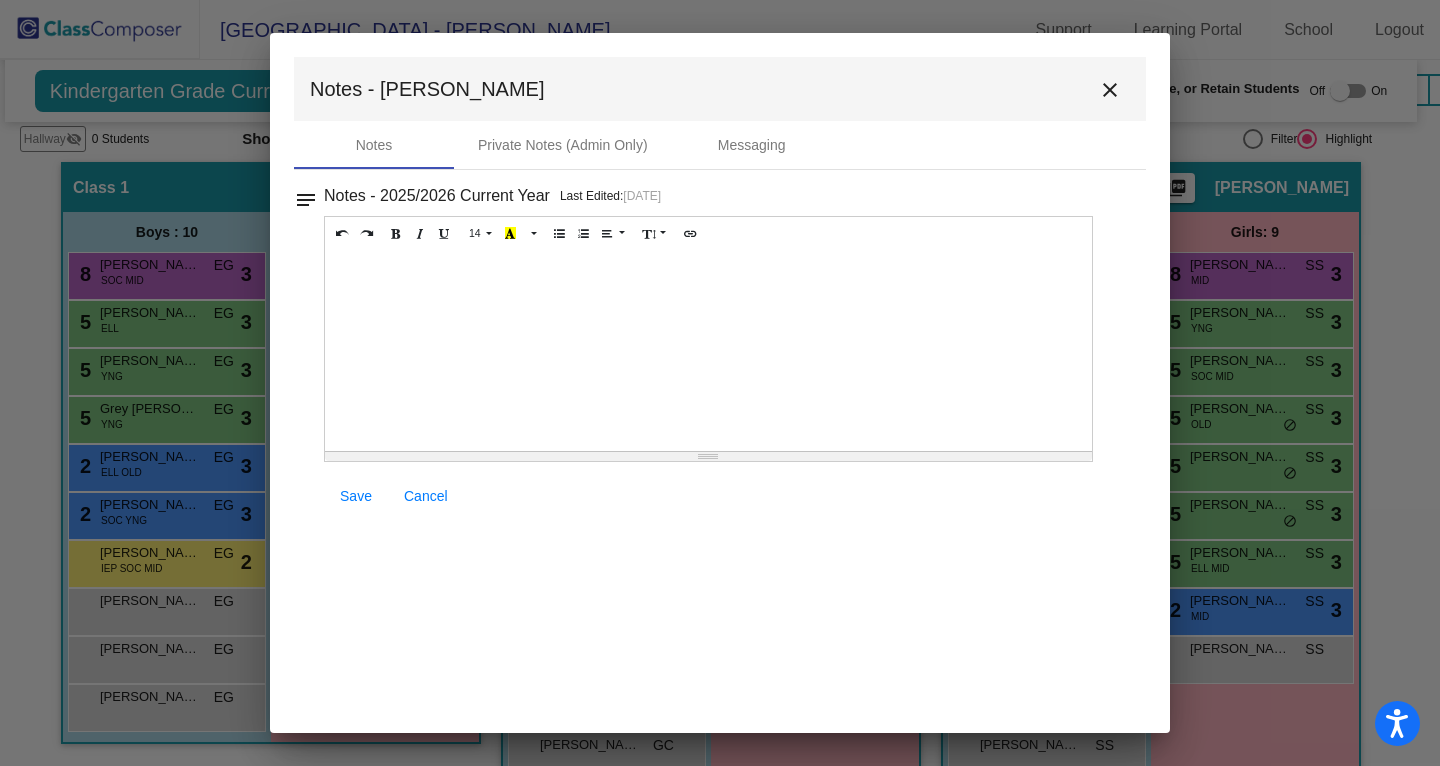 type 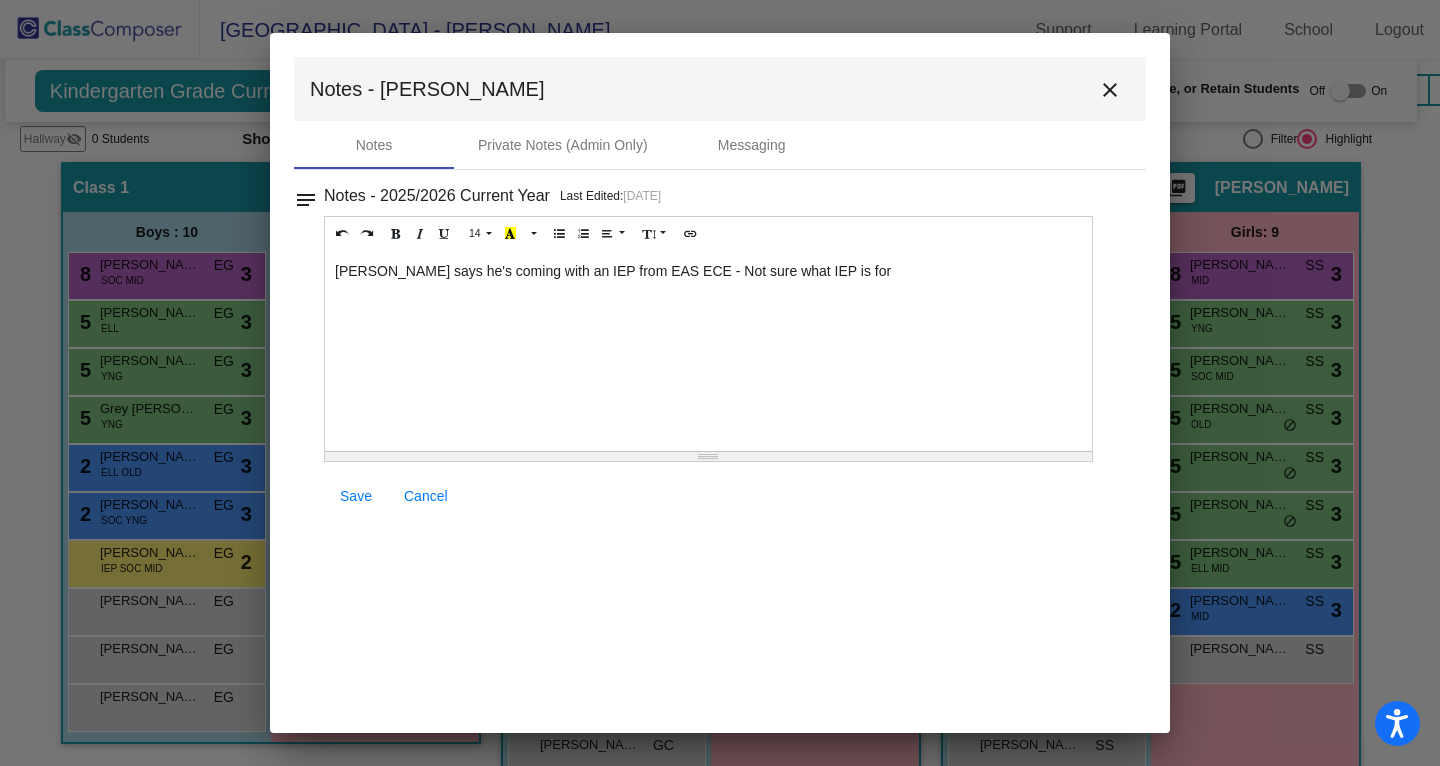 click on "Save" at bounding box center [356, 496] 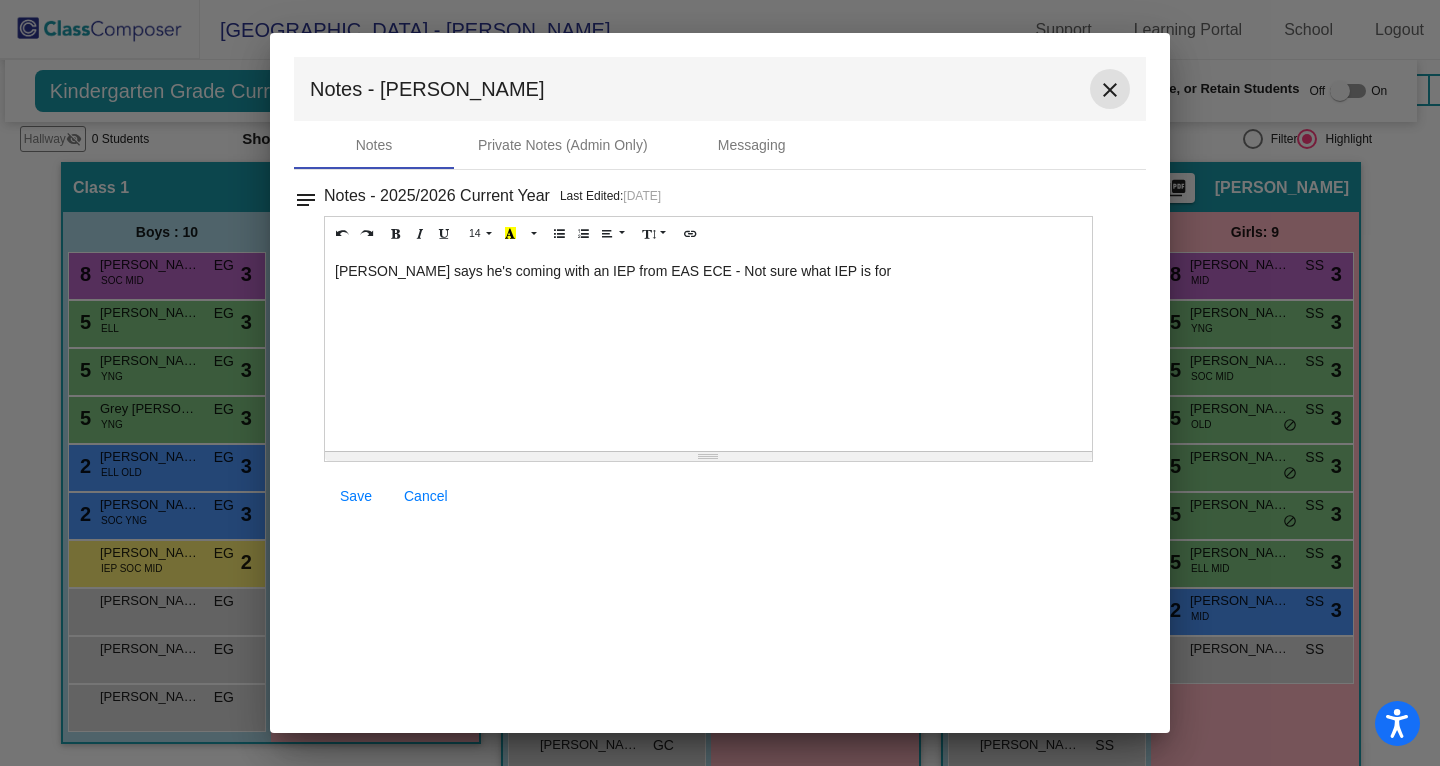 click on "close" at bounding box center [1110, 90] 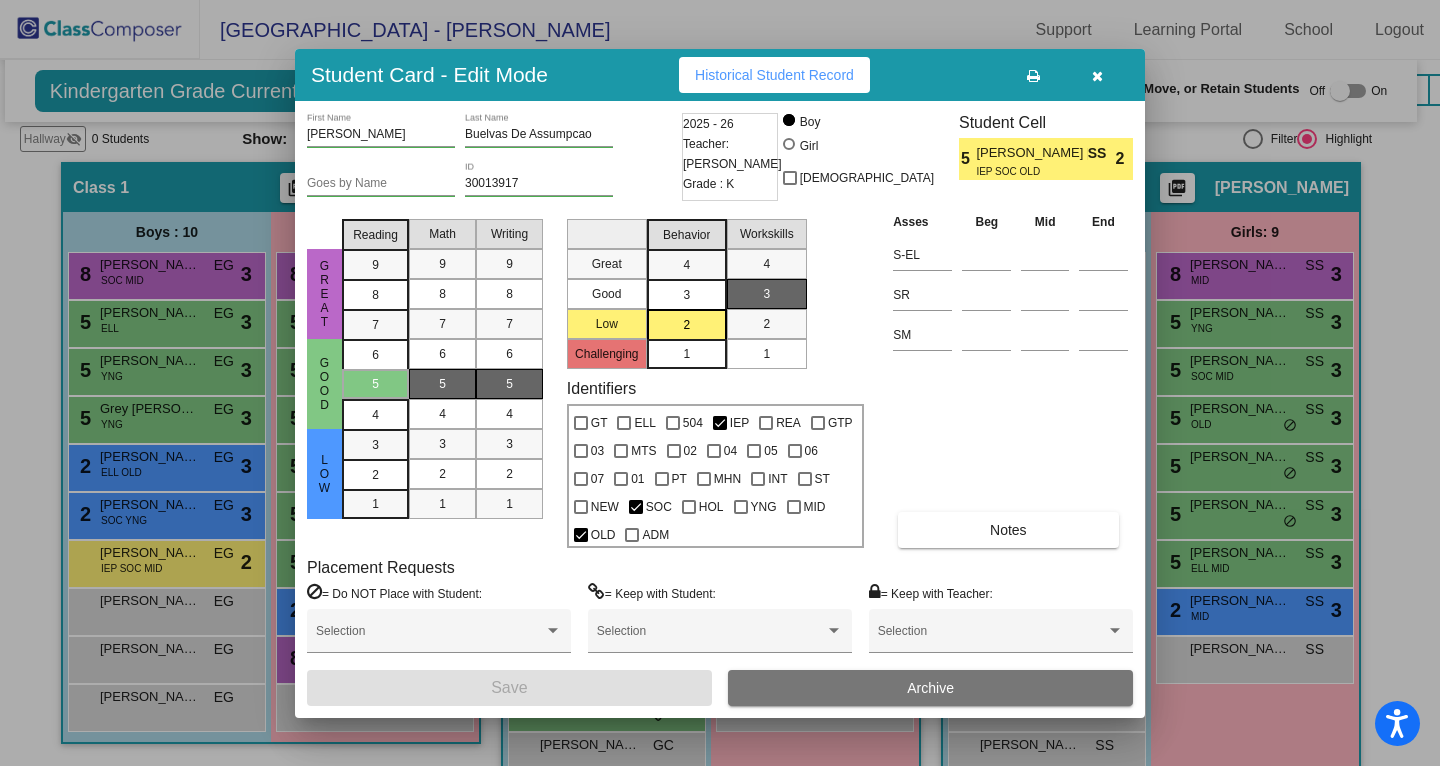 click at bounding box center (720, 383) 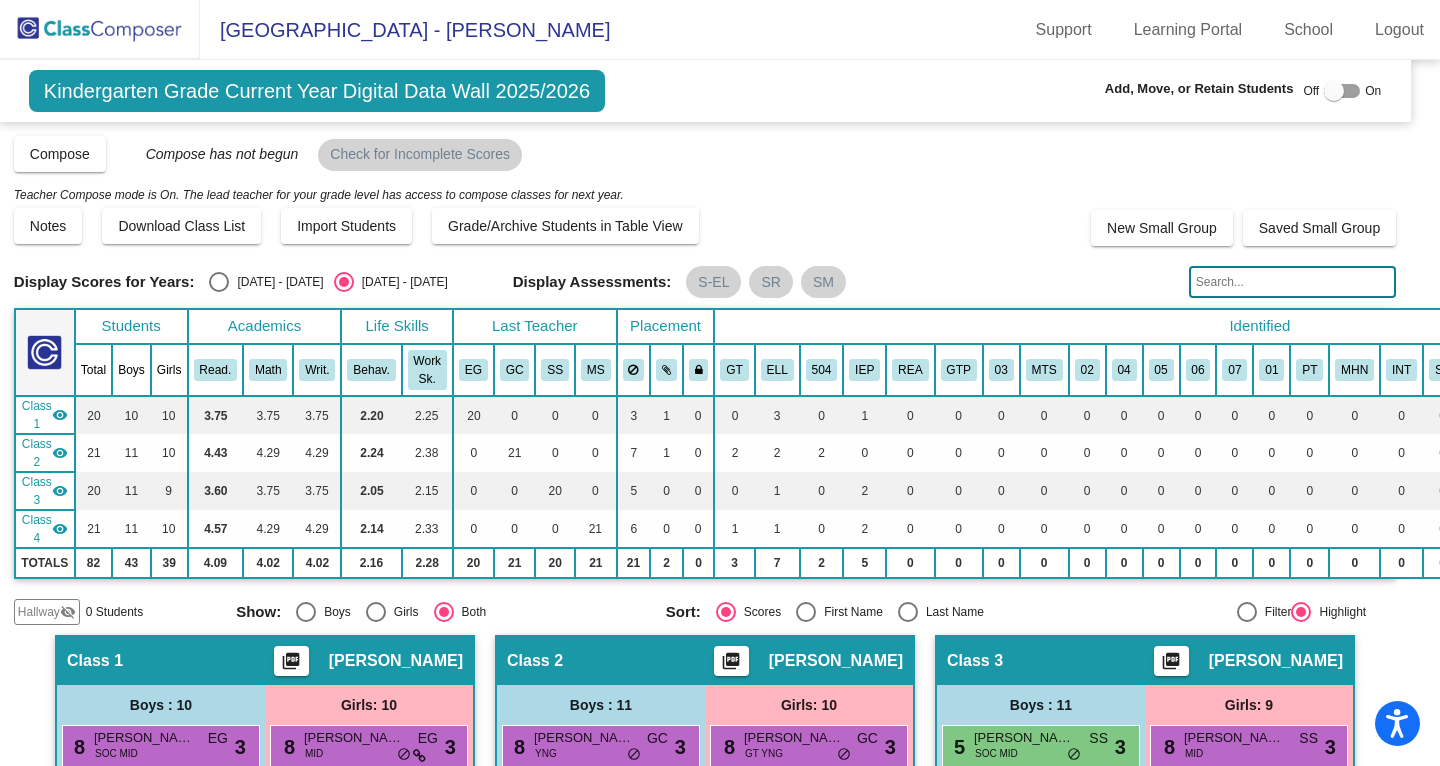 scroll, scrollTop: 0, scrollLeft: 15, axis: horizontal 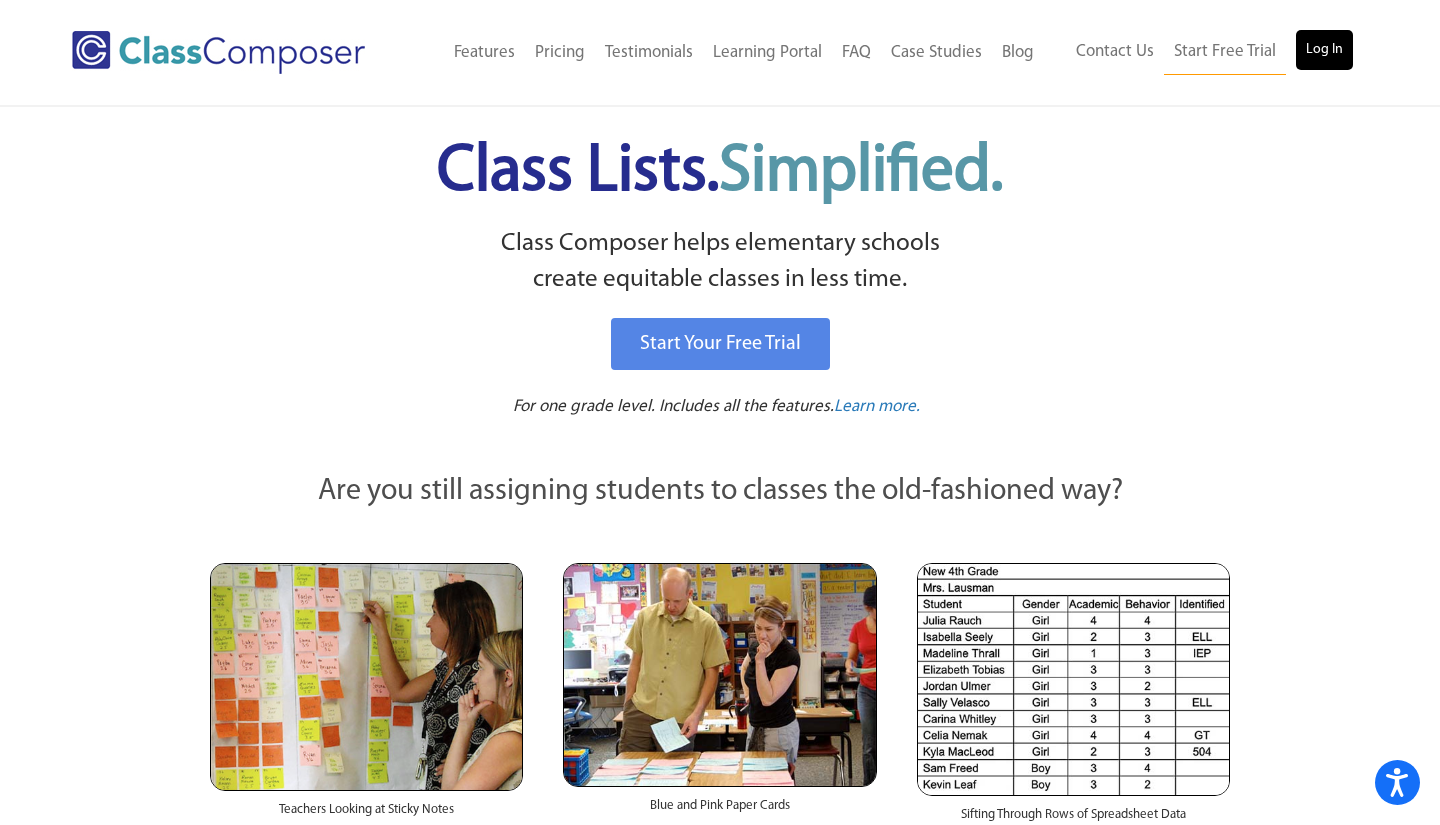 click on "Log In" at bounding box center [1324, 50] 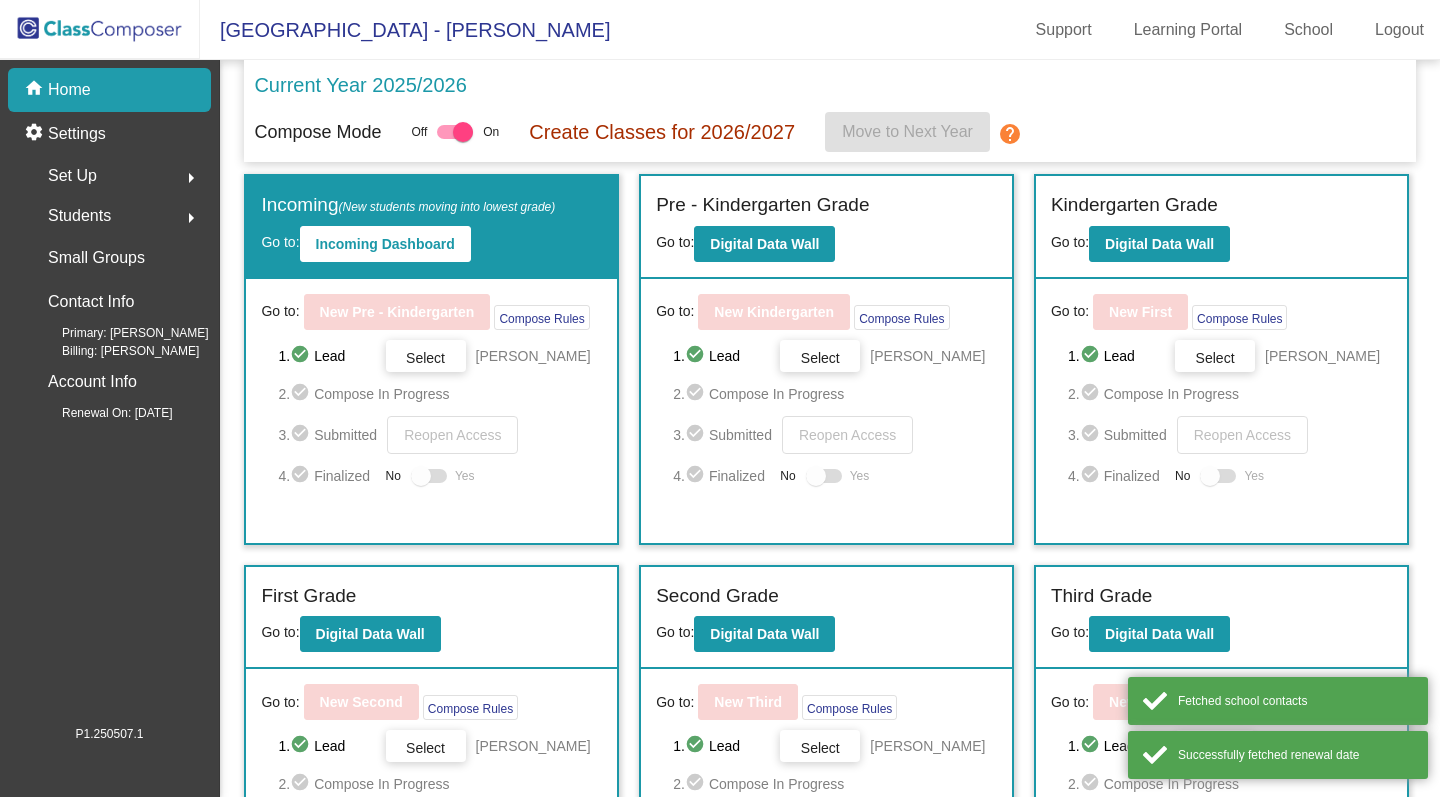 scroll, scrollTop: 0, scrollLeft: 0, axis: both 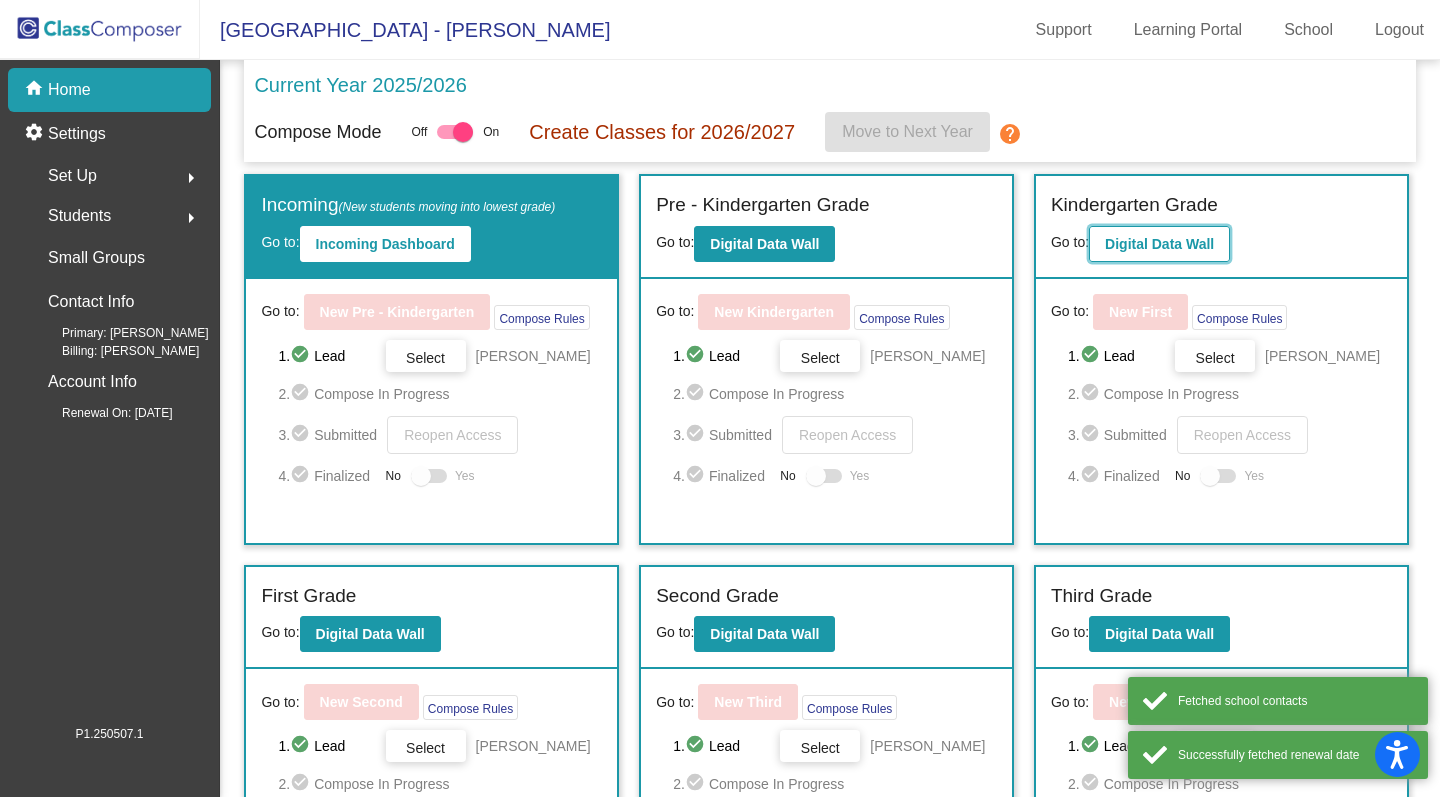 click on "Digital Data Wall" 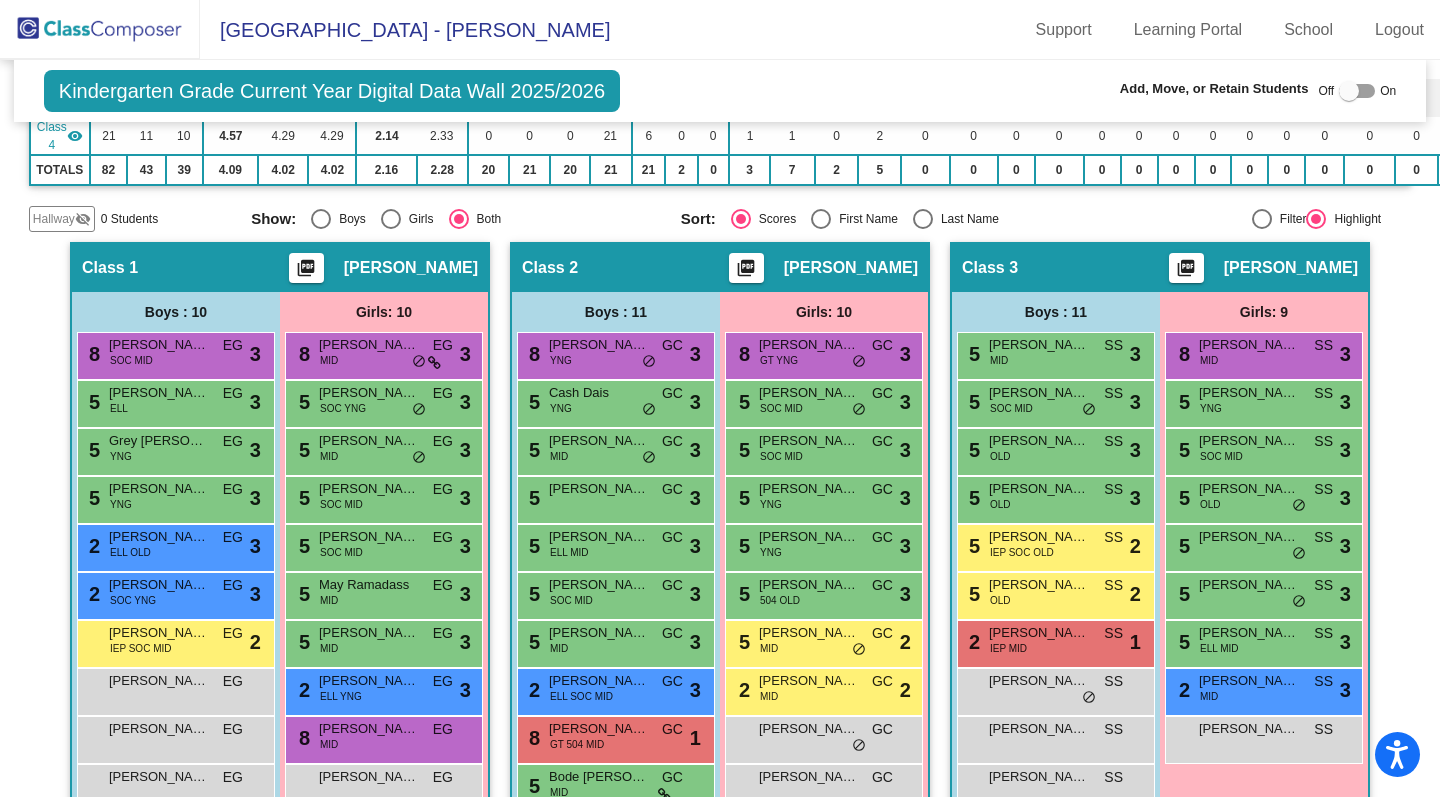 scroll, scrollTop: 596, scrollLeft: 0, axis: vertical 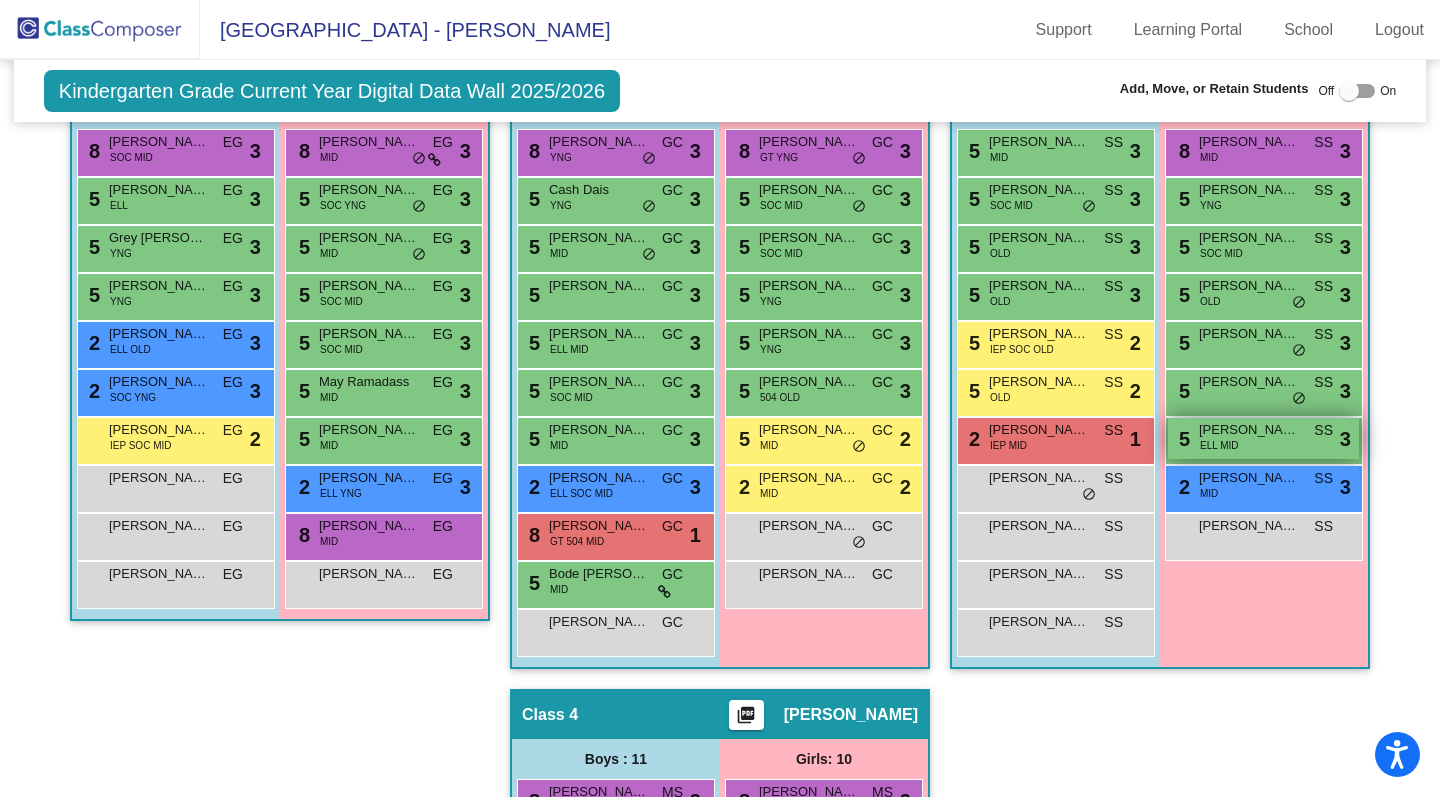 click on "5 Anjali Velagapudi ELL MID SS lock do_not_disturb_alt 3" at bounding box center (1263, 438) 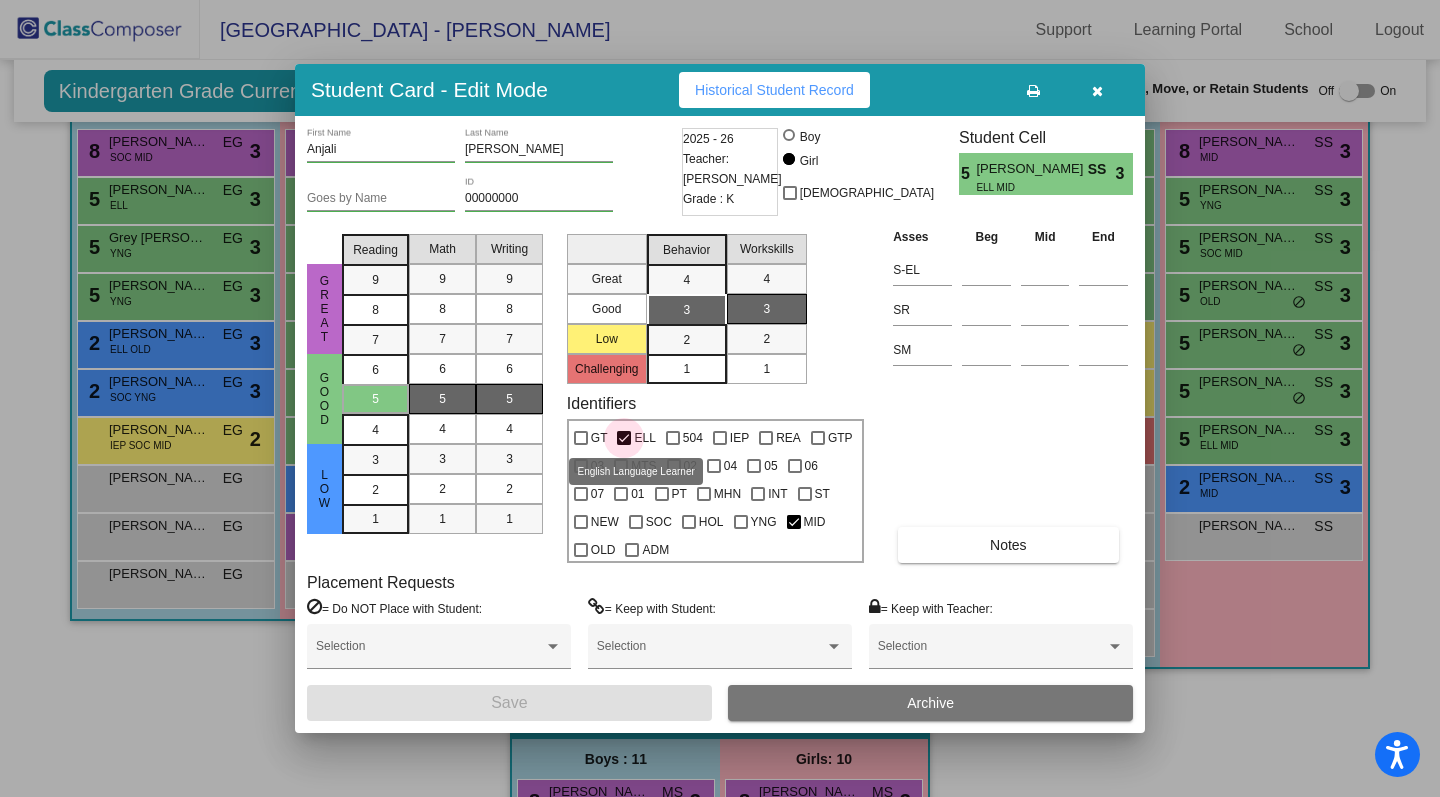 click on "ELL" at bounding box center [644, 438] 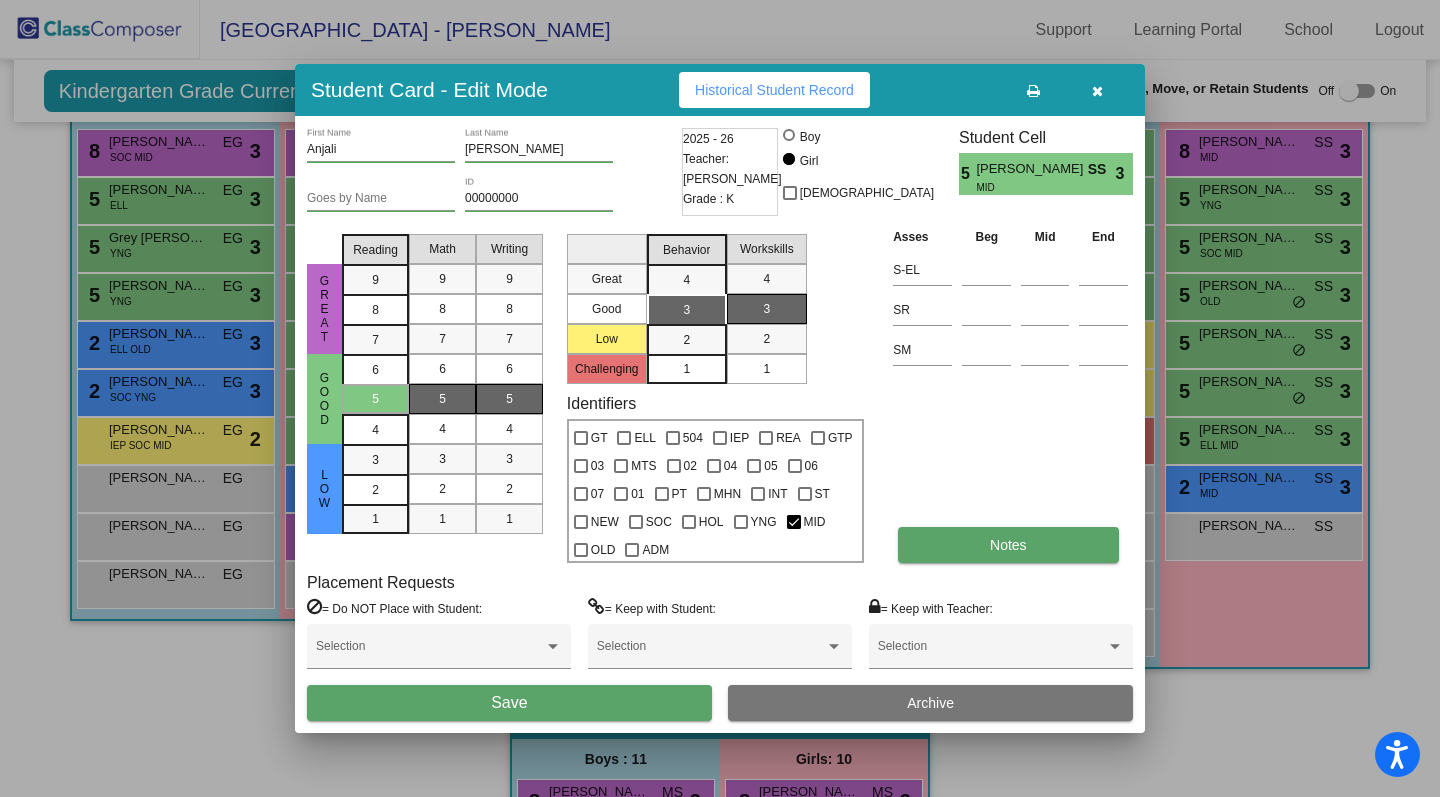 click on "Notes" at bounding box center [1008, 545] 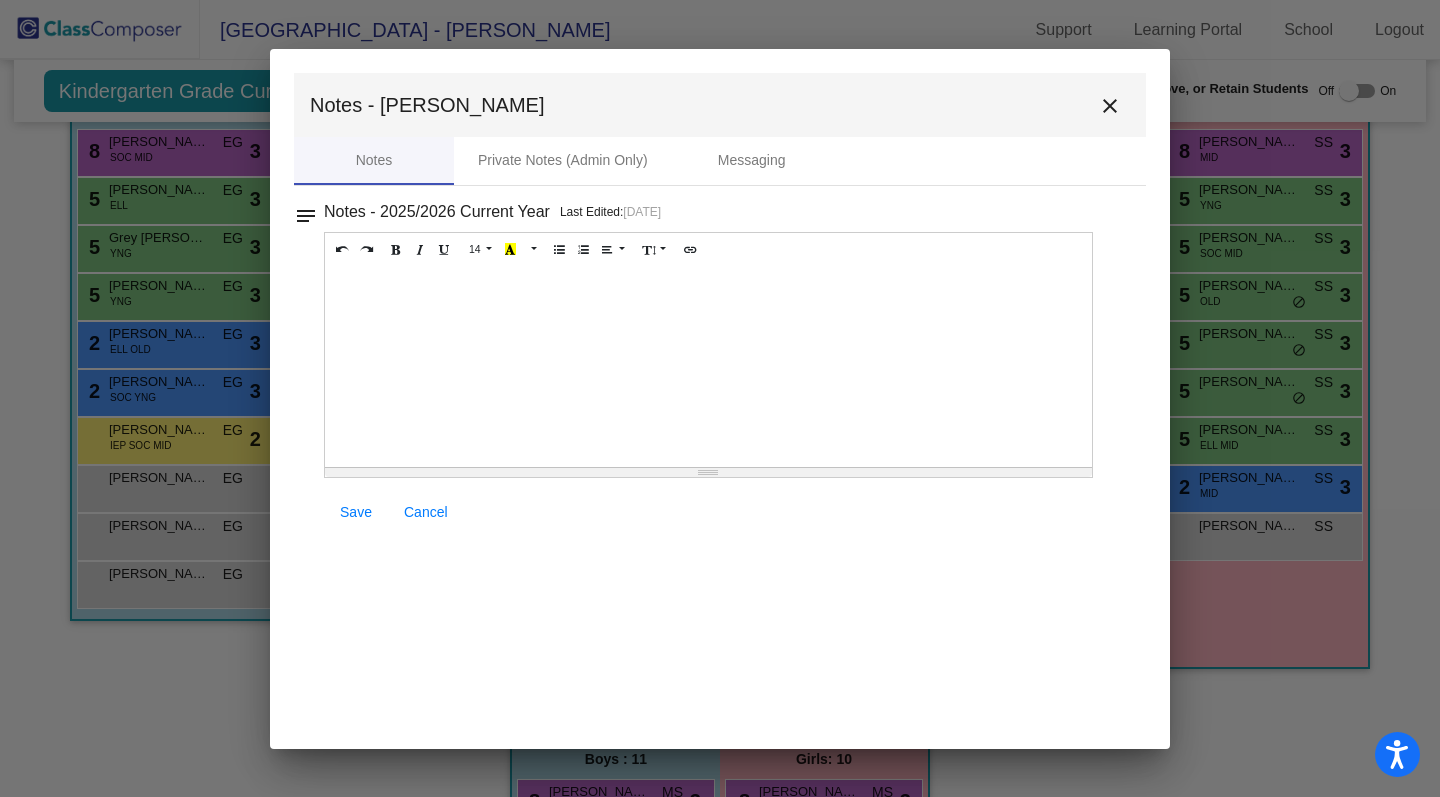 click at bounding box center (708, 367) 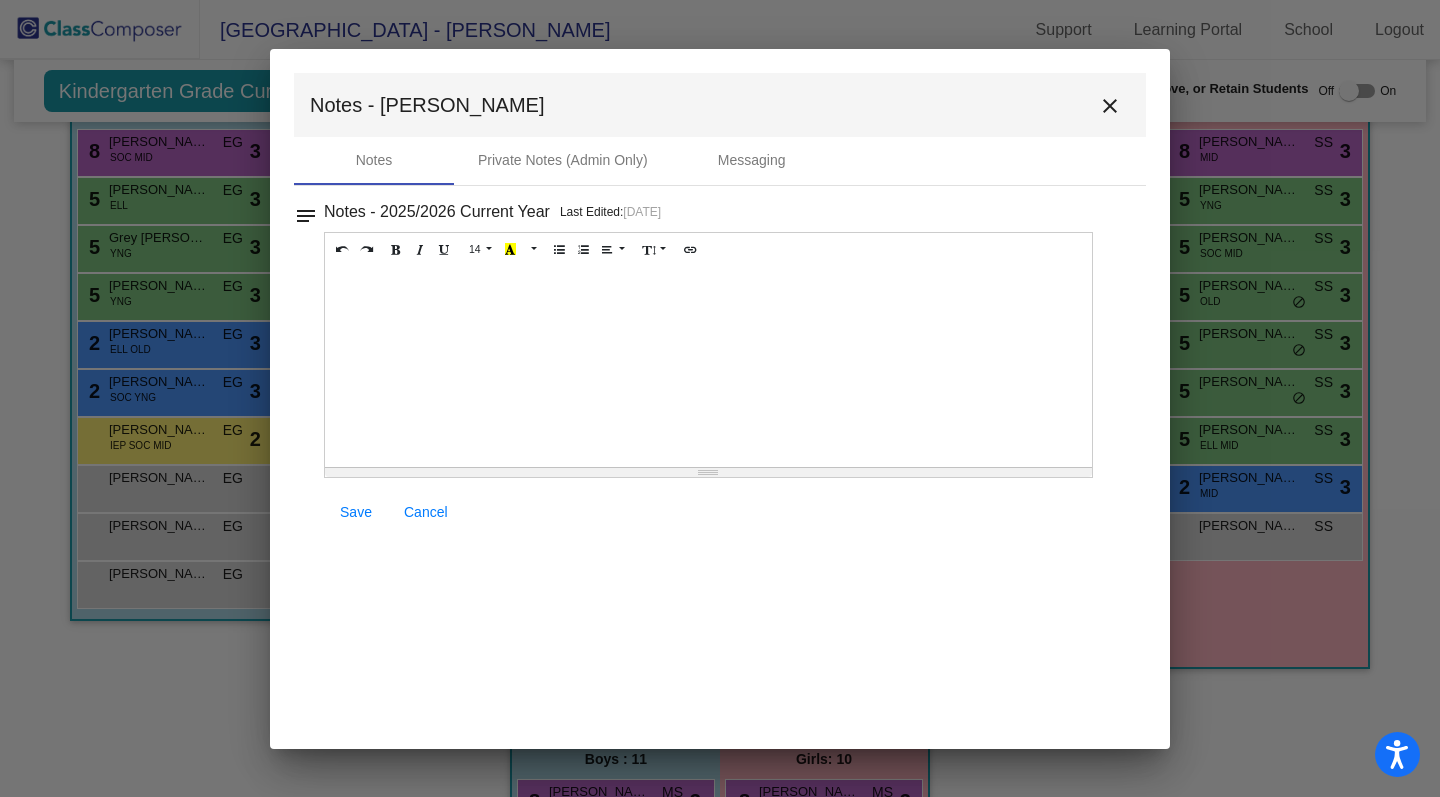 type 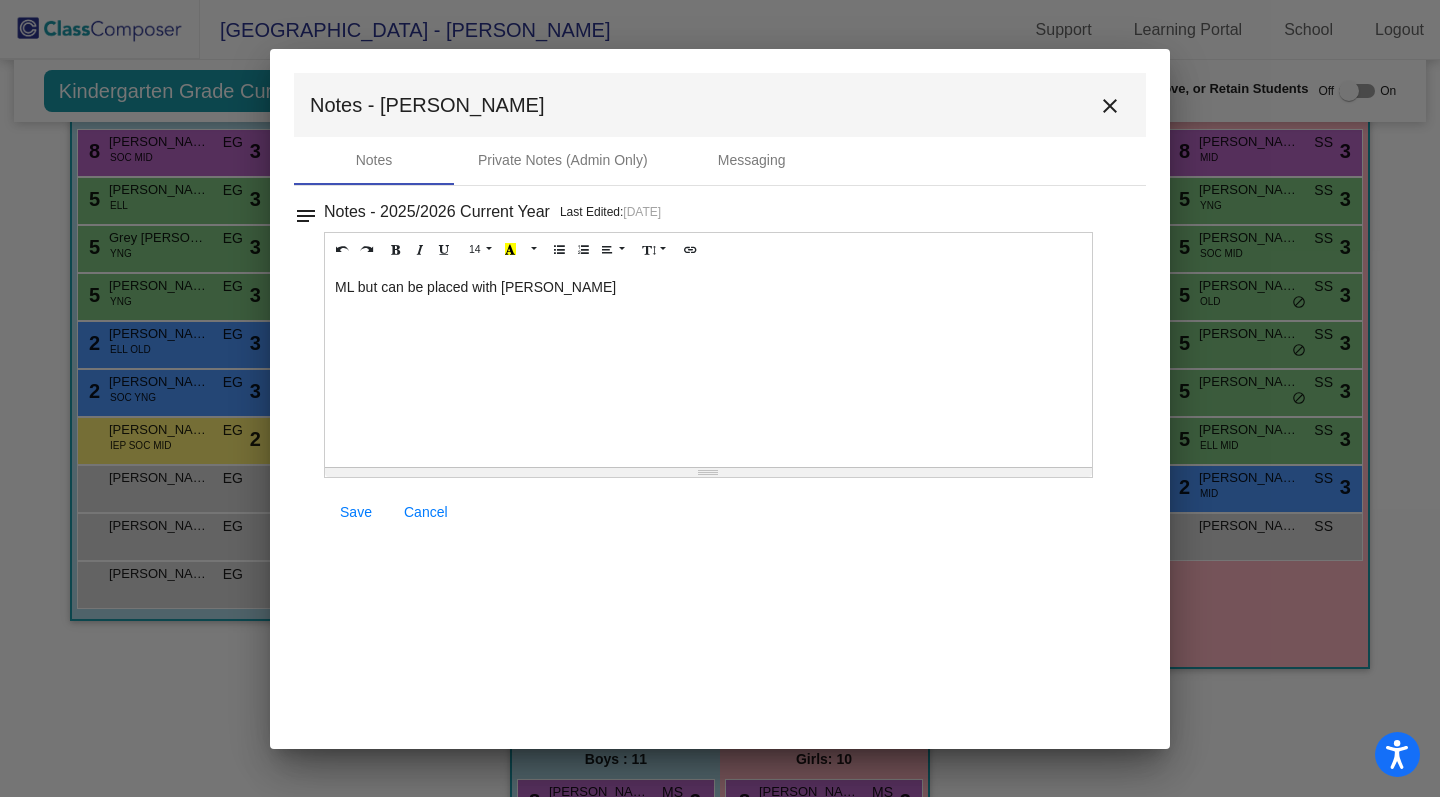 click on "Save" at bounding box center [356, 512] 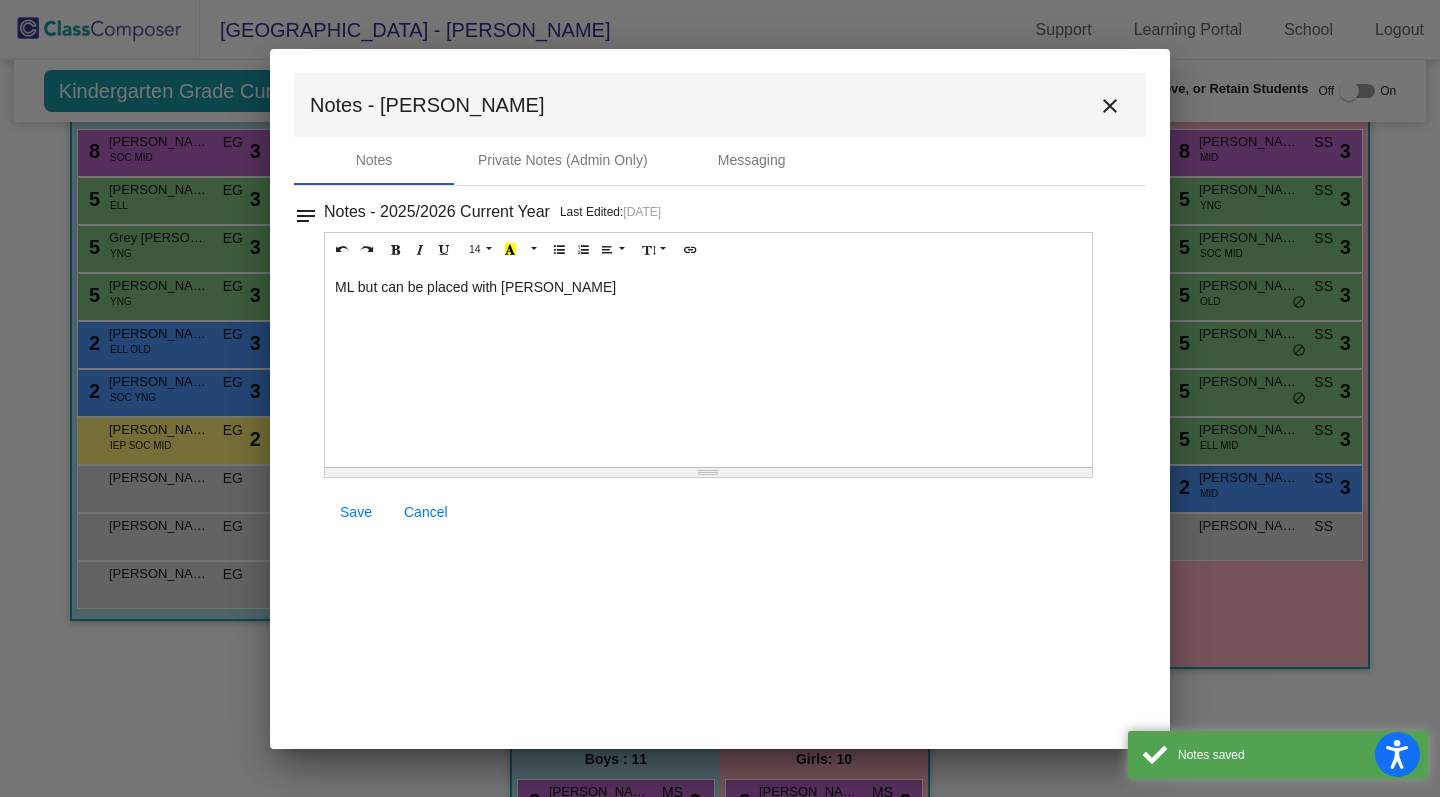 click on "close" at bounding box center [1110, 106] 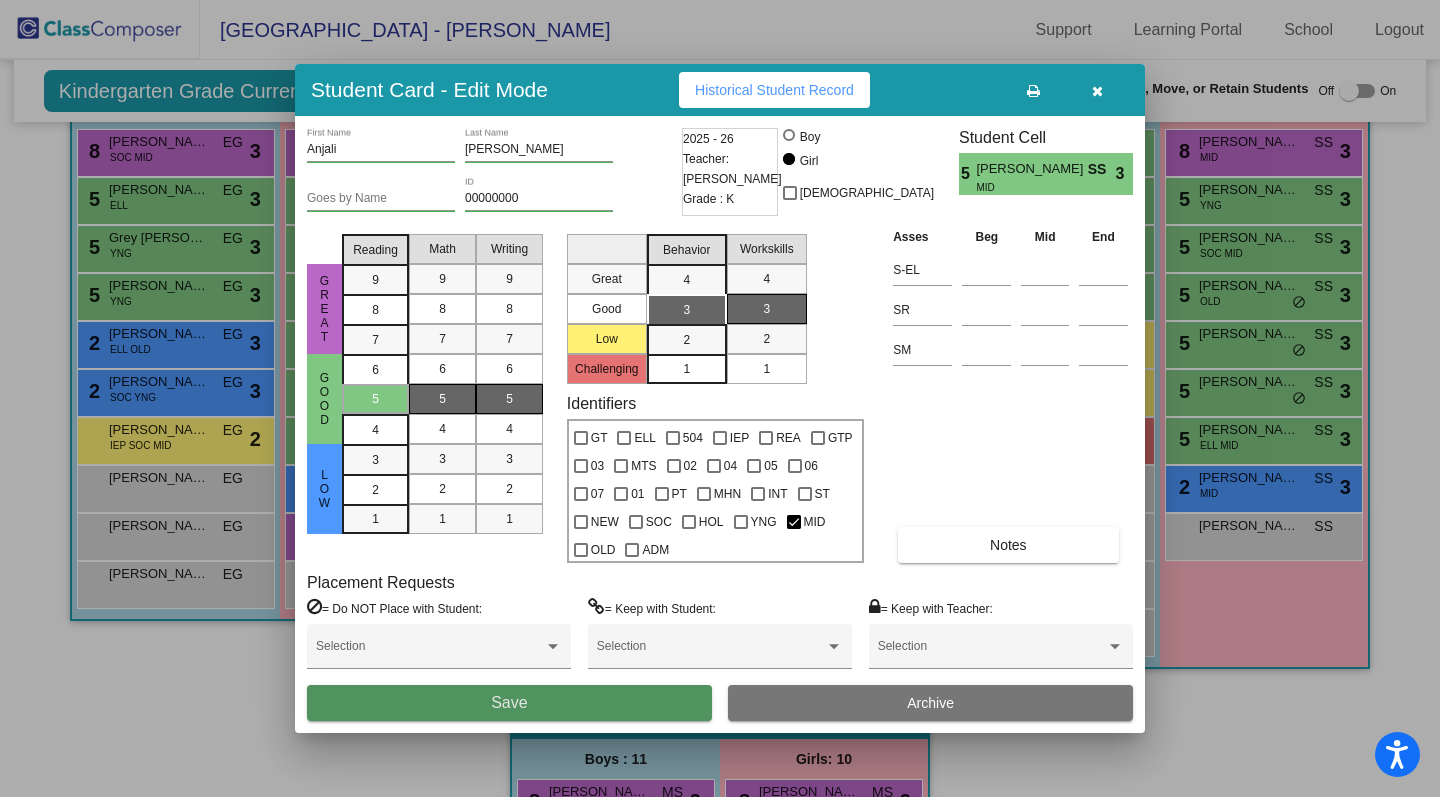 click on "Save" at bounding box center (509, 703) 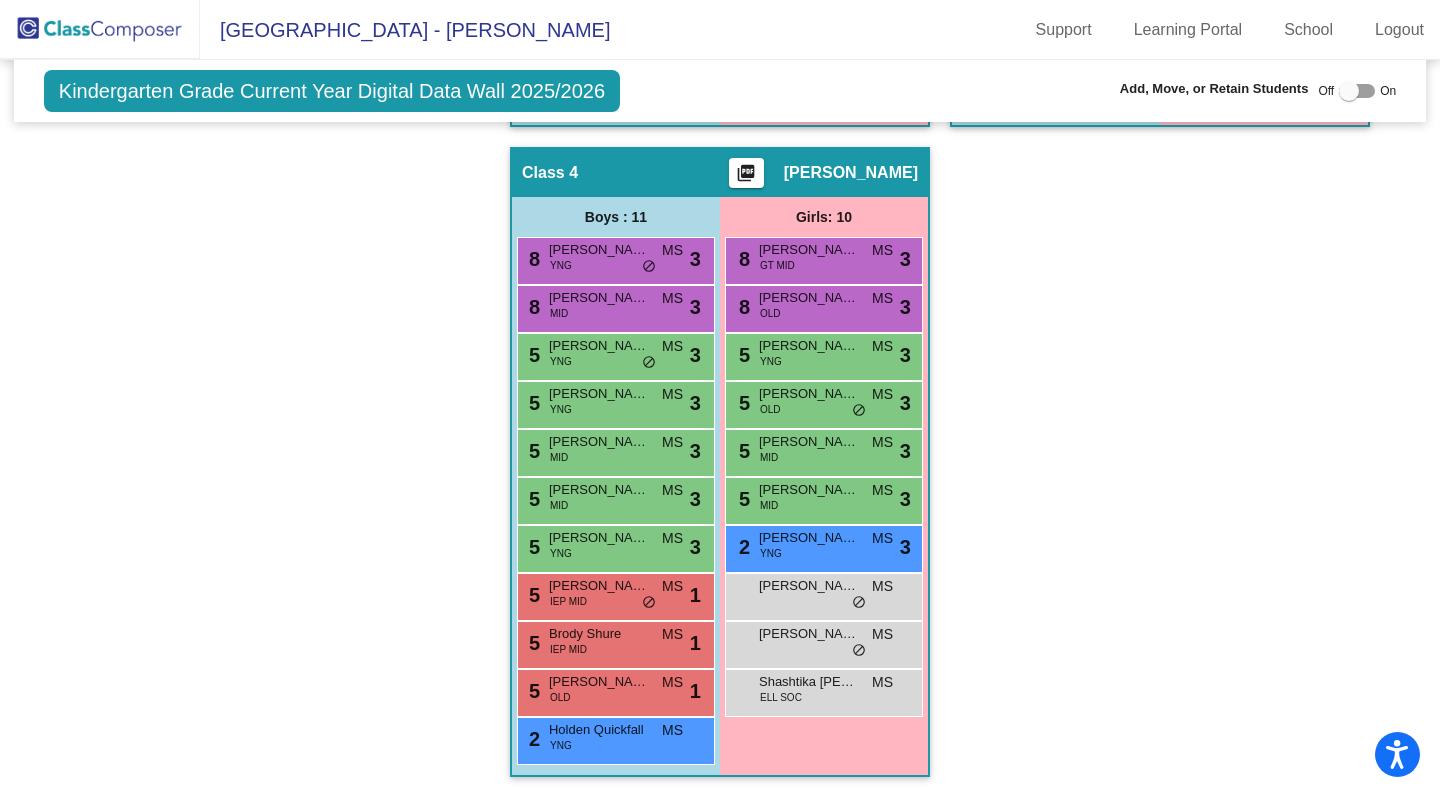 scroll, scrollTop: 1147, scrollLeft: 0, axis: vertical 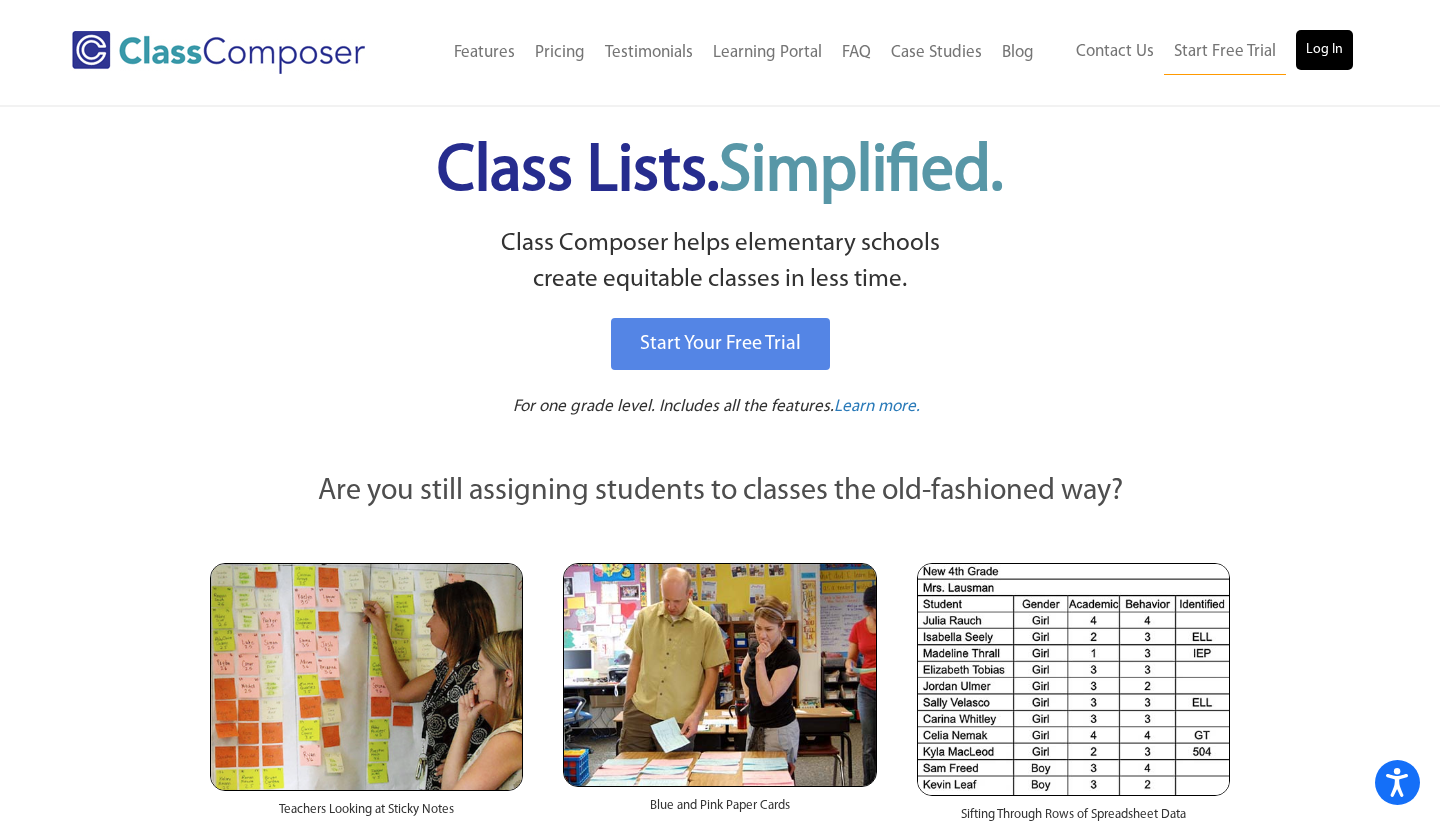 click on "Log In" at bounding box center (1324, 50) 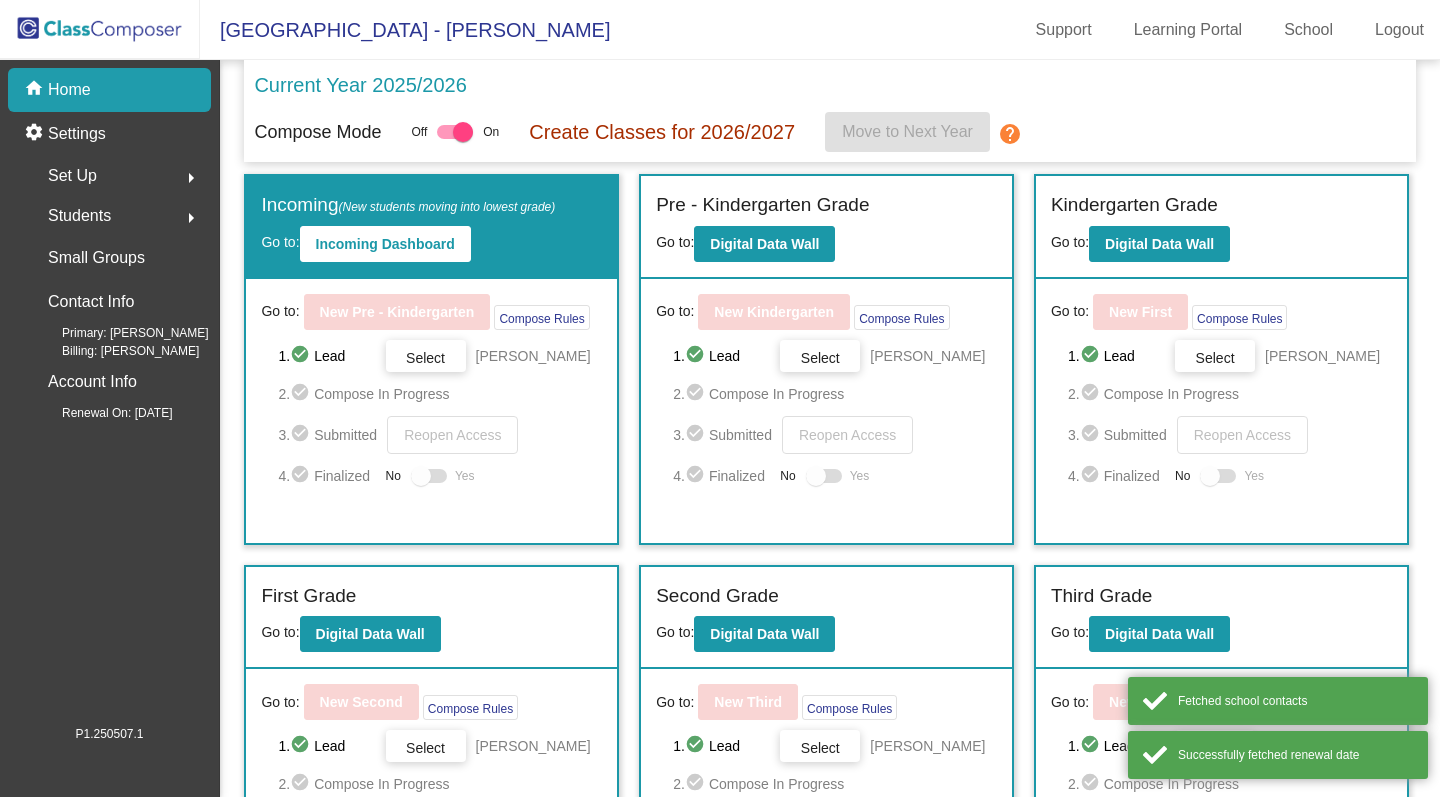 scroll, scrollTop: 0, scrollLeft: 0, axis: both 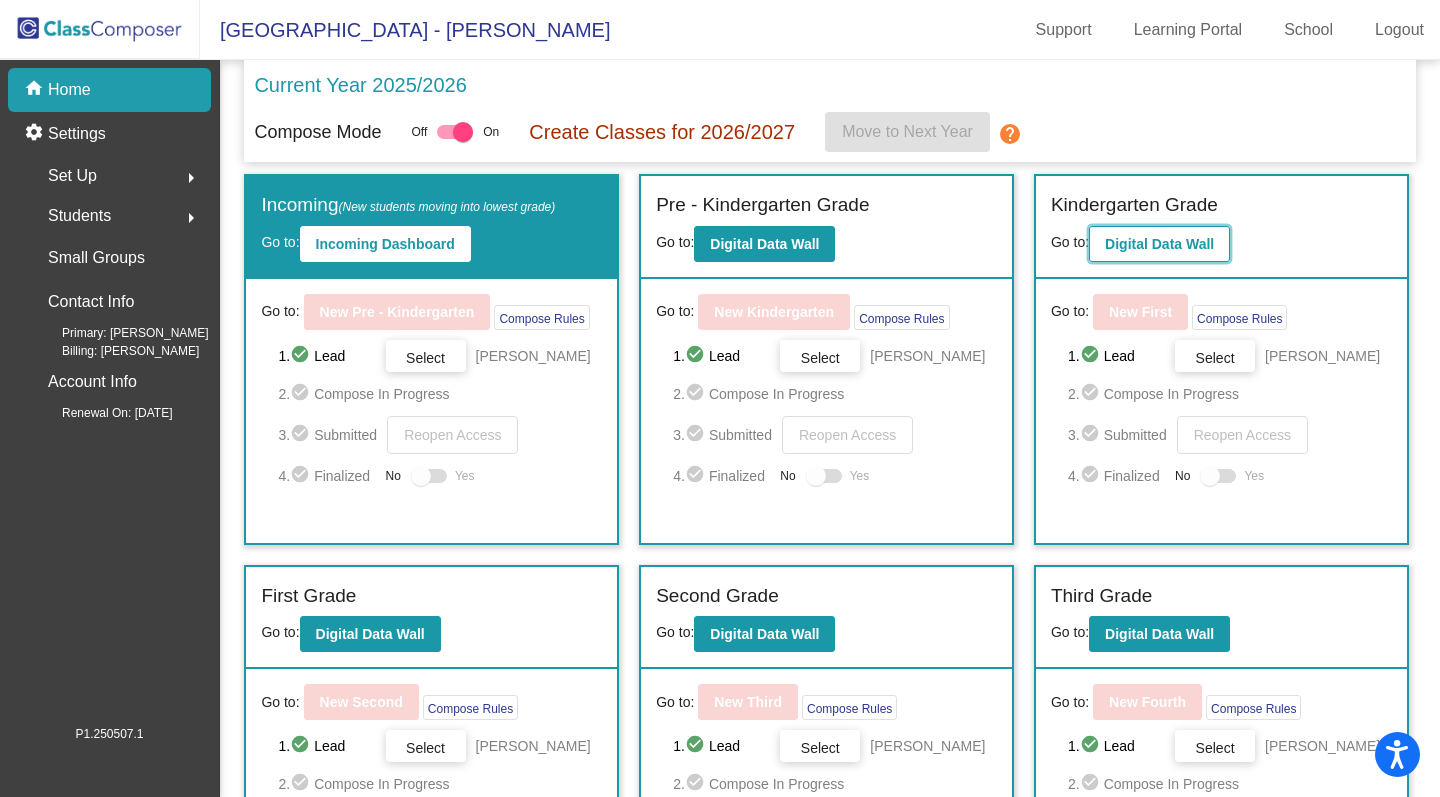 click on "Digital Data Wall" 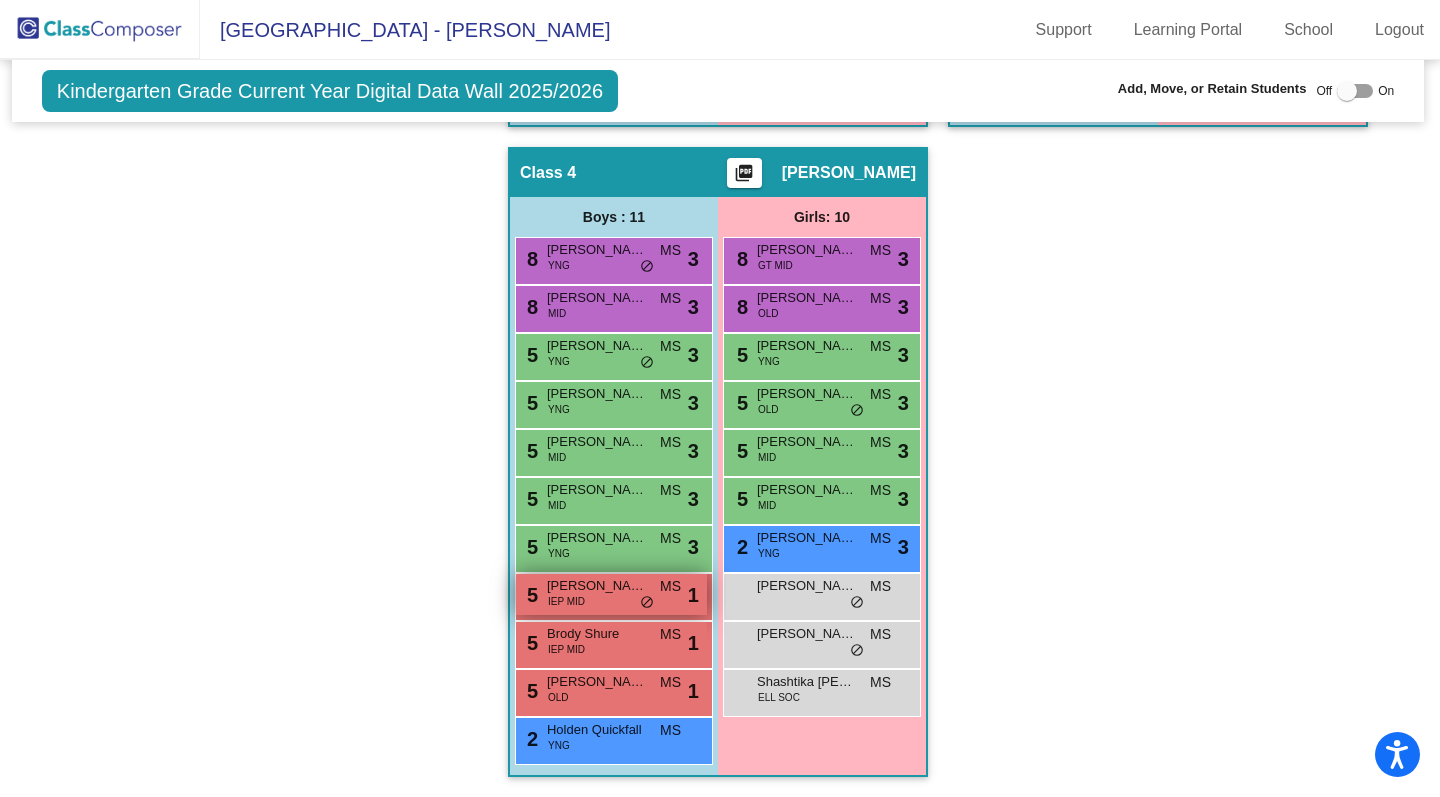 scroll, scrollTop: 1147, scrollLeft: 2, axis: both 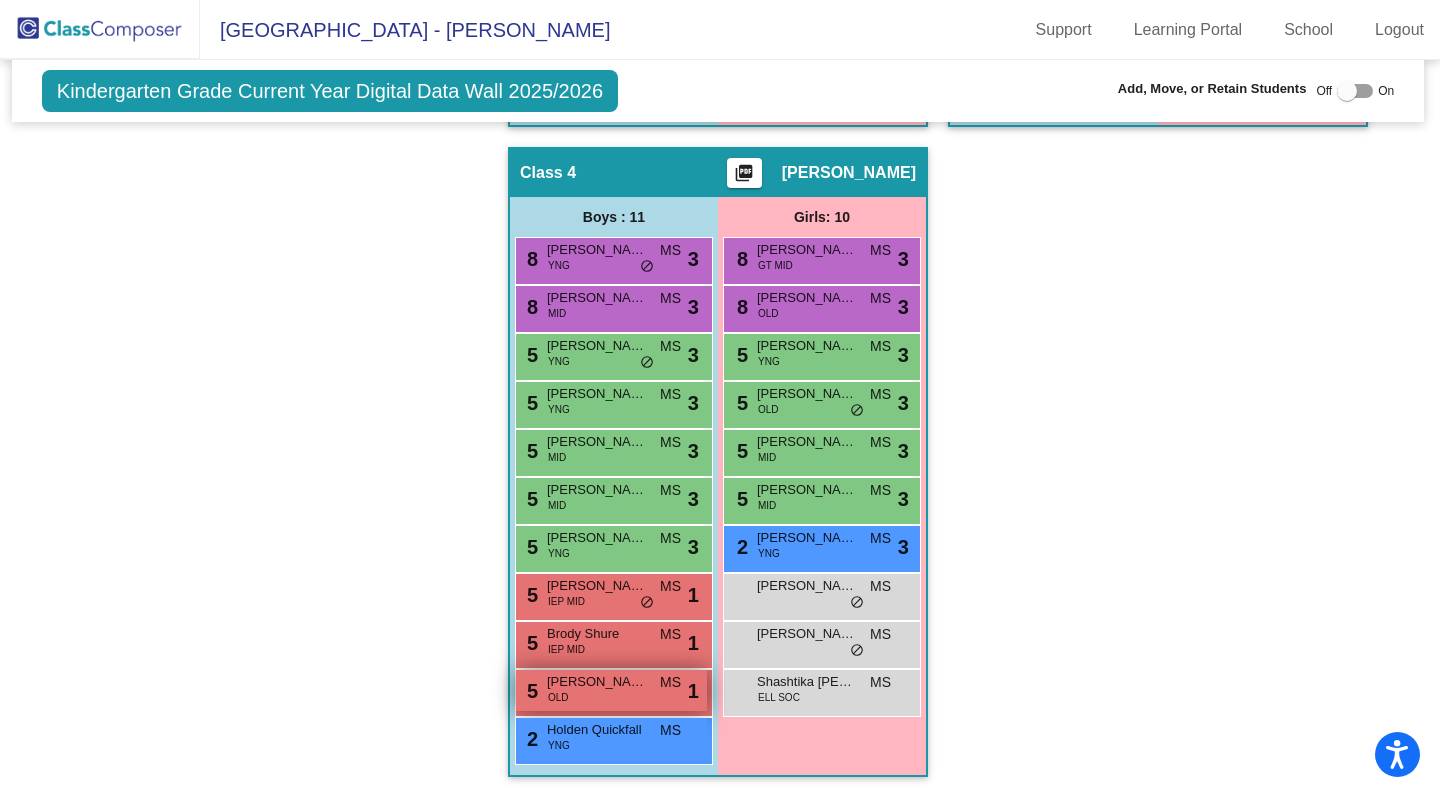 click on "OLD" at bounding box center [558, 697] 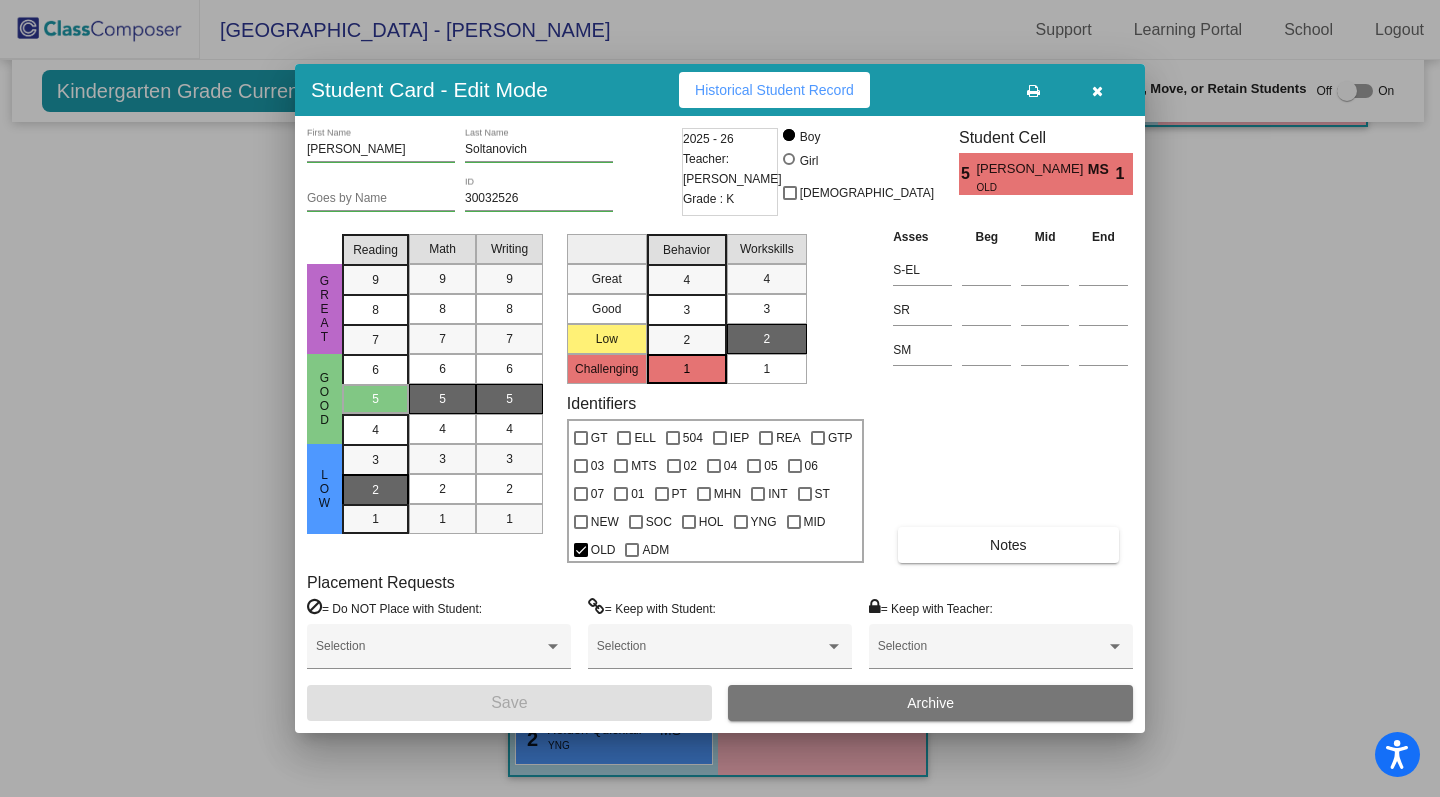 click on "2" at bounding box center (375, 460) 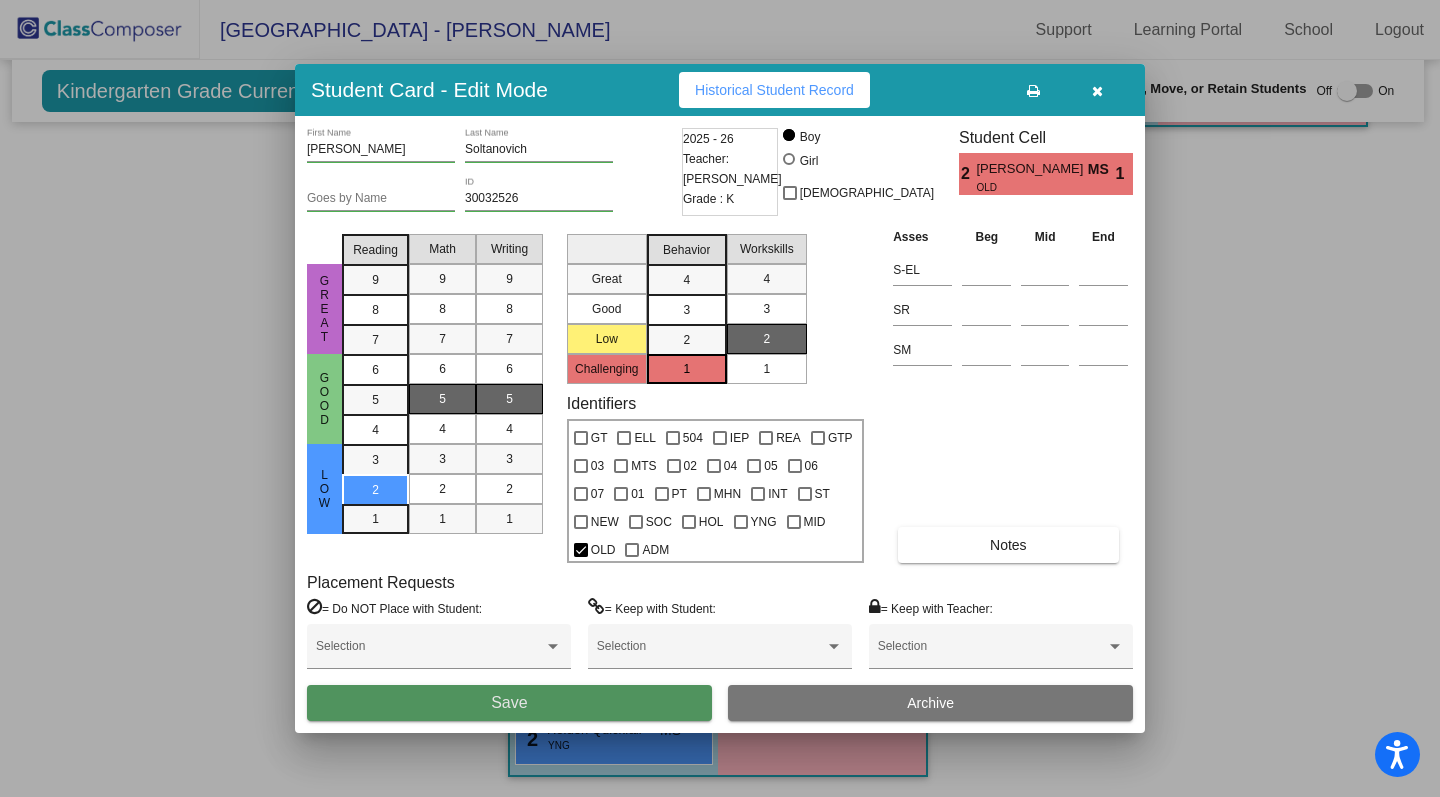 click on "Save" at bounding box center (509, 703) 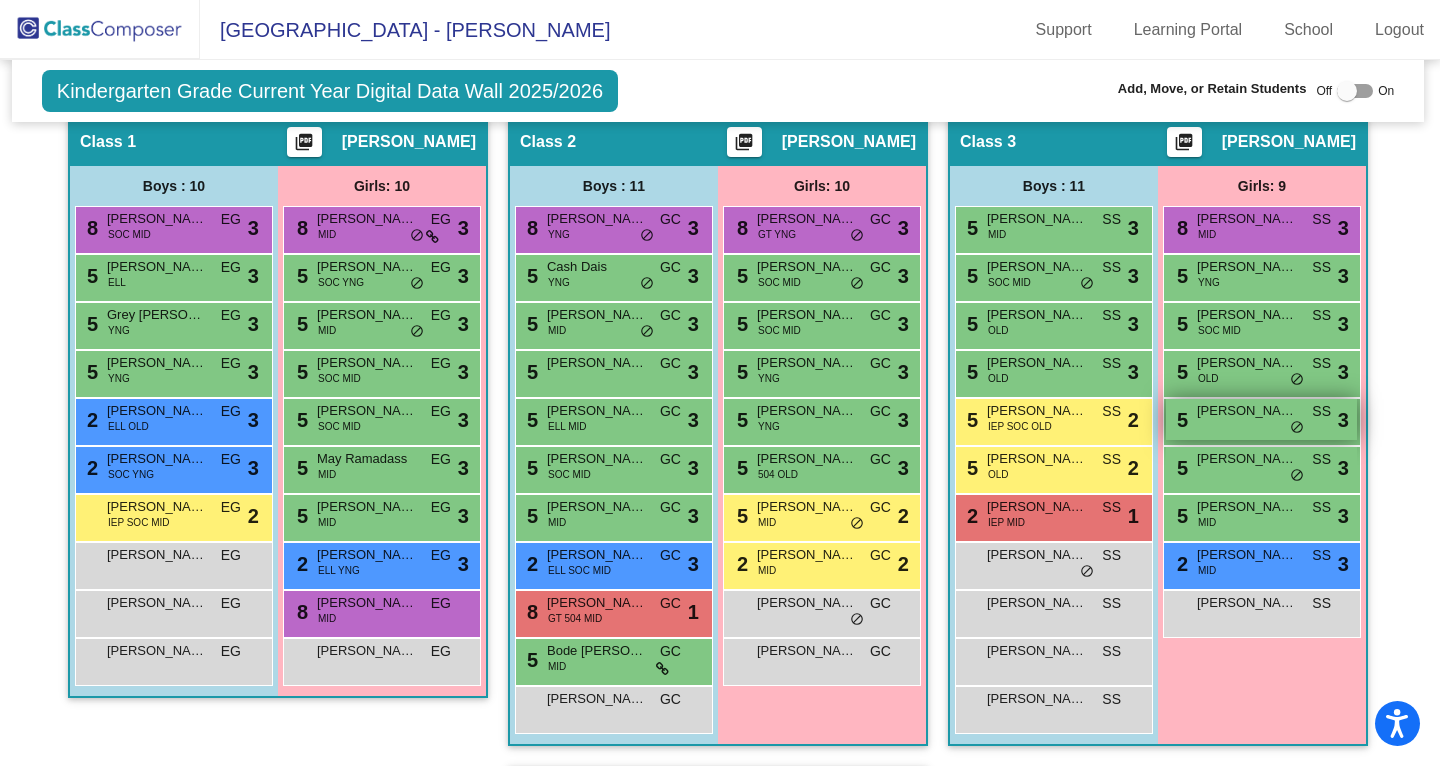 scroll, scrollTop: 979, scrollLeft: 2, axis: both 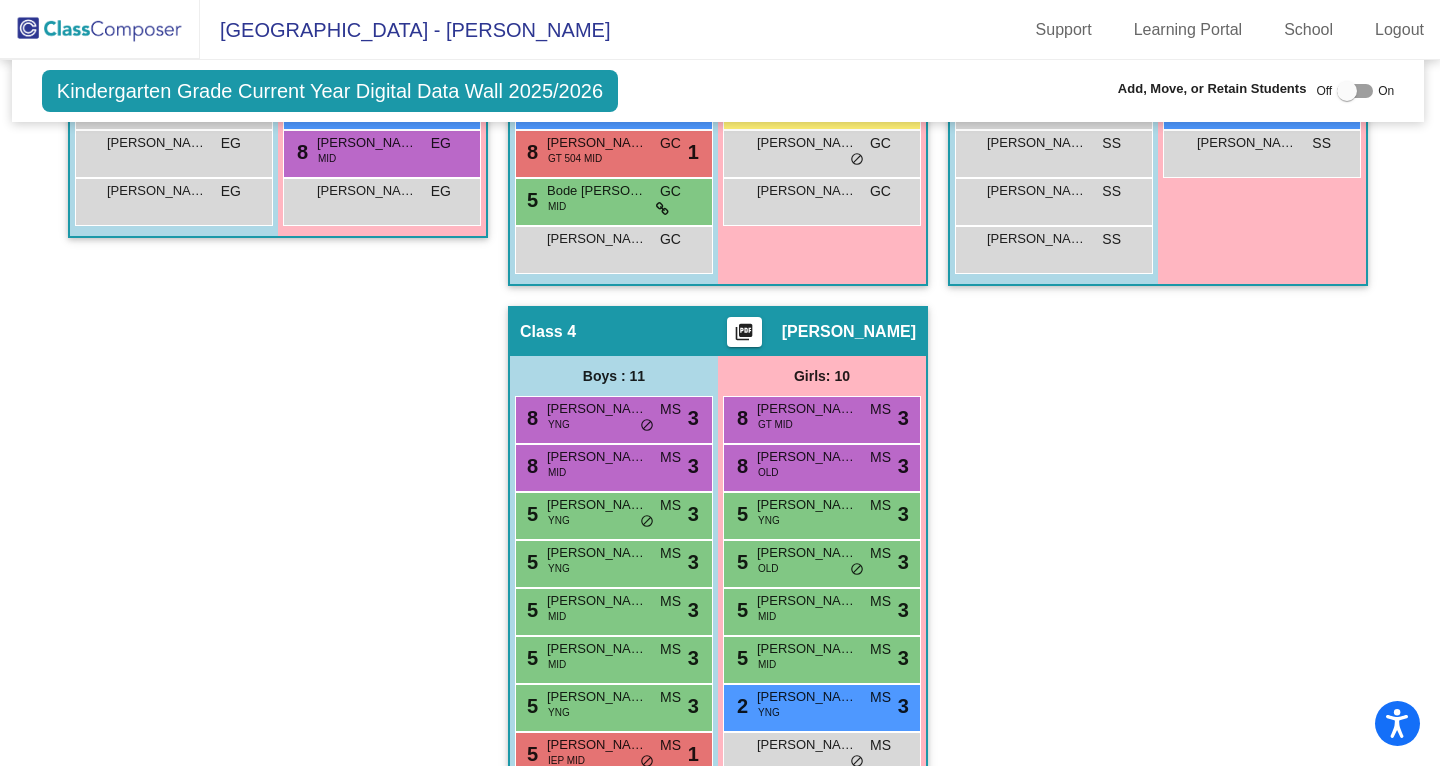 click on "Hallway   - Hallway Class  picture_as_pdf  Add Student  First Name Last Name Student Id  (Recommended)   Boy   Girl   [DEMOGRAPHIC_DATA] Add Close  Boys : 0    No Students   Girls: 0   No Students   Class 1    picture_as_pdf [PERSON_NAME]  Add Student  First Name Last Name Student Id  (Recommended)   Boy   Girl   [DEMOGRAPHIC_DATA] Add Close  Boys : 10  8 [PERSON_NAME] SOC MID EG lock do_not_disturb_alt 3 5 [PERSON_NAME] ELL EG lock do_not_disturb_alt 3 5 Grey [PERSON_NAME] YNG EG lock do_not_disturb_alt 3 5 [PERSON_NAME] [PERSON_NAME] YNG EG lock do_not_disturb_alt 3 2 [PERSON_NAME] ELL OLD EG lock do_not_disturb_alt 3 2 [PERSON_NAME] SOC YNG EG lock do_not_disturb_alt 3 [PERSON_NAME] IEP SOC MID EG lock do_not_disturb_alt 2 [PERSON_NAME] EG lock do_not_disturb_alt [PERSON_NAME] EG lock do_not_disturb_alt [PERSON_NAME] EG lock do_not_disturb_alt Girls: 10 8 Aspen [PERSON_NAME] MID EG lock do_not_disturb_alt 3 5 [PERSON_NAME] SOC YNG EG lock do_not_disturb_alt 3 5 [PERSON_NAME] MID EG lock do_not_disturb_alt 3 5 [PERSON_NAME] SOC MID EG 3 5" 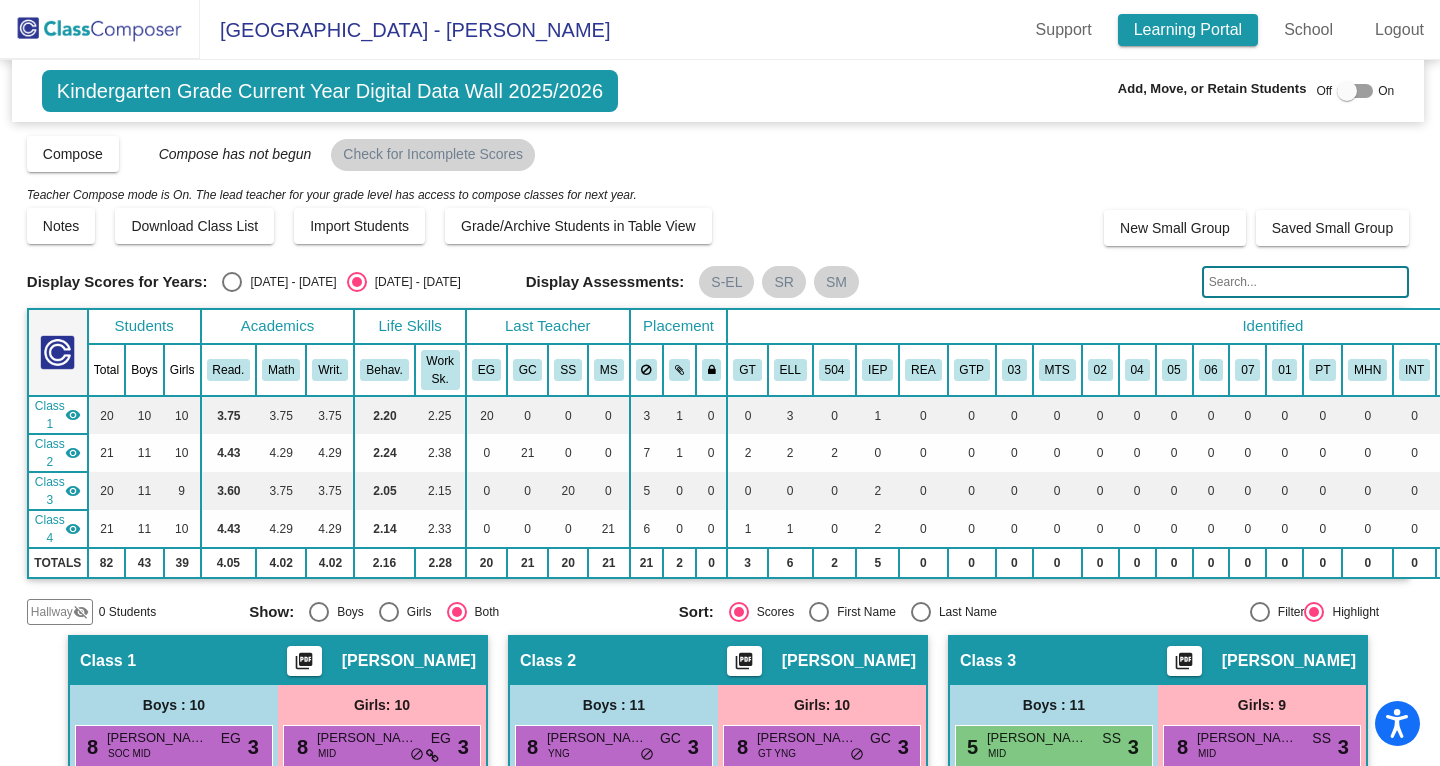 scroll, scrollTop: 0, scrollLeft: 2, axis: horizontal 